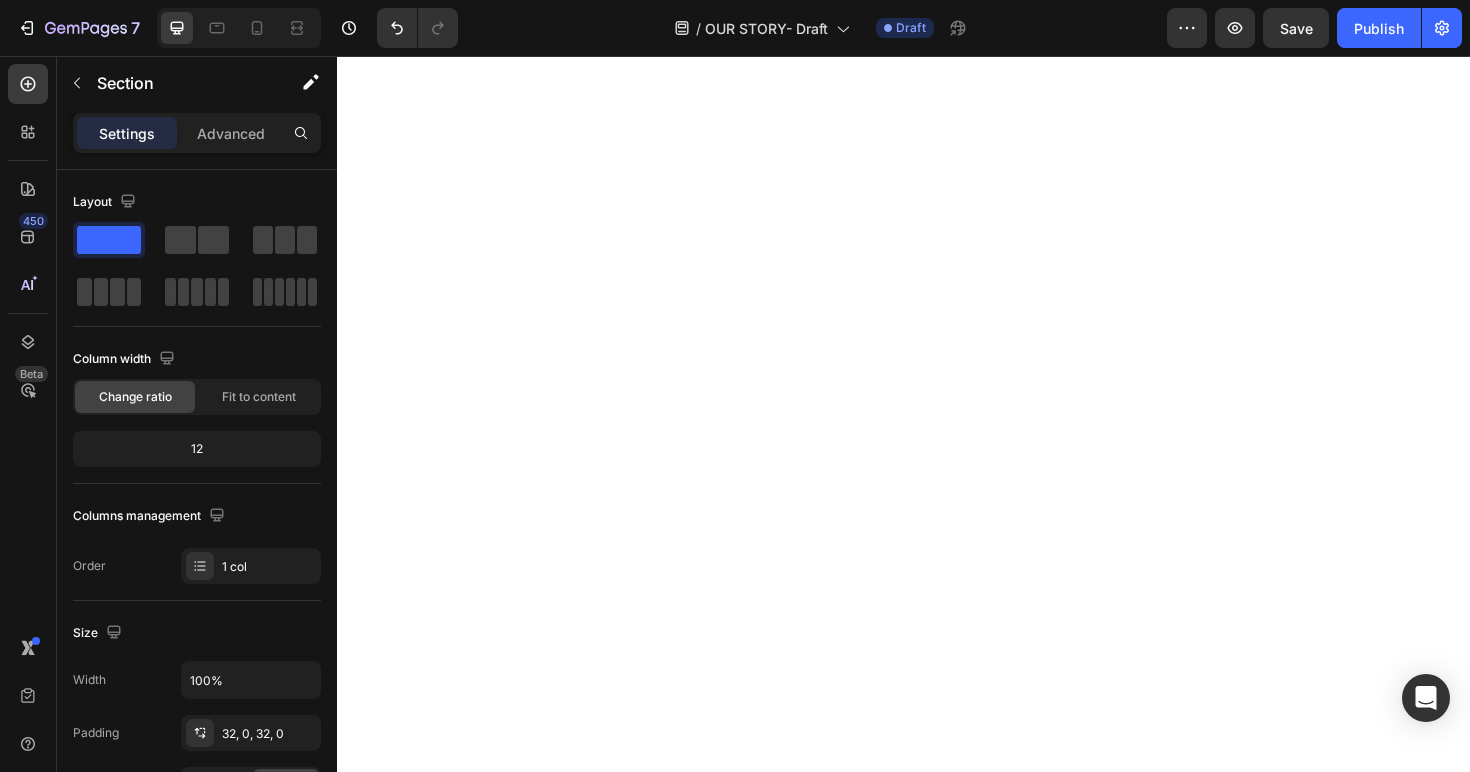 scroll, scrollTop: 0, scrollLeft: 0, axis: both 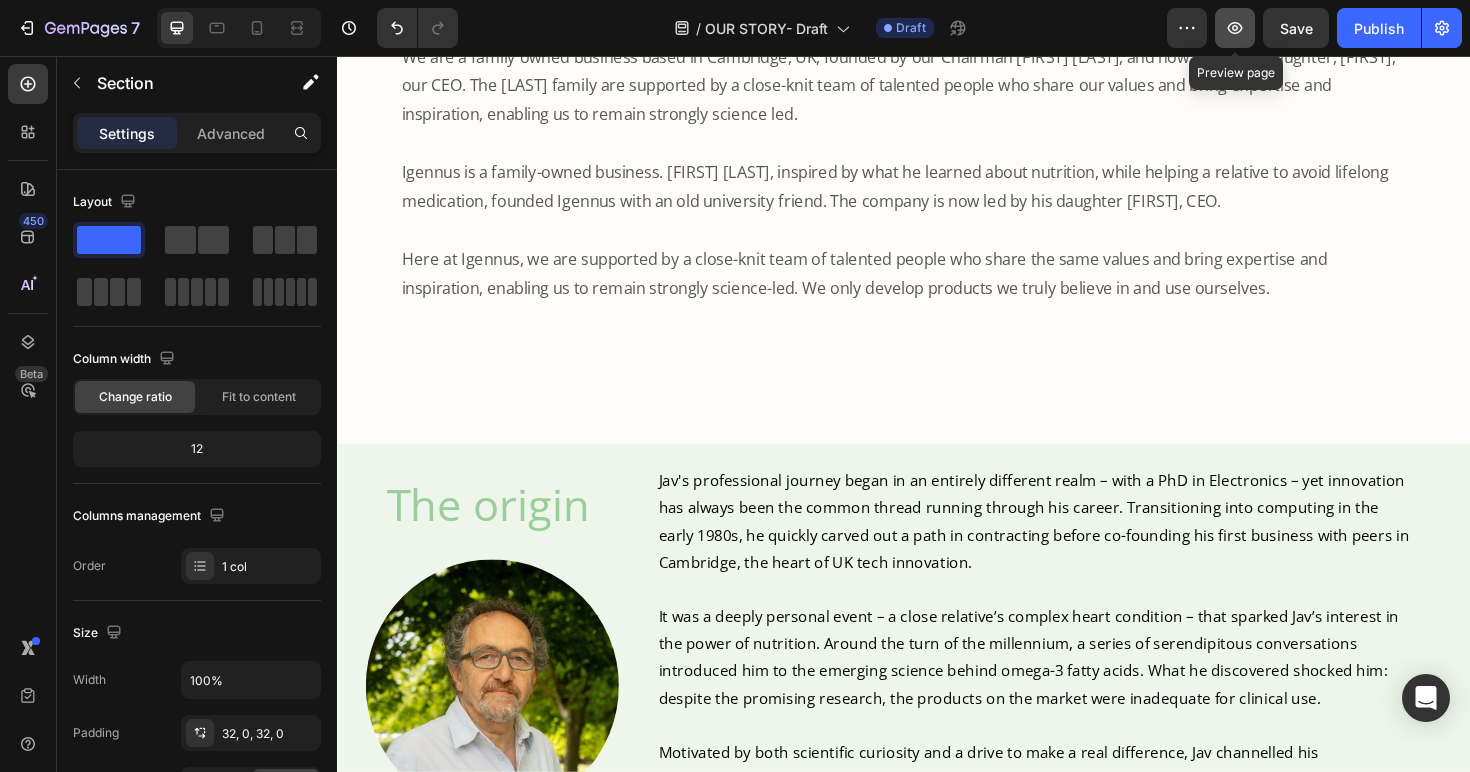 click 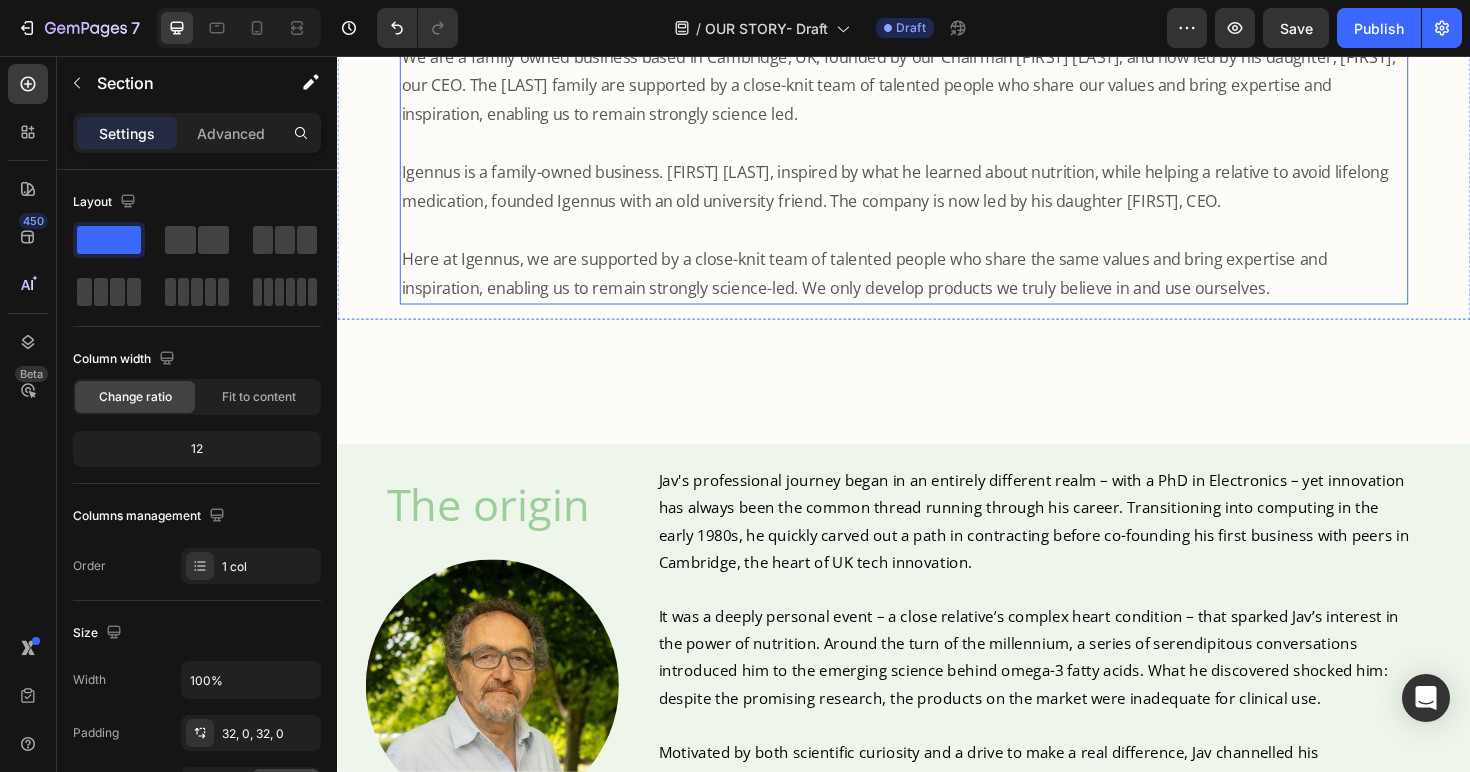 scroll, scrollTop: 279, scrollLeft: 0, axis: vertical 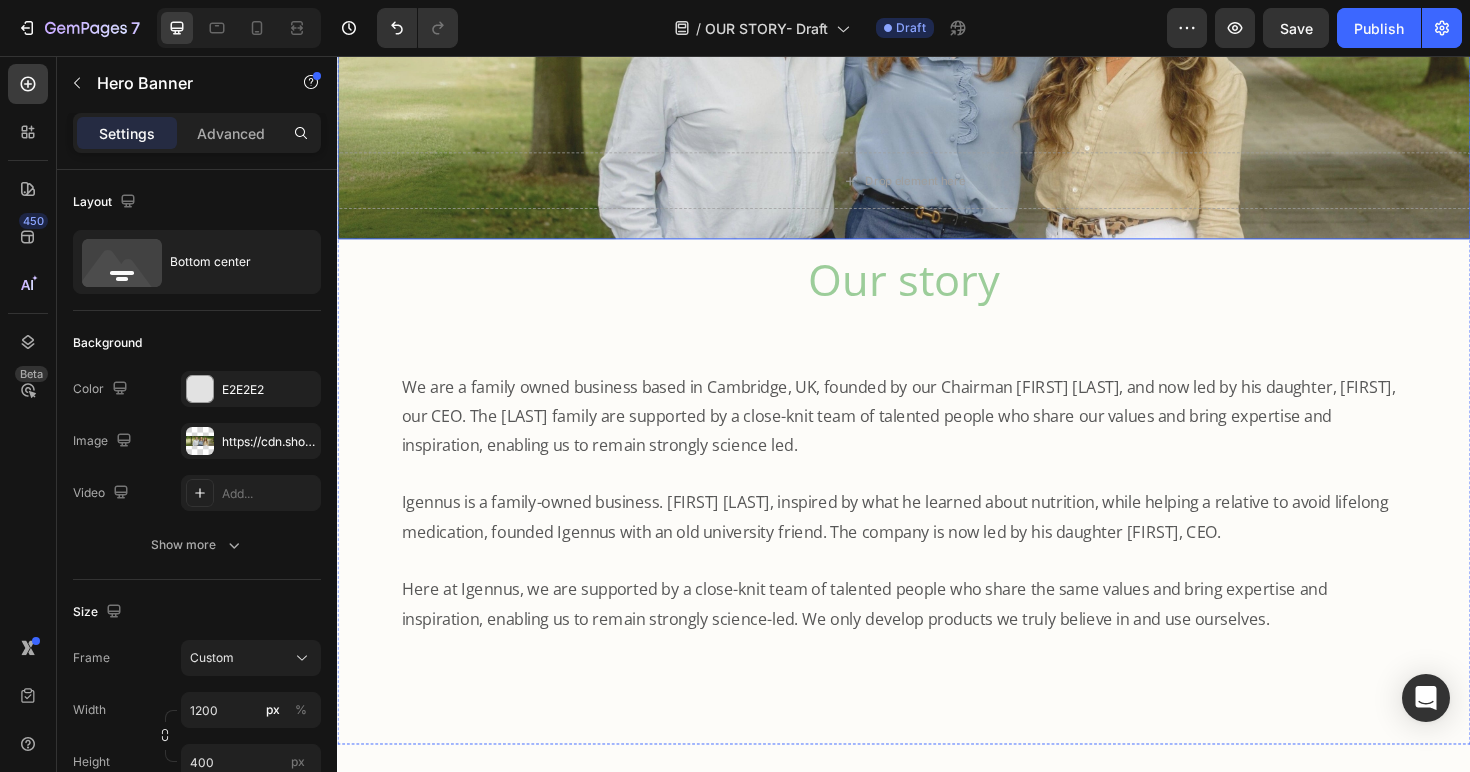 click on "Drop element here" at bounding box center [937, 188] 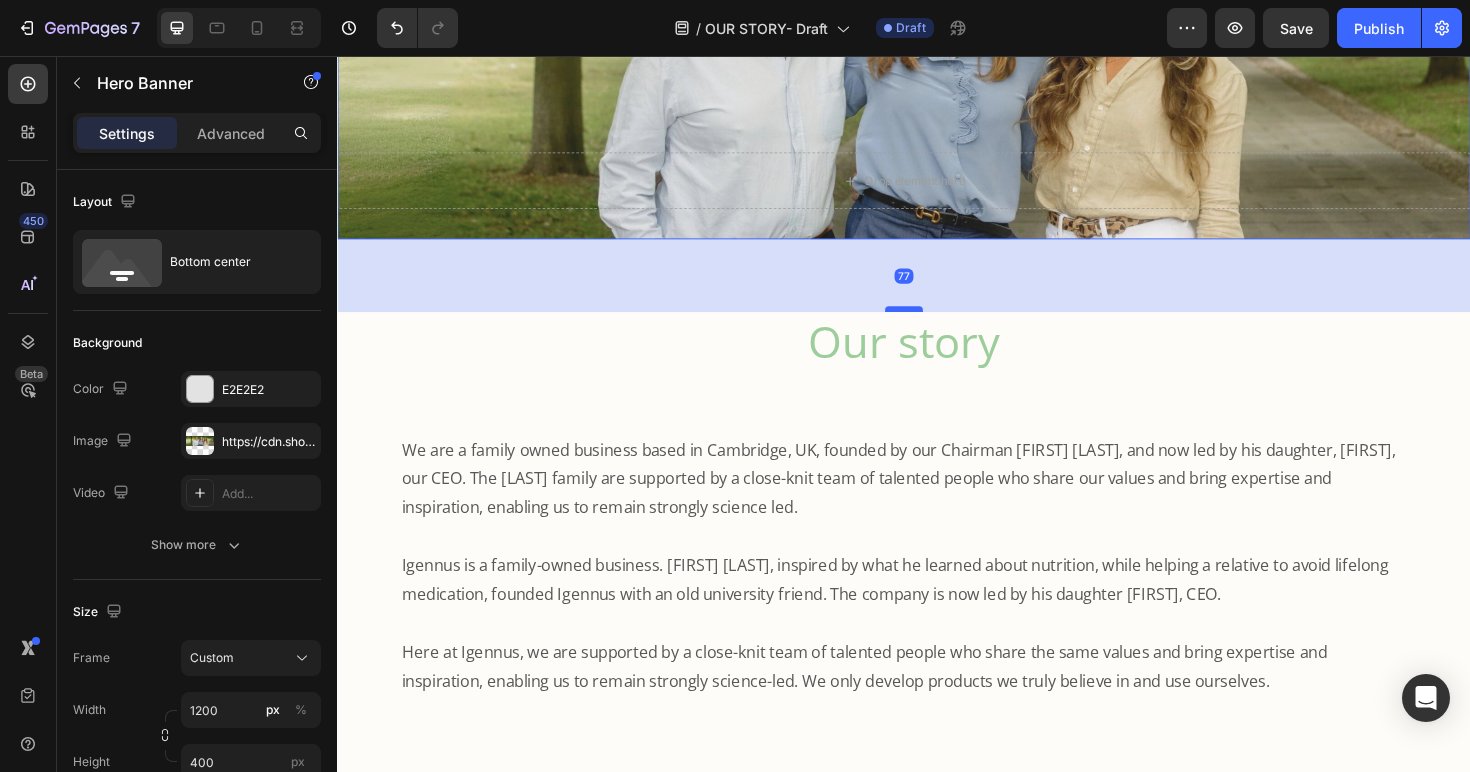 drag, startPoint x: 933, startPoint y: 254, endPoint x: 917, endPoint y: 320, distance: 67.911705 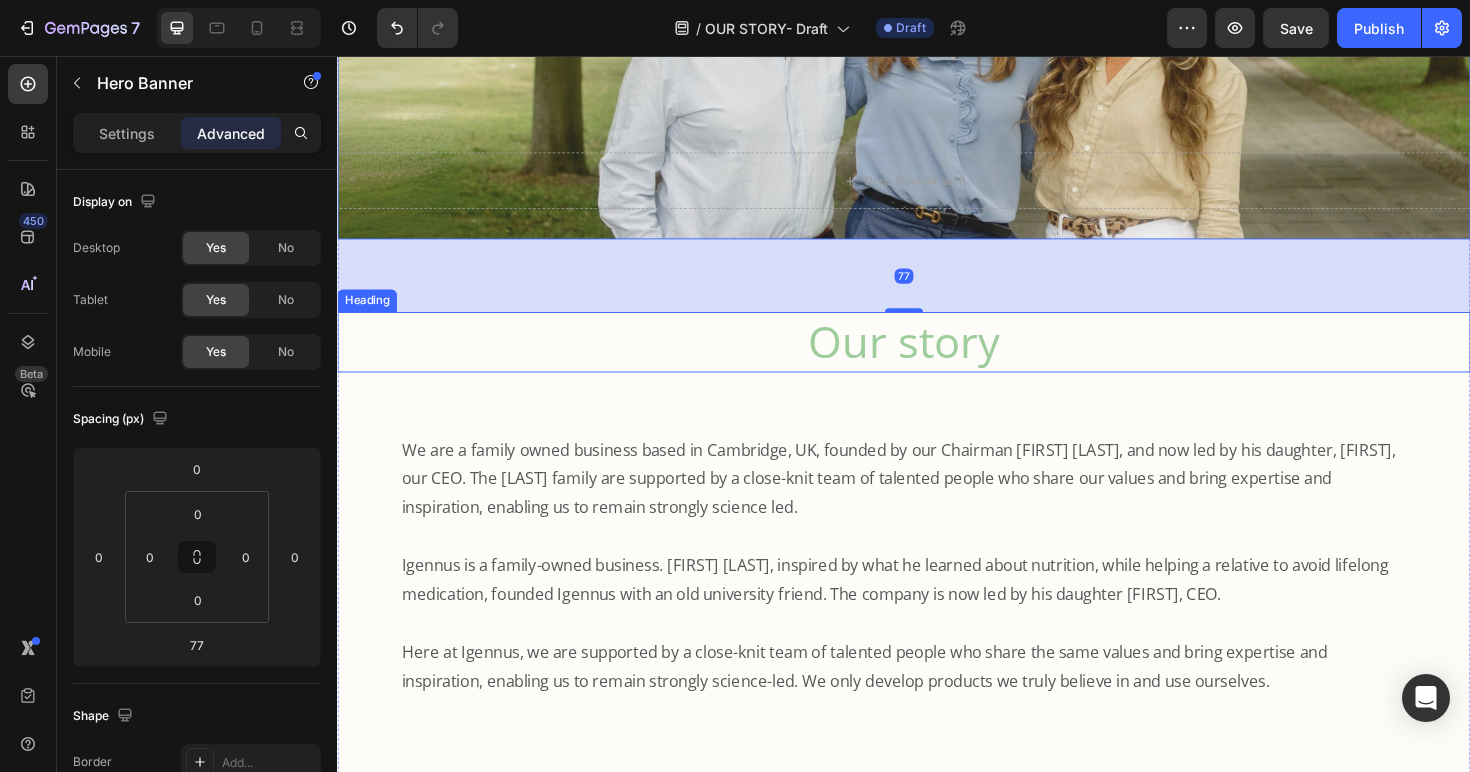 click on "Our story" at bounding box center [937, 359] 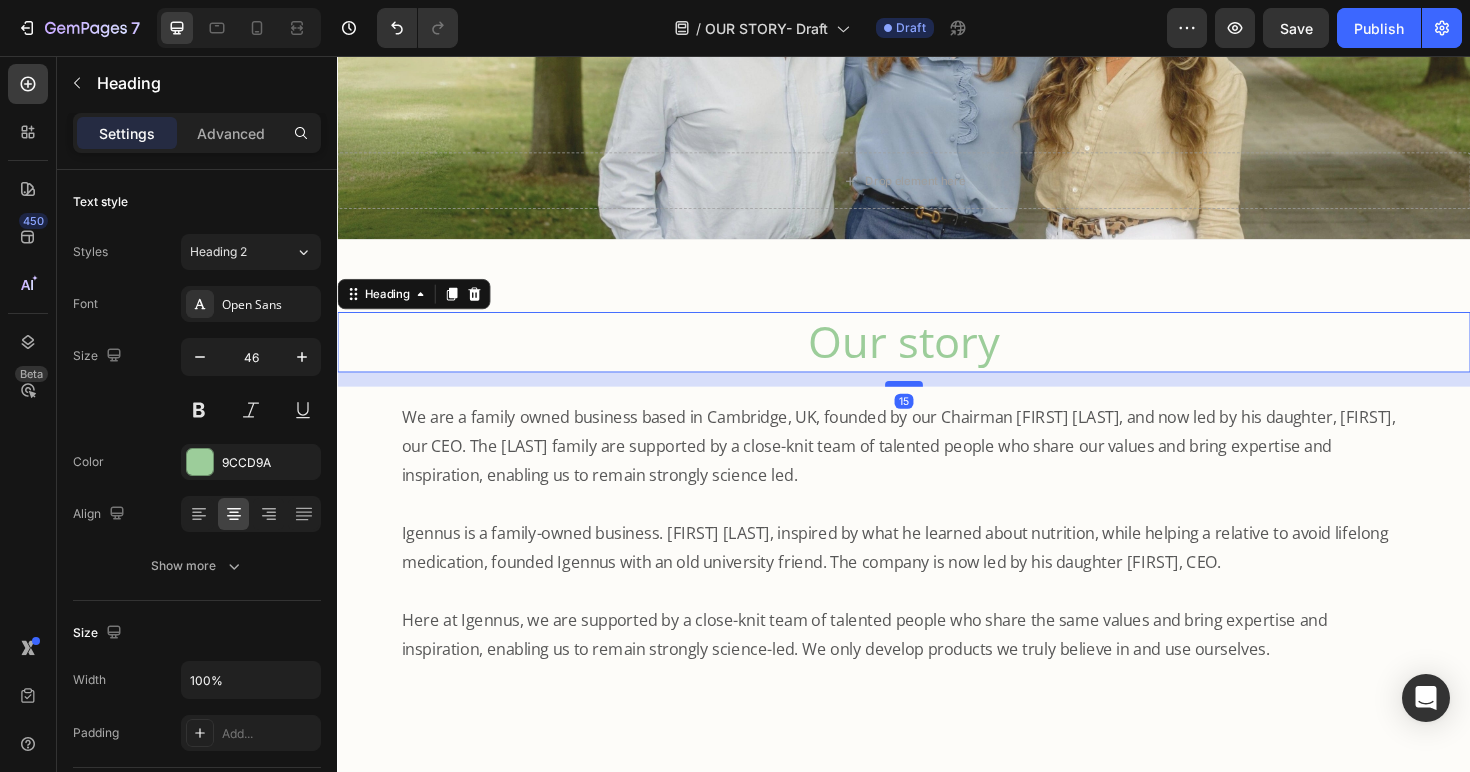 drag, startPoint x: 925, startPoint y: 433, endPoint x: 919, endPoint y: 399, distance: 34.525352 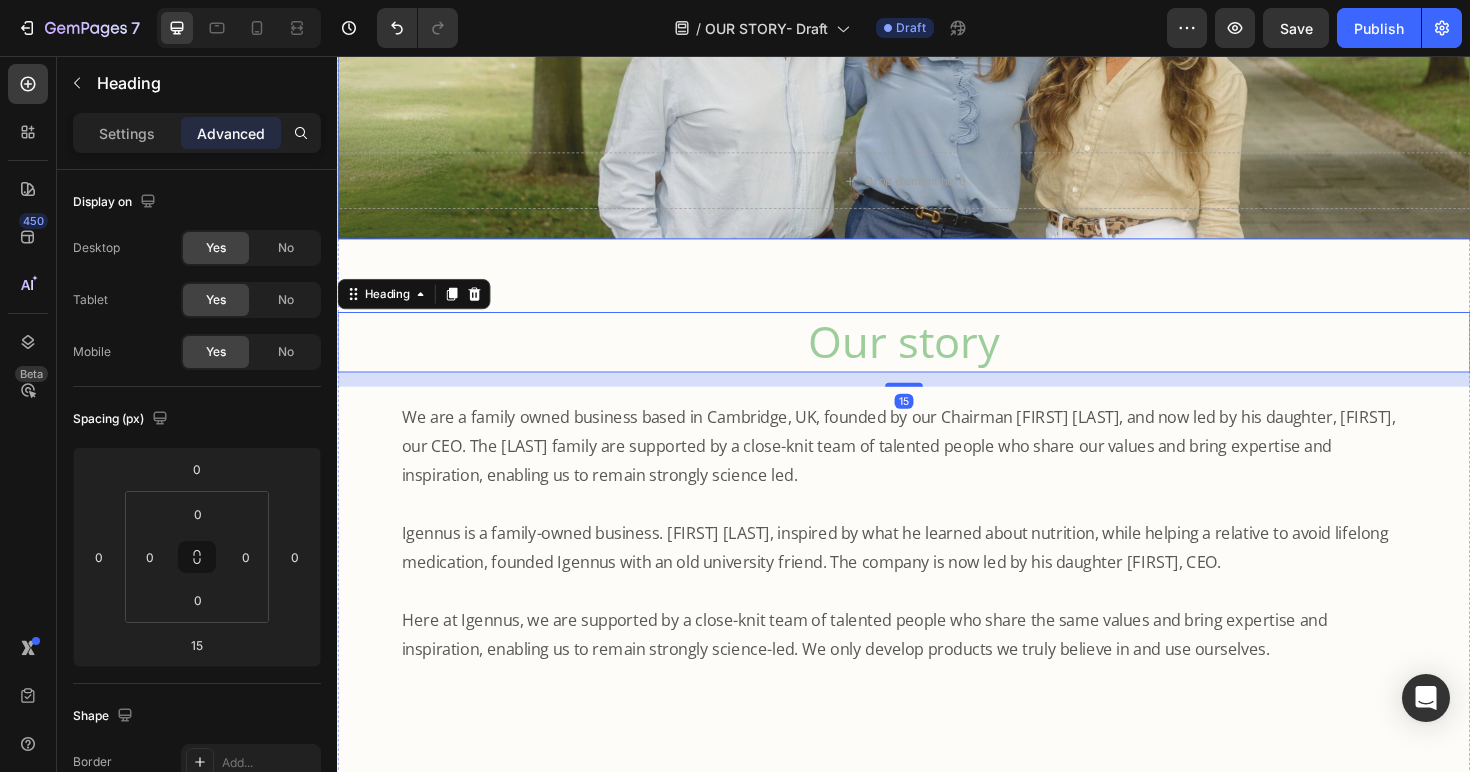 click on "Drop element here" at bounding box center (937, 188) 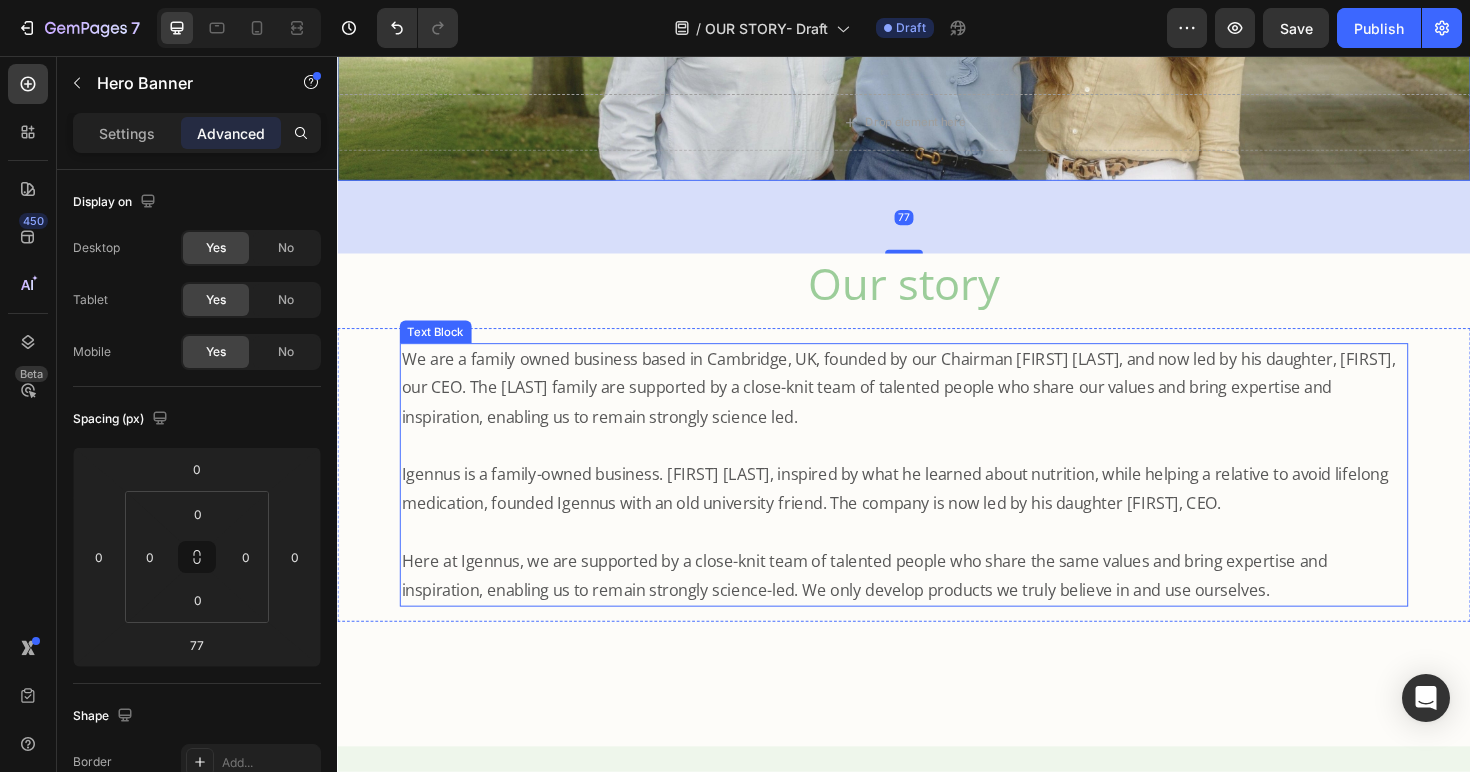 scroll, scrollTop: 417, scrollLeft: 0, axis: vertical 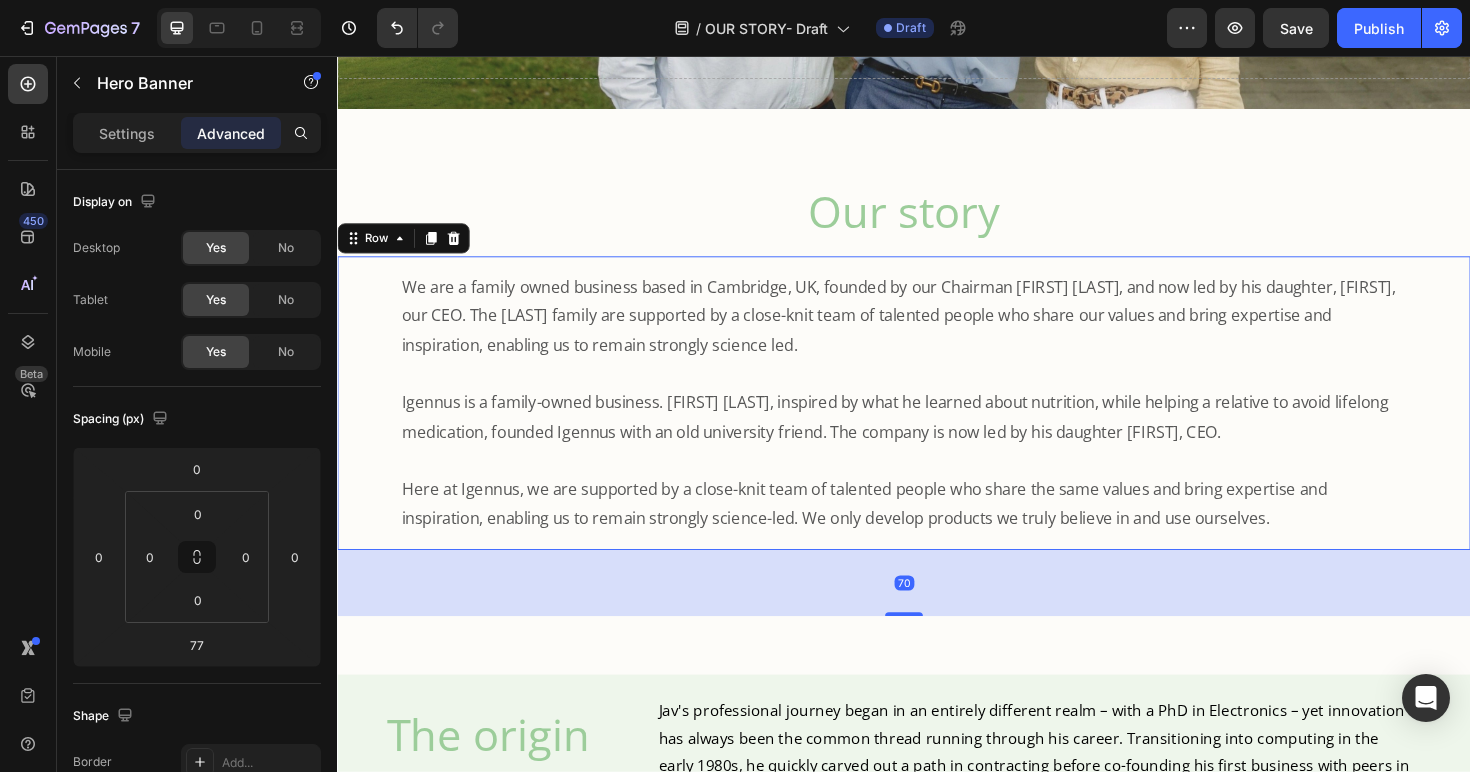 click on "We are a family owned business based in Cambridge, UK, founded by our Chairman [FIRST] [LAST], and now led by his daughter, [FIRST], our CEO. The [LAST] family are supported by a close-knit team of talented people who share our values and bring expertise and inspiration, enabling us to remain strongly science led.  Igennus is a family-owned business. [FIRST] [LAST], inspired by what he learned about nutrition, while helping a relative to avoid lifelong medication, founded Igennus with an old university friend. The company is now led by his daughter [FIRST], CEO.  Here at Igennus, we are supported by a close-knit team of talented people who share the same values and bring expertise and inspiration, enabling us to remain strongly science-led. We only develop products we truly believe in and use ourselves. Text Block Row   70" at bounding box center (937, 423) 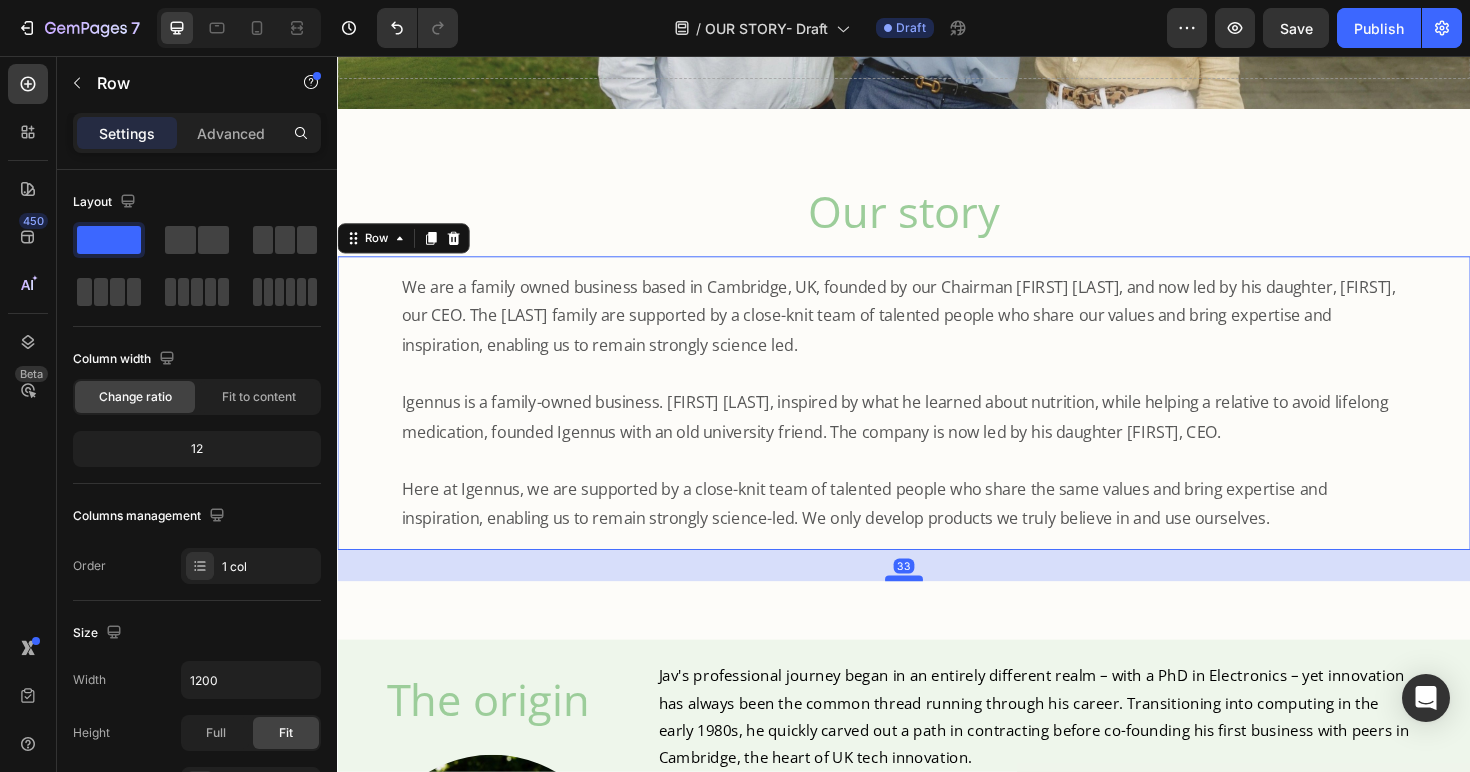 drag, startPoint x: 931, startPoint y: 640, endPoint x: 930, endPoint y: 603, distance: 37.01351 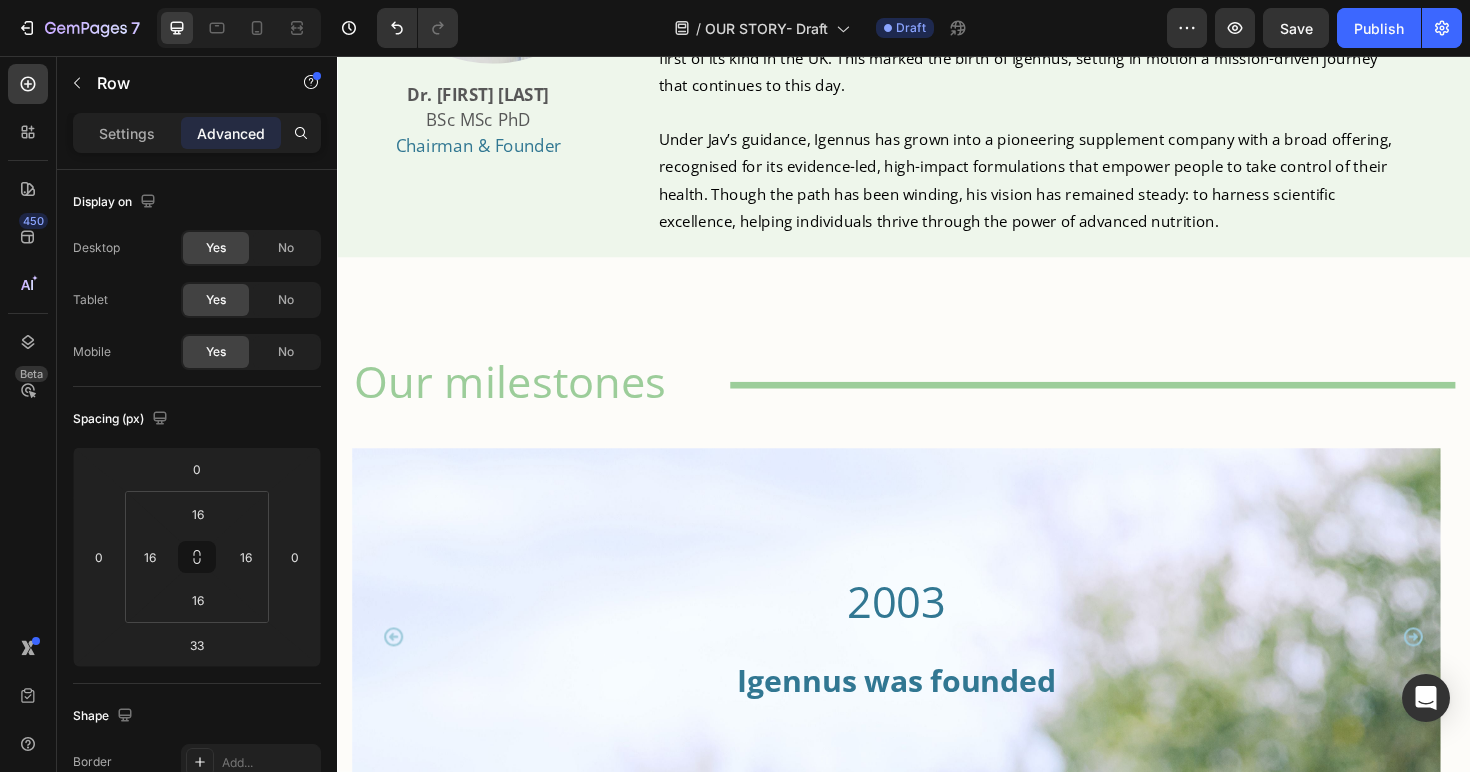 scroll, scrollTop: 1626, scrollLeft: 0, axis: vertical 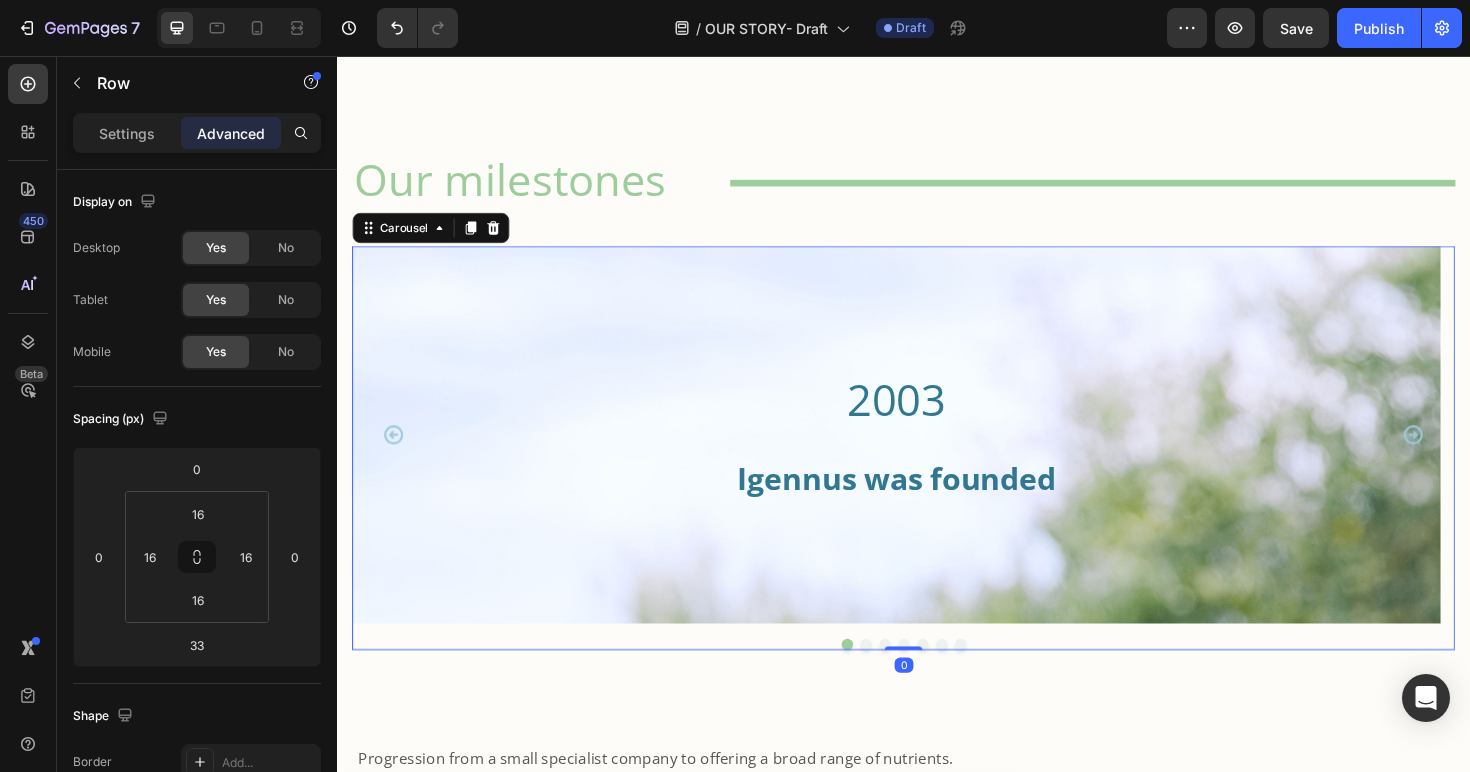 click 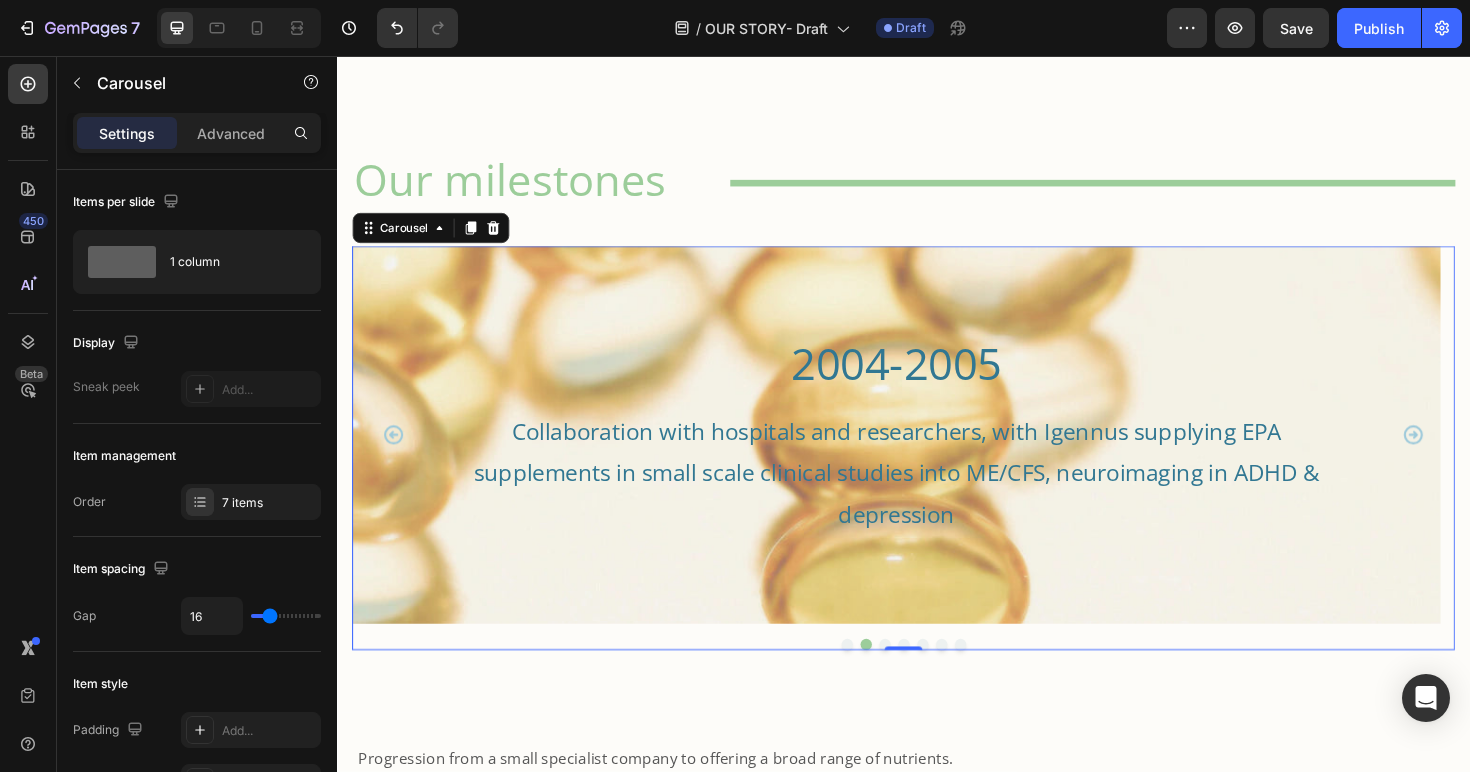 click 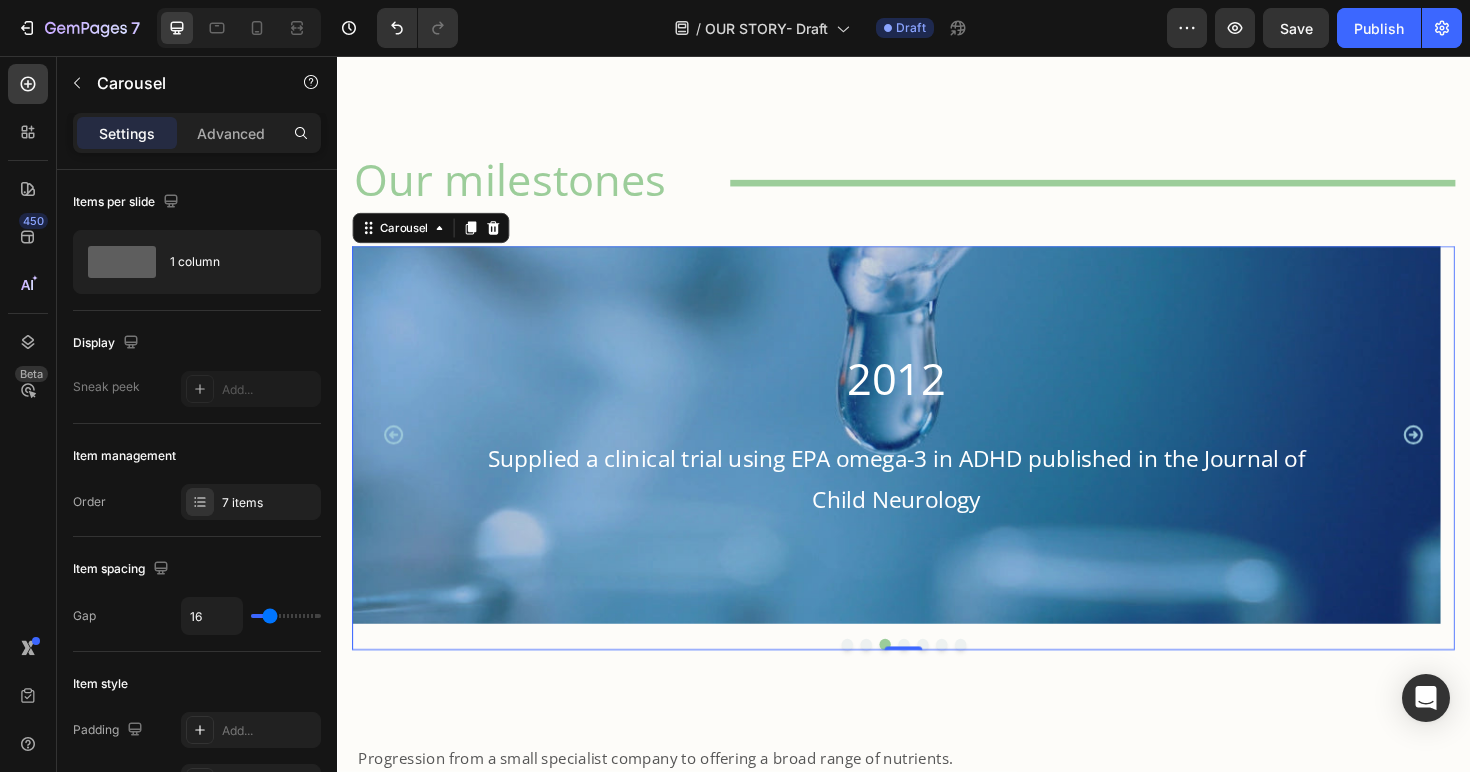 click 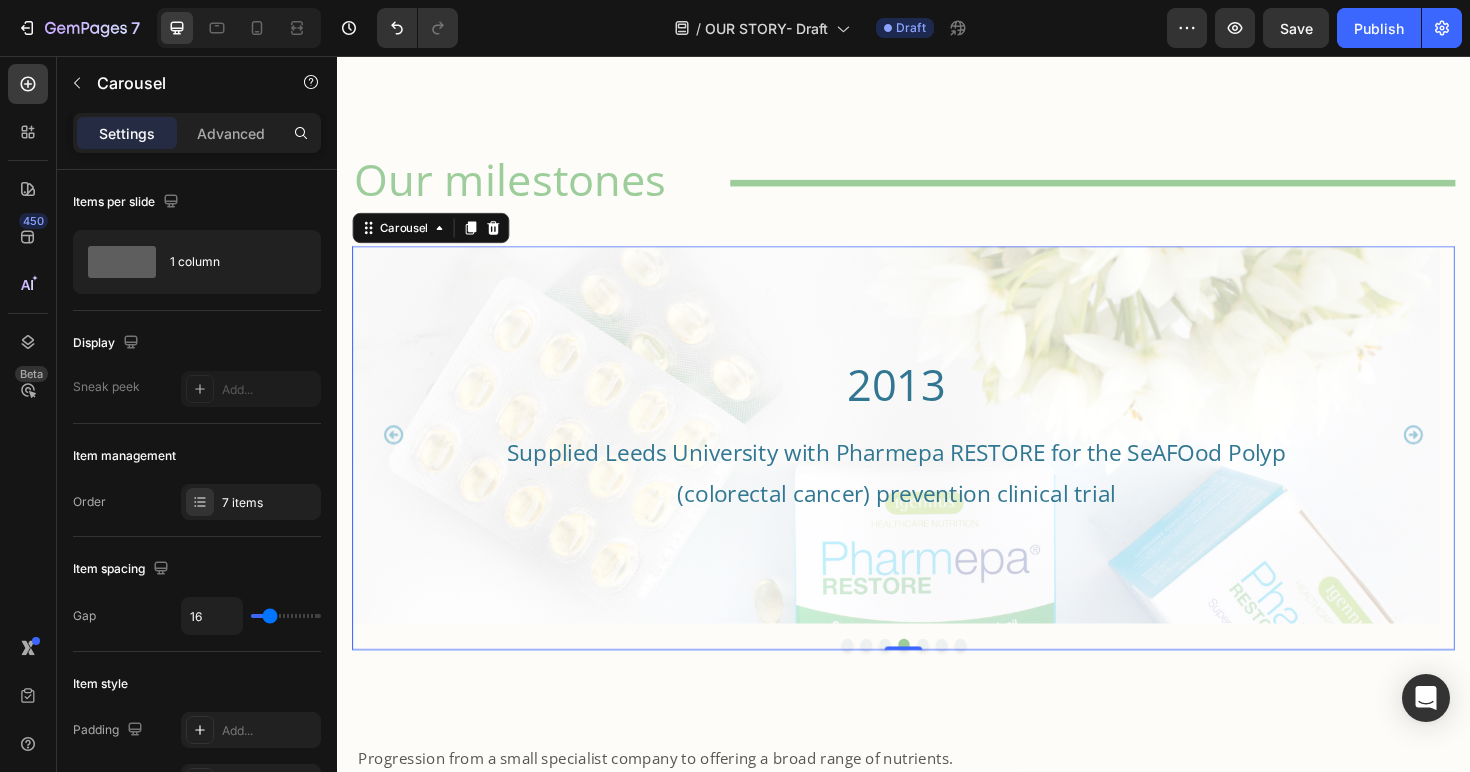 click 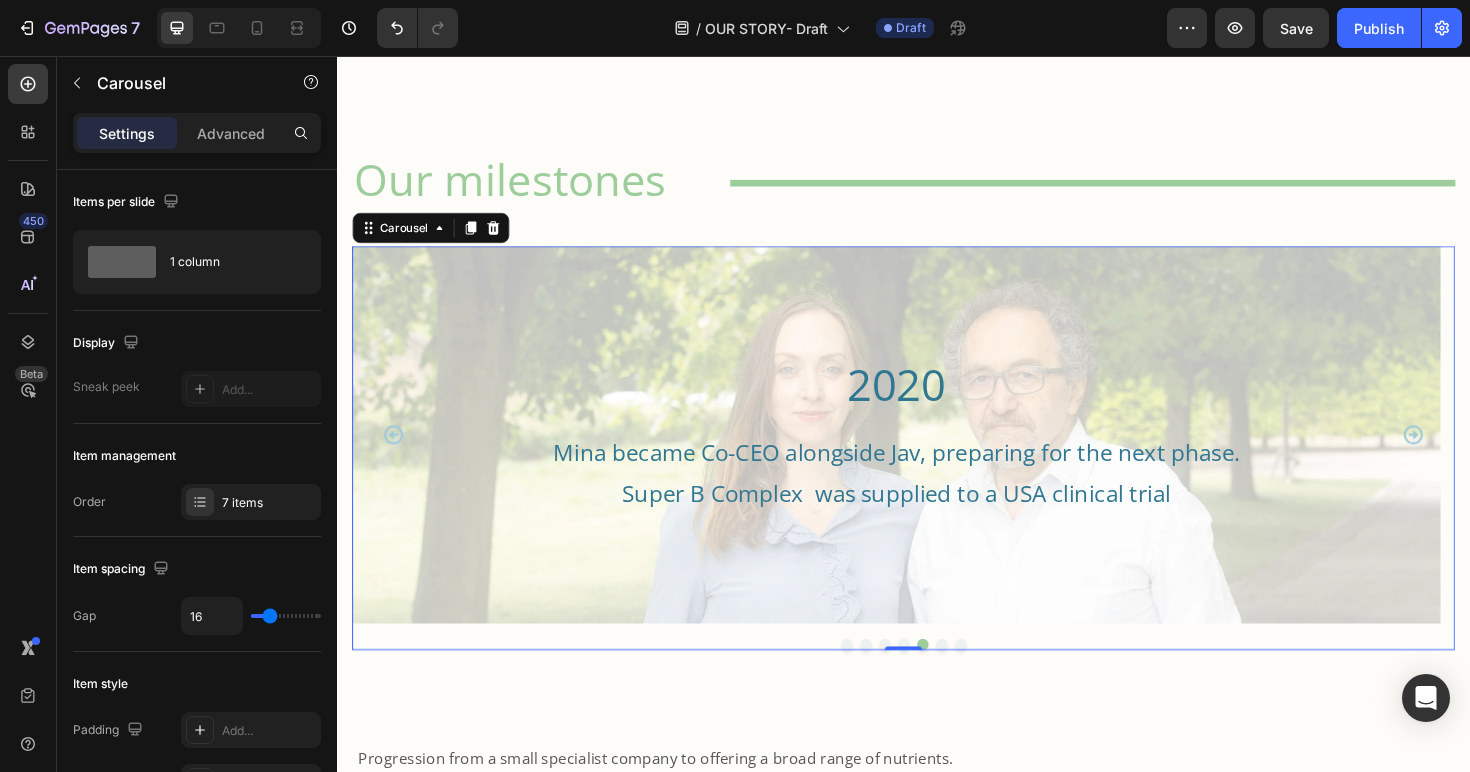 click 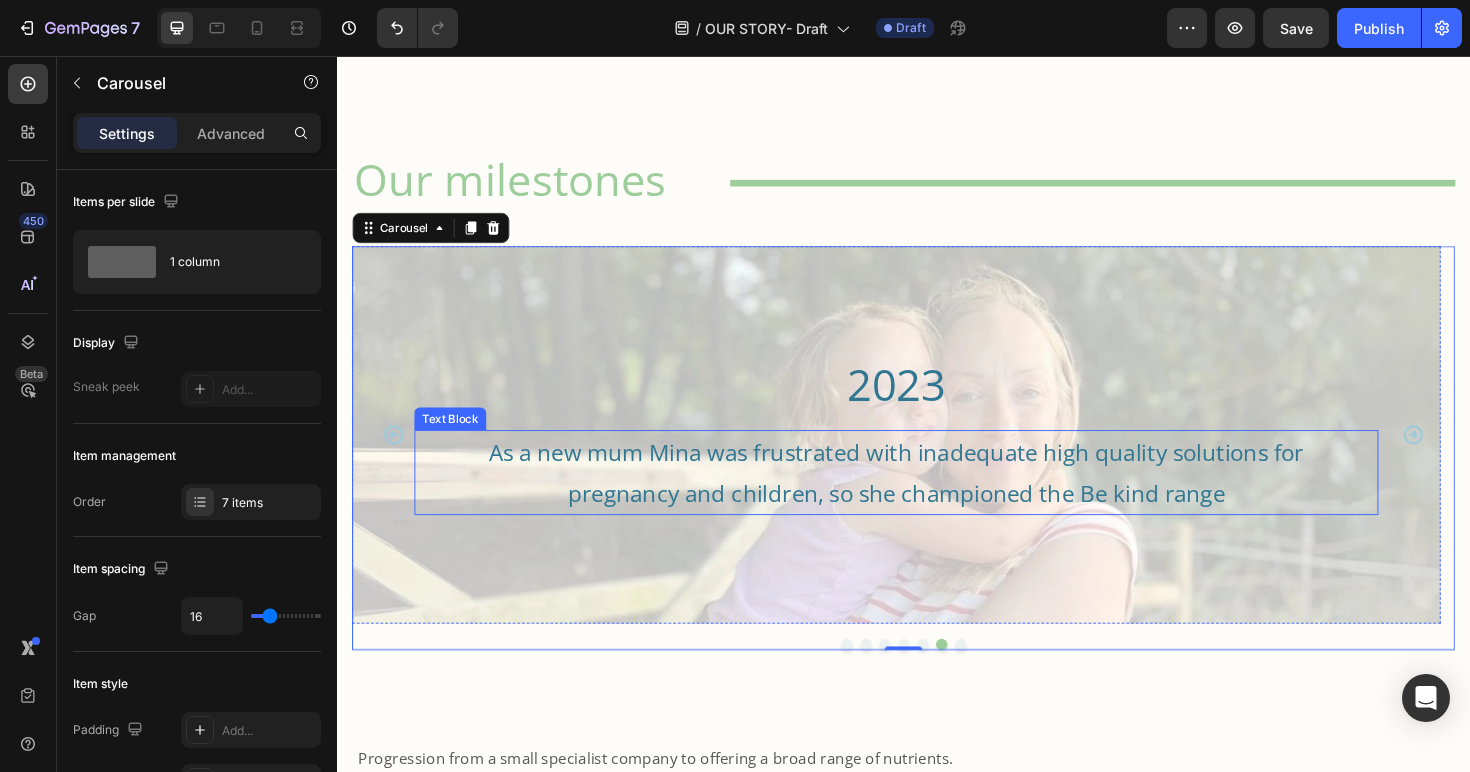 click on "As a new mum Mina was frustrated with inadequate high quality solutions for pregnancy and children, so she championed the Be kind range" at bounding box center (929, 497) 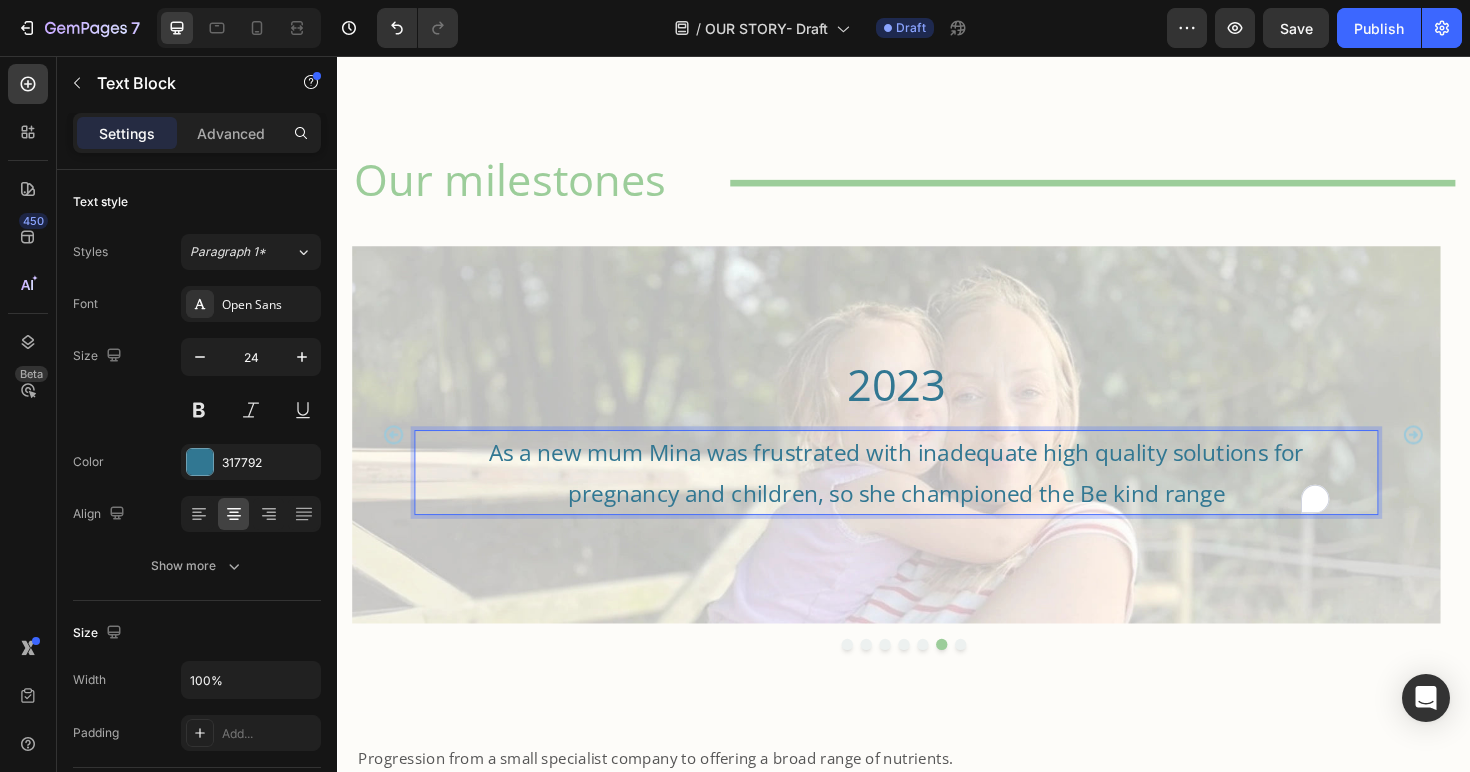 click on "As a new mum Mina was frustrated with inadequate high quality solutions for pregnancy and children, so she championed the Be kind range" at bounding box center (929, 497) 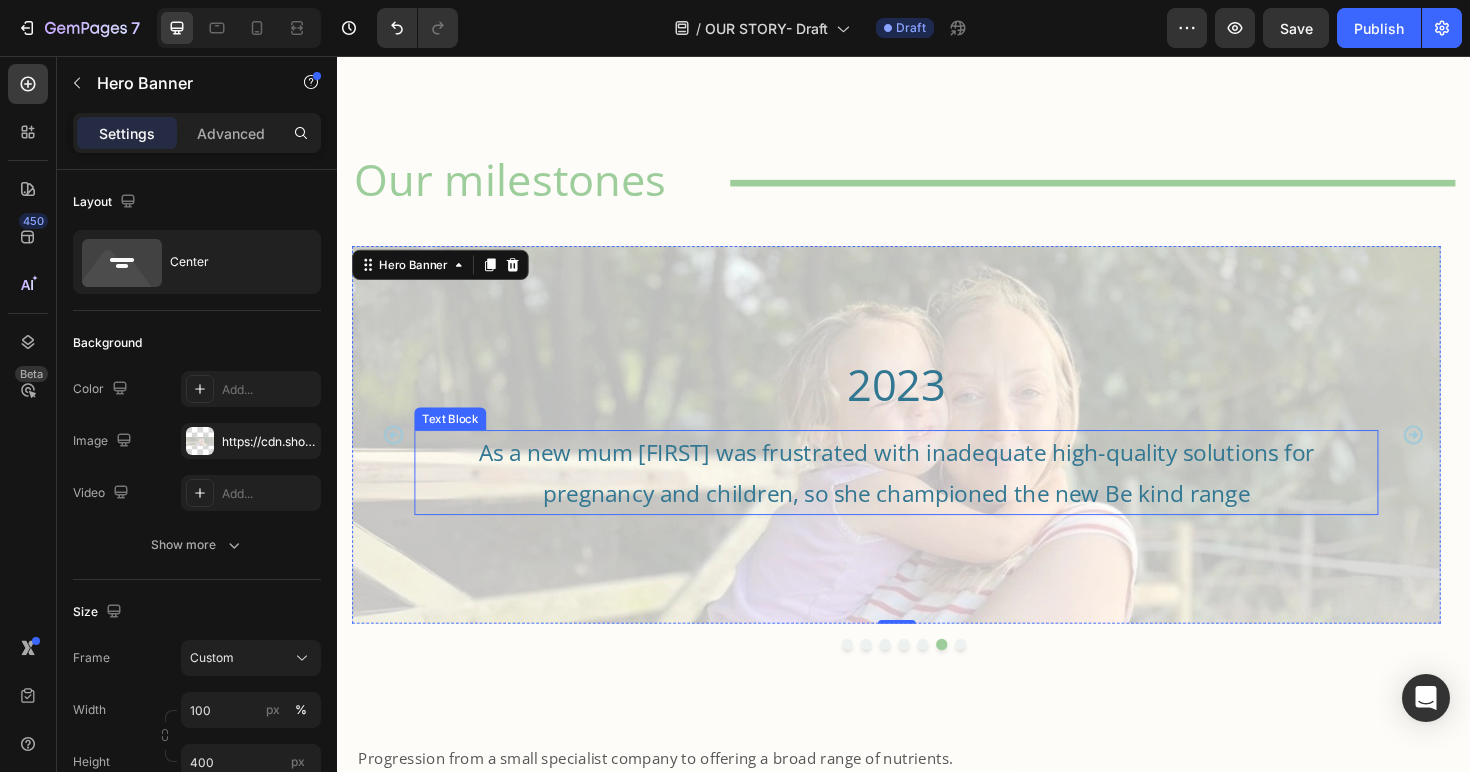 click on "As a new mum [FIRST] was frustrated with inadequate high-quality solutions for pregnancy and children, so she championed the new Be kind range" at bounding box center (929, 497) 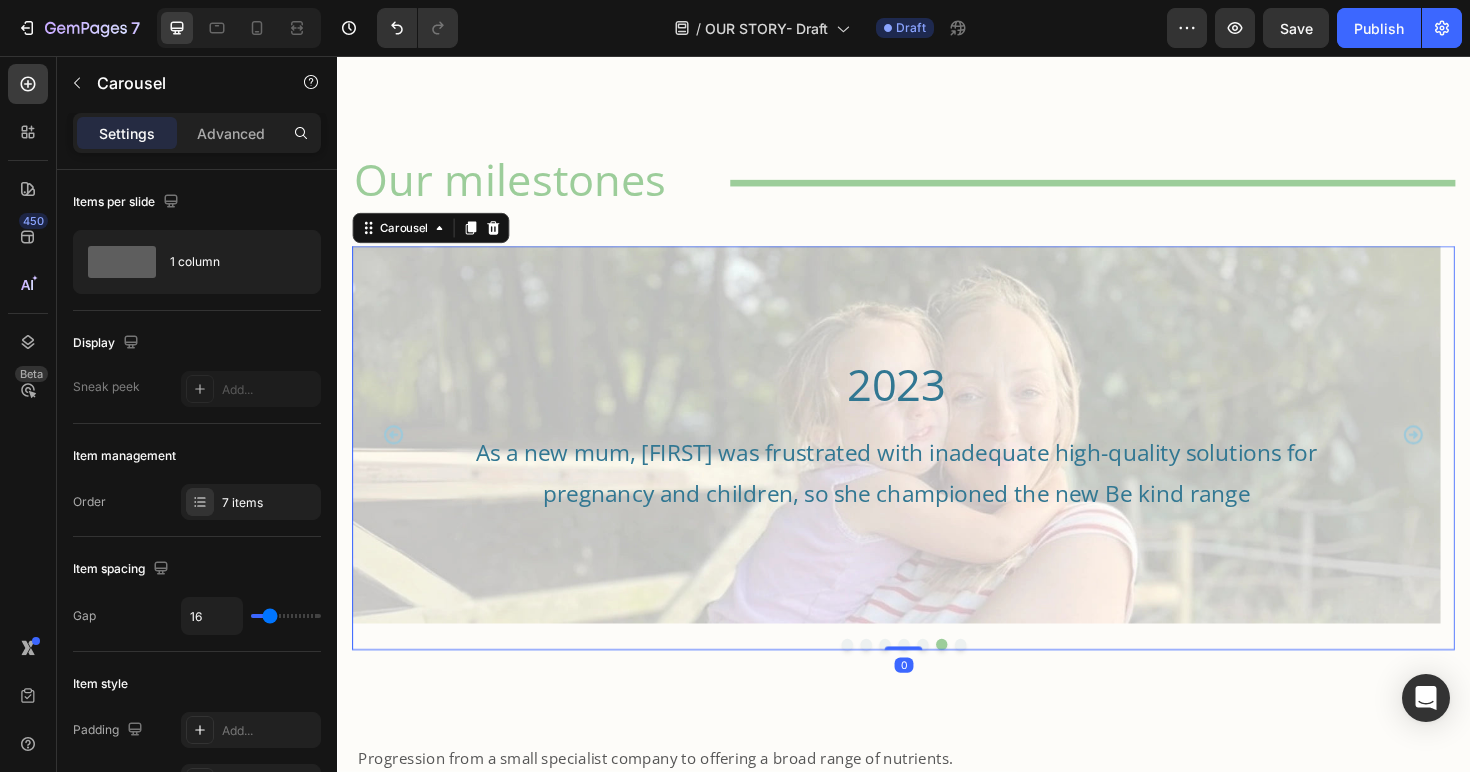 click 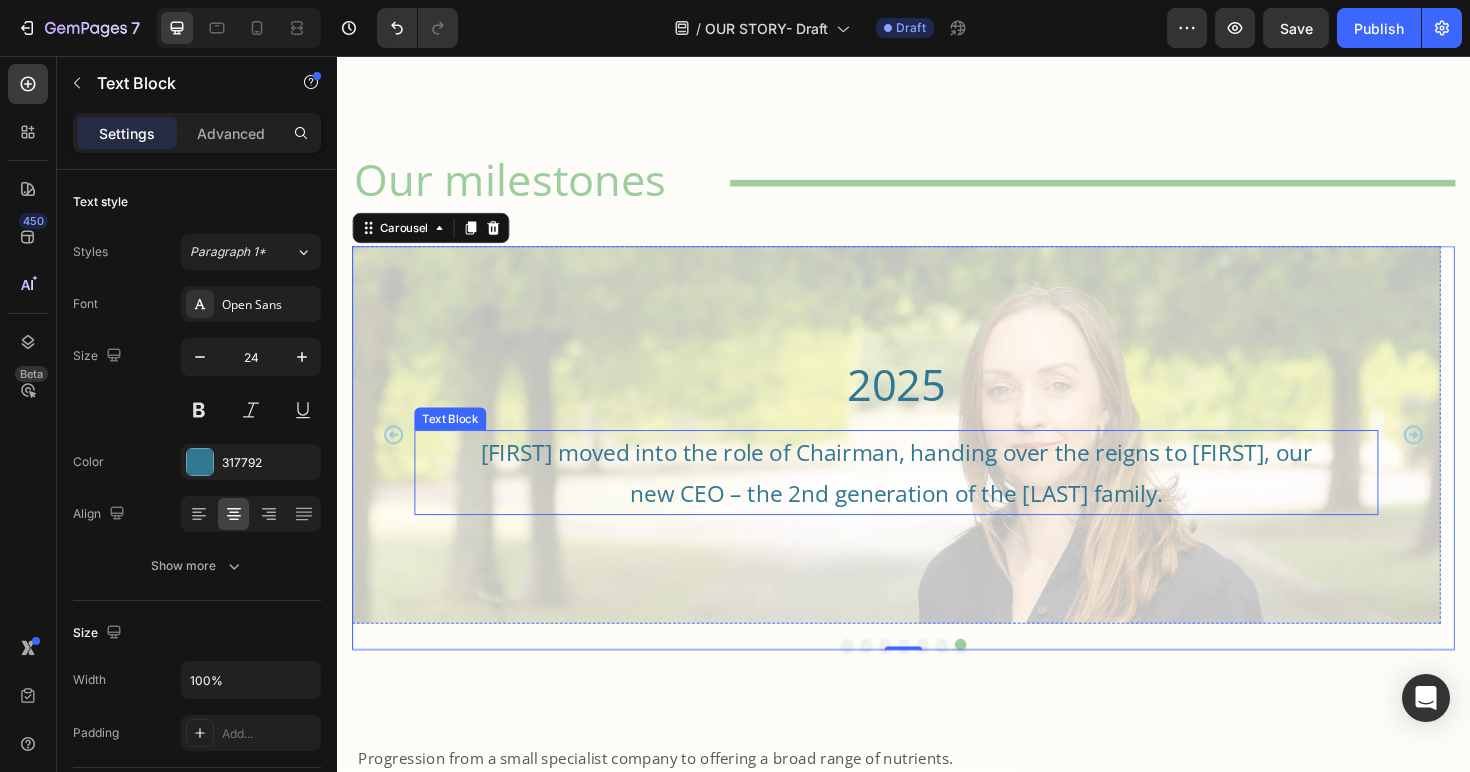 click on "[FIRST] moved into the role of Chairman, handing over the reigns to [FIRST], our new CEO – the 2nd generation of the [LAST] family." at bounding box center (929, 497) 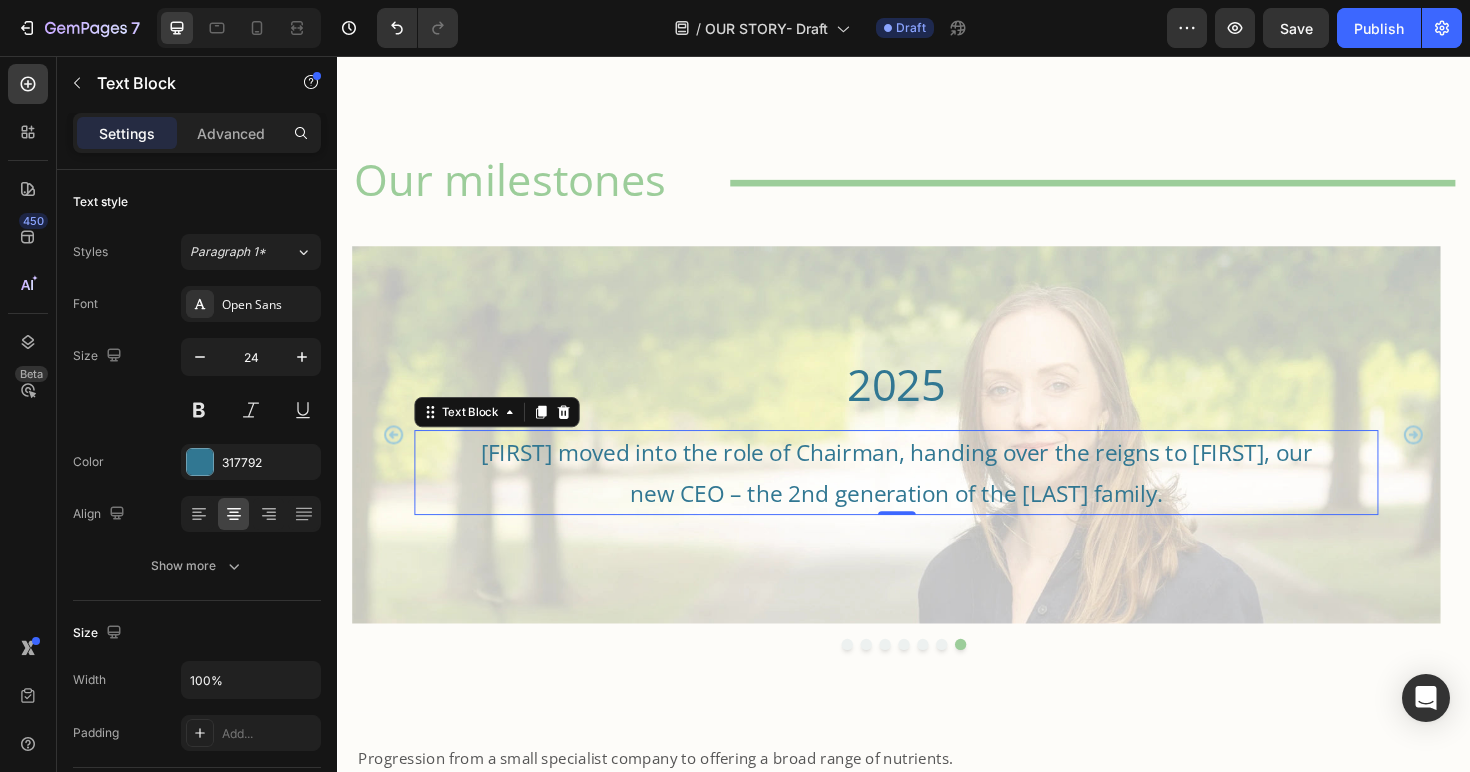 click on "[FIRST] moved into the role of Chairman, handing over the reigns to [FIRST], our new CEO – the 2nd generation of the [LAST] family." at bounding box center (929, 497) 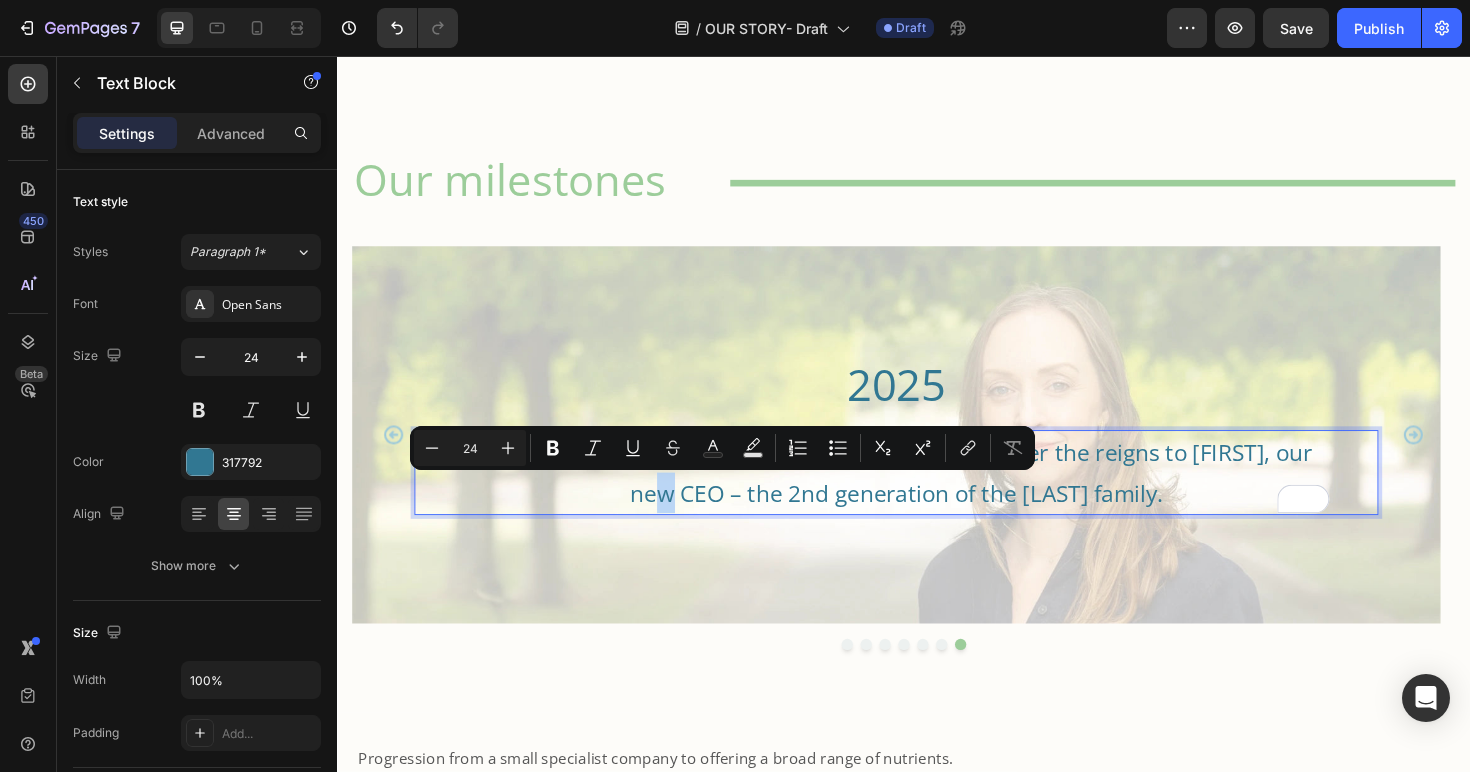 click on "[FIRST] moved into the role of Chairman, handing over the reigns to [FIRST], our new CEO – the 2nd generation of the [LAST] family." at bounding box center [929, 497] 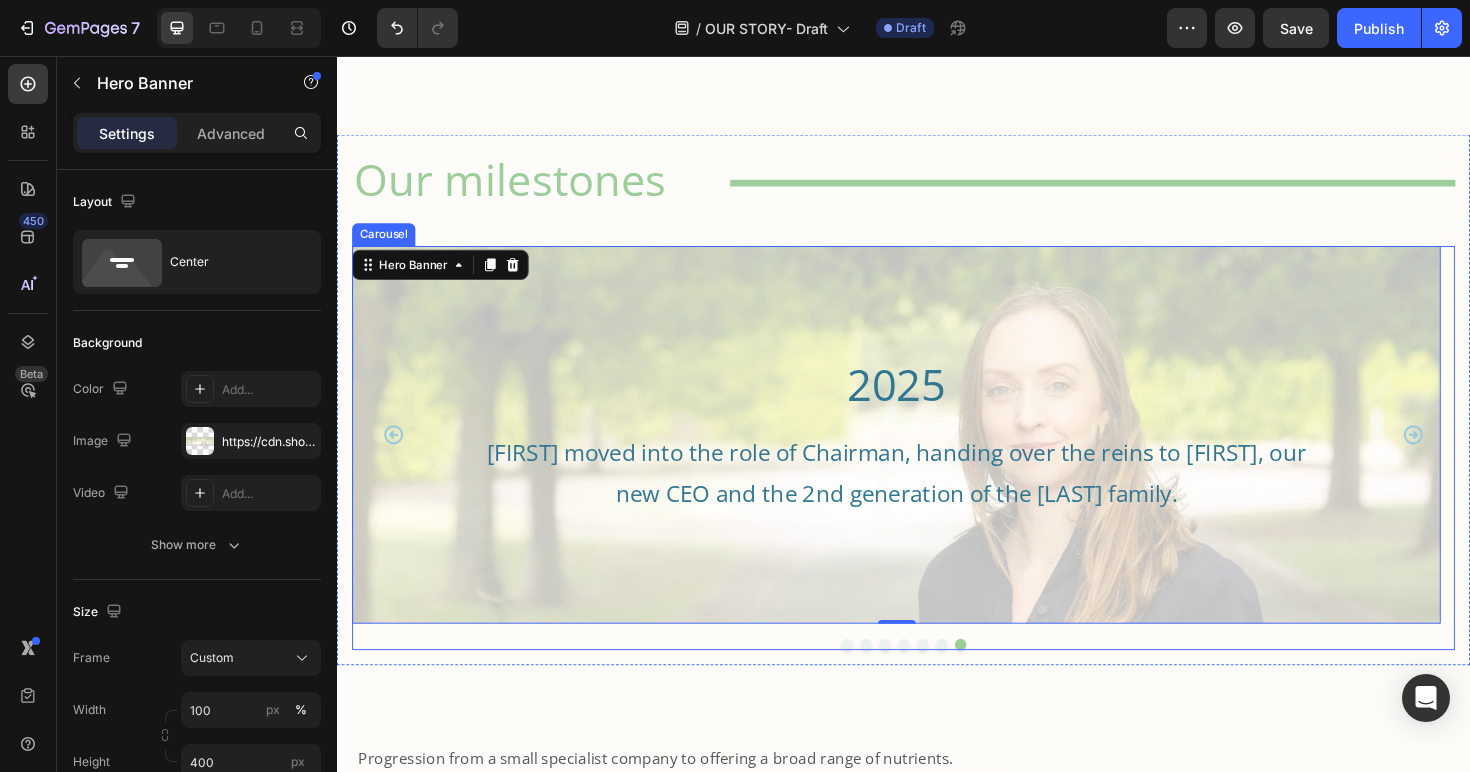 click 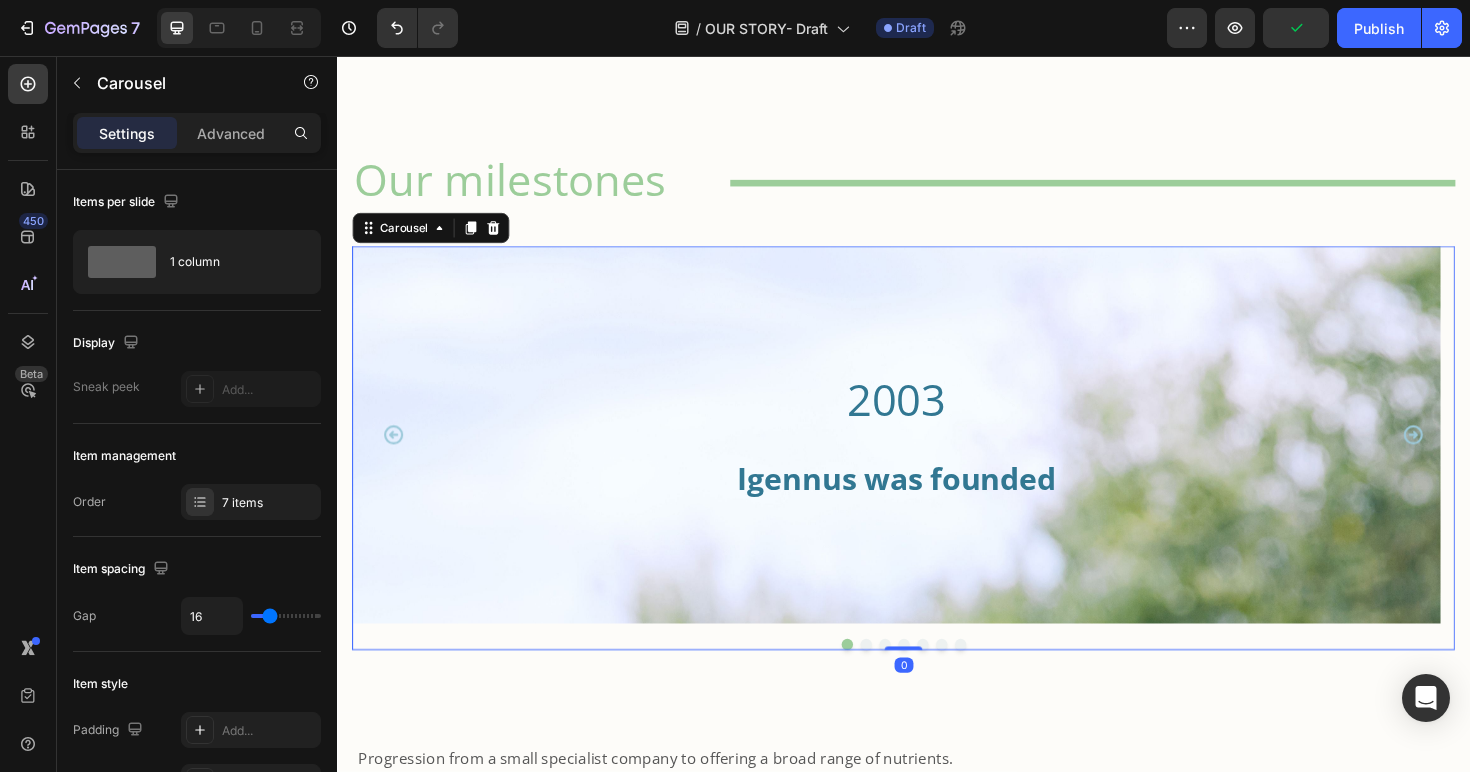 click 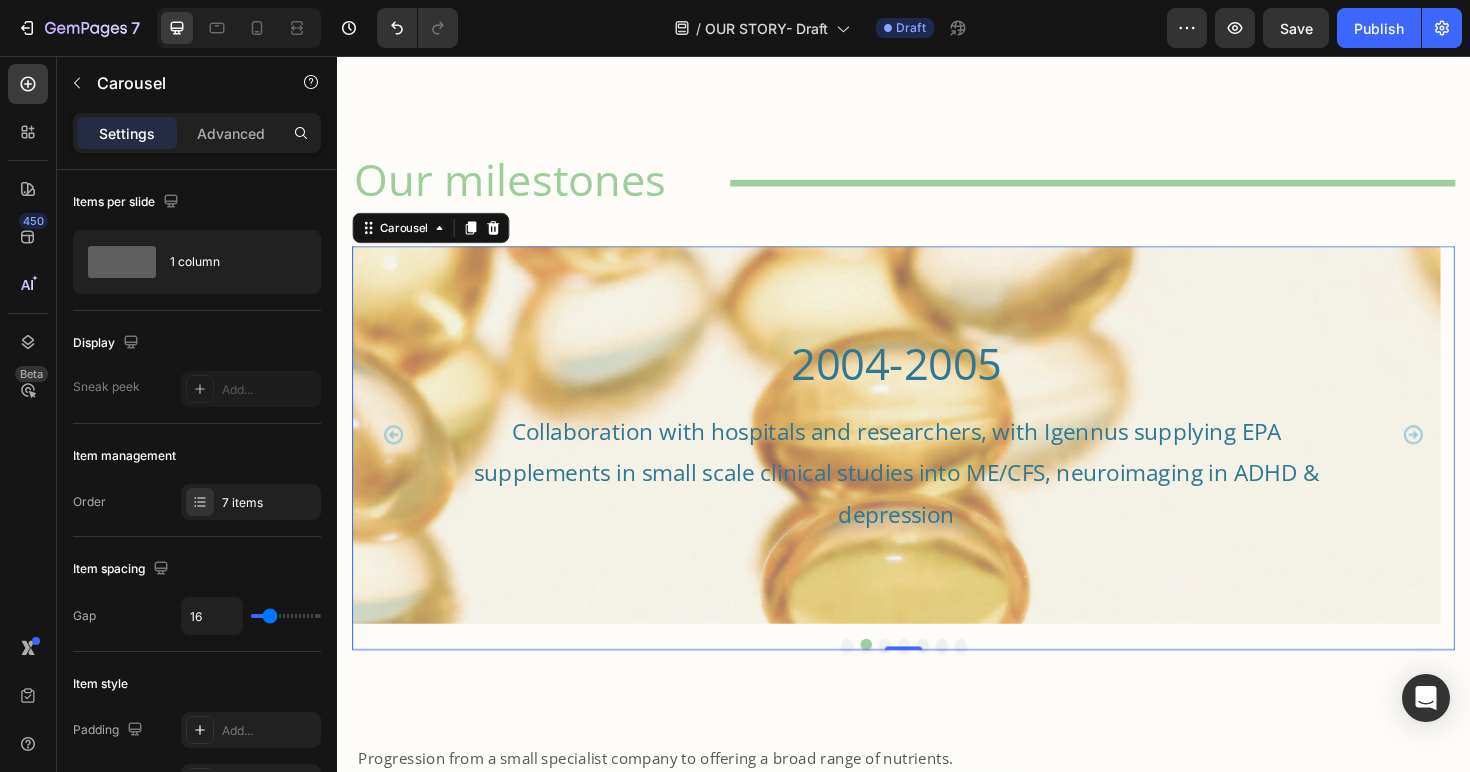 click 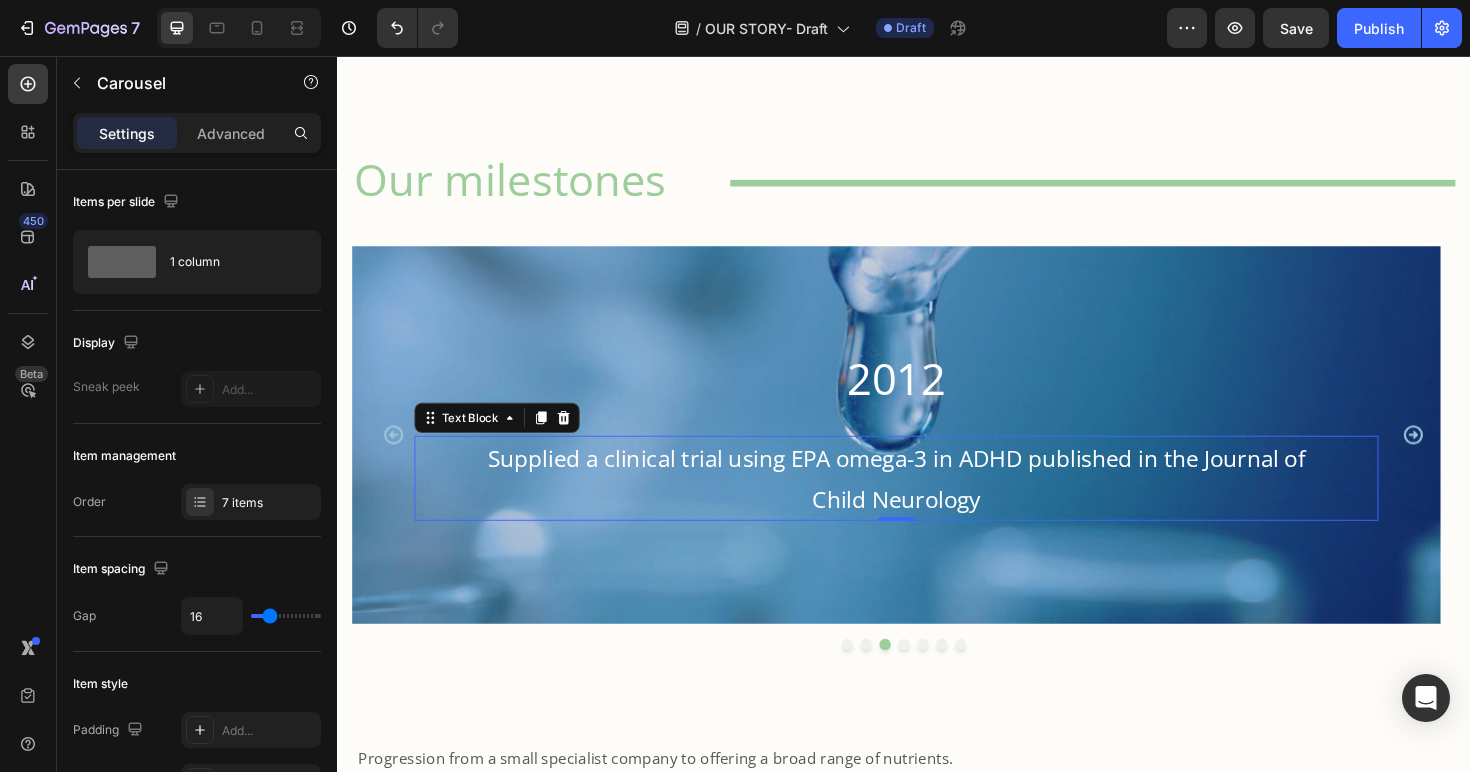 click on "Supplied a clinical trial using EPA omega-3 in ADHD published in the Journal of Child Neurology" at bounding box center (929, 503) 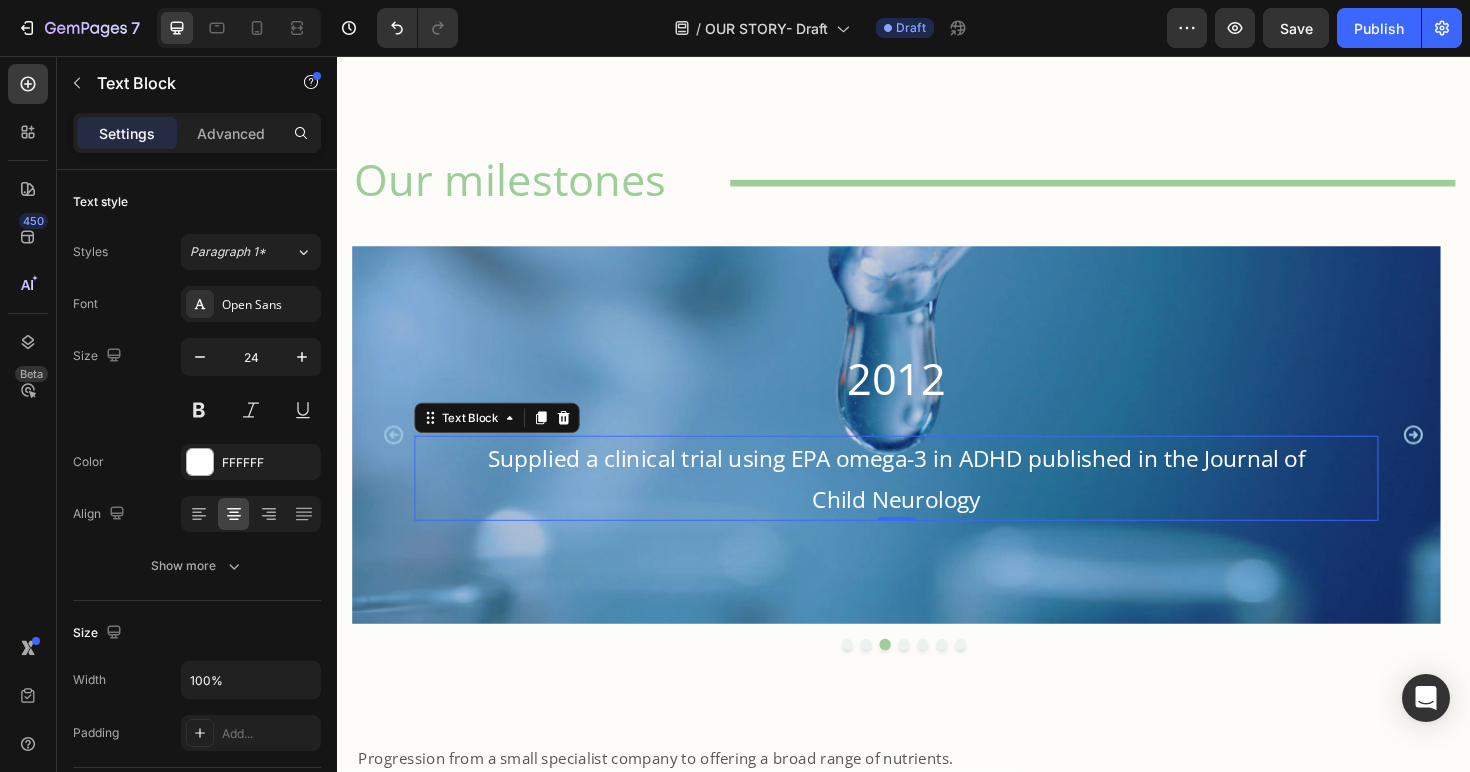 click on "Supplied a clinical trial using EPA omega-3 in ADHD published in the Journal of Child Neurology" at bounding box center (929, 503) 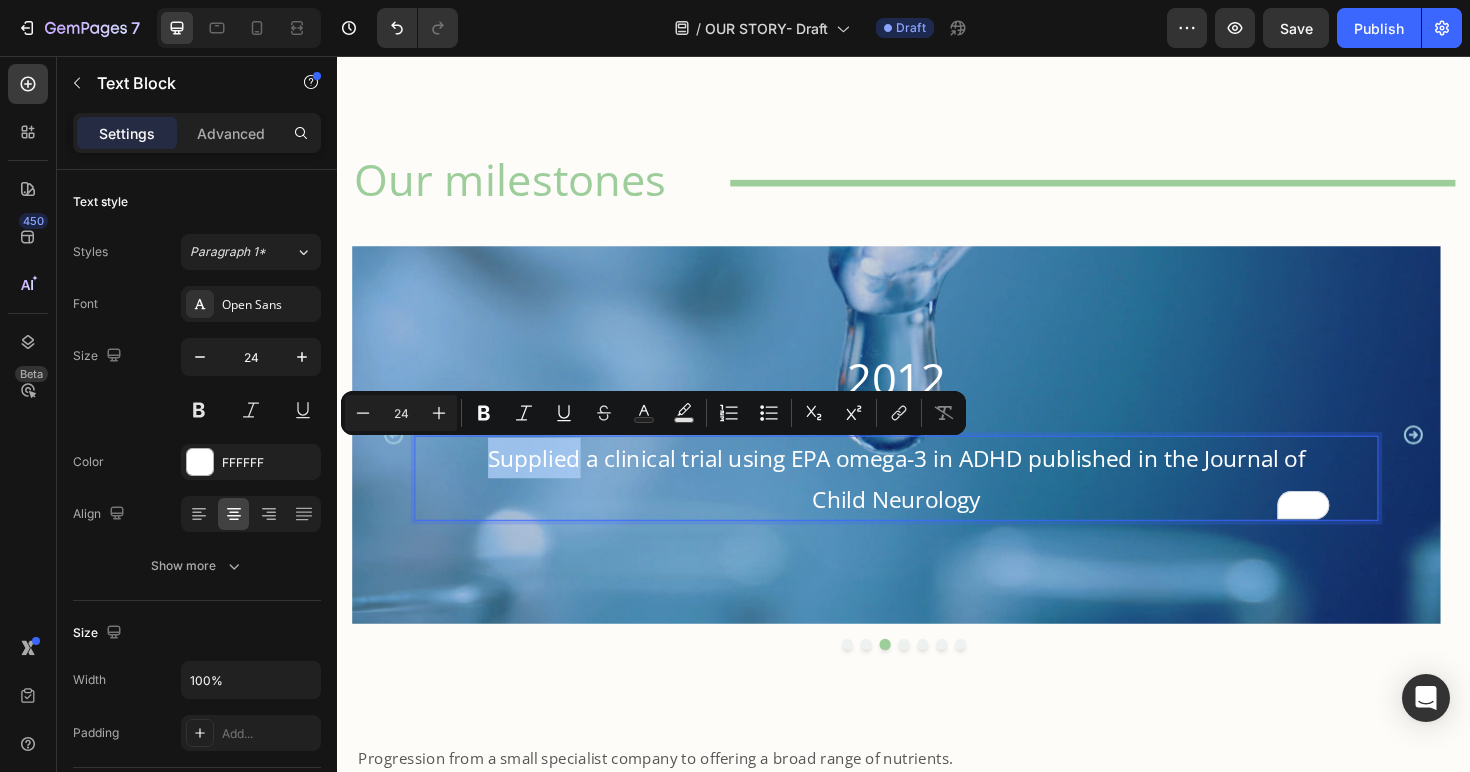 click on "Supplied a clinical trial using EPA omega-3 in ADHD published in the Journal of Child Neurology" at bounding box center (929, 503) 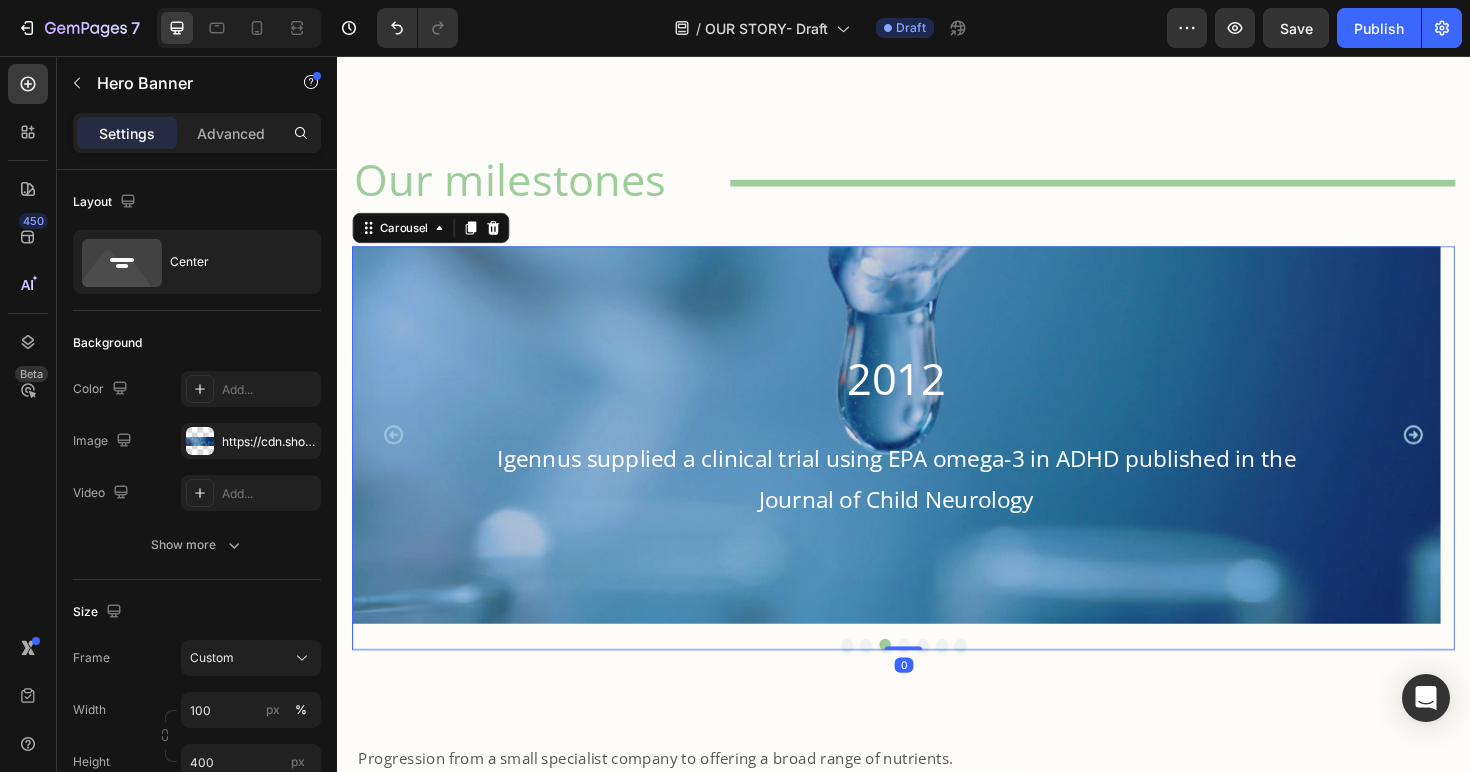 click 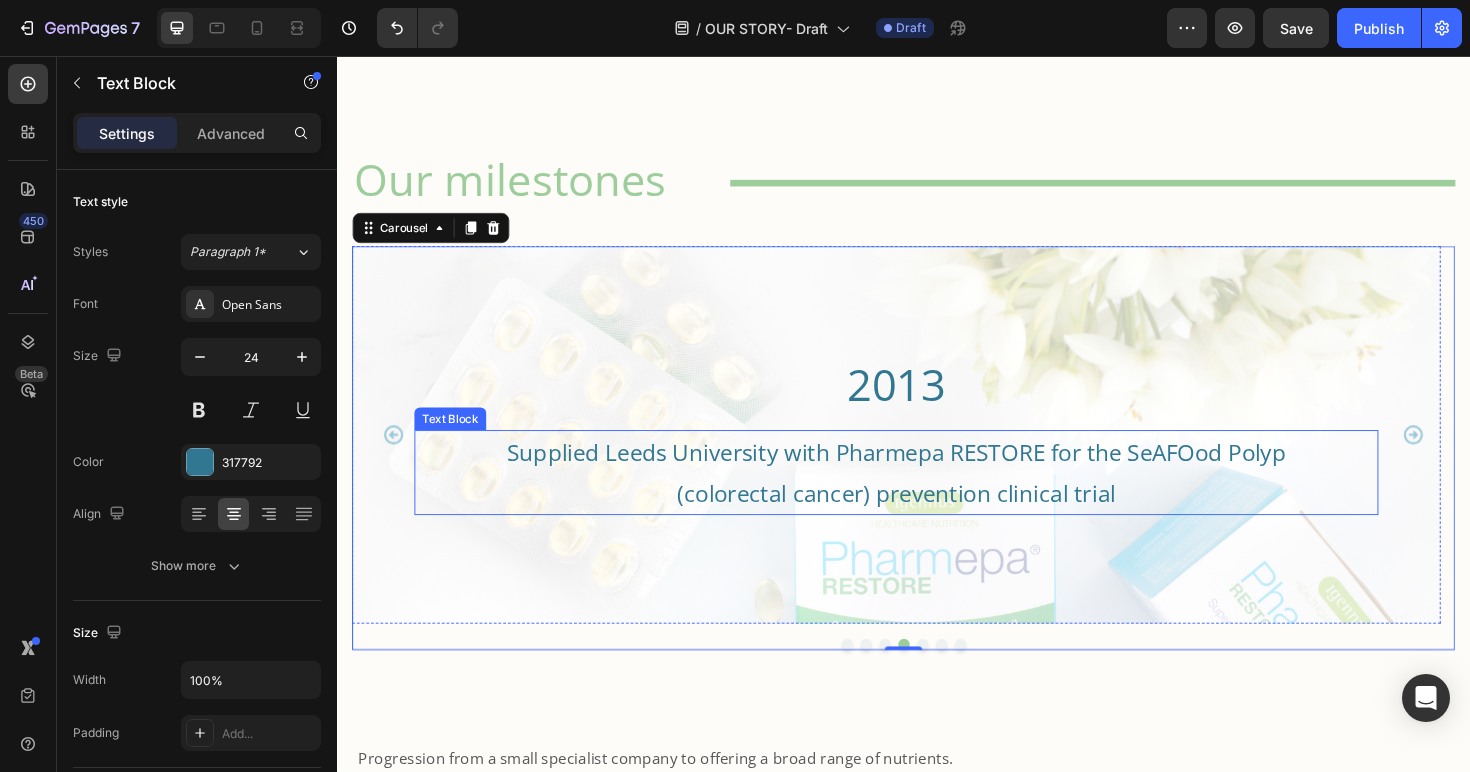 click on "Supplied Leeds University with Pharmepa RESTORE for the SeAFOod Polyp (colorectal cancer) prevention clinical trial" at bounding box center [929, 497] 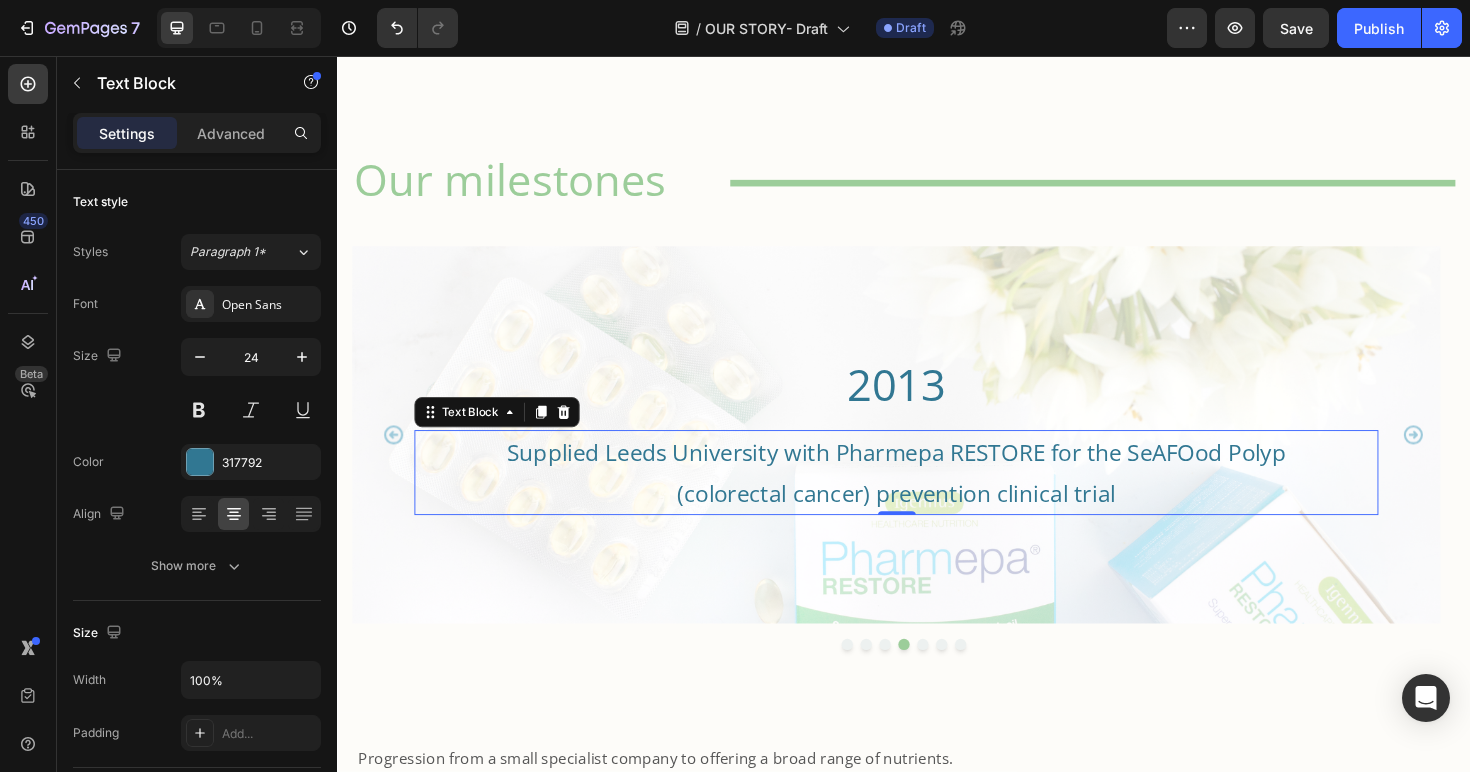 click on "Supplied Leeds University with Pharmepa RESTORE for the SeAFOod Polyp (colorectal cancer) prevention clinical trial" at bounding box center (929, 497) 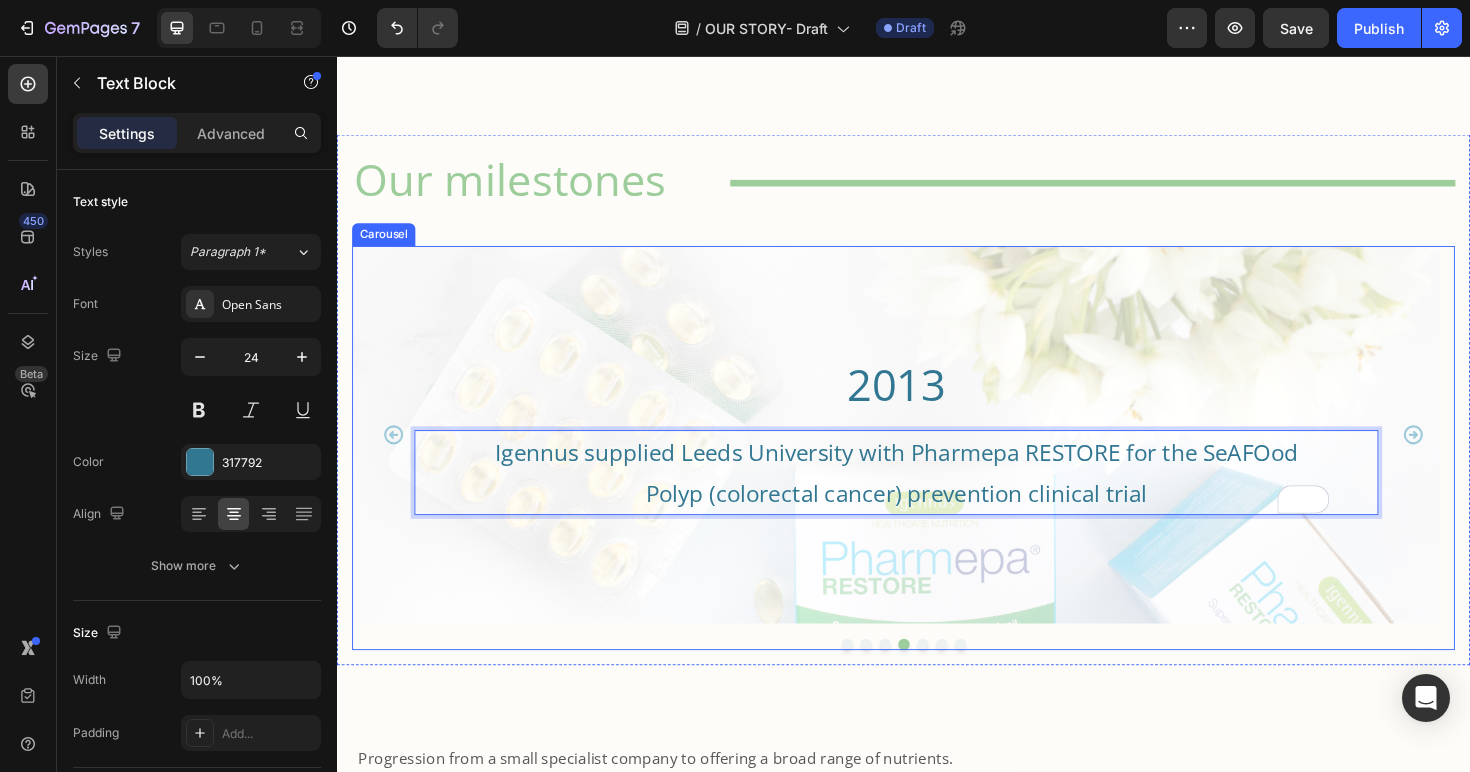 click 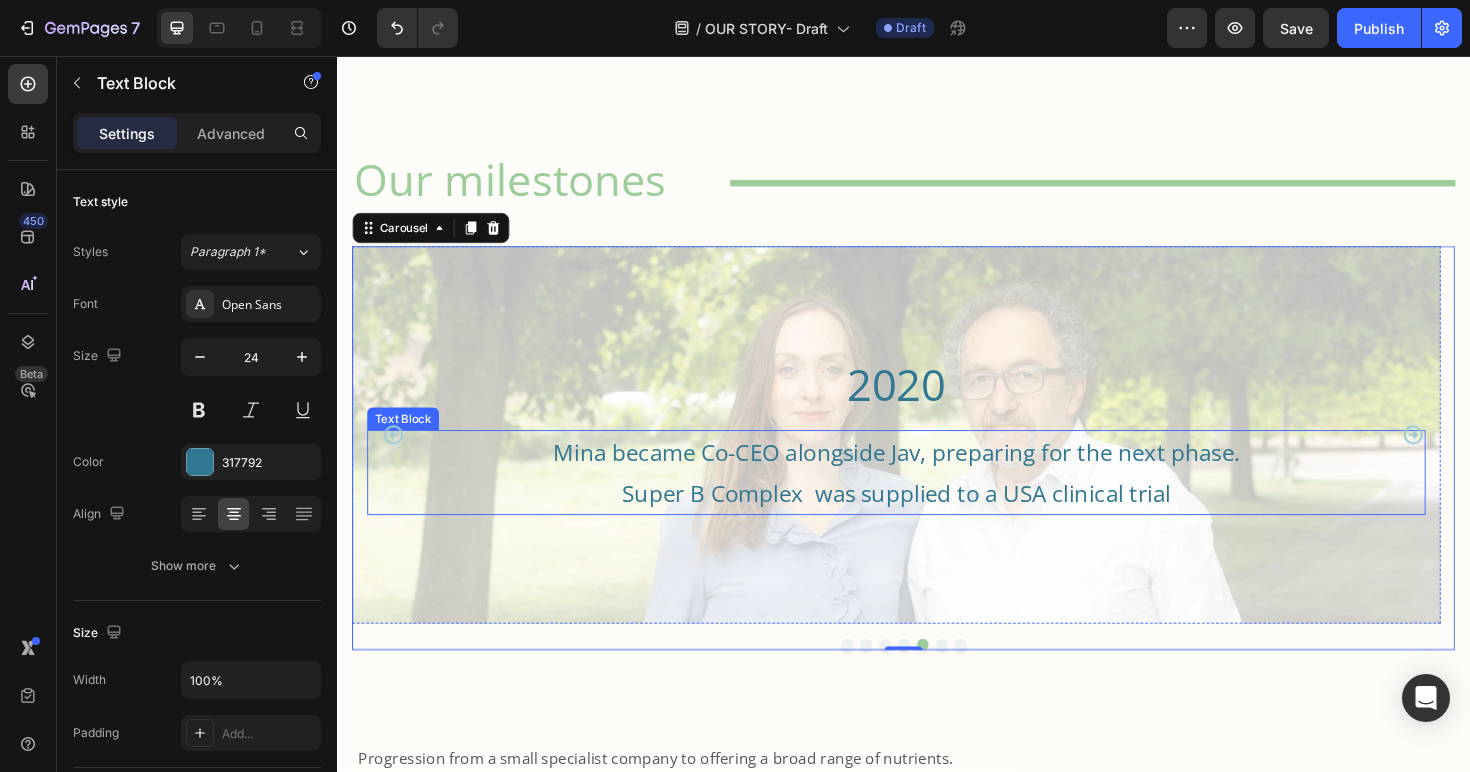 click on "[FIRST] became Co-CEO alongside [FIRST], preparing for the next phase. Super B Complex  was supplied to a USA clinical trial" at bounding box center [929, 497] 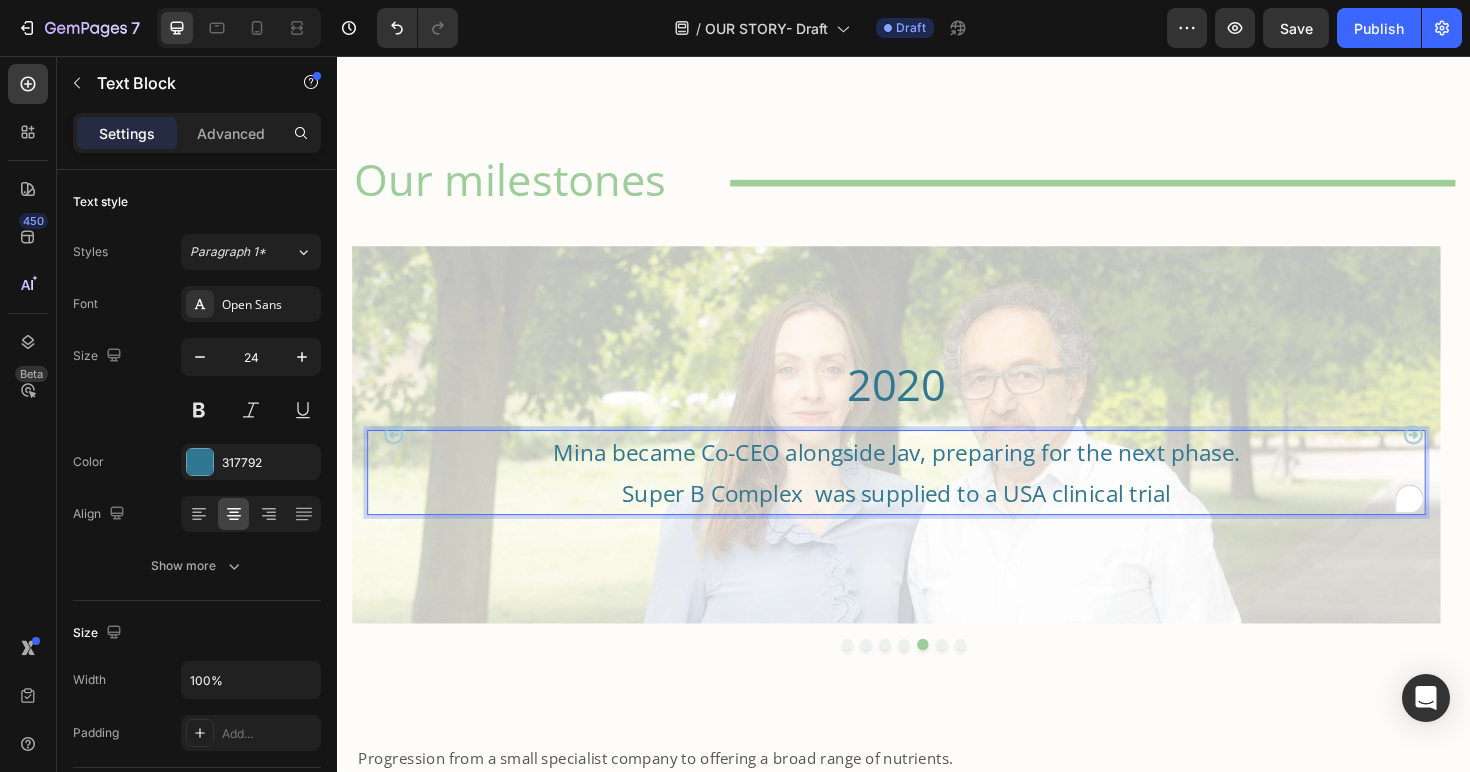 click on "[FIRST] became Co-CEO alongside [FIRST], preparing for the next phase. Super B Complex  was supplied to a USA clinical trial" at bounding box center (929, 497) 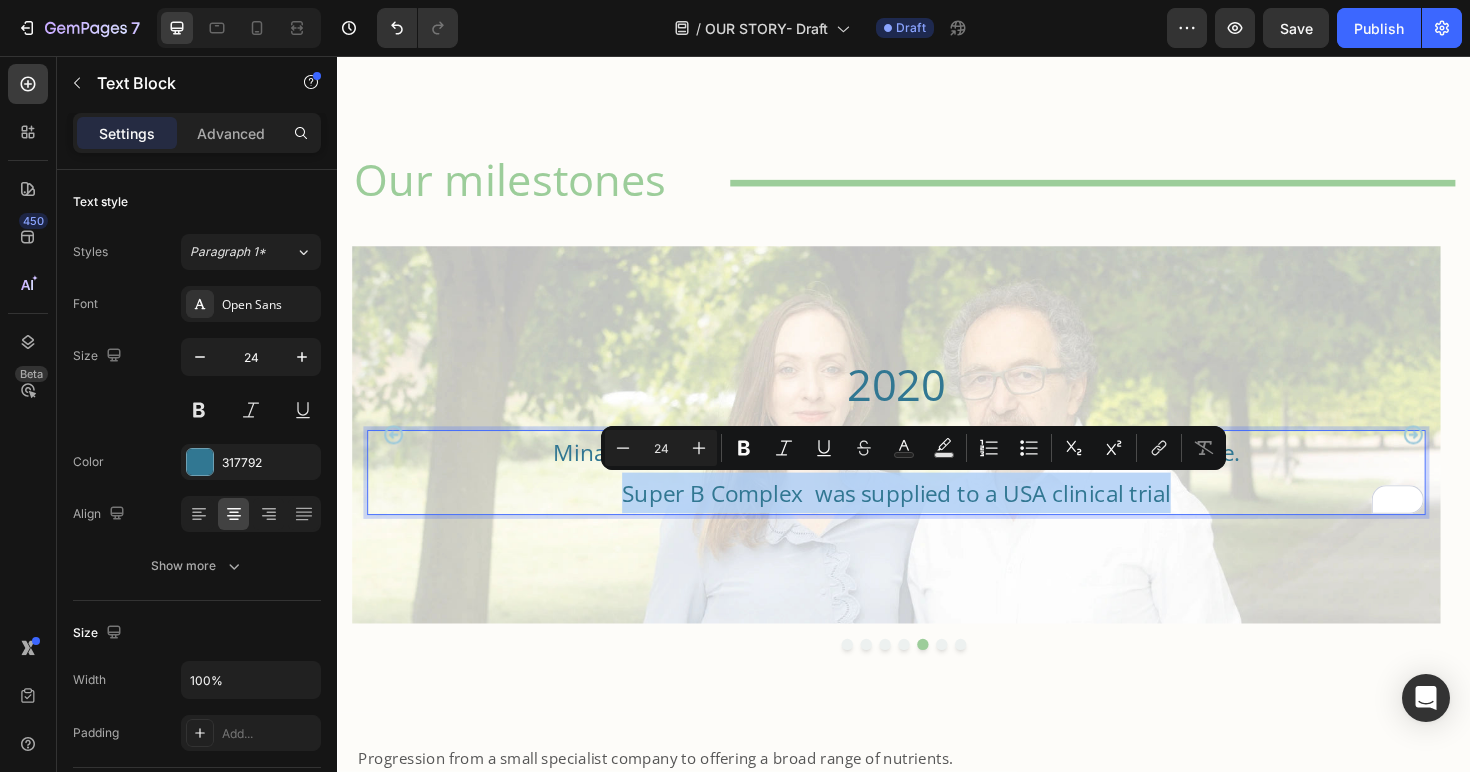 drag, startPoint x: 1224, startPoint y: 521, endPoint x: 633, endPoint y: 534, distance: 591.14294 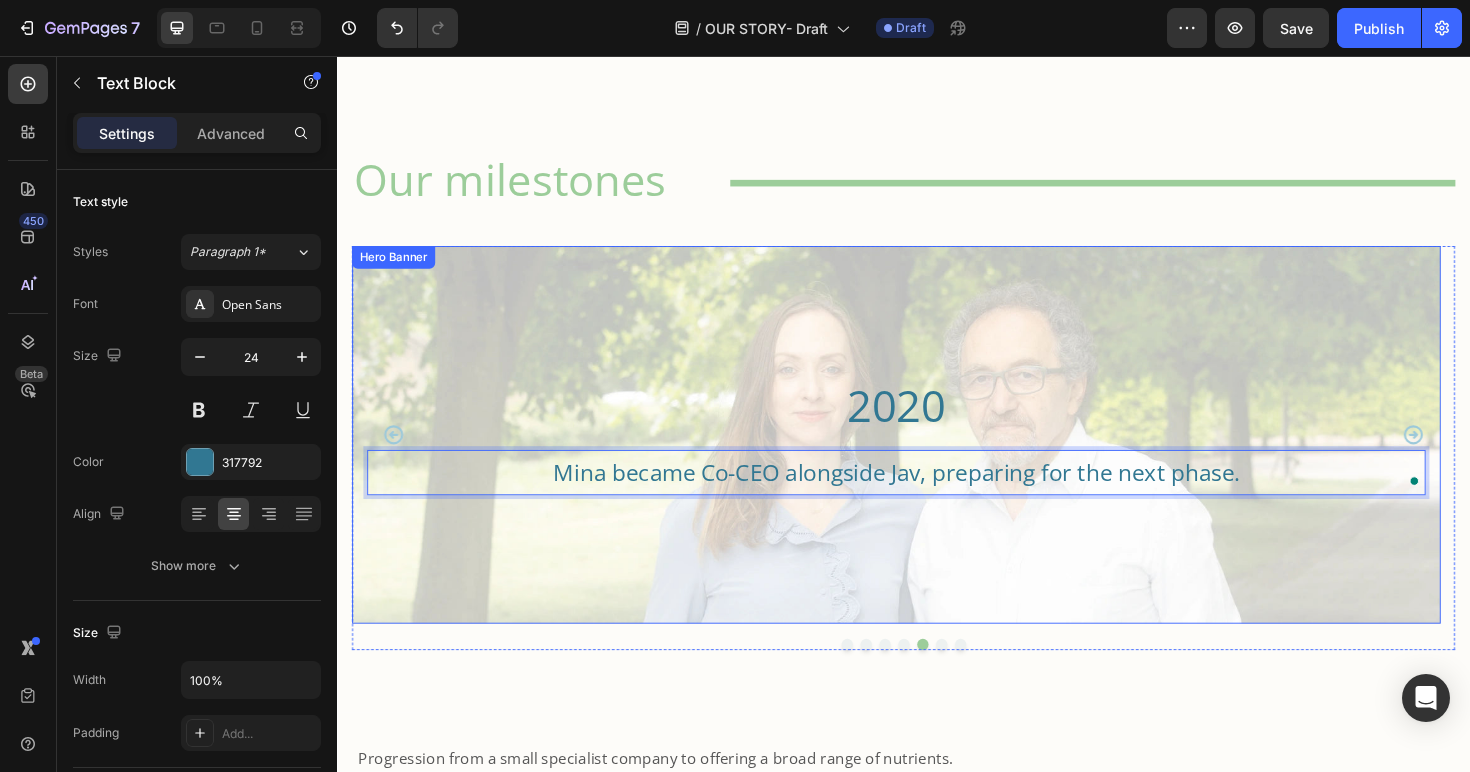 scroll, scrollTop: 1647, scrollLeft: 0, axis: vertical 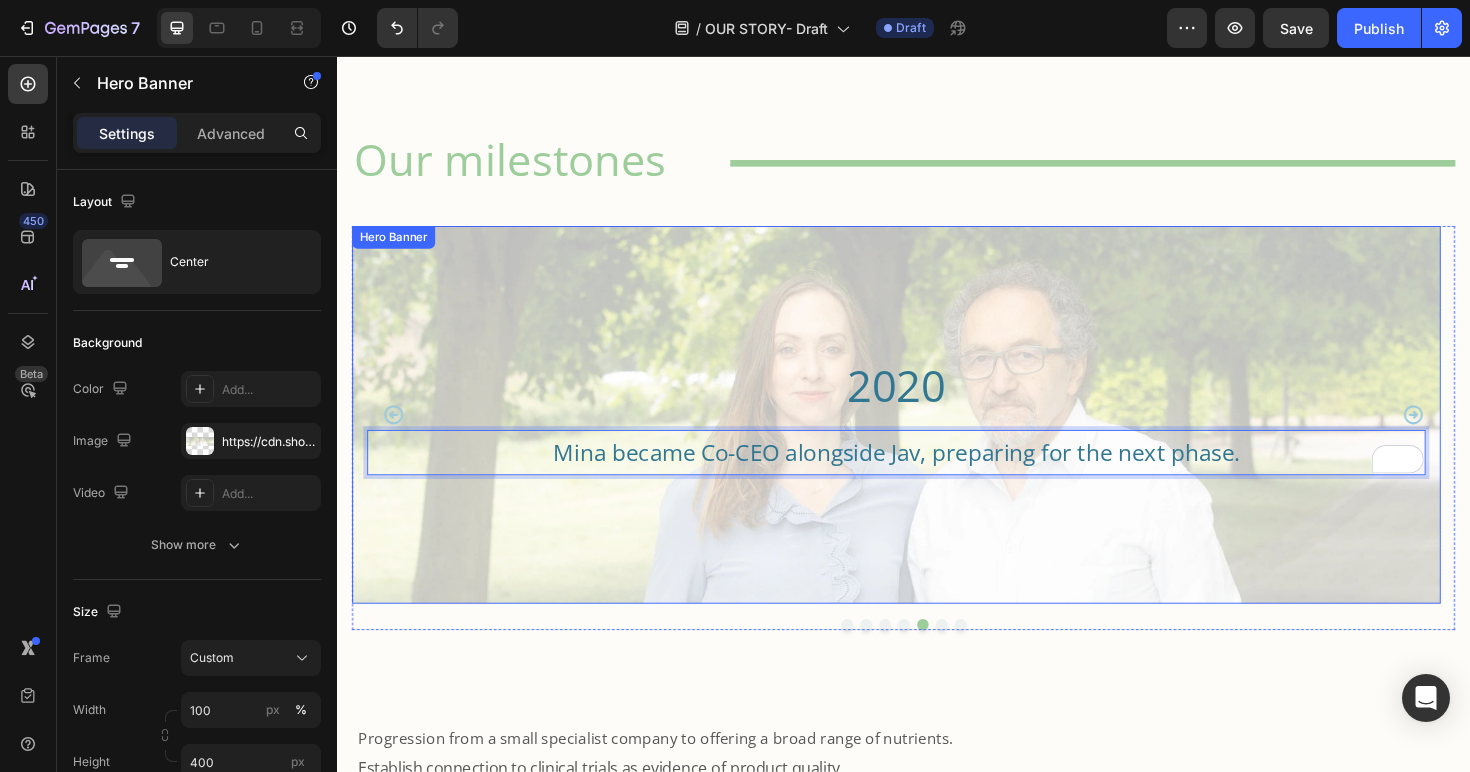 click at bounding box center (929, 436) 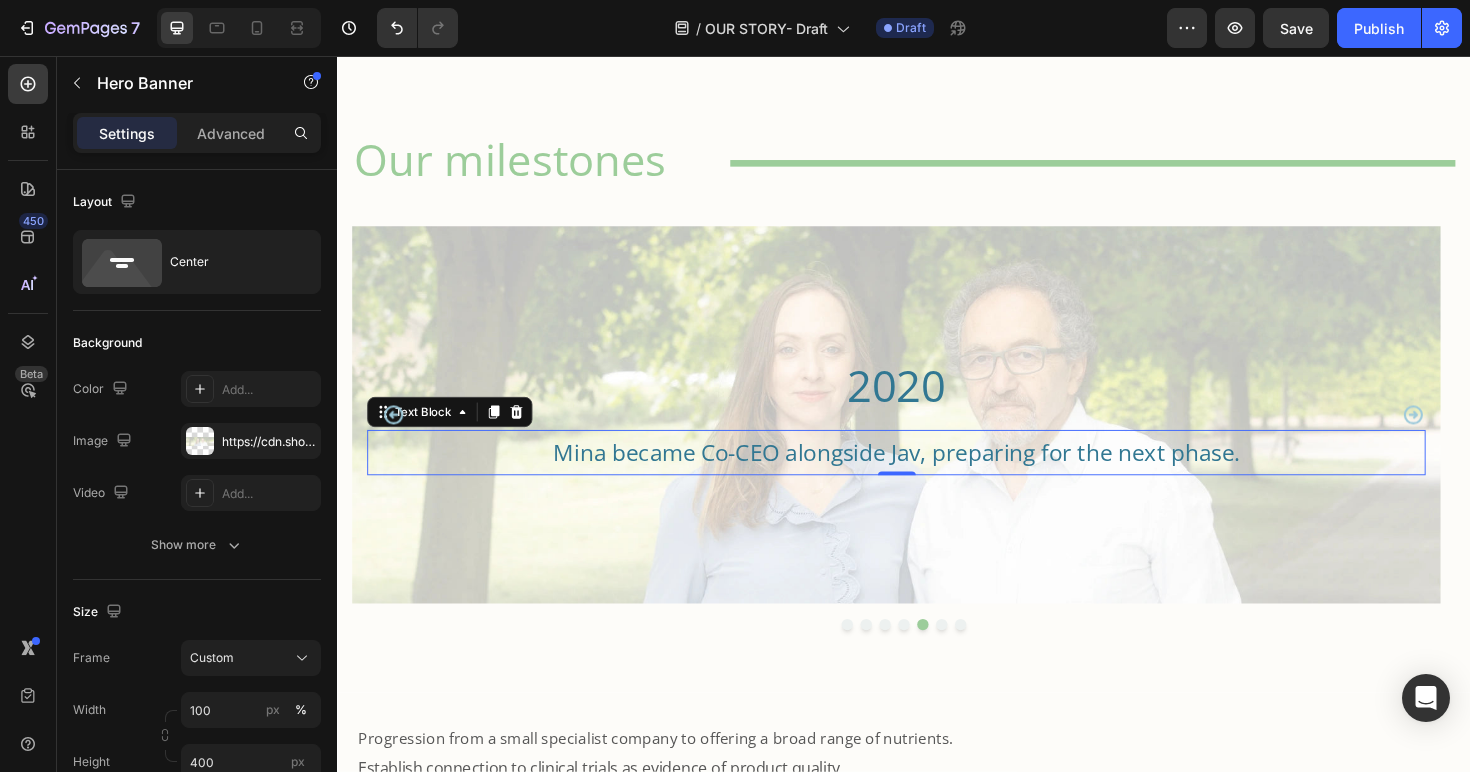 click on "Mina became Co-CEO alongside Jav, preparing for the next phase." at bounding box center (929, 475) 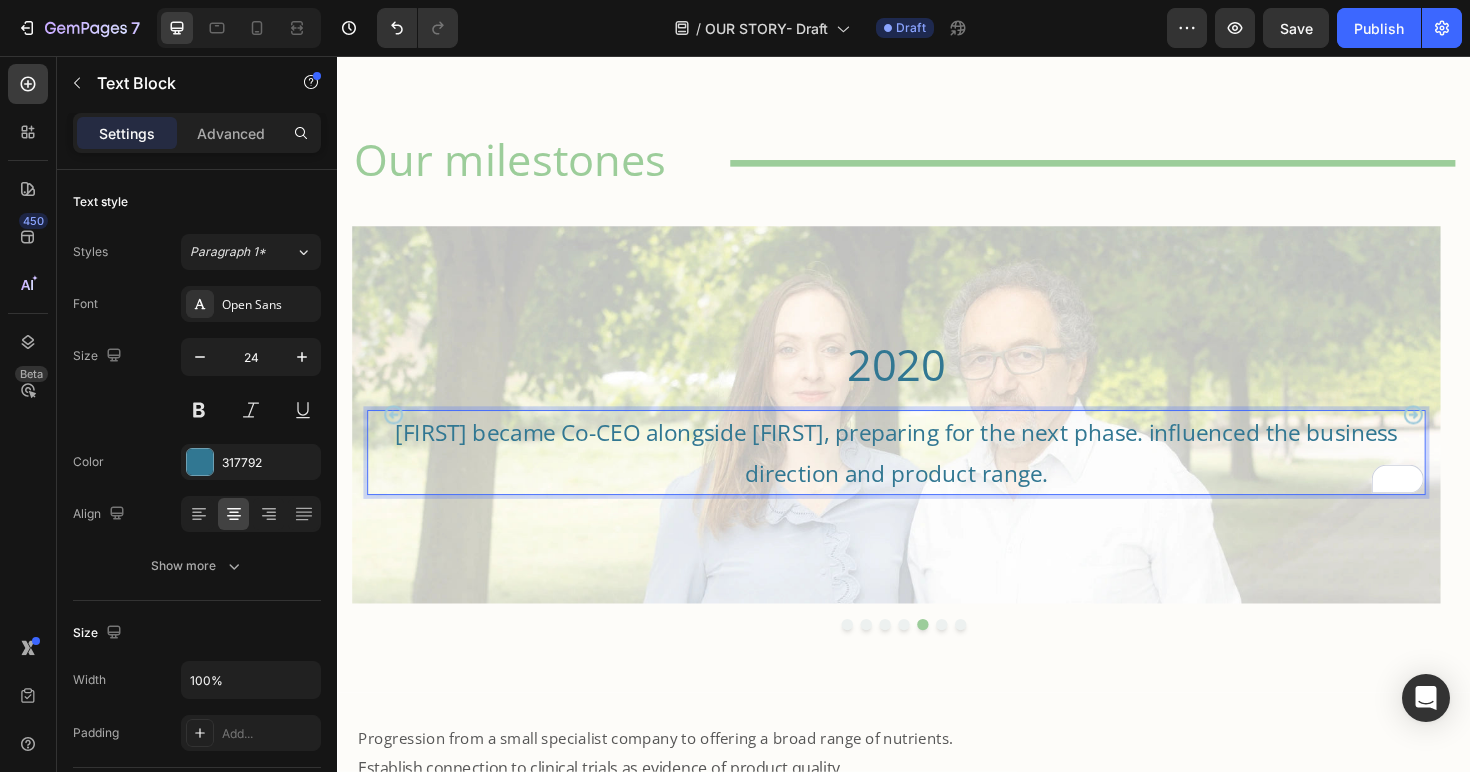 scroll, scrollTop: 1626, scrollLeft: 0, axis: vertical 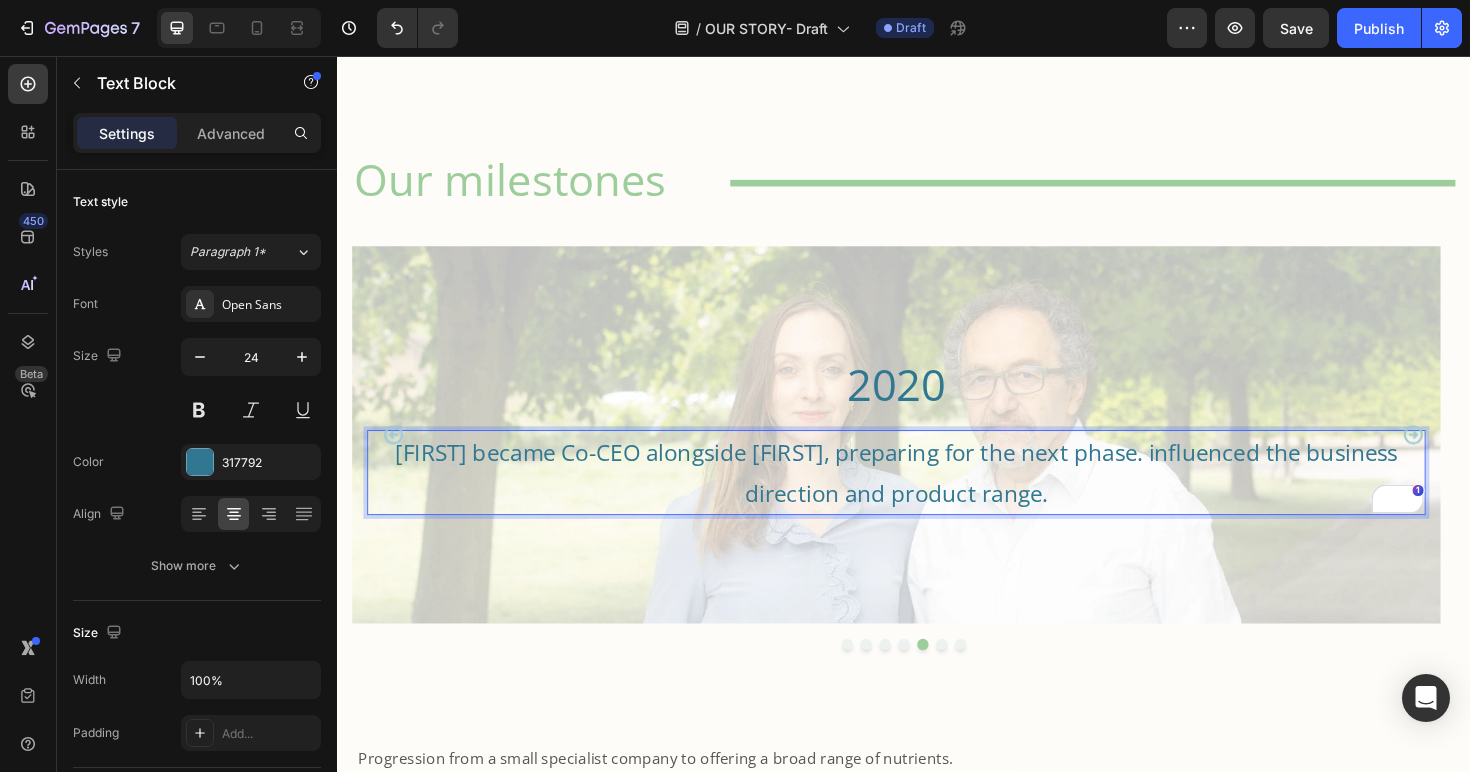 click on "[FIRST] became Co-CEO alongside [FIRST], preparing for the next phase. influenced the business direction and product range." at bounding box center [929, 497] 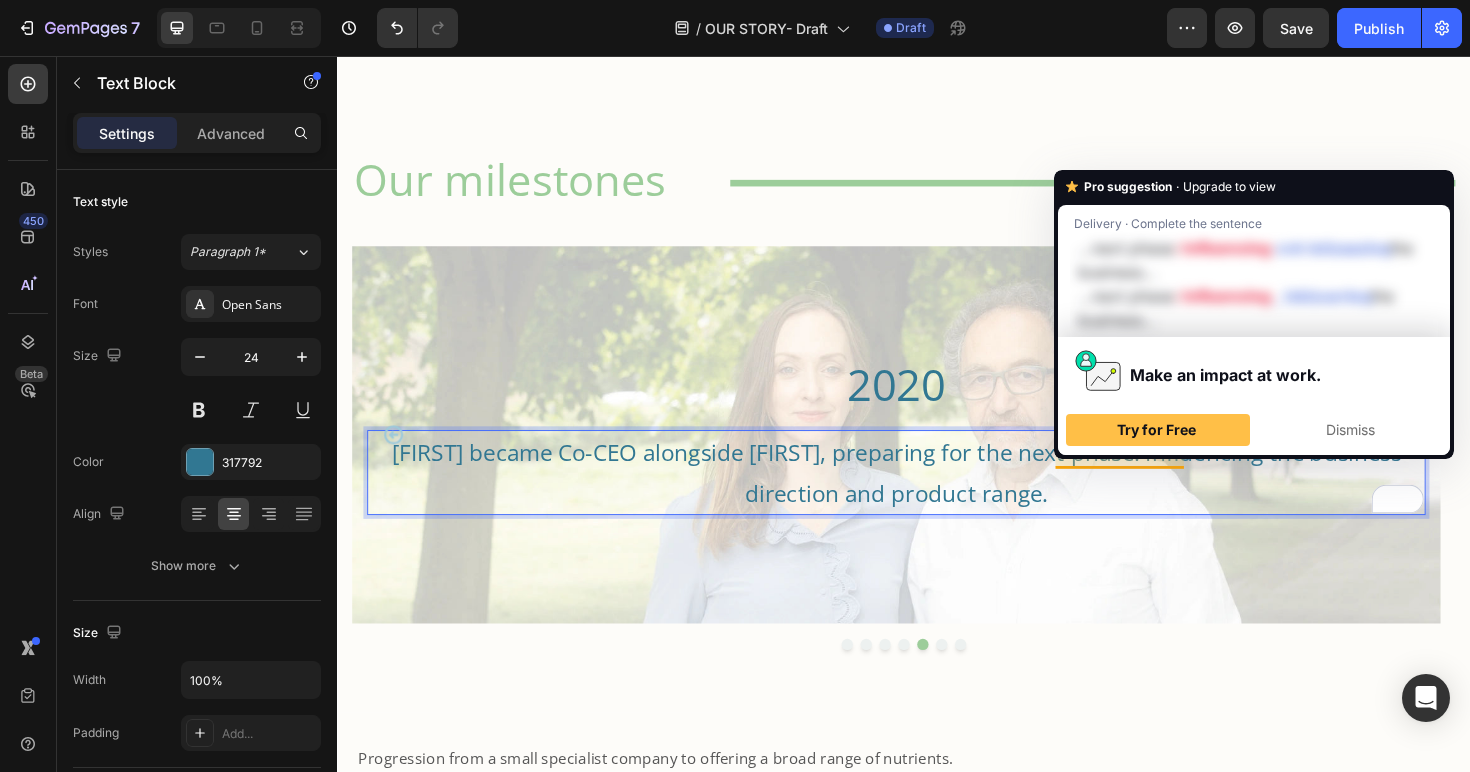 click on "[FIRST] became Co-CEO alongside [FIRST], preparing for the next phase. Influencing the business direction and product range." at bounding box center [929, 497] 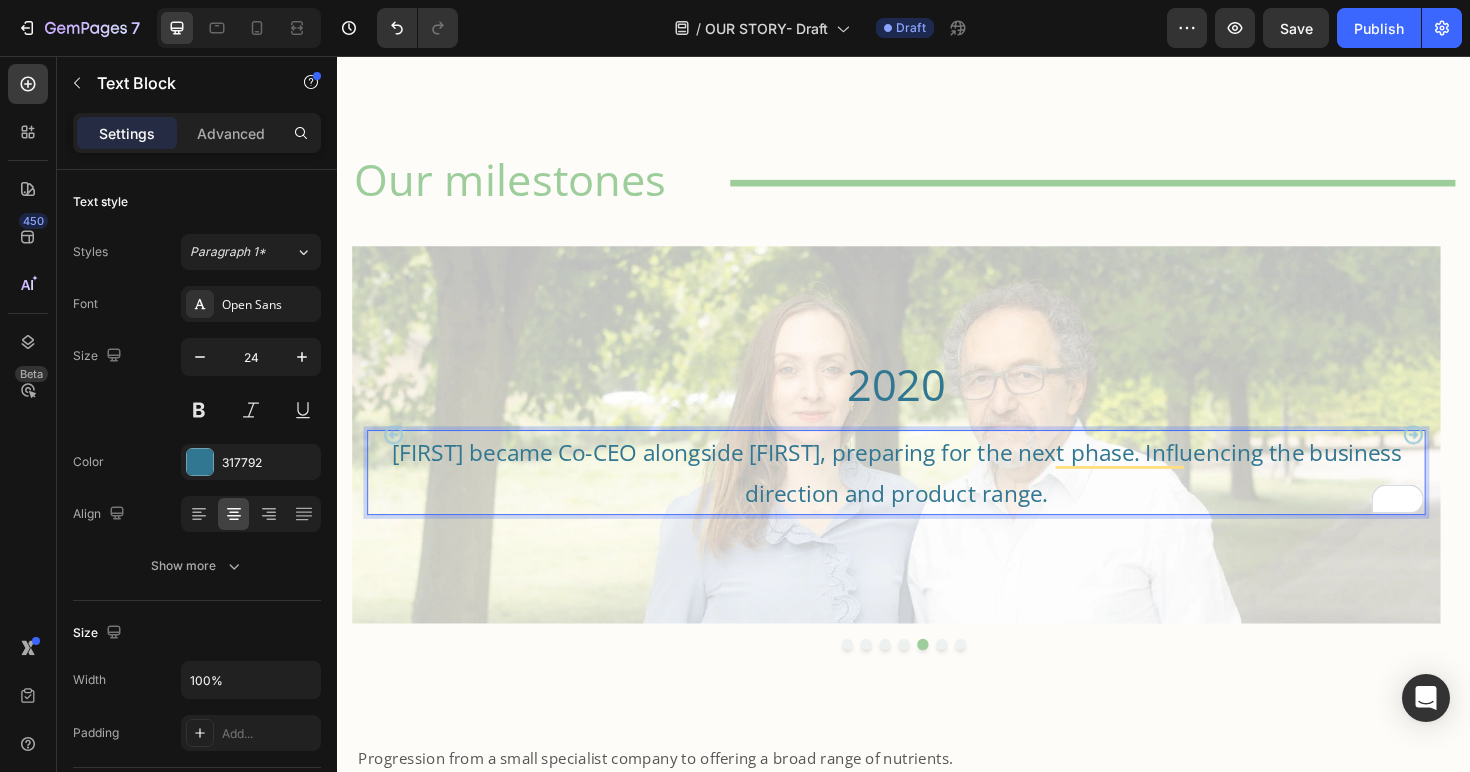 click on "[FIRST] became Co-CEO alongside [FIRST], preparing for the next phase. Influencing the business direction and product range." at bounding box center (929, 497) 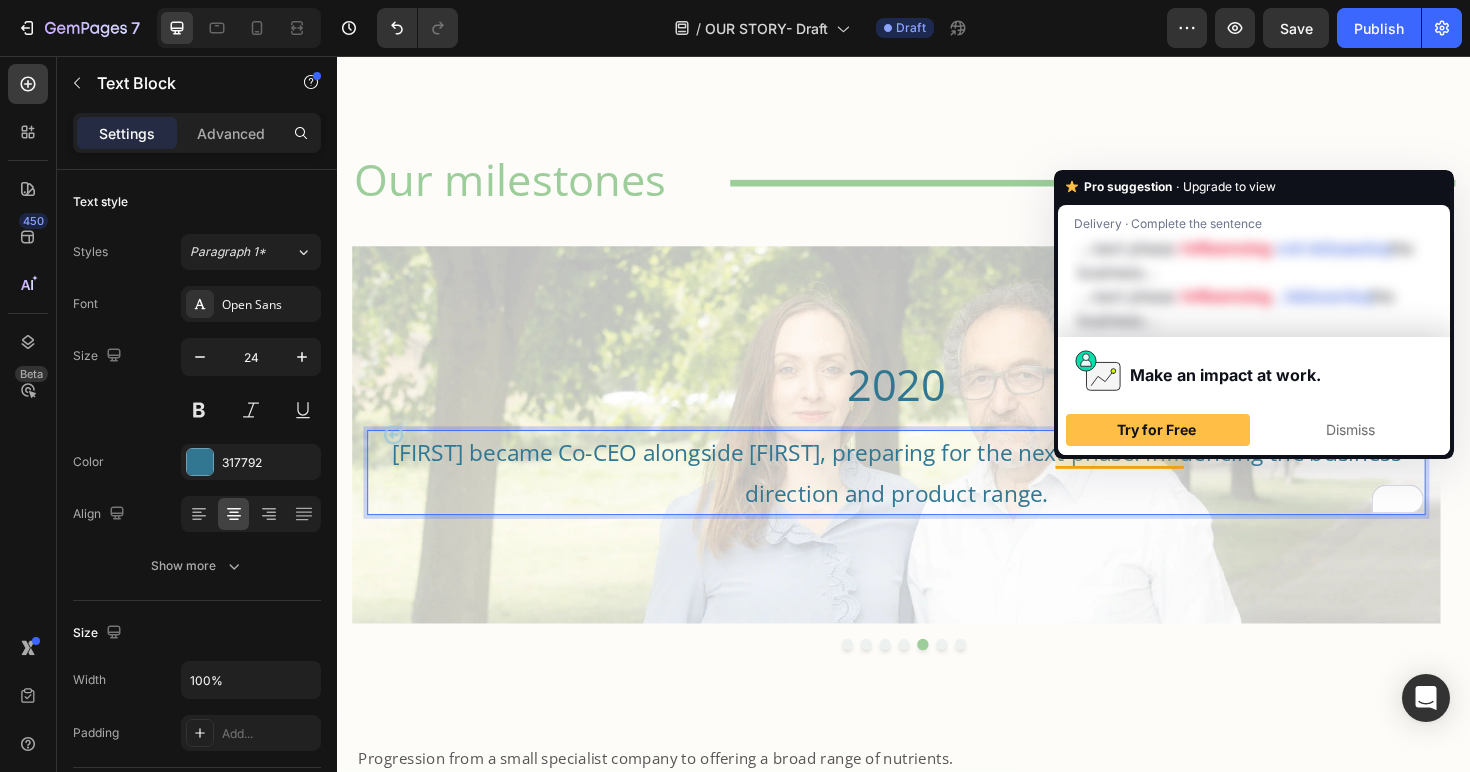 click on "[FIRST] became Co-CEO alongside [FIRST], preparing for the next phase. Influencing the business direction and product range." at bounding box center (929, 497) 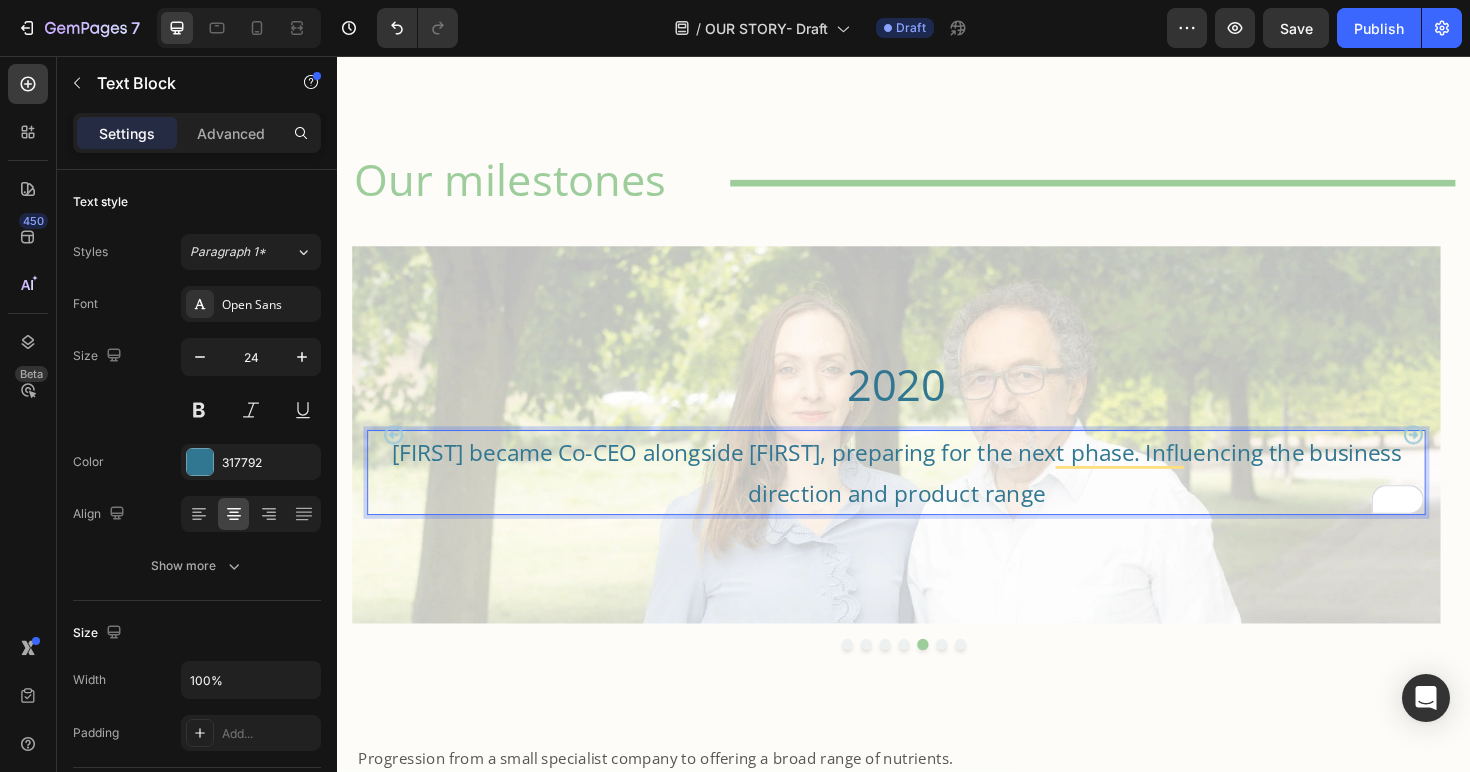 click on "[FIRST] became Co-CEO alongside [FIRST], preparing for the next phase. Influencing the business direction and product range" at bounding box center [929, 497] 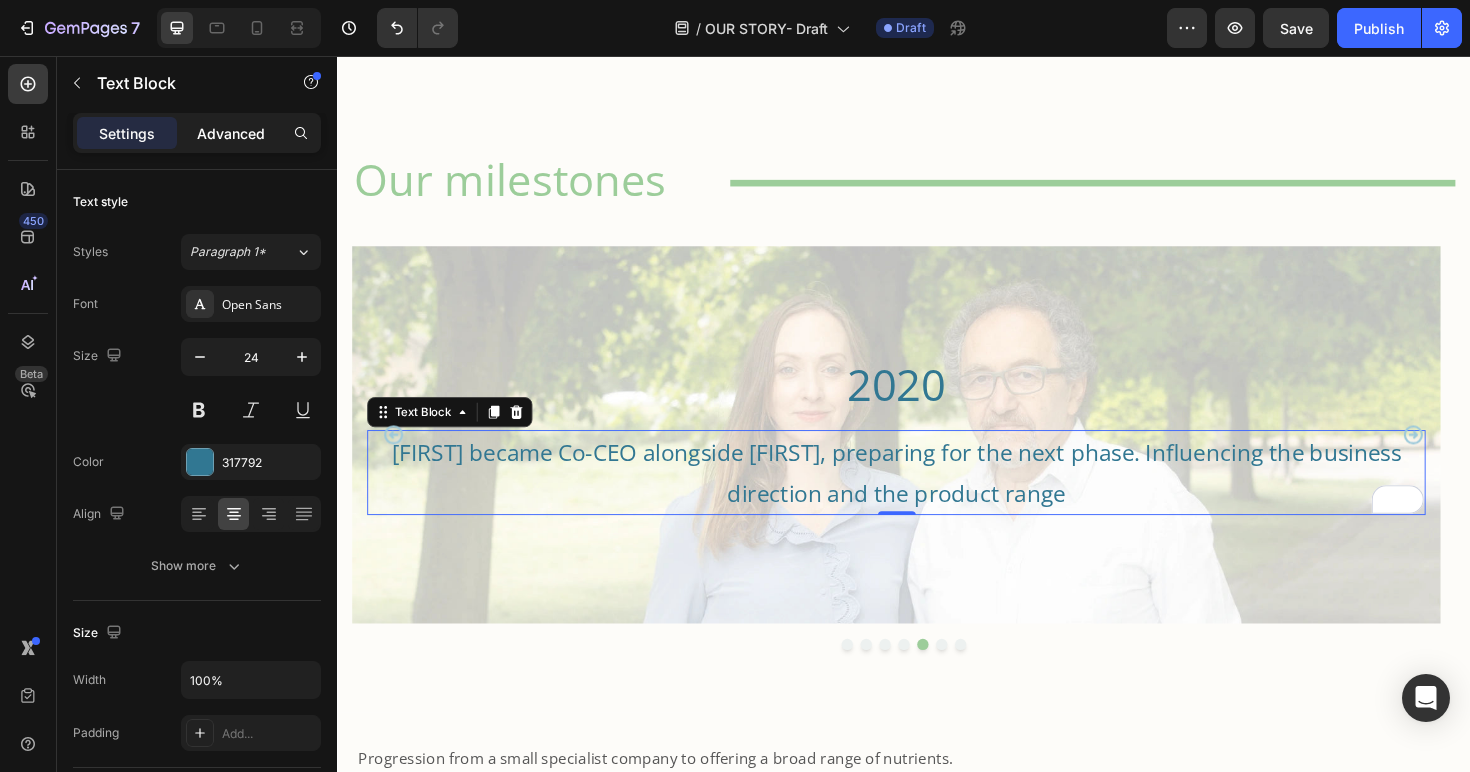 click on "Advanced" at bounding box center (231, 133) 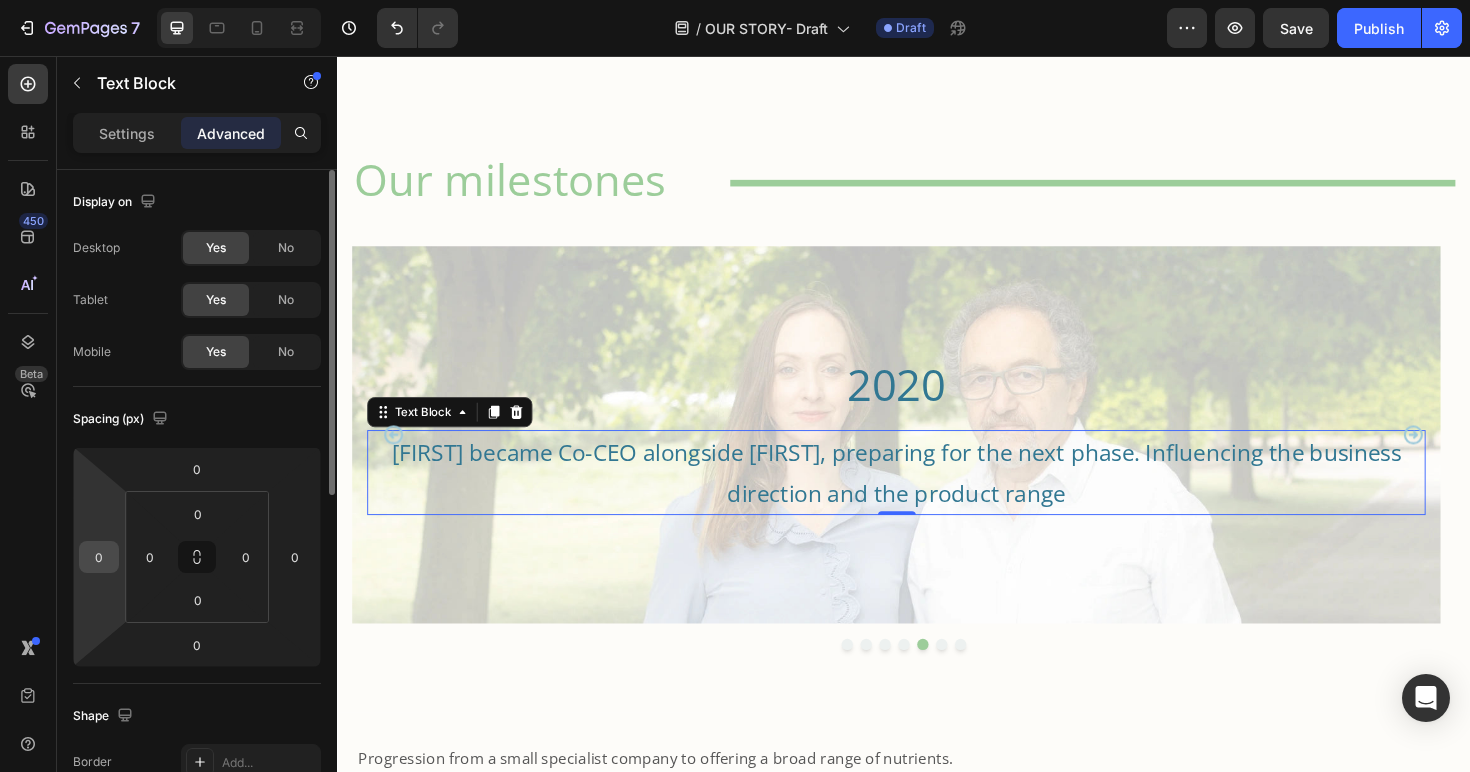 click on "0" at bounding box center (99, 557) 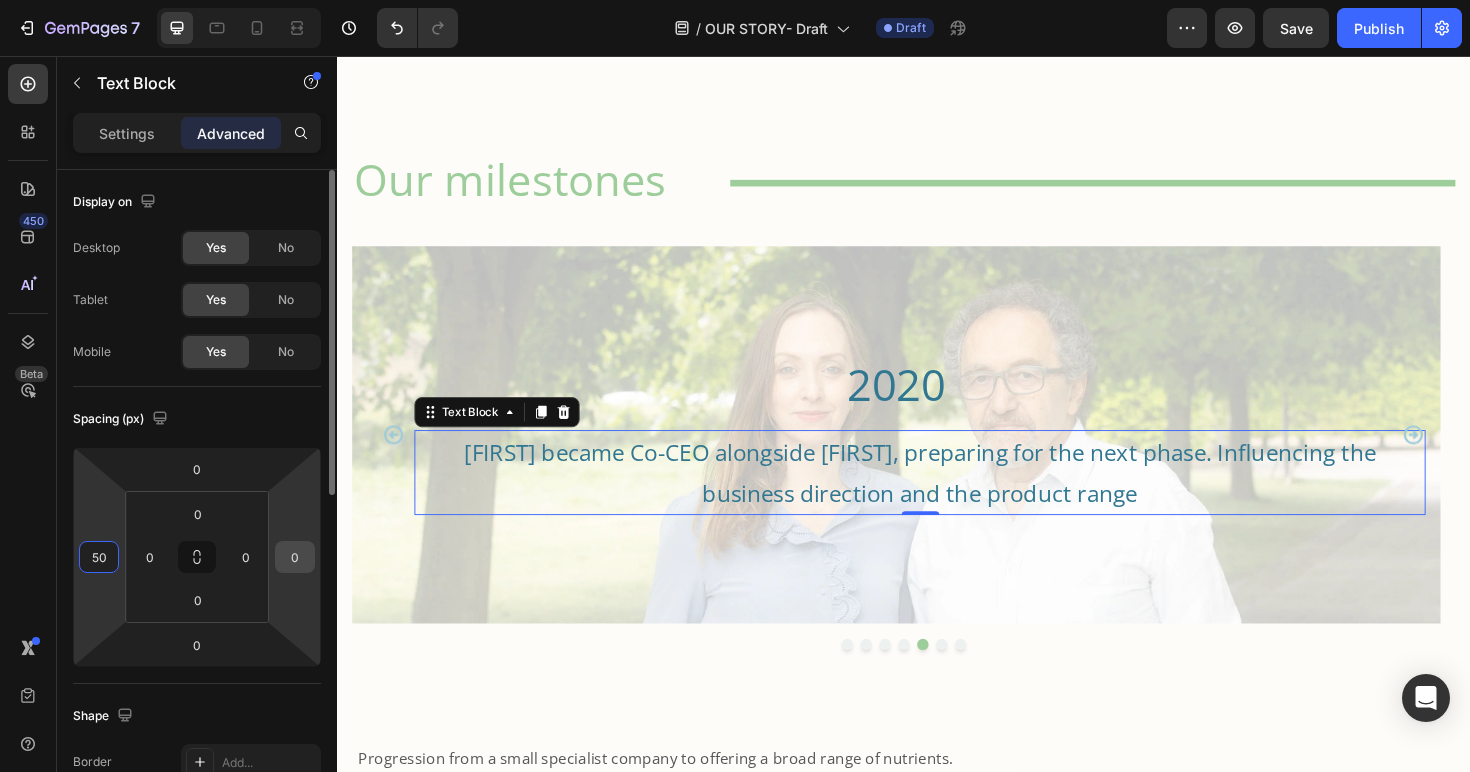 type on "50" 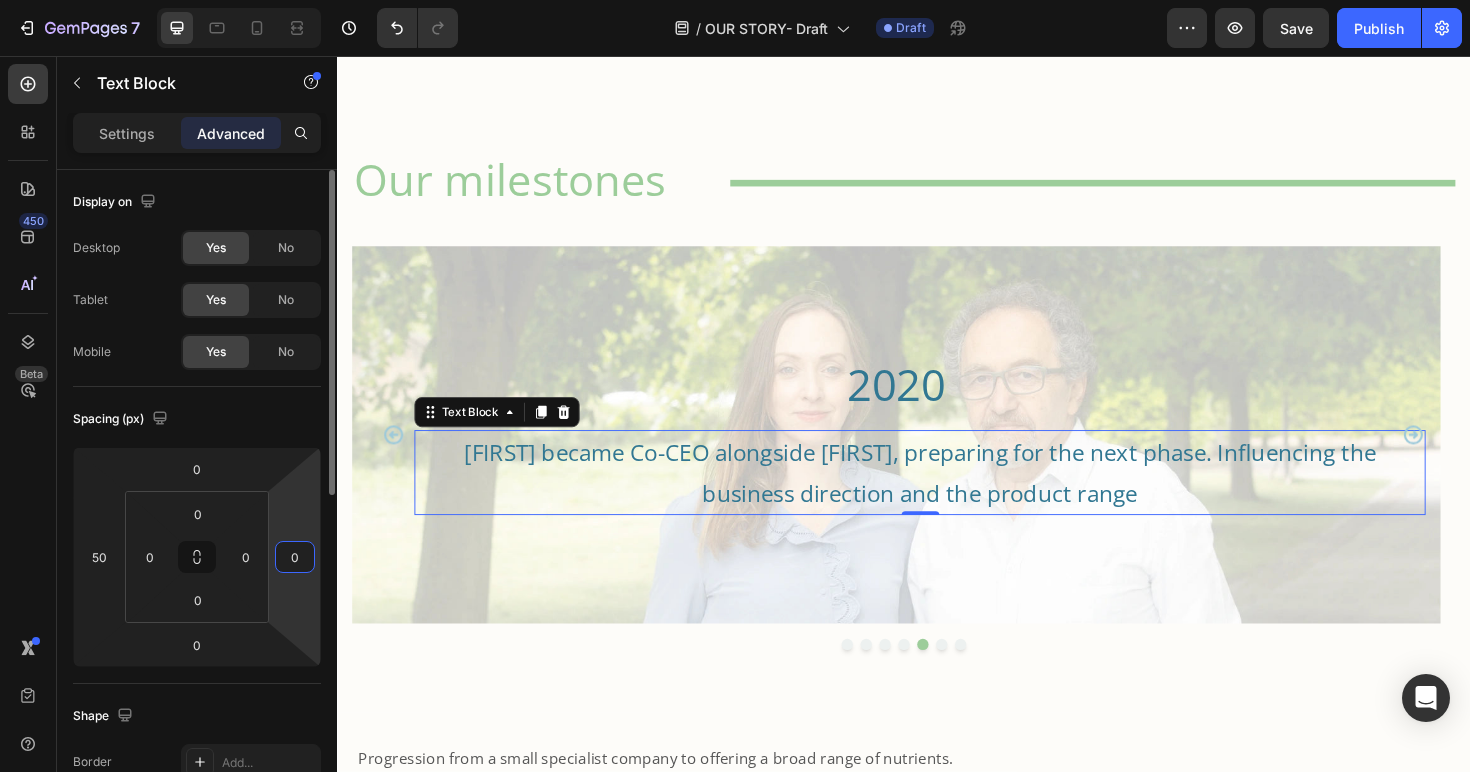 click on "0" at bounding box center (295, 557) 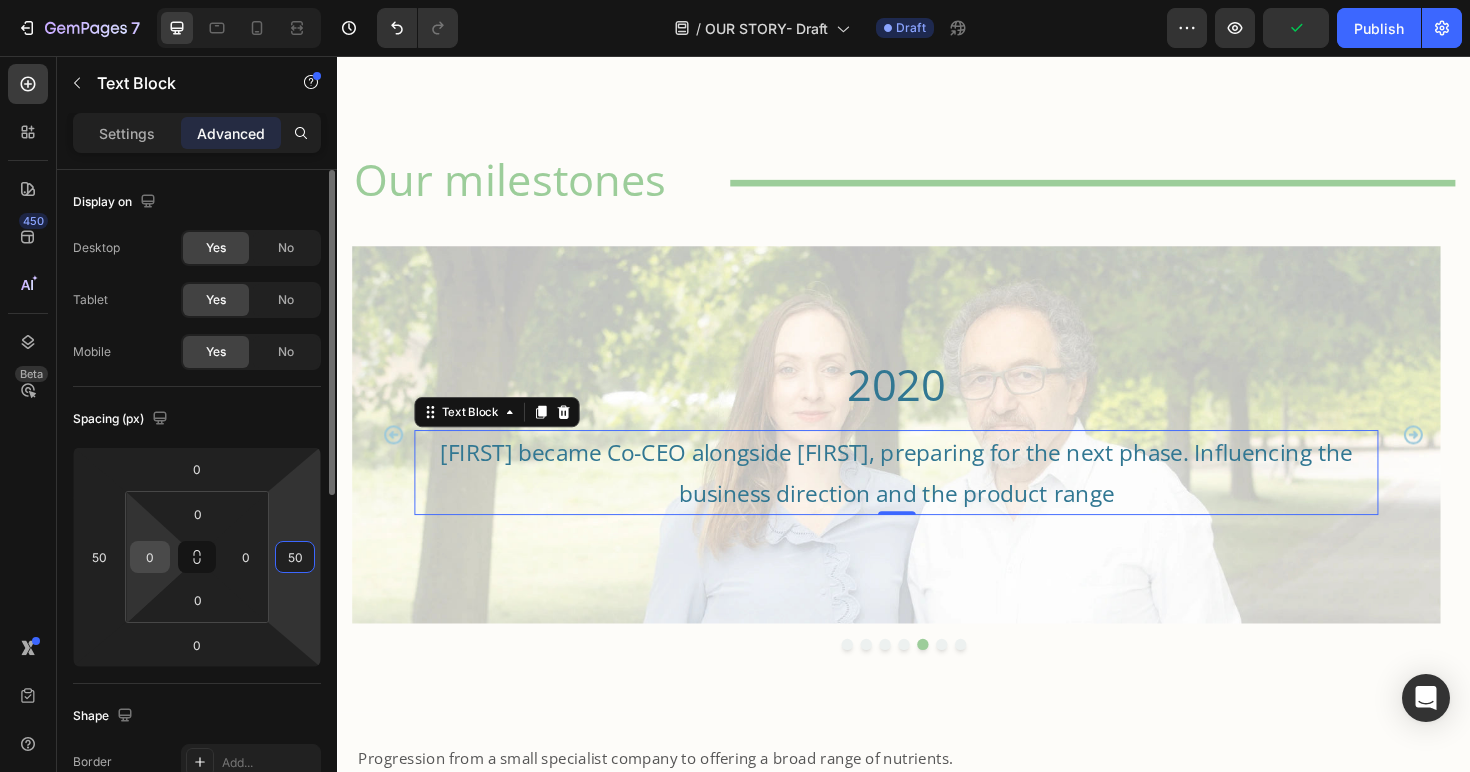 type on "50" 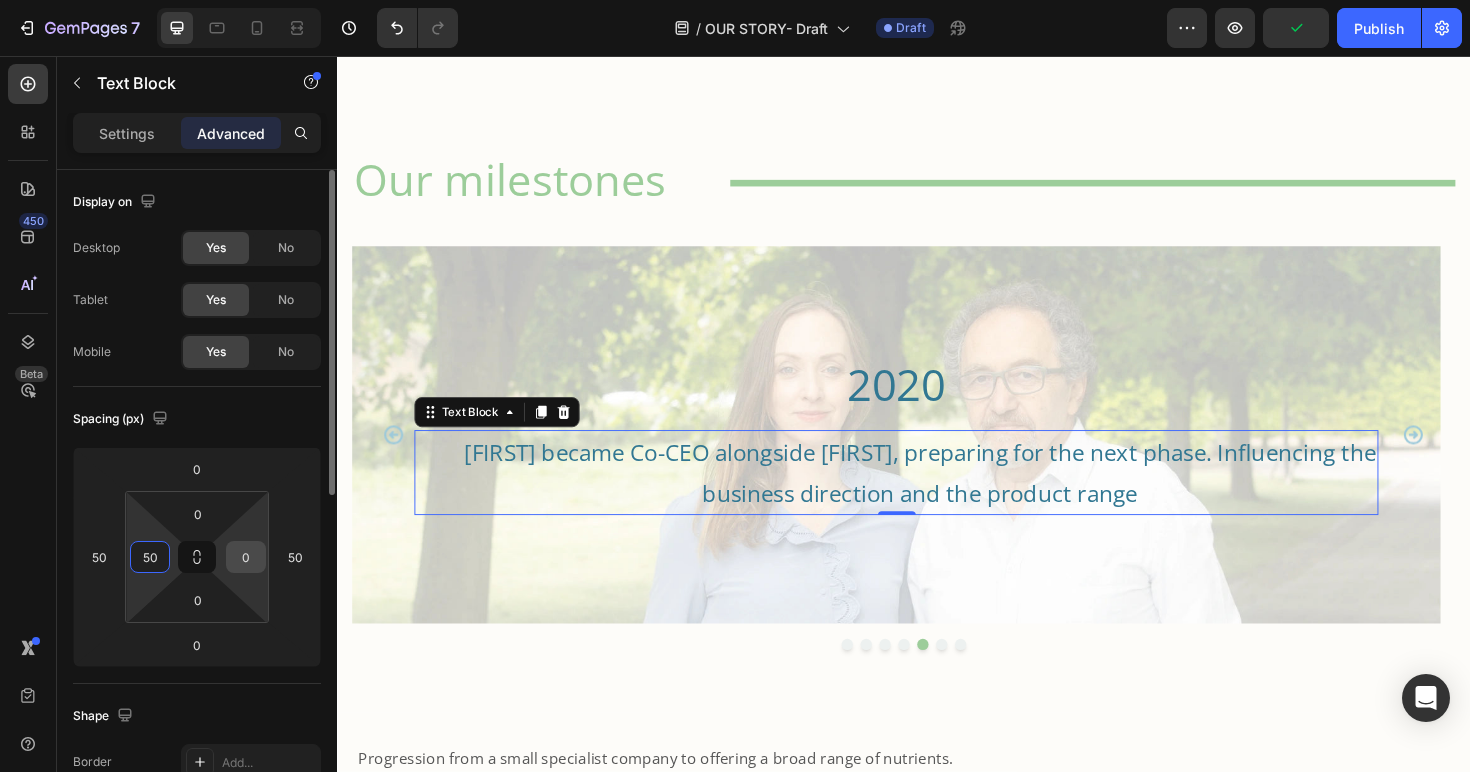 type on "50" 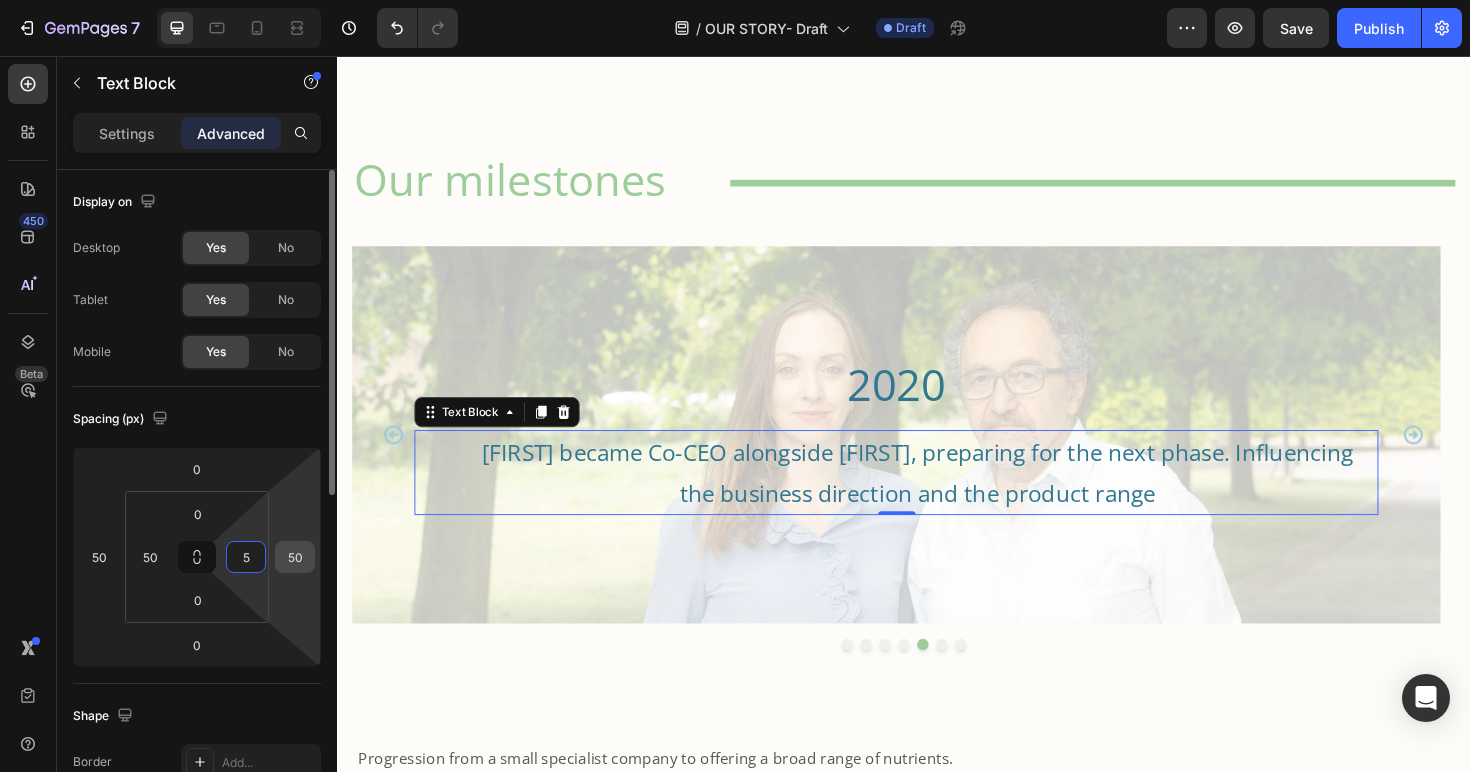 type on "50" 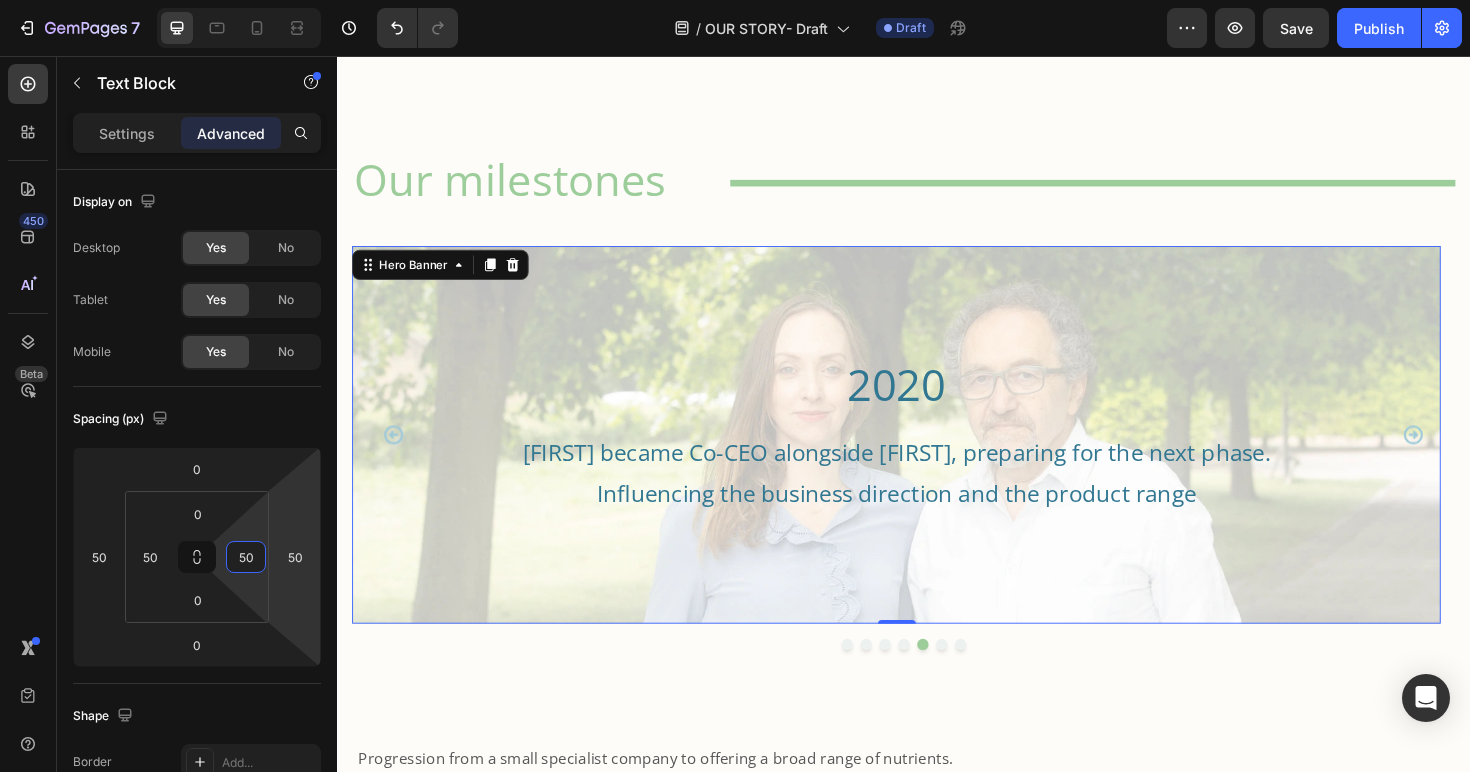 click at bounding box center (929, 457) 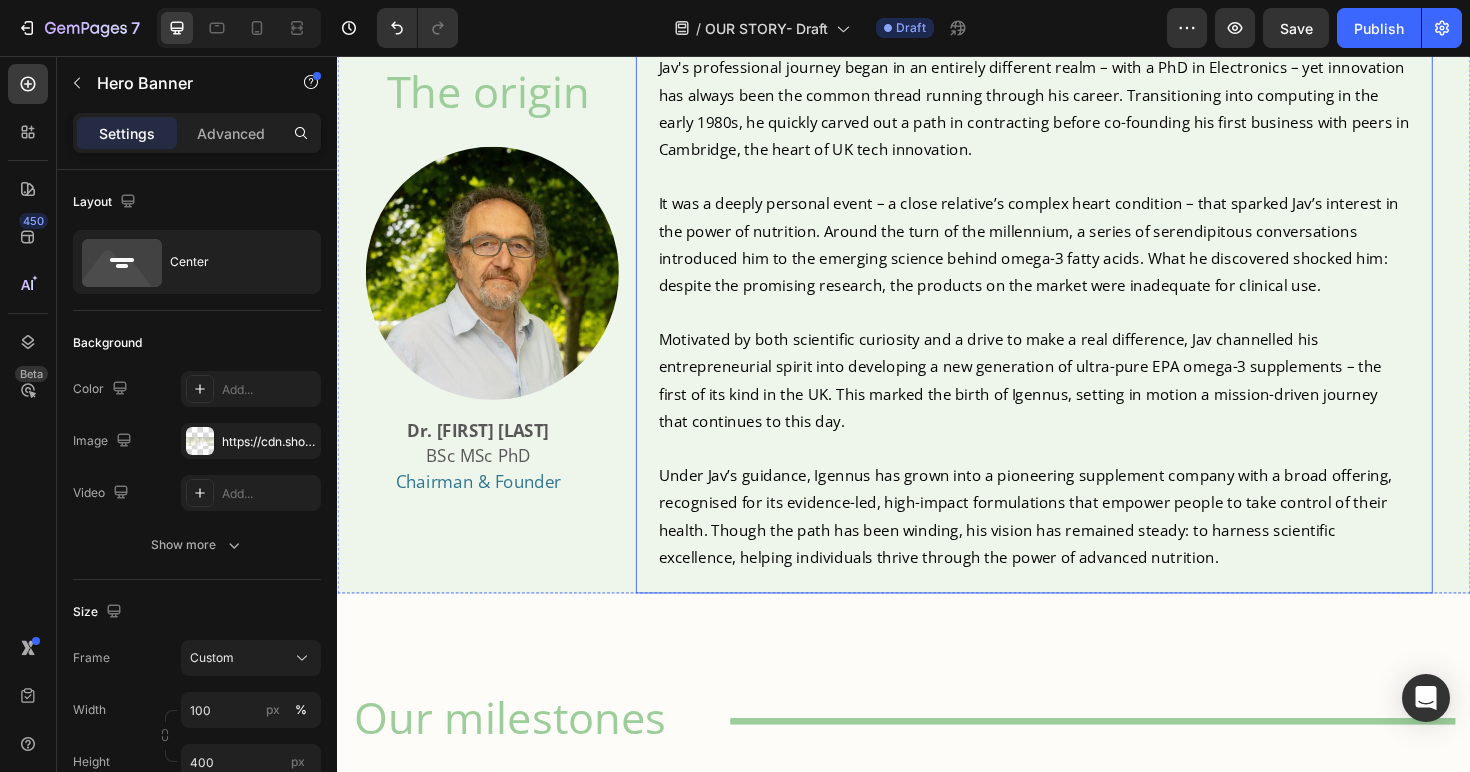 scroll, scrollTop: 581, scrollLeft: 0, axis: vertical 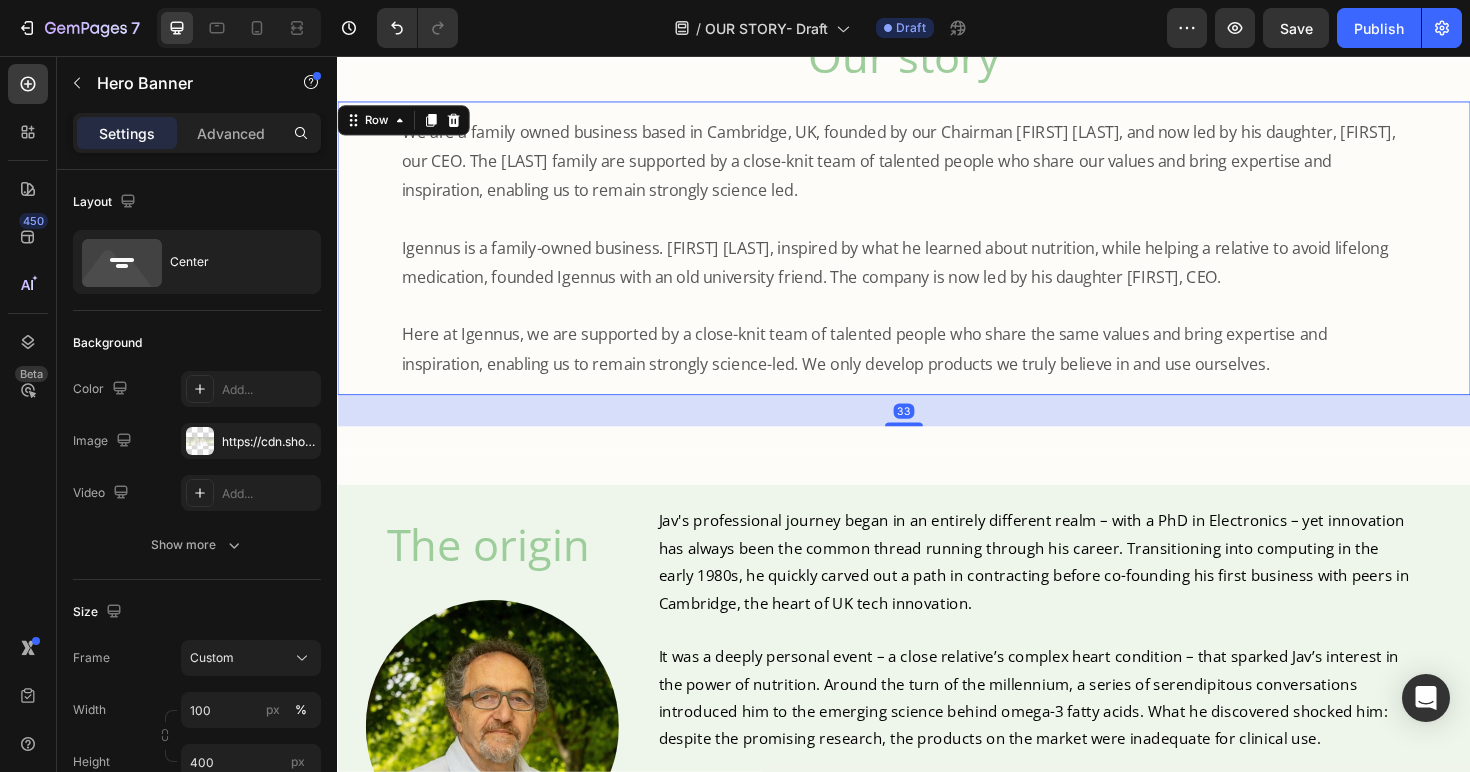 click on "We are a family owned business based in Cambridge, UK, founded by our Chairman [FIRST] [LAST], and now led by his daughter, [FIRST], our CEO. The [LAST] family are supported by a close-knit team of talented people who share our values and bring expertise and inspiration, enabling us to remain strongly science led.  Igennus is a family-owned business. [FIRST] [LAST], inspired by what he learned about nutrition, while helping a relative to avoid lifelong medication, founded Igennus with an old university friend. The company is now led by his daughter [FIRST], CEO.  Here at Igennus, we are supported by a close-knit team of talented people who share the same values and bring expertise and inspiration, enabling us to remain strongly science-led. We only develop products we truly believe in and use ourselves. Text Block" at bounding box center [937, 259] 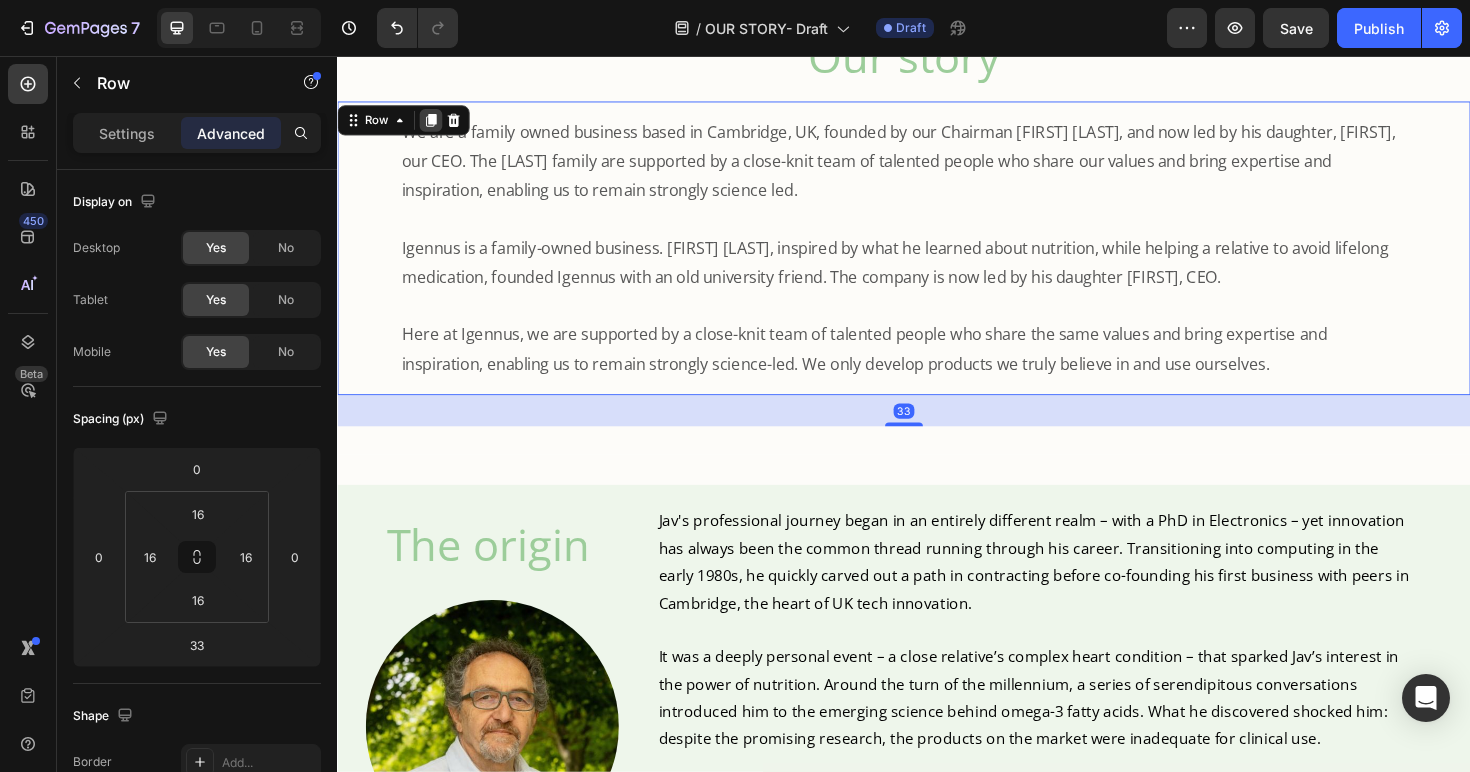 click 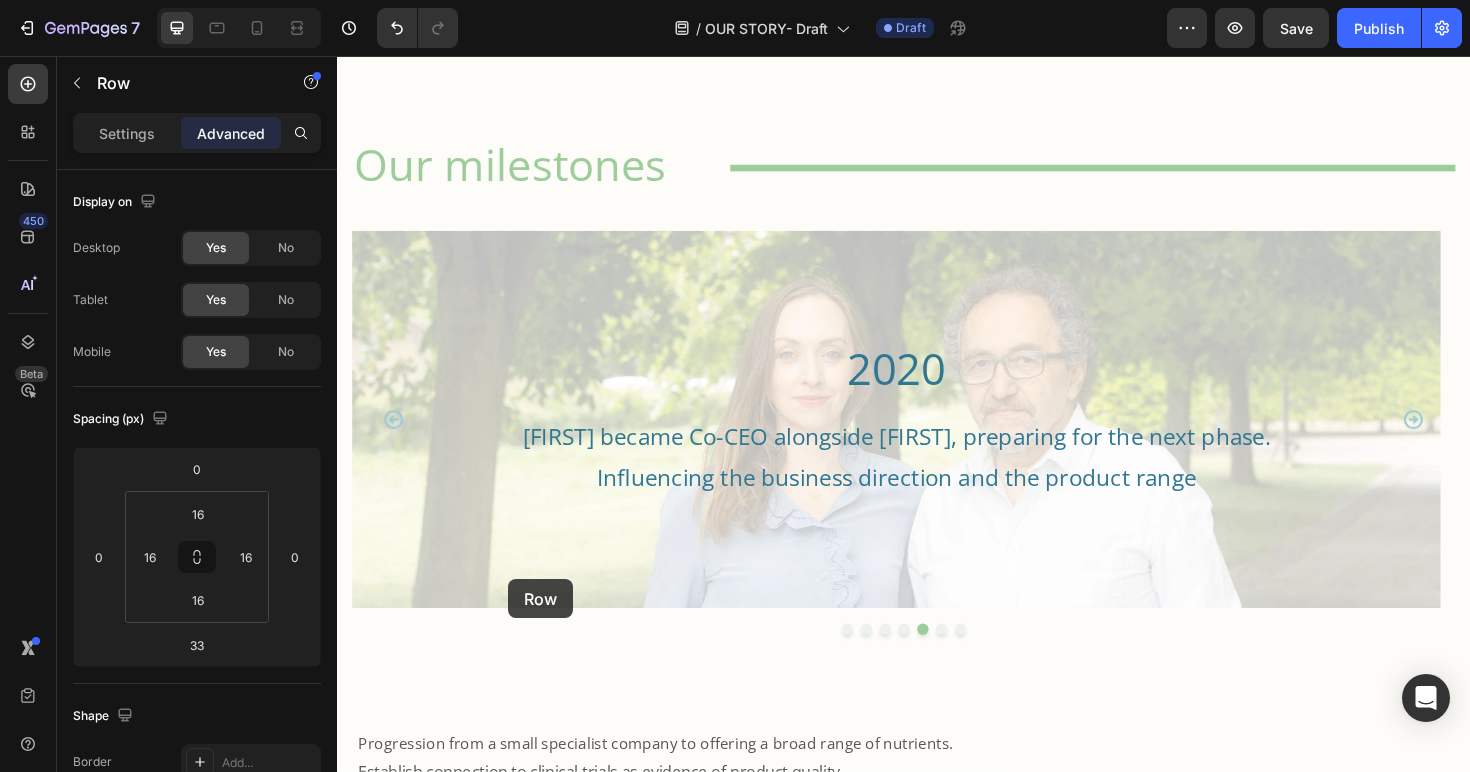 scroll, scrollTop: 2137, scrollLeft: 0, axis: vertical 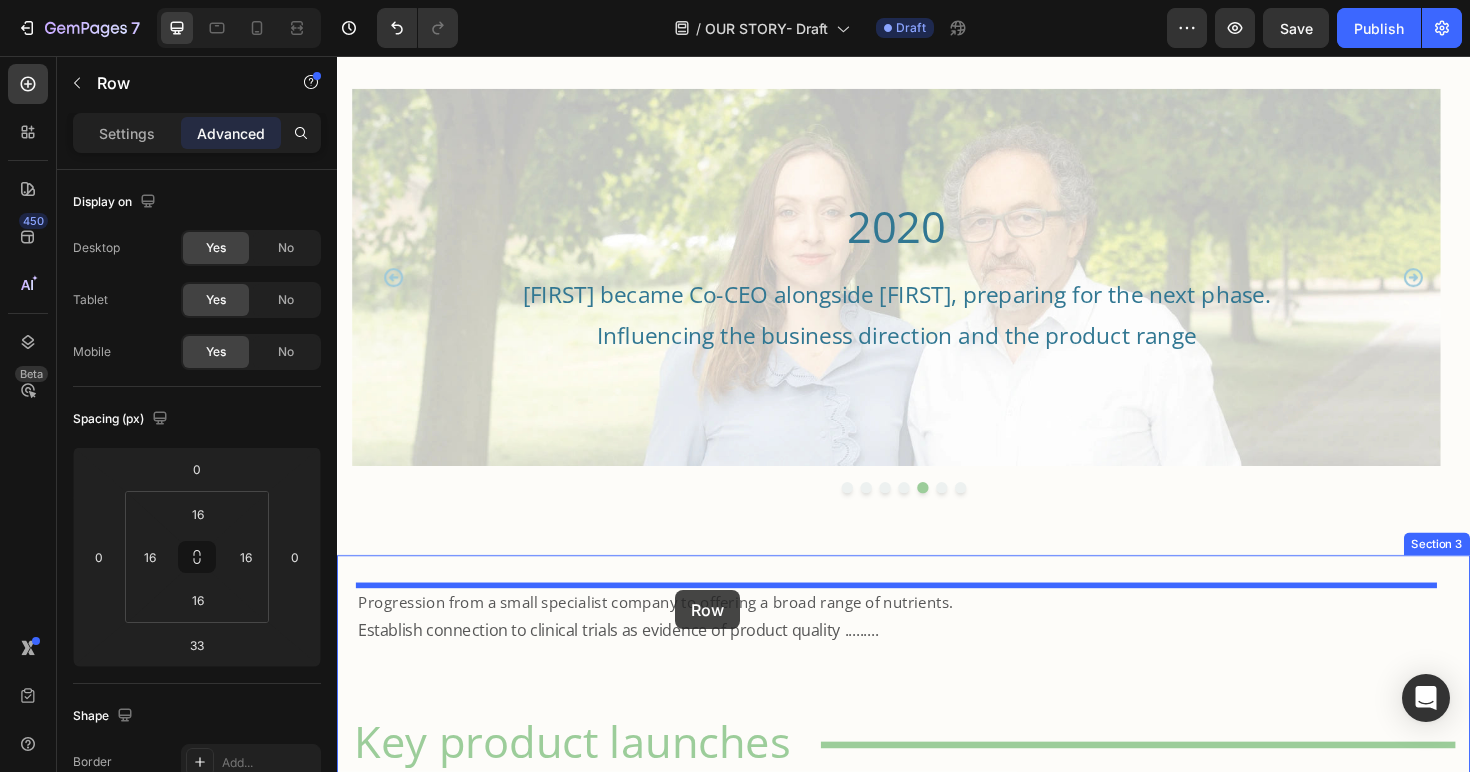 drag, startPoint x: 354, startPoint y: 428, endPoint x: 695, endPoint y: 622, distance: 392.32257 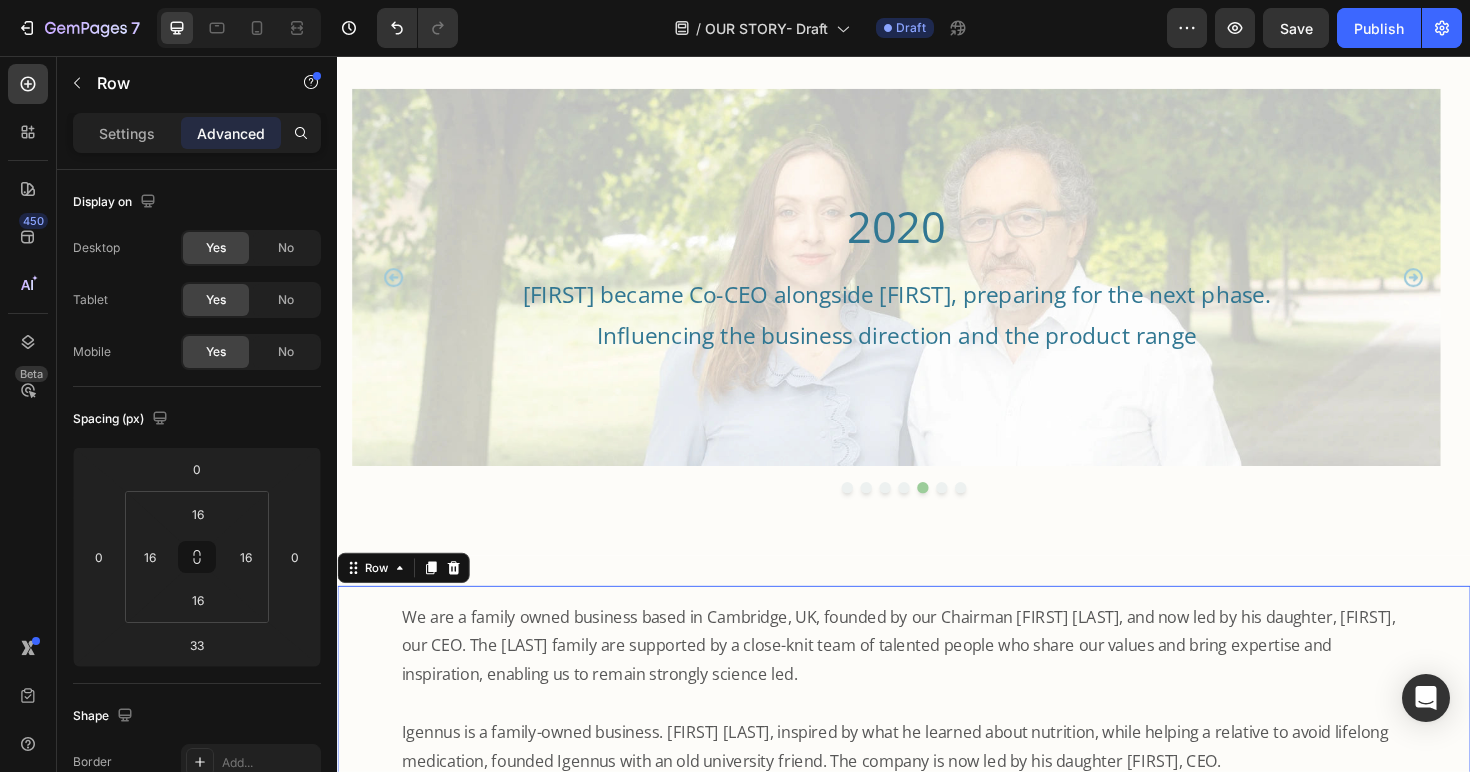 scroll, scrollTop: 2480, scrollLeft: 0, axis: vertical 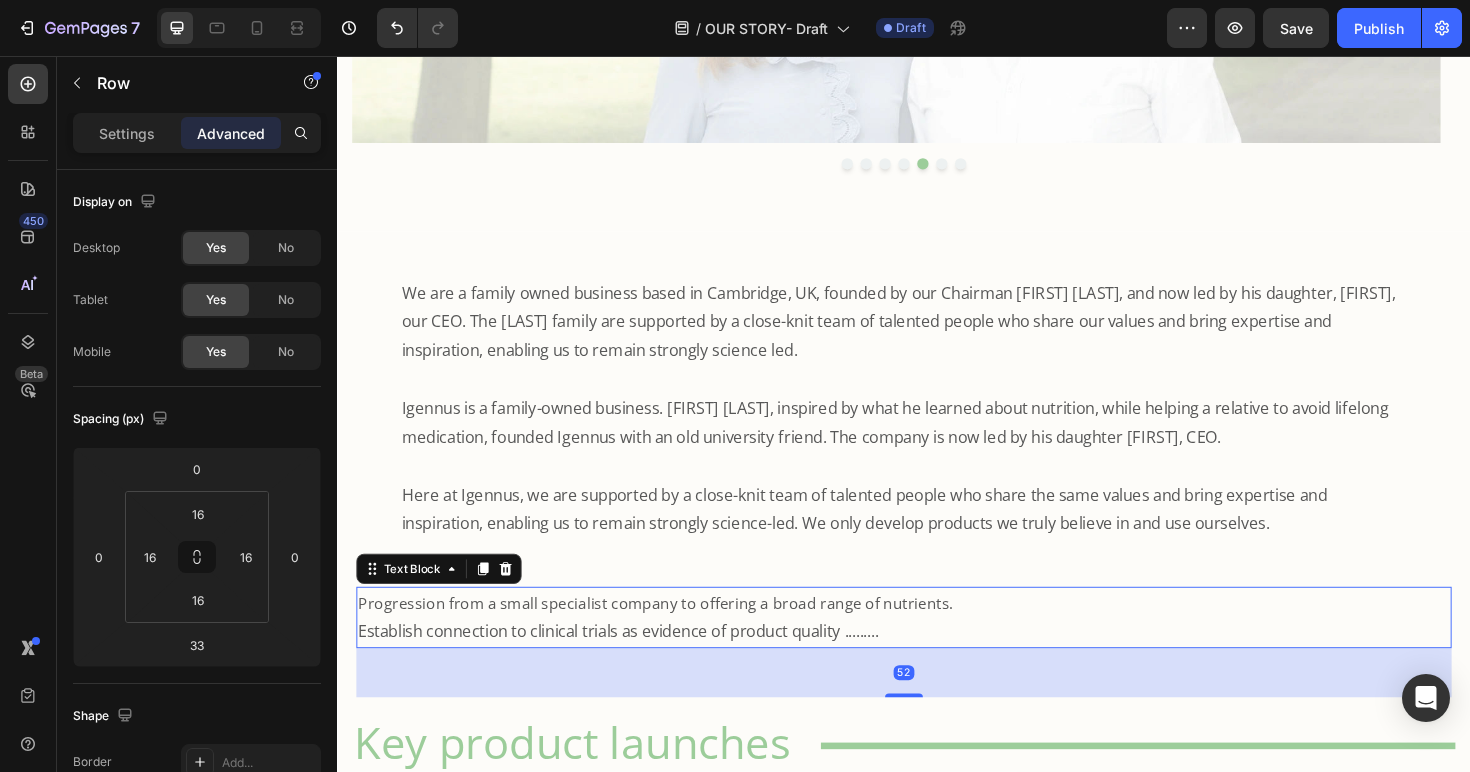 click on "Progression from a small specialist company to offering a broad range of nutrients. Establish connection to clinical trials as evidence of product quality ........." at bounding box center (937, 650) 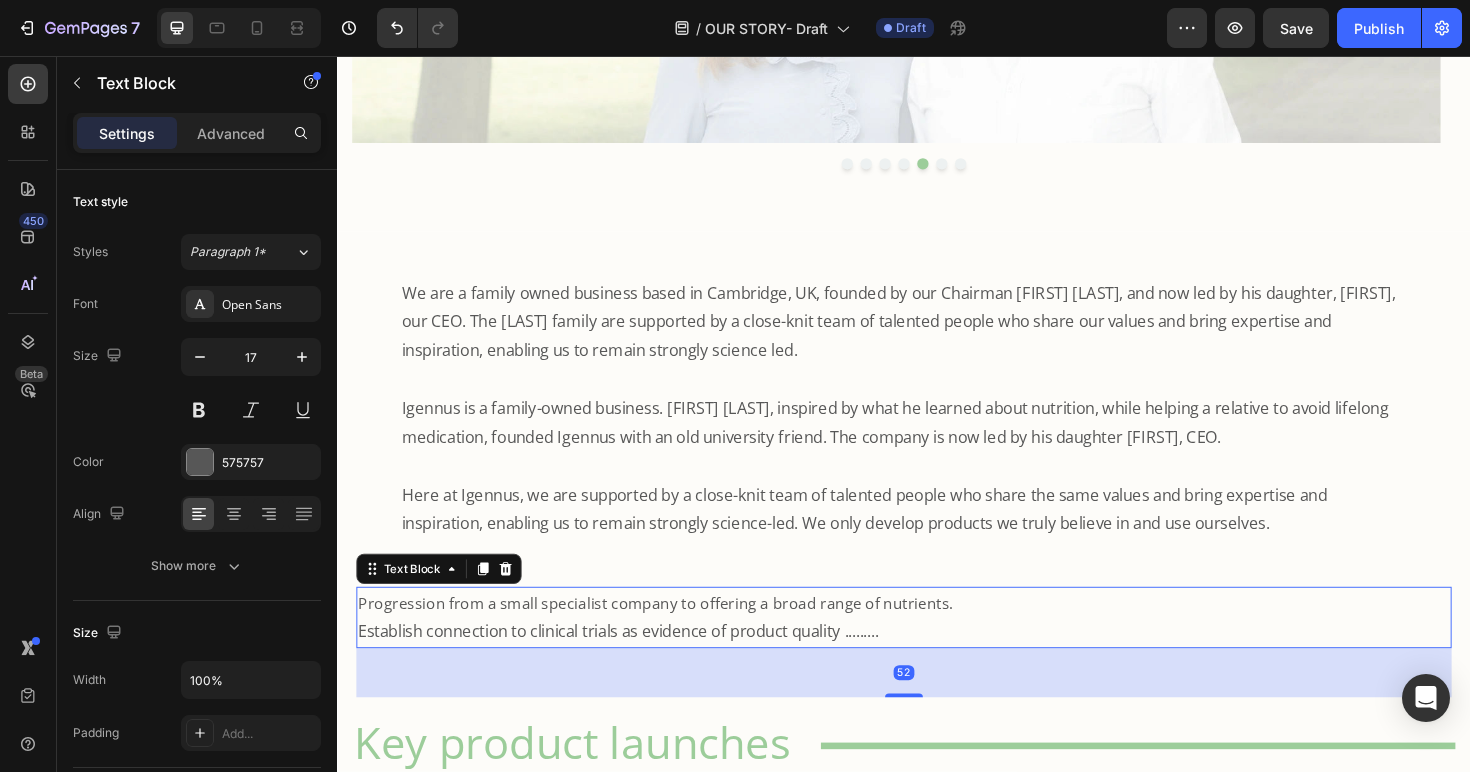 click on "Progression from a small specialist company to offering a broad range of nutrients. Establish connection to clinical trials as evidence of product quality ........." at bounding box center [937, 650] 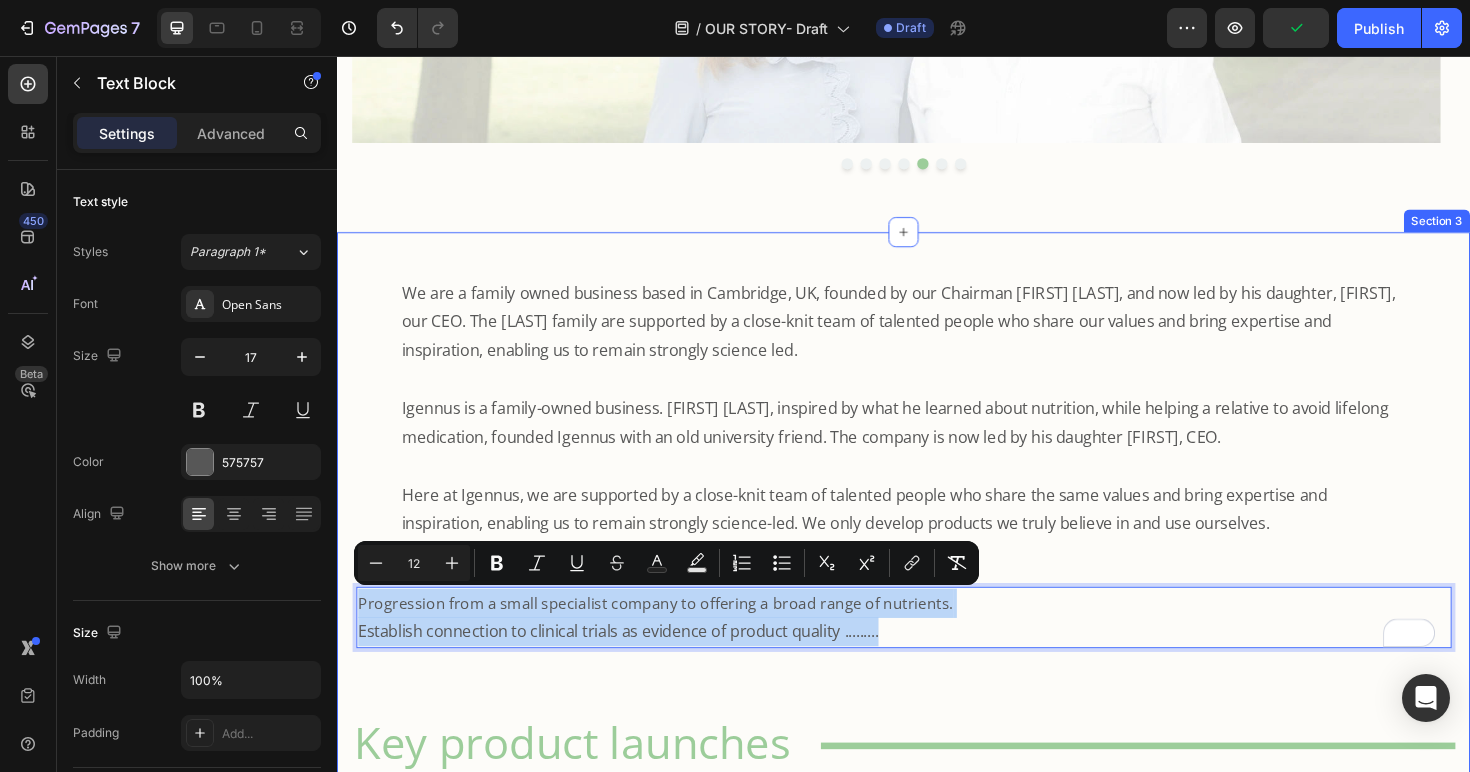 drag, startPoint x: 993, startPoint y: 668, endPoint x: 355, endPoint y: 631, distance: 639.07196 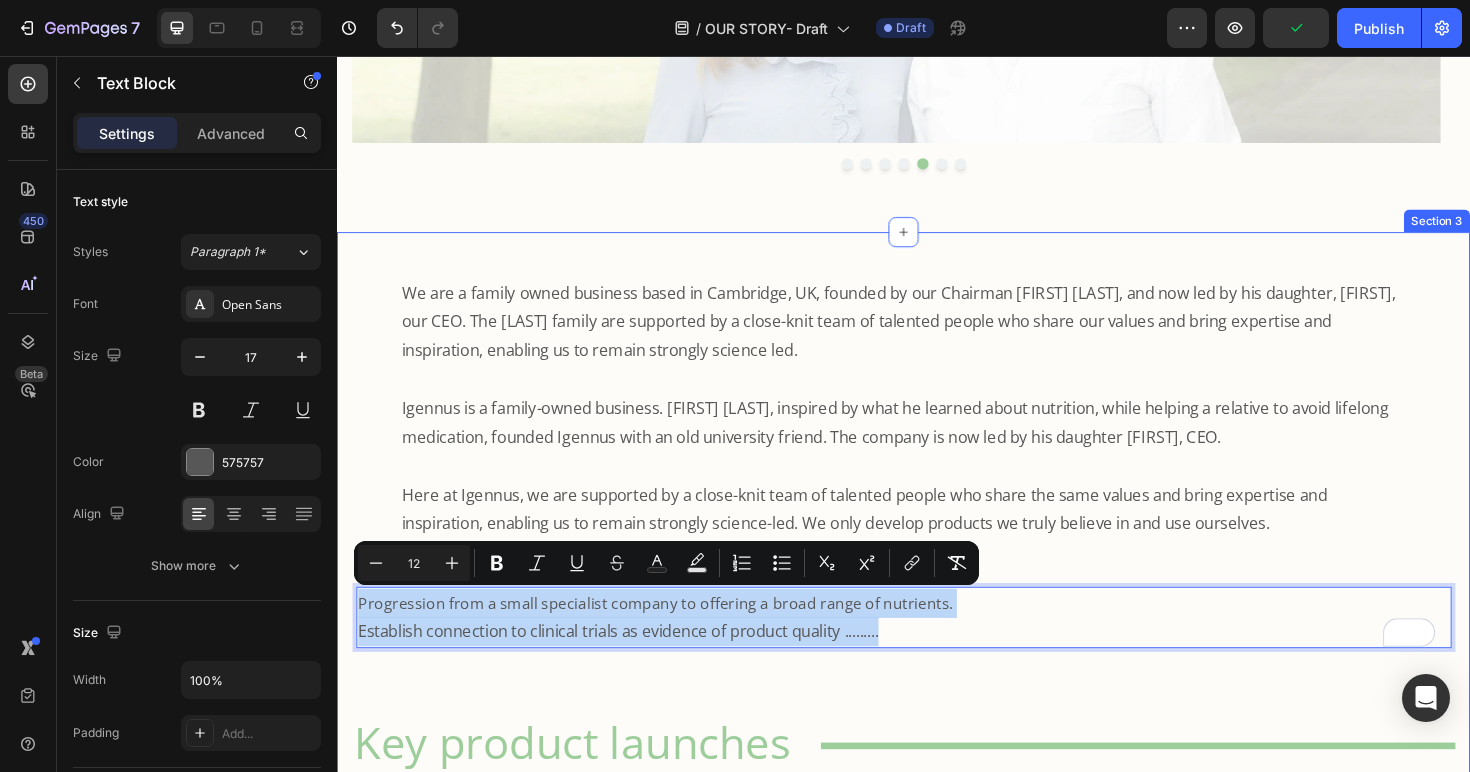 copy on "Progression from a small specialist company to offering a broad range of nutrients. Establish connection to clinical trials as evidence of product quality ........." 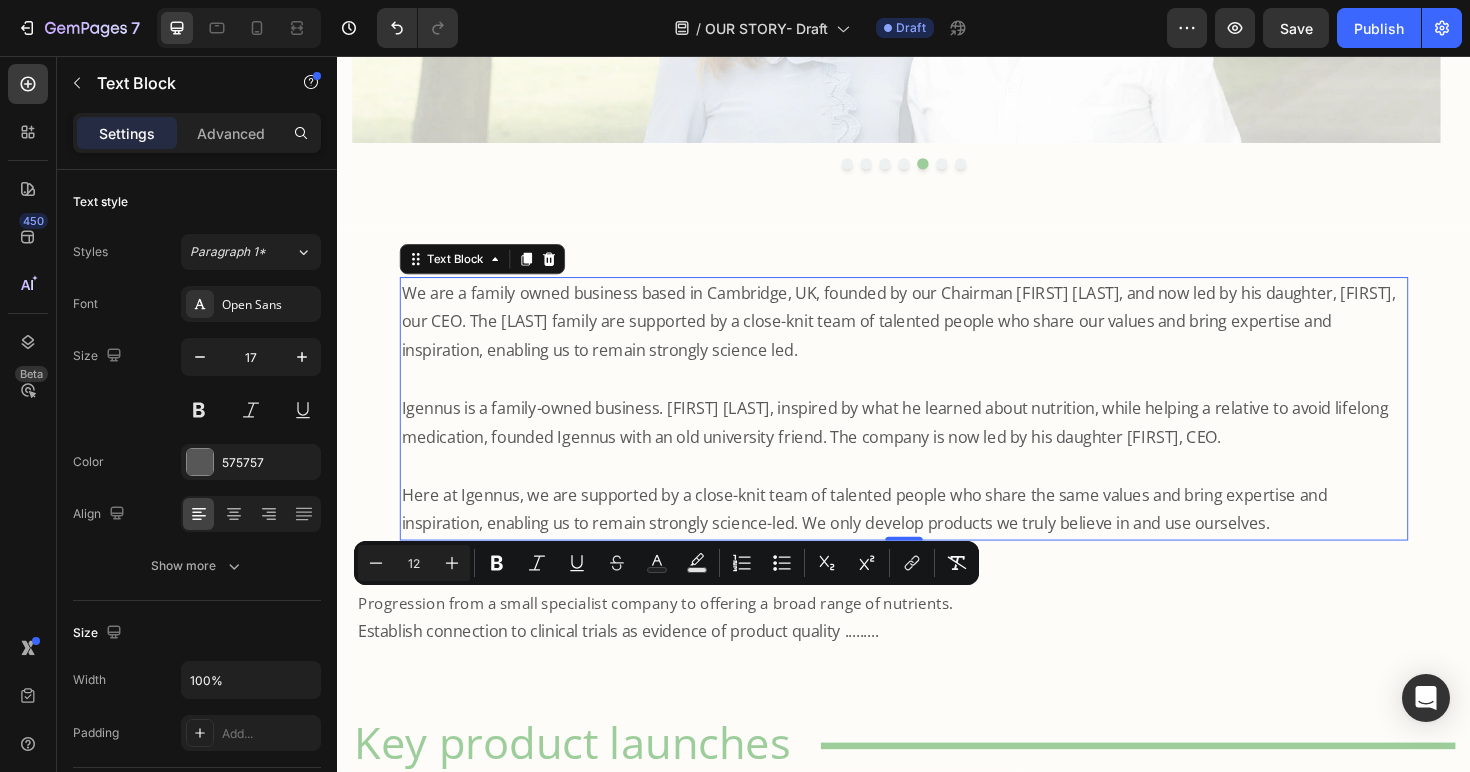 click on "Here at Igennus, we are supported by a close-knit team of talented people who share the same values and bring expertise and inspiration, enabling us to remain strongly science-led. We only develop products we truly believe in and use ourselves." at bounding box center [937, 536] 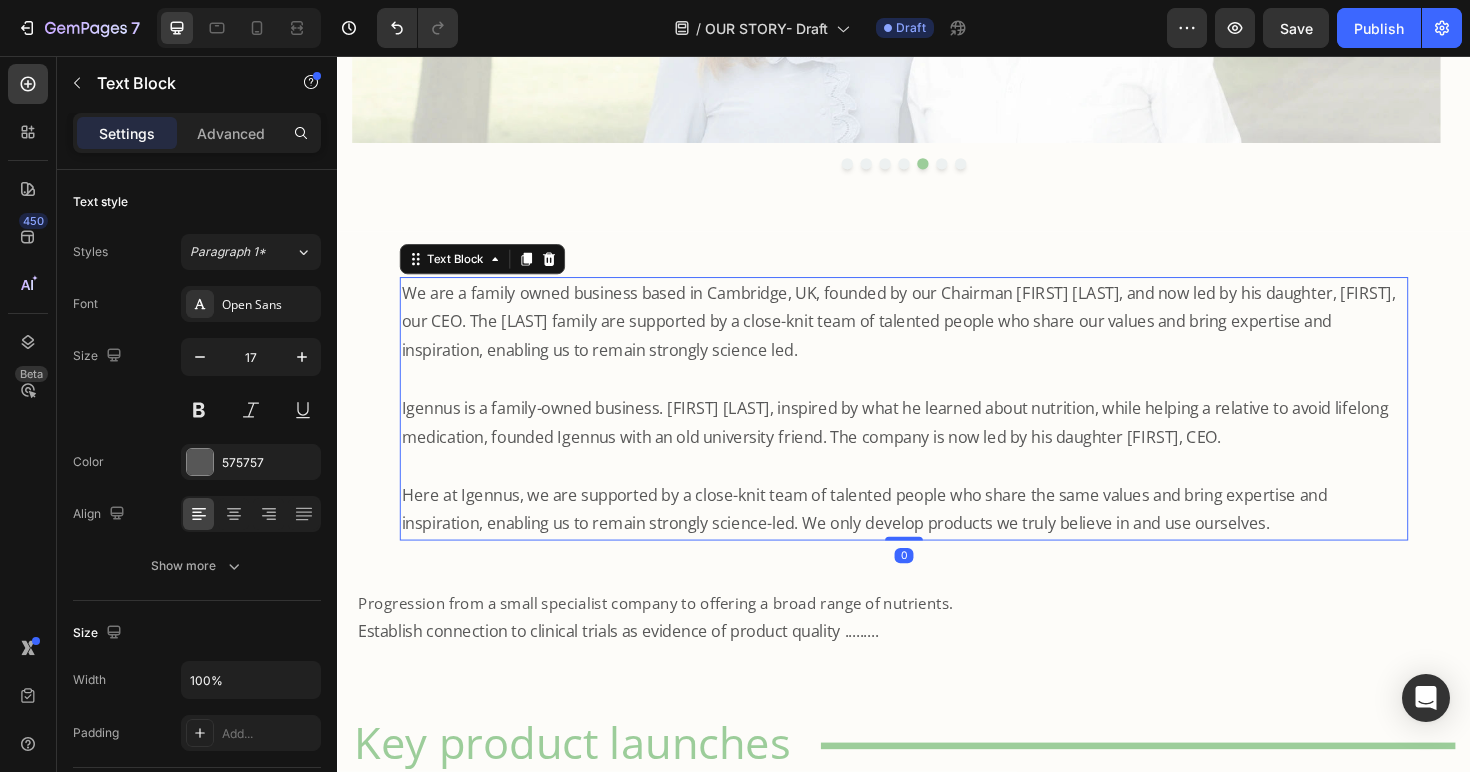 click on "Here at Igennus, we are supported by a close-knit team of talented people who share the same values and bring expertise and inspiration, enabling us to remain strongly science-led. We only develop products we truly believe in and use ourselves." at bounding box center (937, 536) 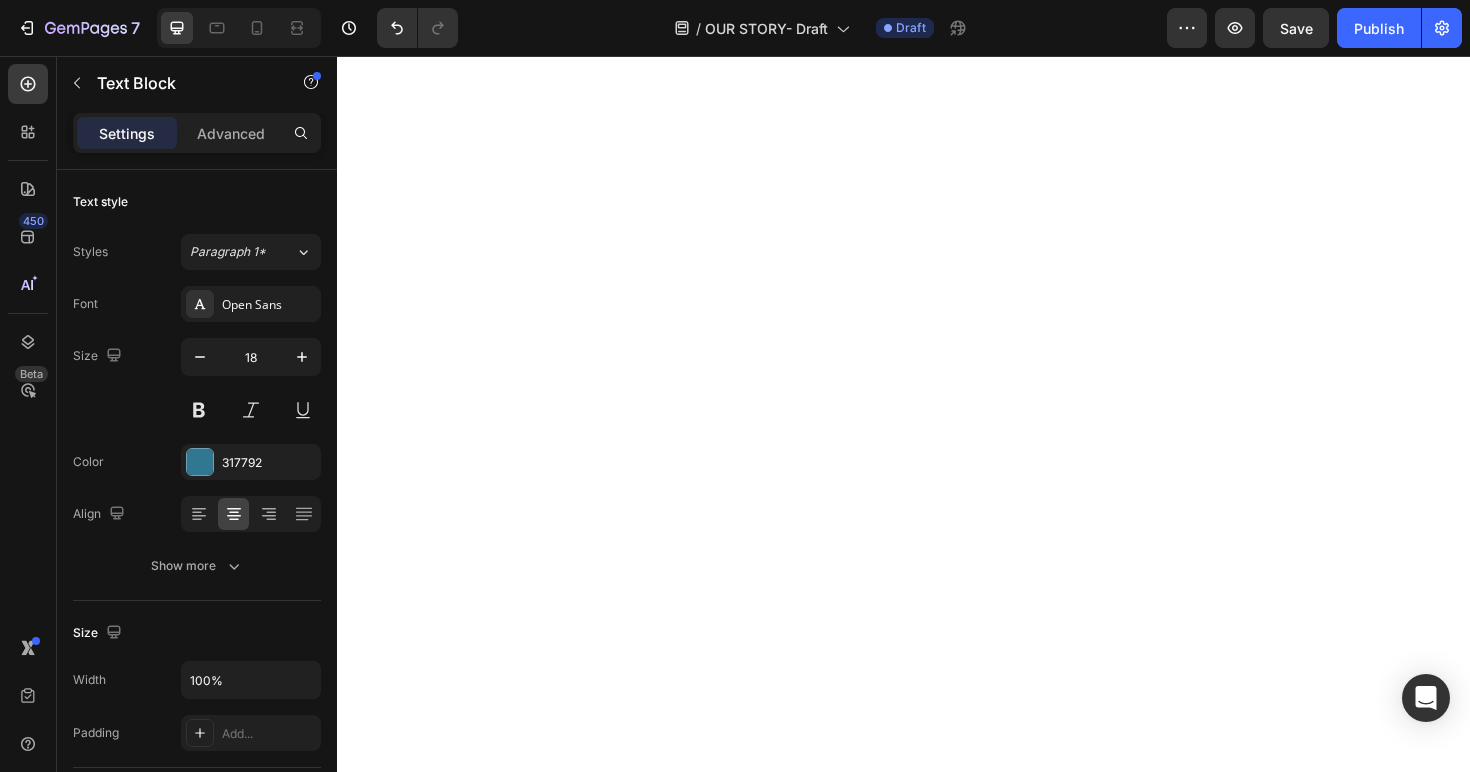 scroll, scrollTop: 0, scrollLeft: 0, axis: both 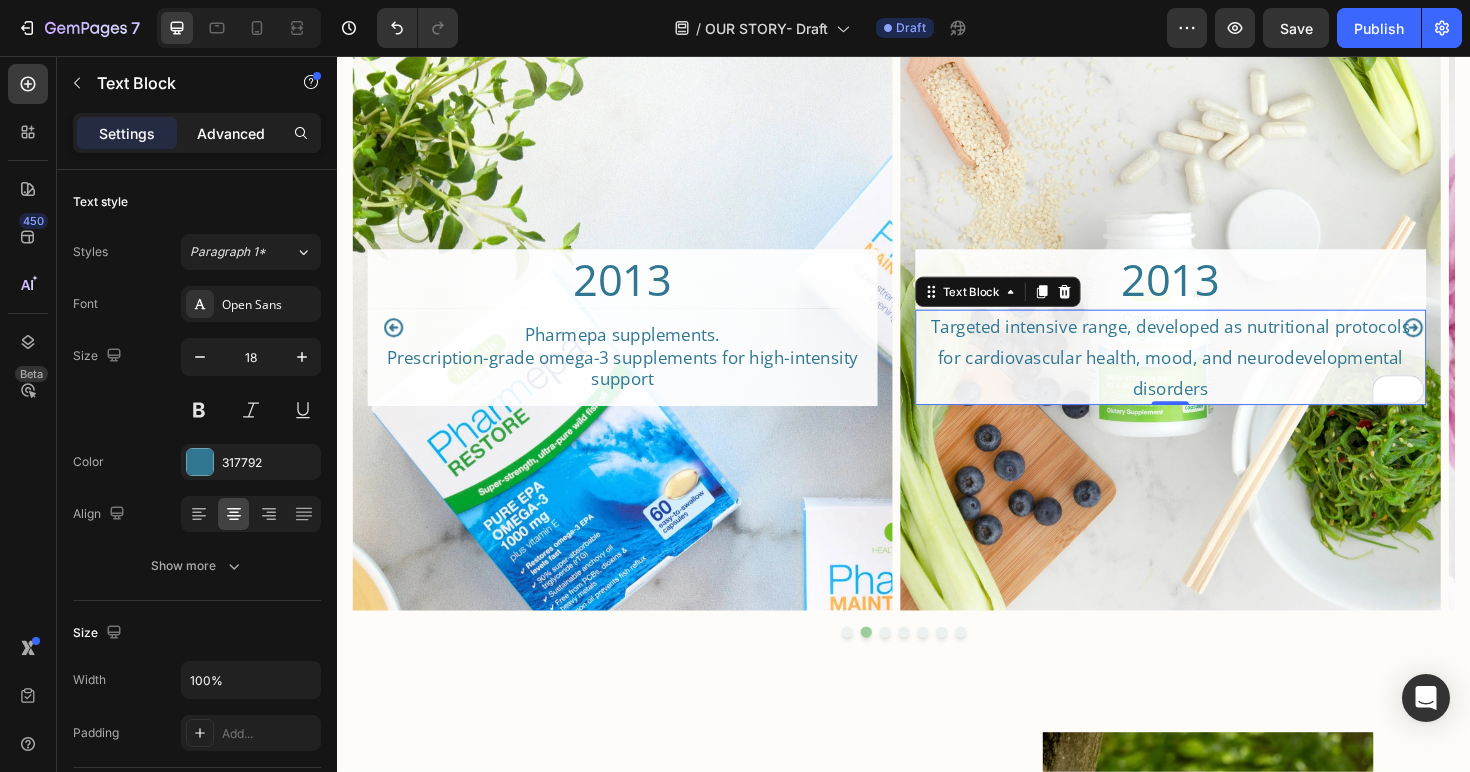 click on "Advanced" at bounding box center (231, 133) 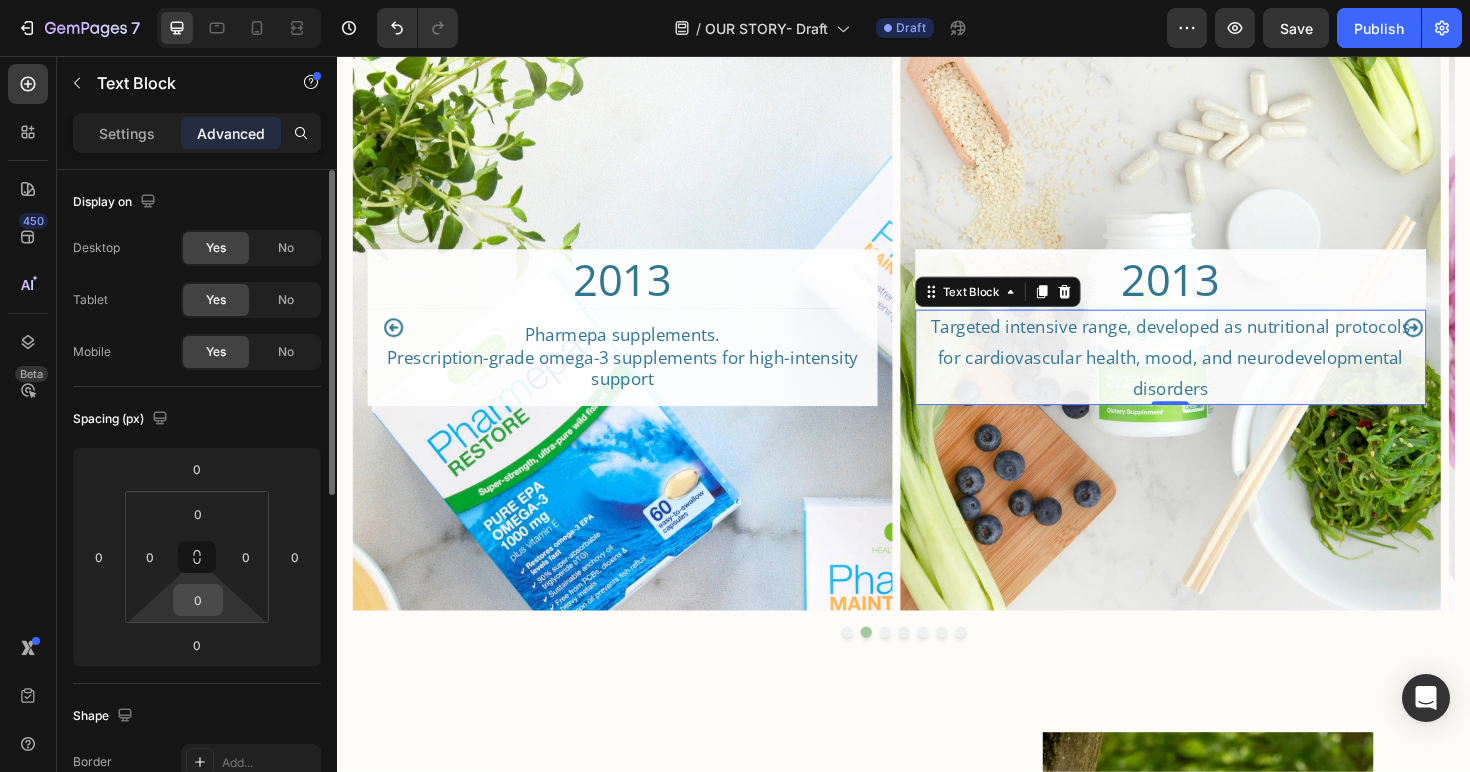 click on "0" at bounding box center [198, 600] 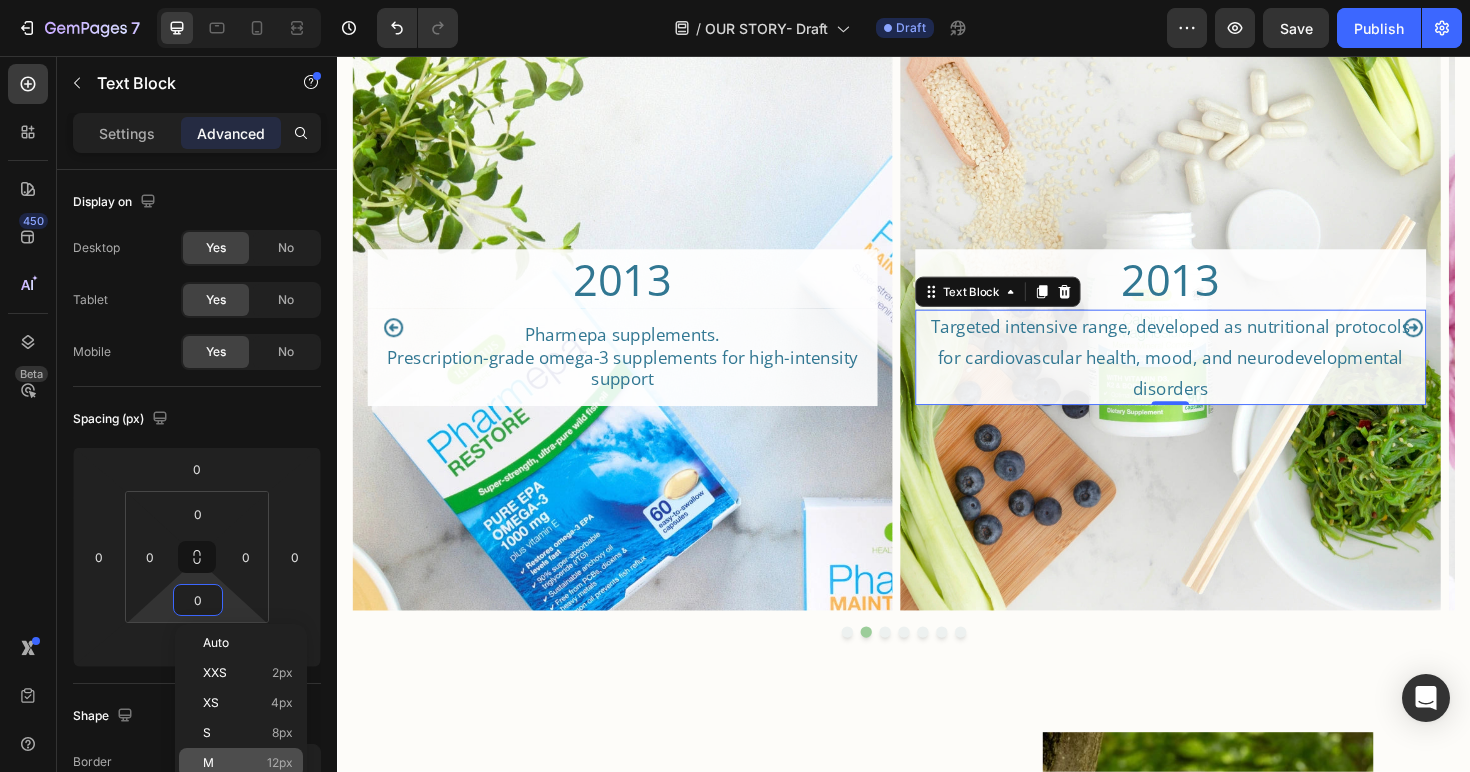 click on "M 12px" 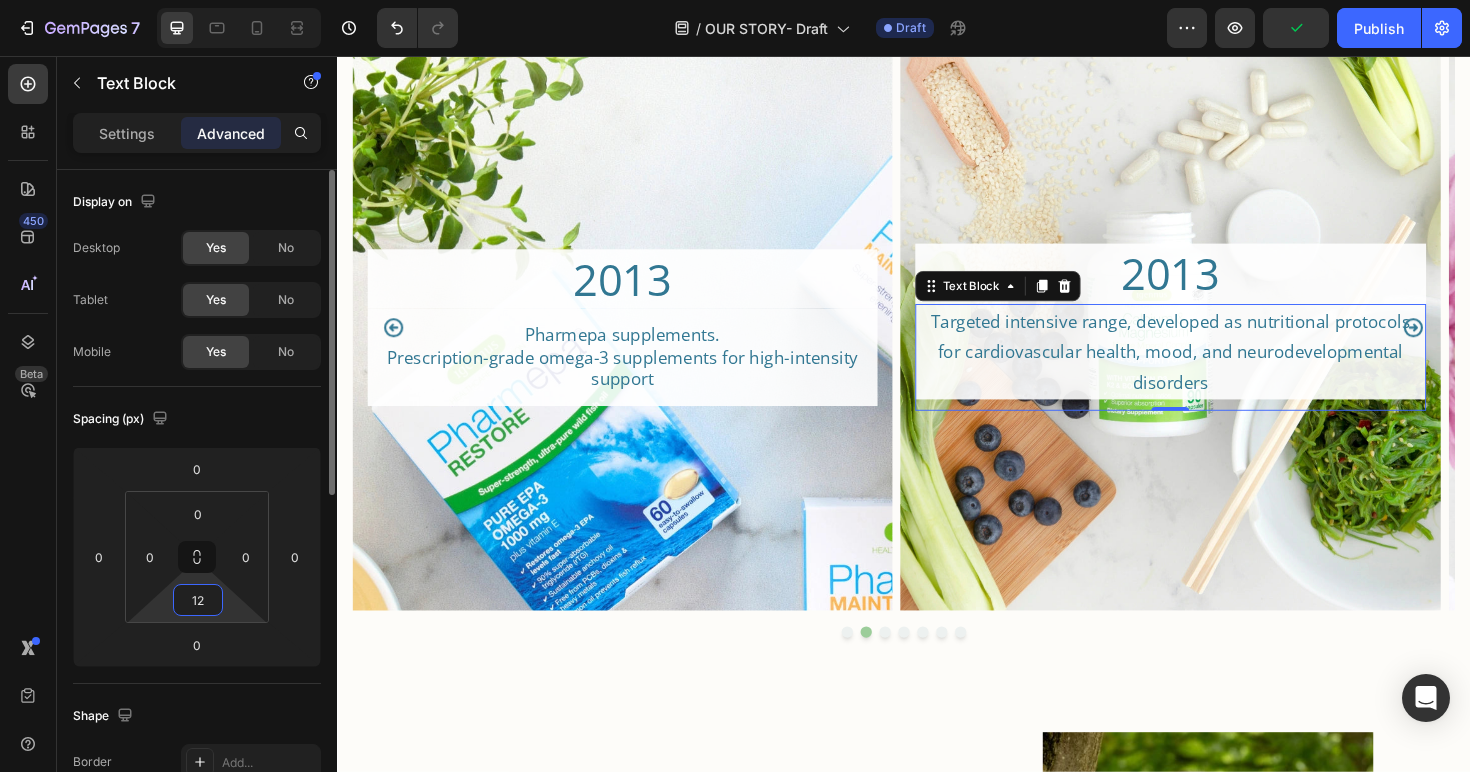 click on "12" at bounding box center [198, 600] 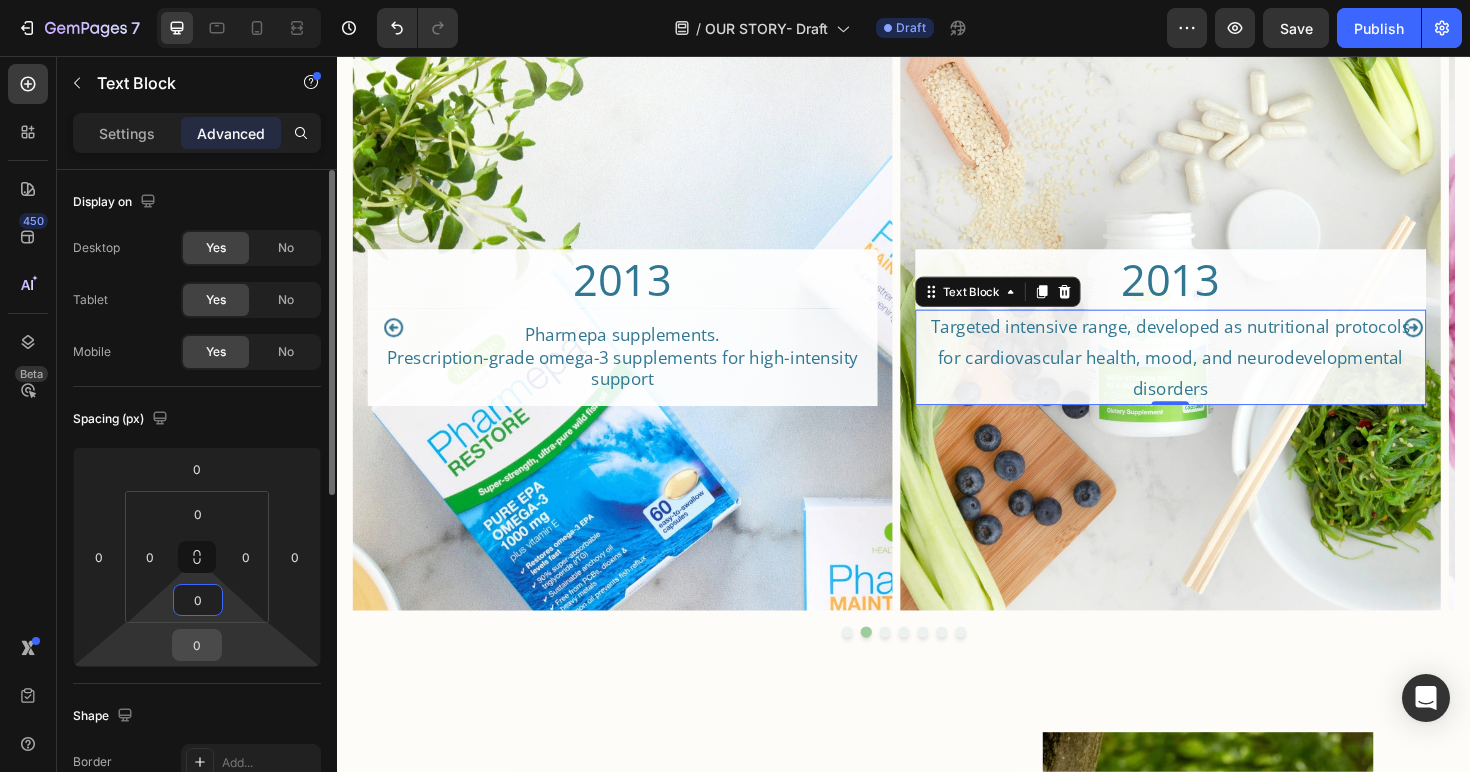 type on "0" 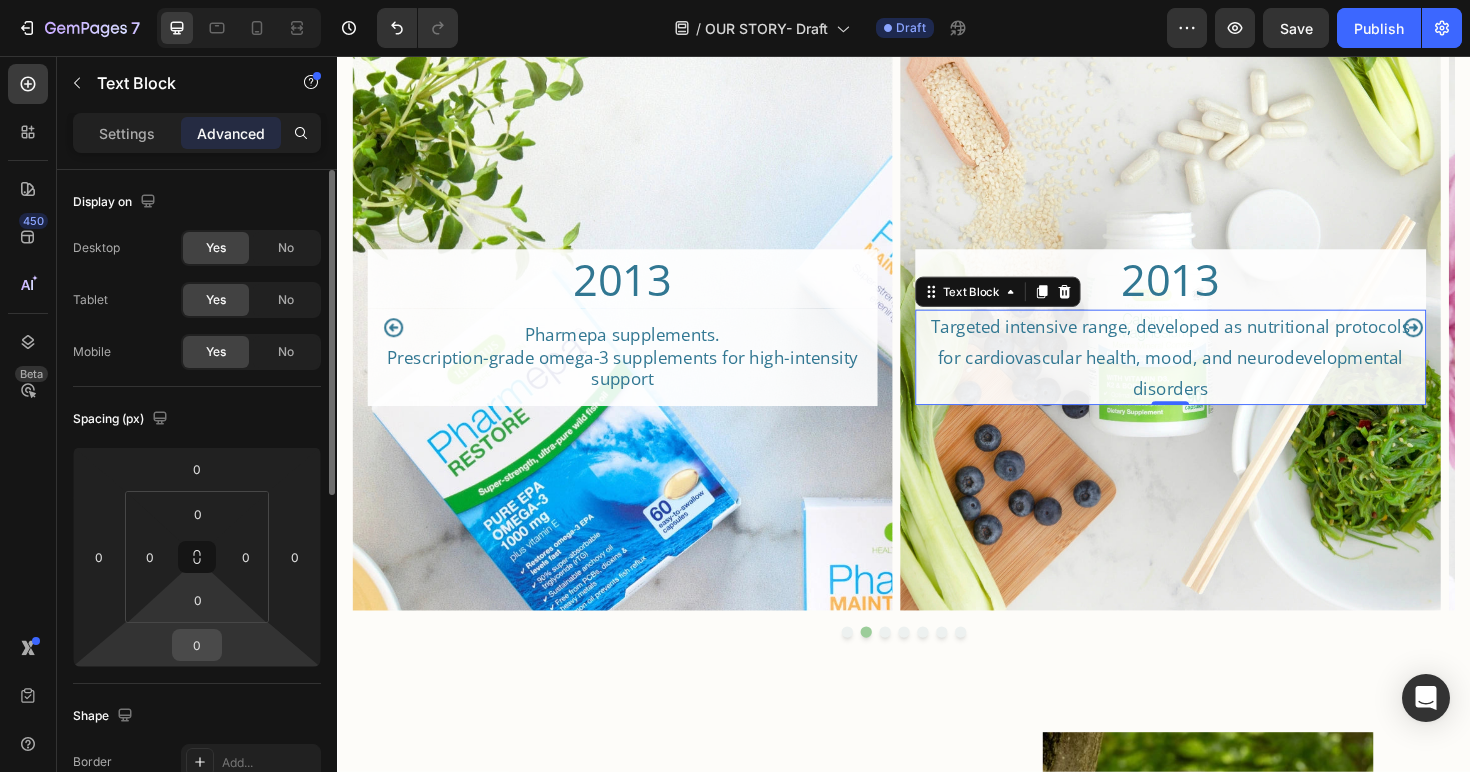 click on "0" at bounding box center (197, 645) 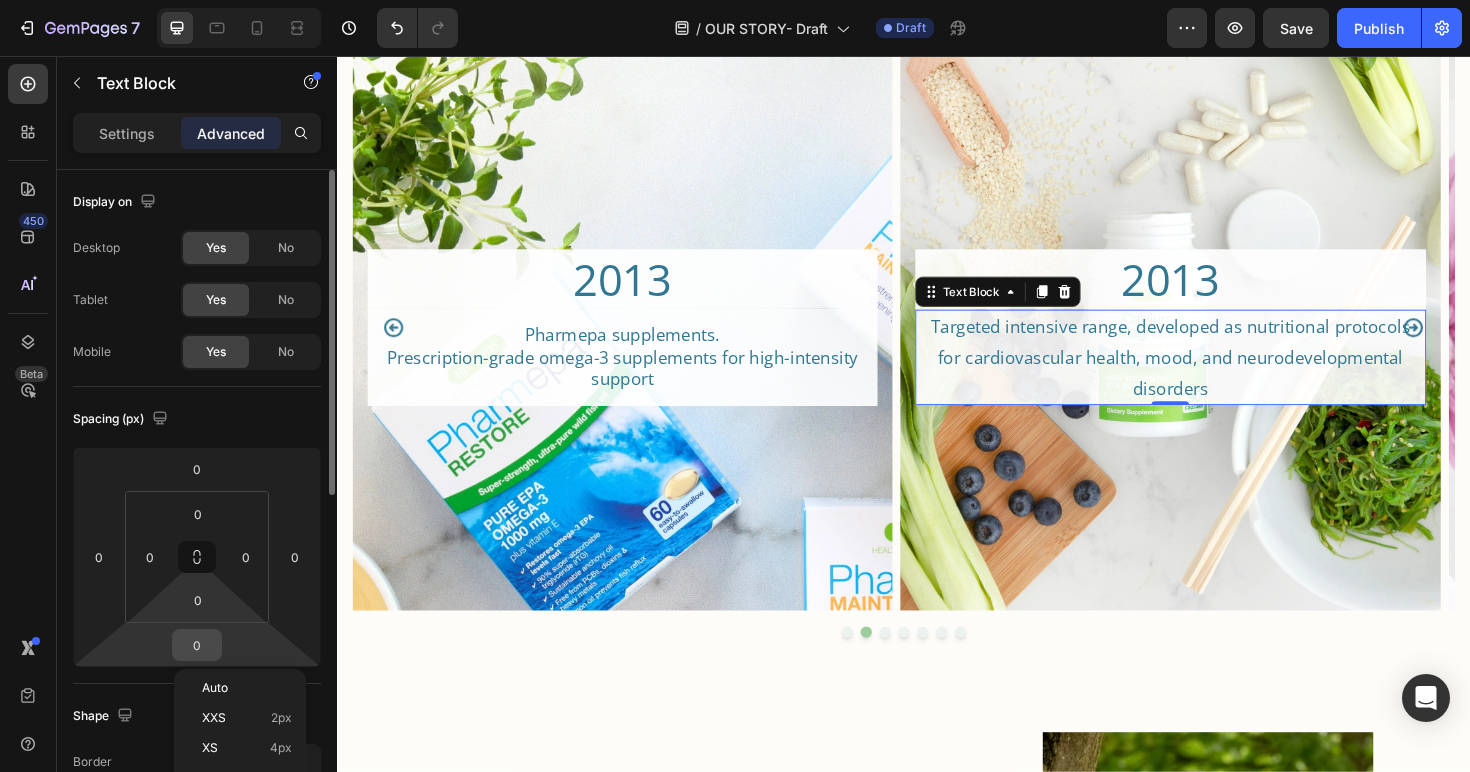 click on "0" at bounding box center [197, 645] 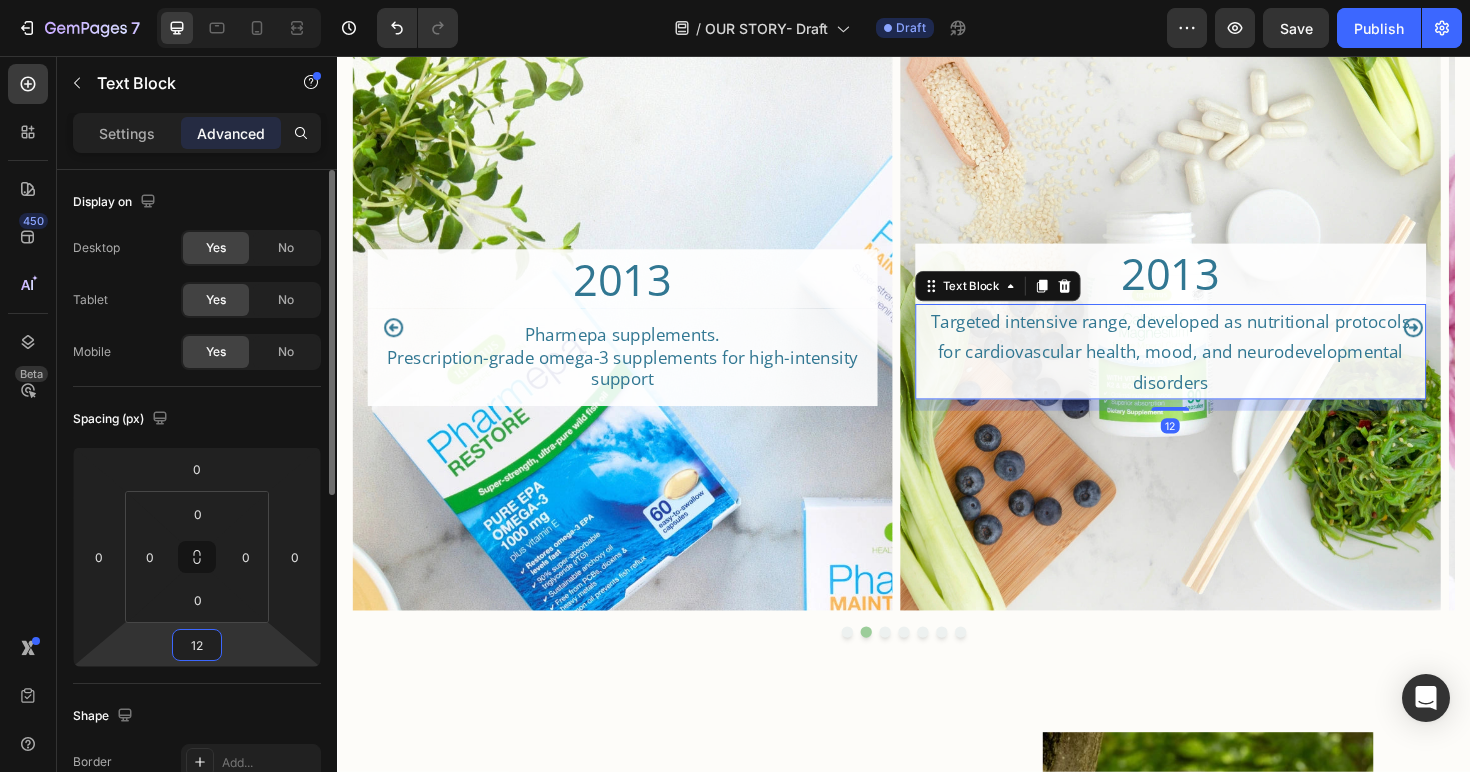 type on "1" 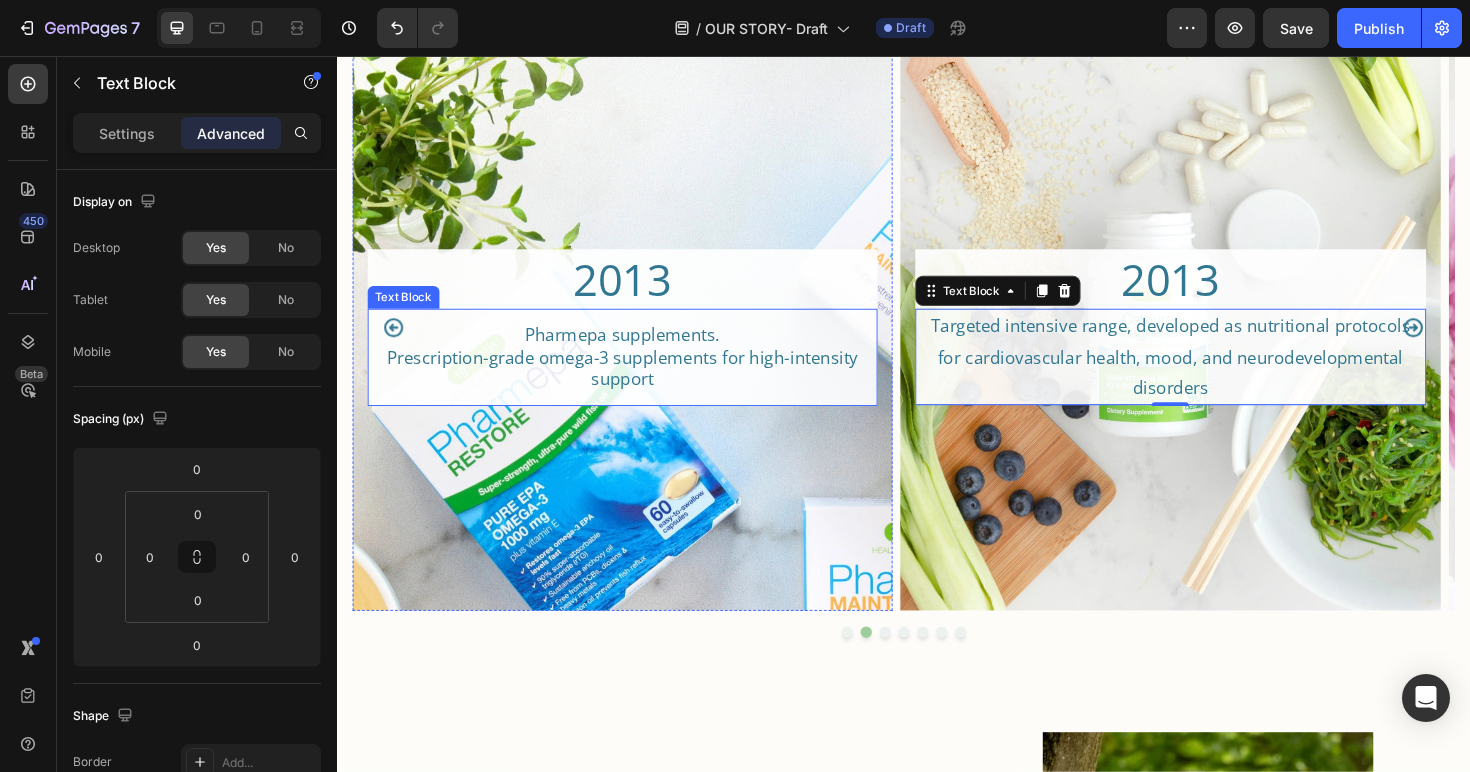 click on "Pharmepa supplements. Prescription-grade omega-3 supplements for high-intensity support" at bounding box center [639, 375] 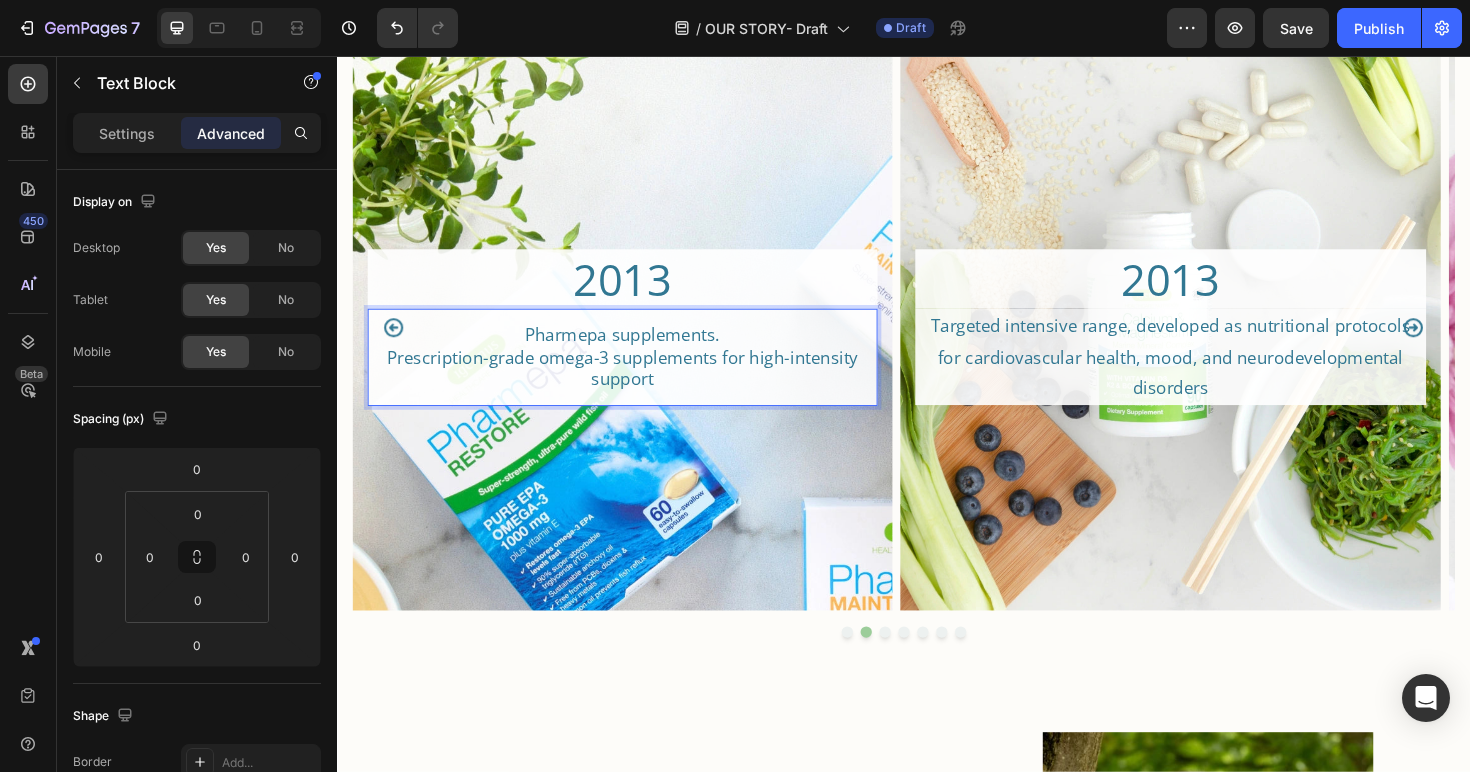 click on "Pharmepa supplements. Prescription-grade omega-3 supplements for high-intensity support" at bounding box center [639, 375] 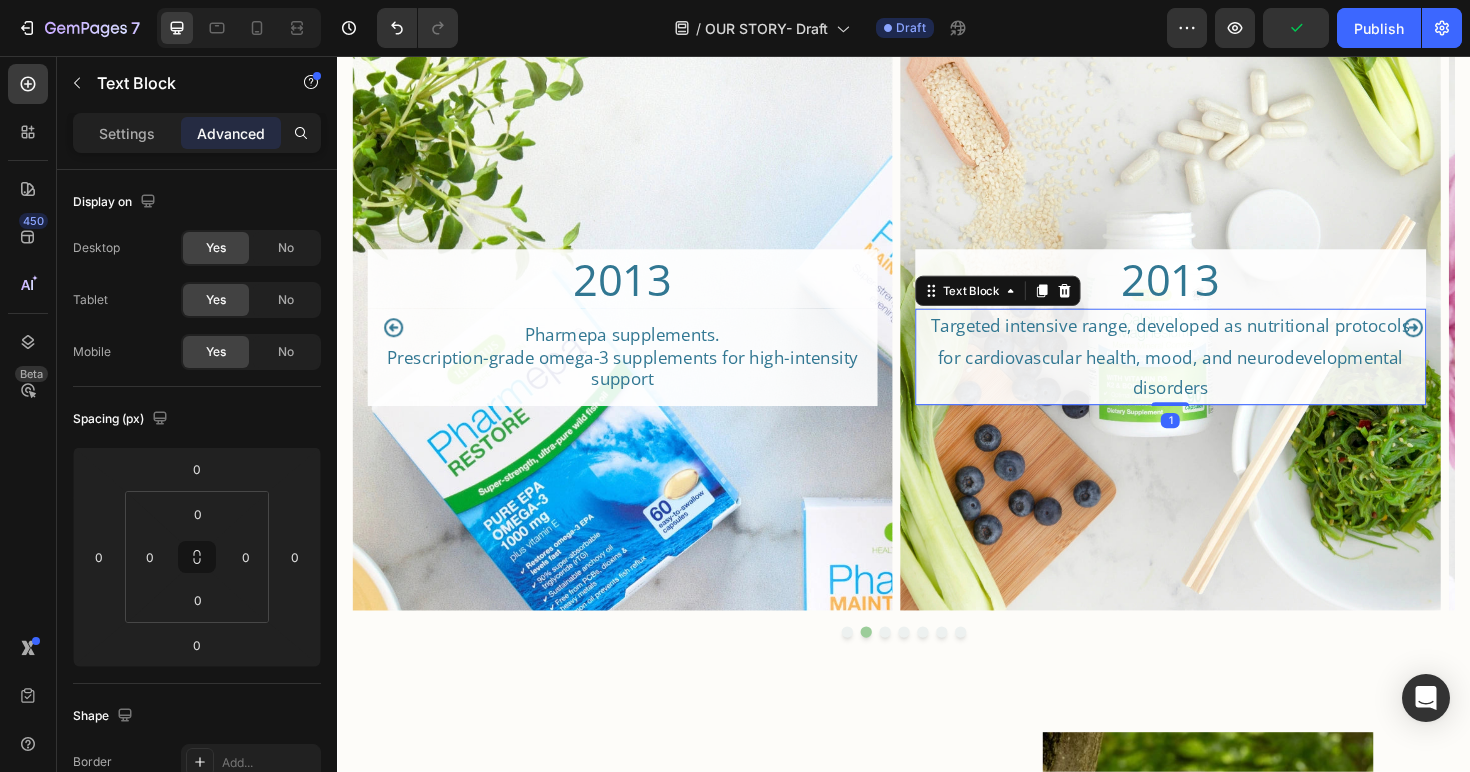 click on "Targeted intensive range, developed as nutritional protocols for cardiovascular health, mood, and neurodevelopmental disorders" at bounding box center [1220, 374] 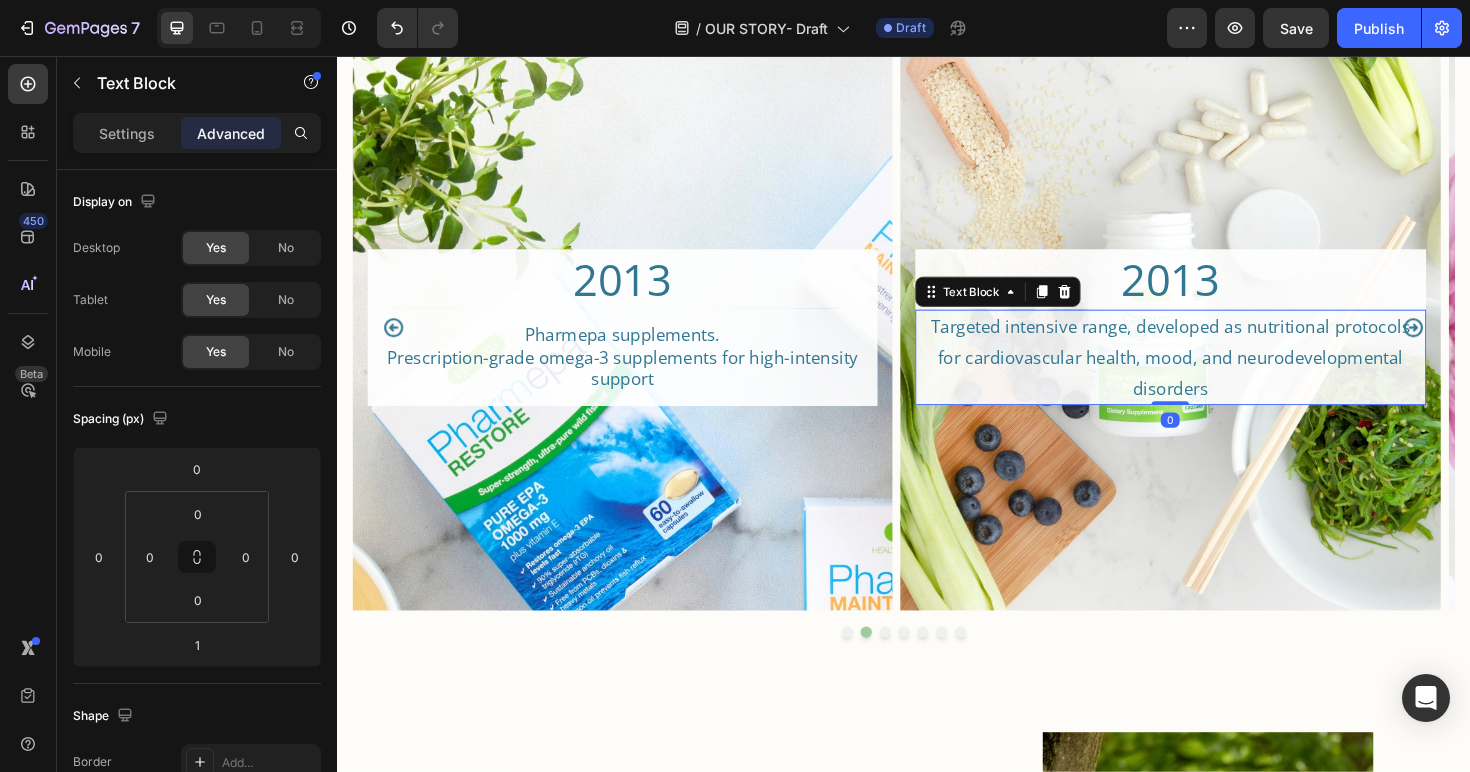 click on "Targeted intensive range, developed as nutritional protocols for cardiovascular health, mood, and neurodevelopmental disorders Text Block   0" at bounding box center [1220, 375] 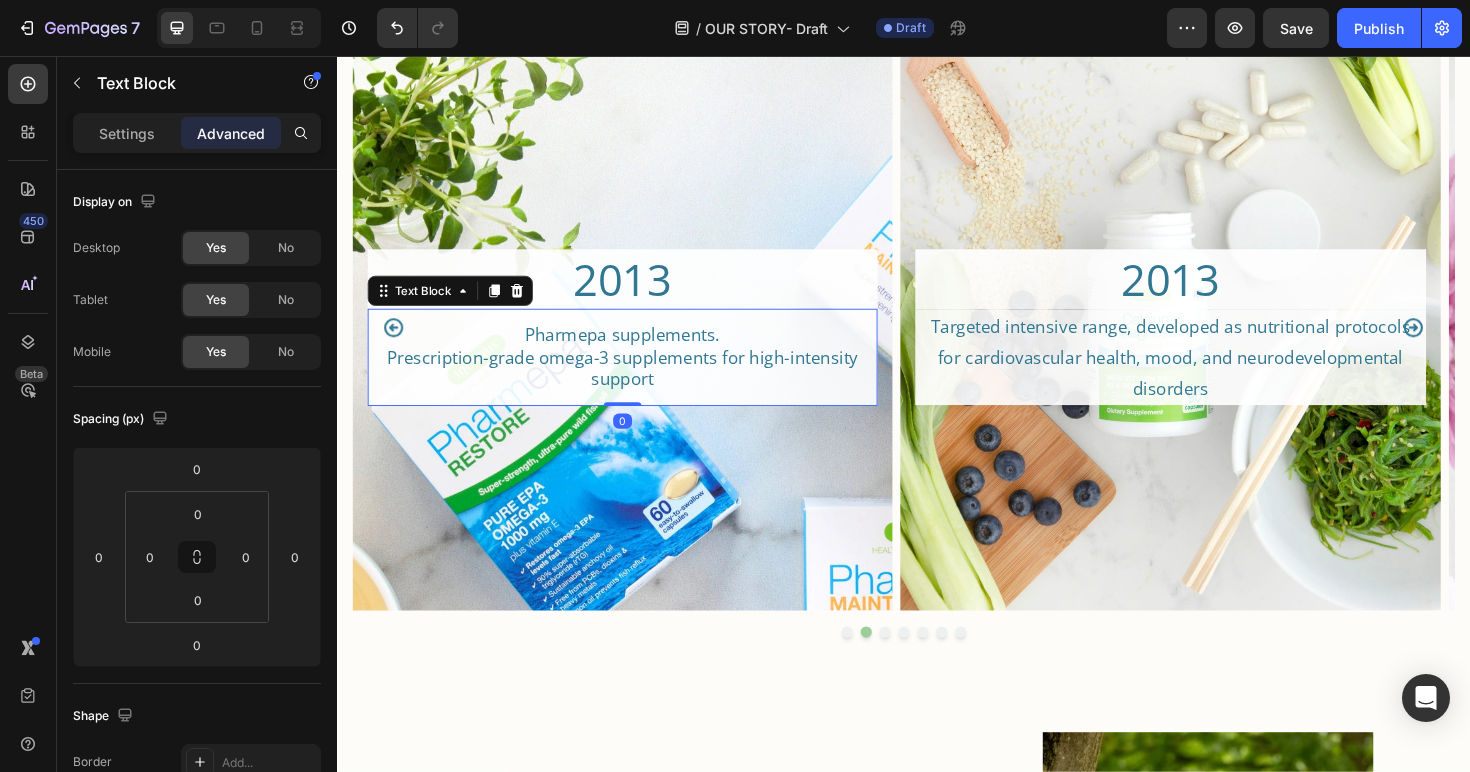 click on "Pharmepa supplements. Prescription-grade omega-3 supplements for high-intensity support" at bounding box center (639, 375) 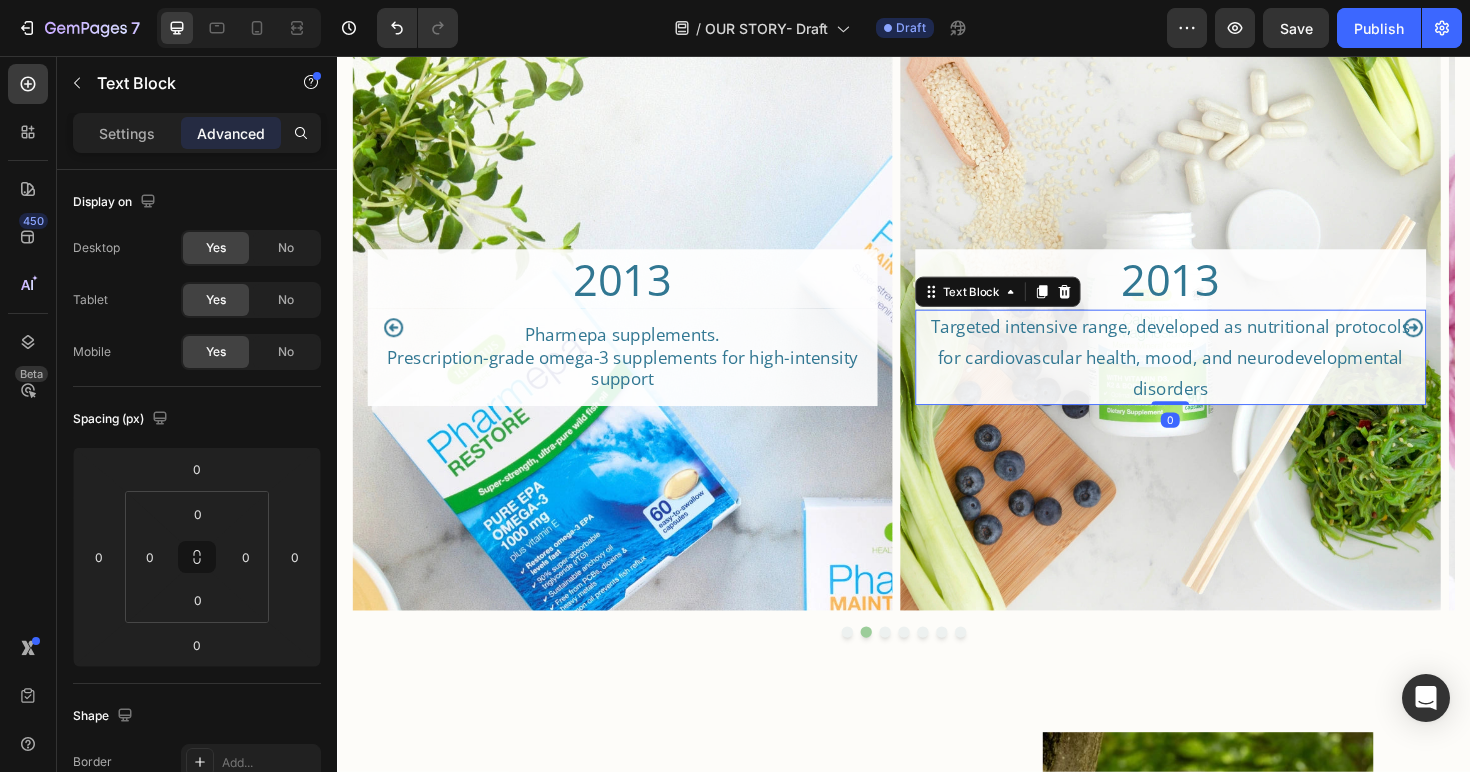 click on "Targeted intensive range, developed as nutritional protocols for cardiovascular health, mood, and neurodevelopmental disorders" at bounding box center [1220, 375] 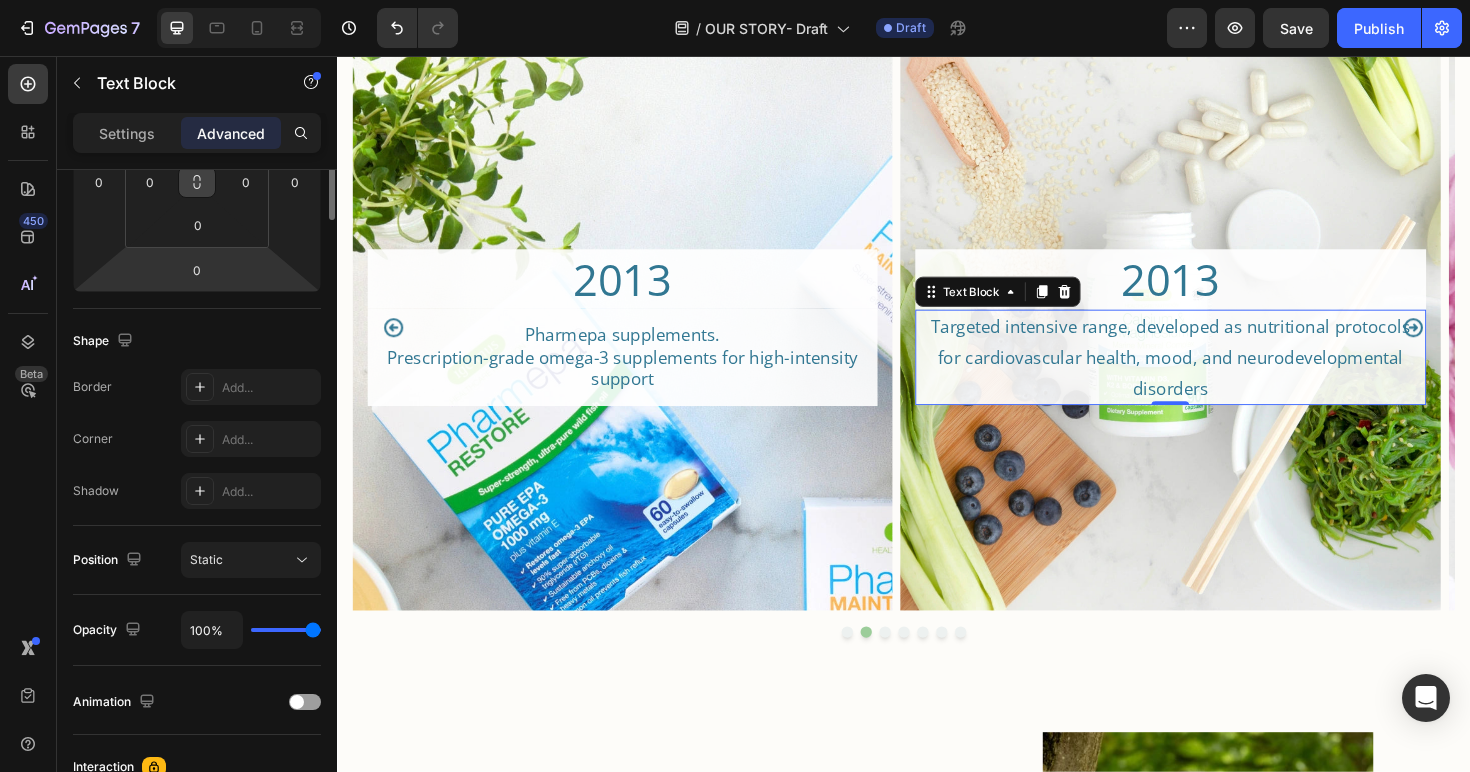 scroll, scrollTop: 478, scrollLeft: 0, axis: vertical 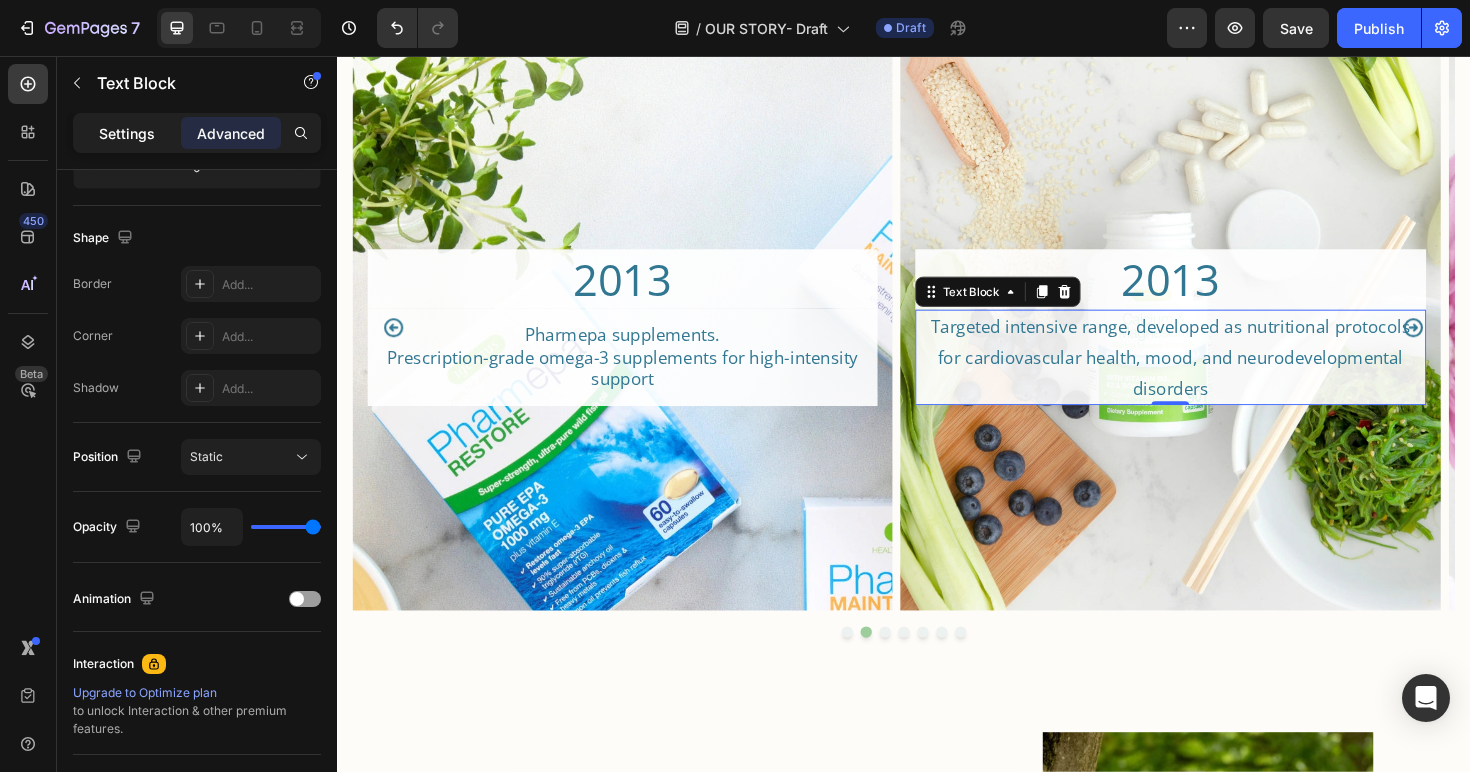 click on "Settings" at bounding box center [127, 133] 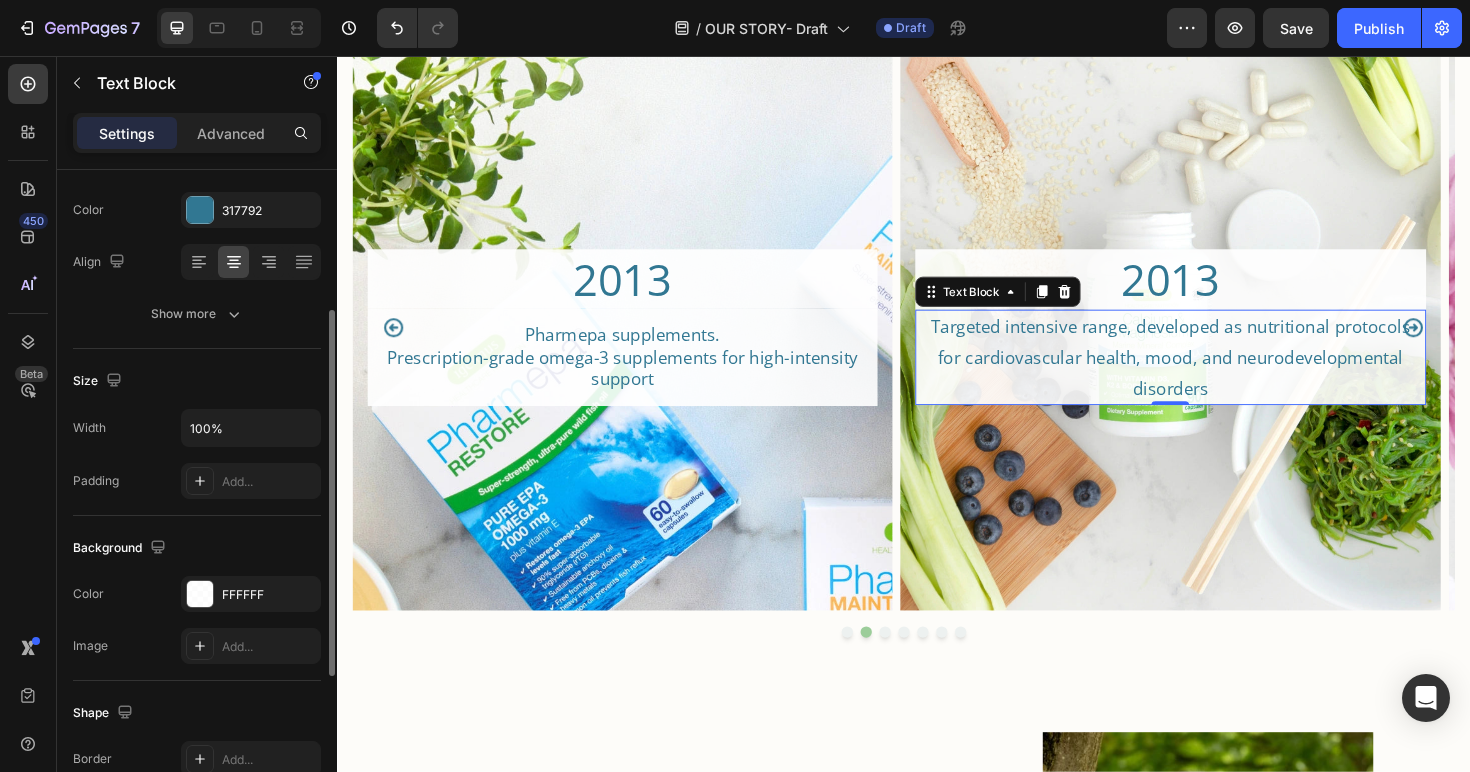 scroll, scrollTop: 71, scrollLeft: 0, axis: vertical 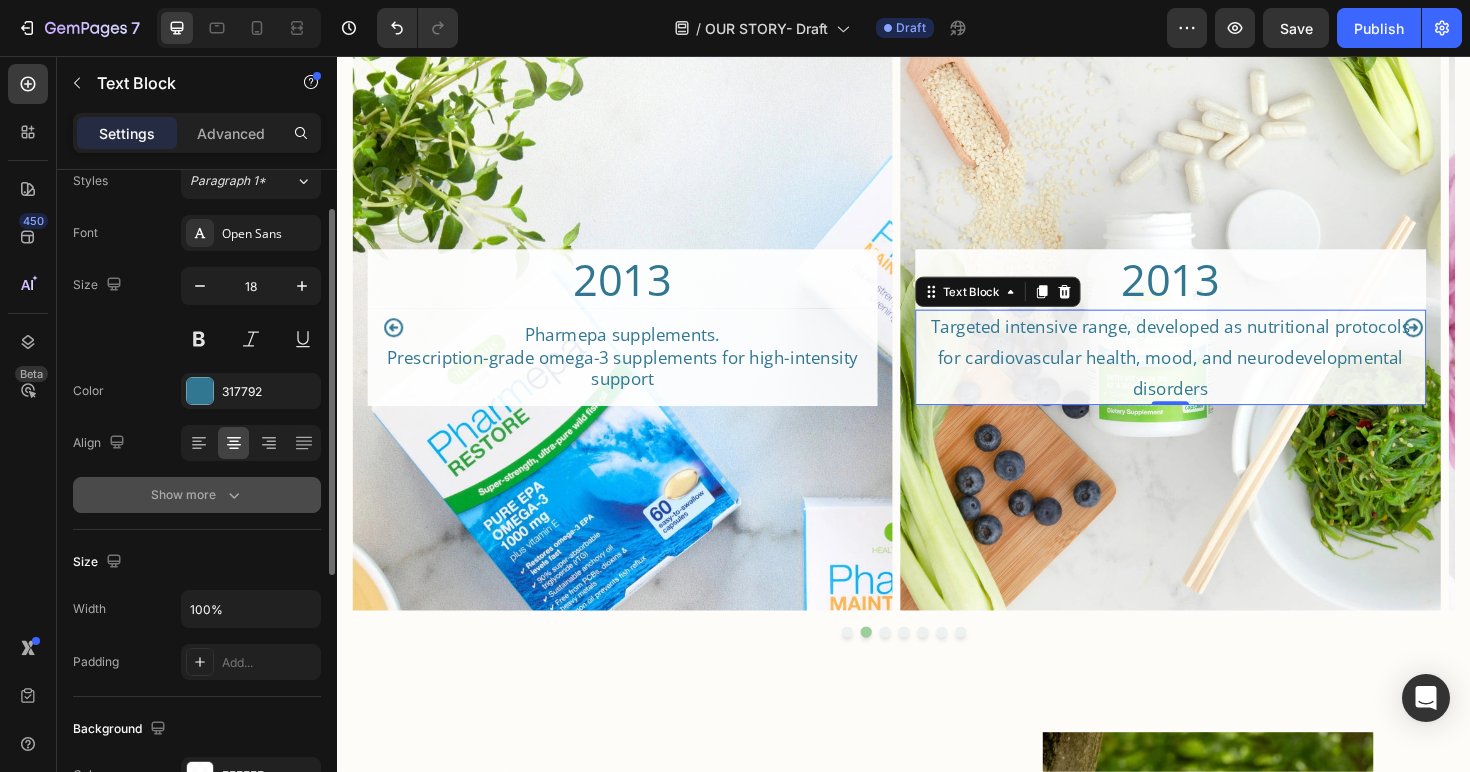 click on "Show more" at bounding box center (197, 495) 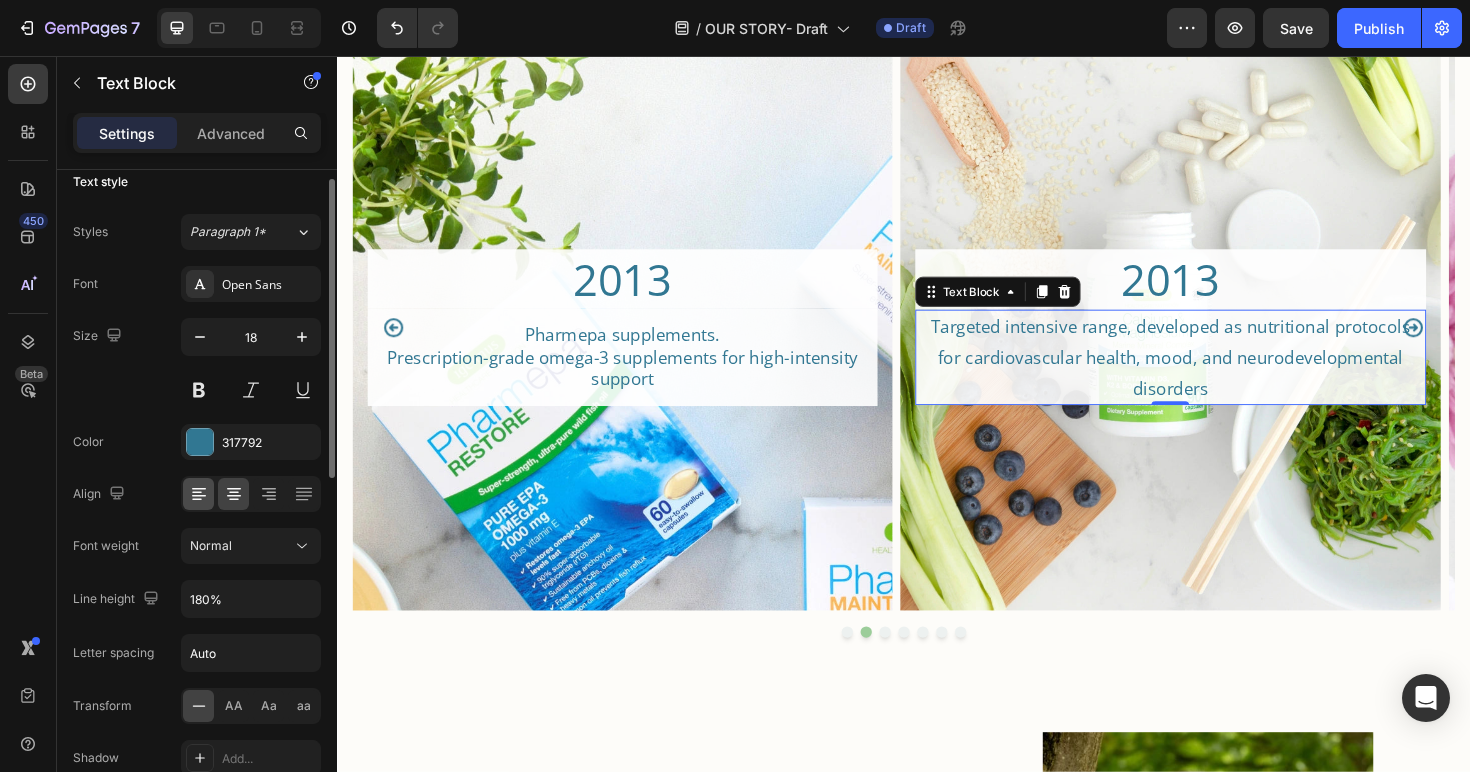 scroll, scrollTop: 0, scrollLeft: 0, axis: both 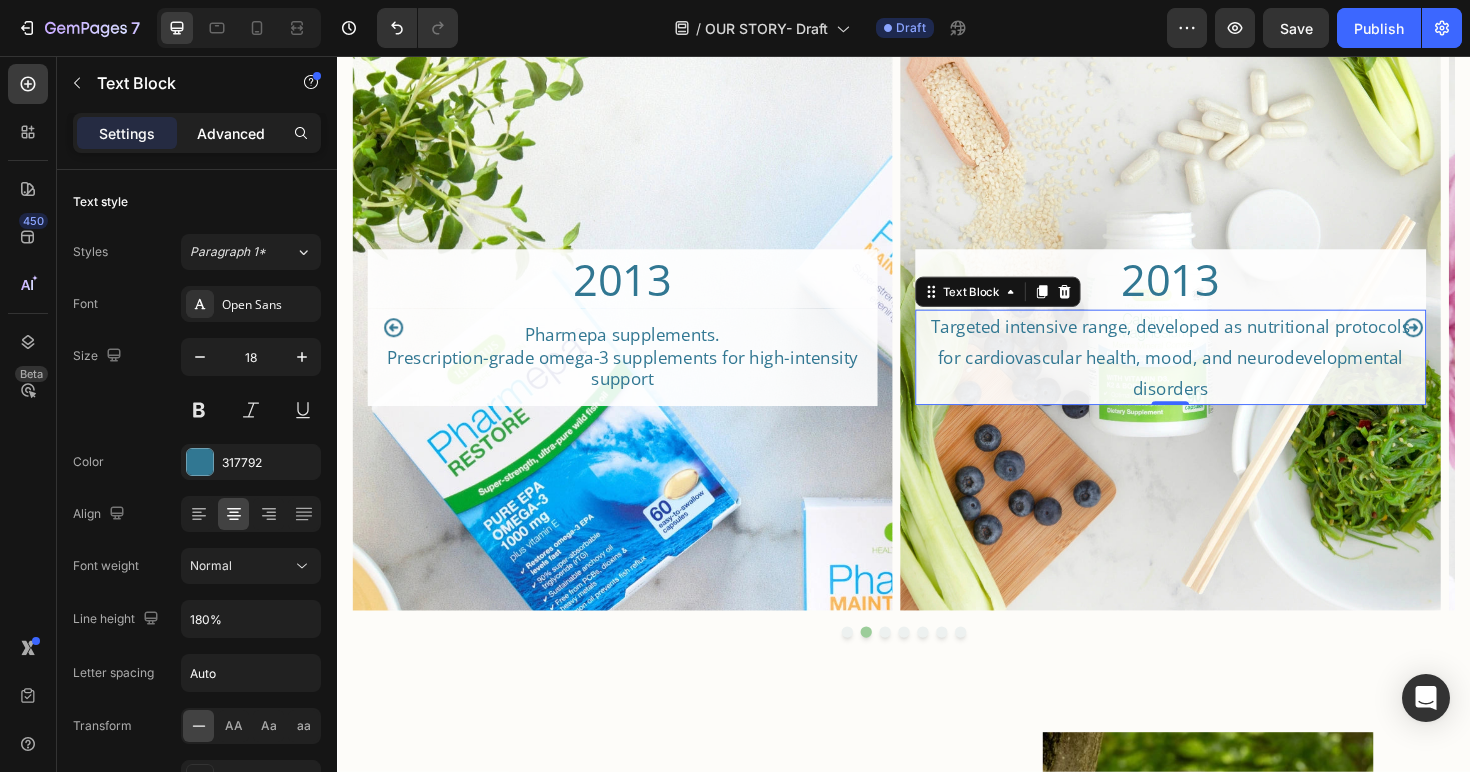click on "Advanced" at bounding box center [231, 133] 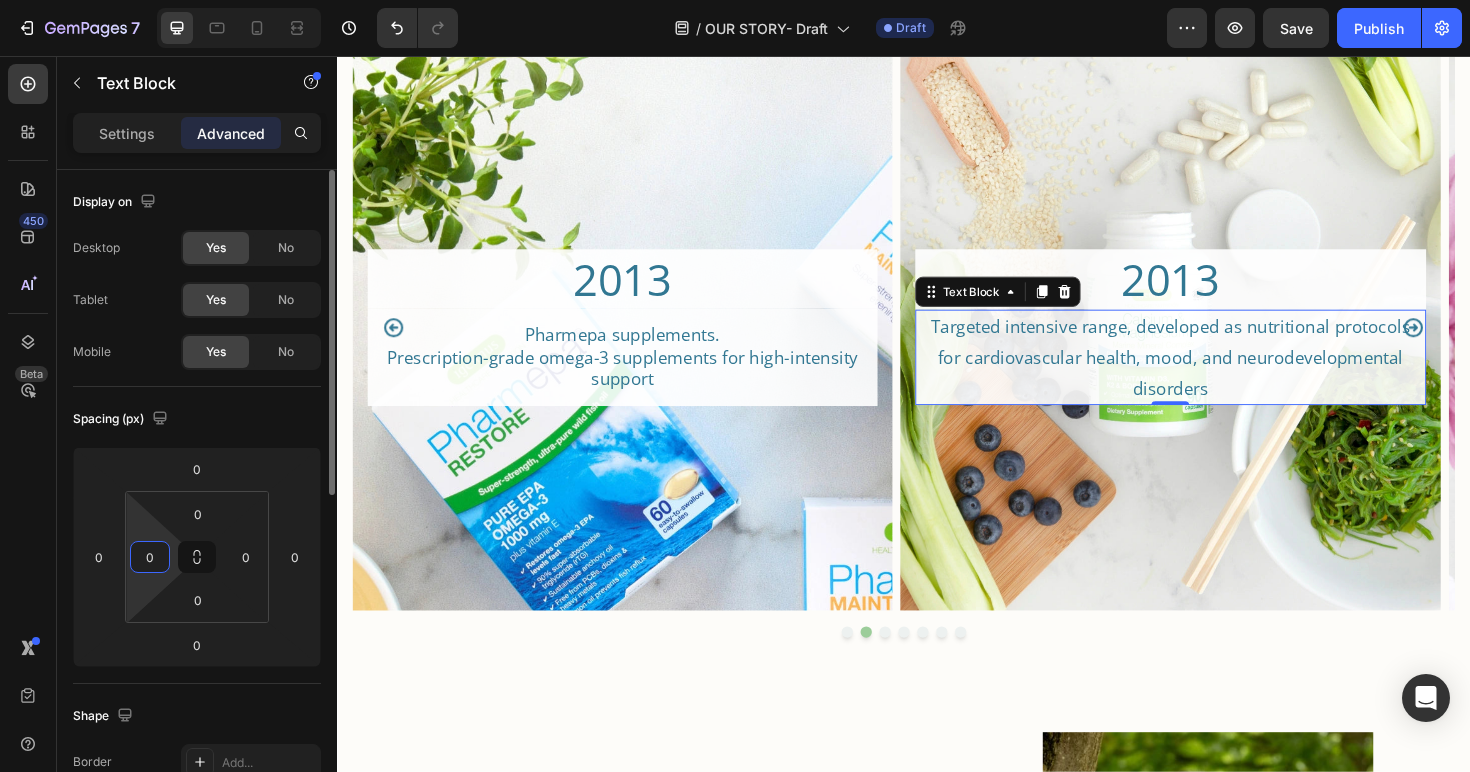 click on "0" at bounding box center (150, 557) 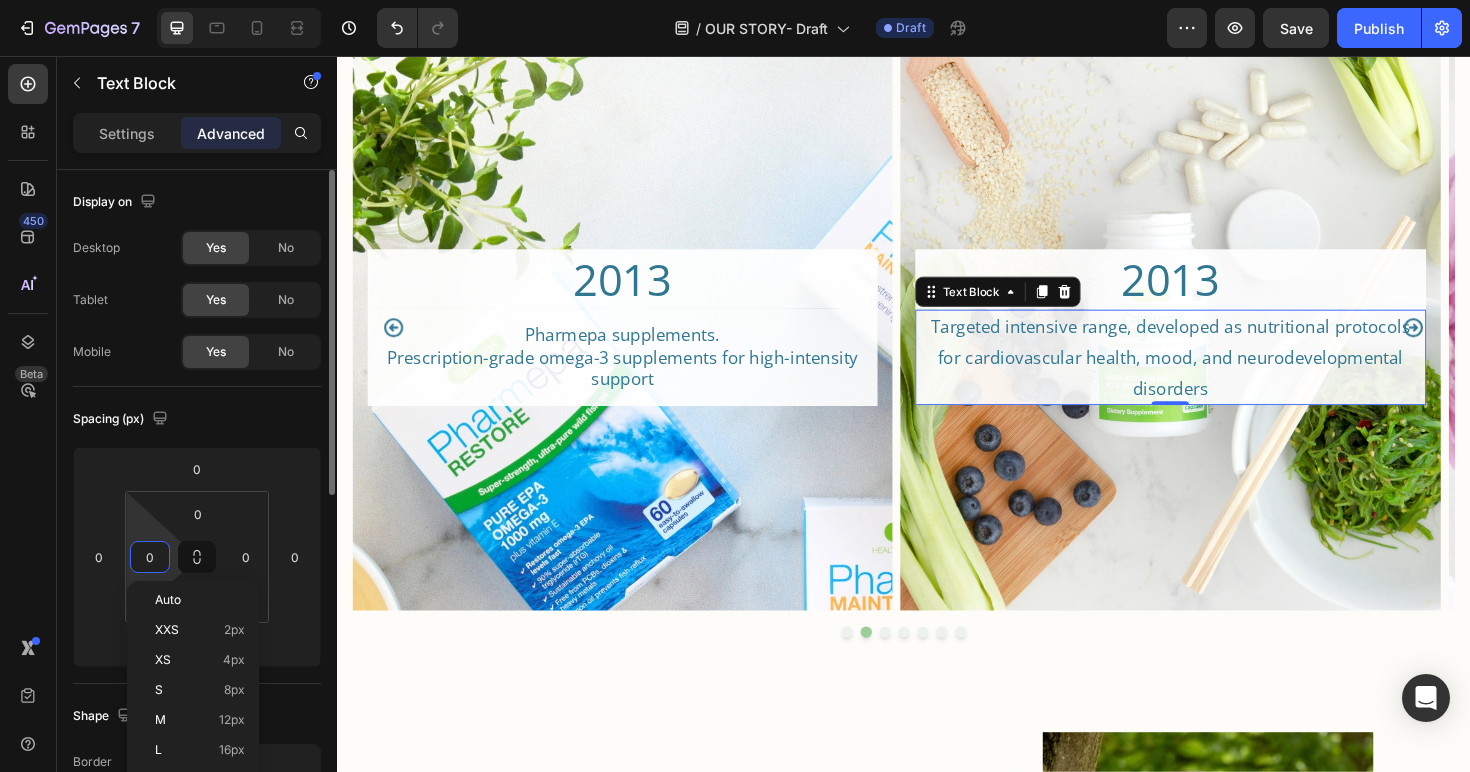 type on "4" 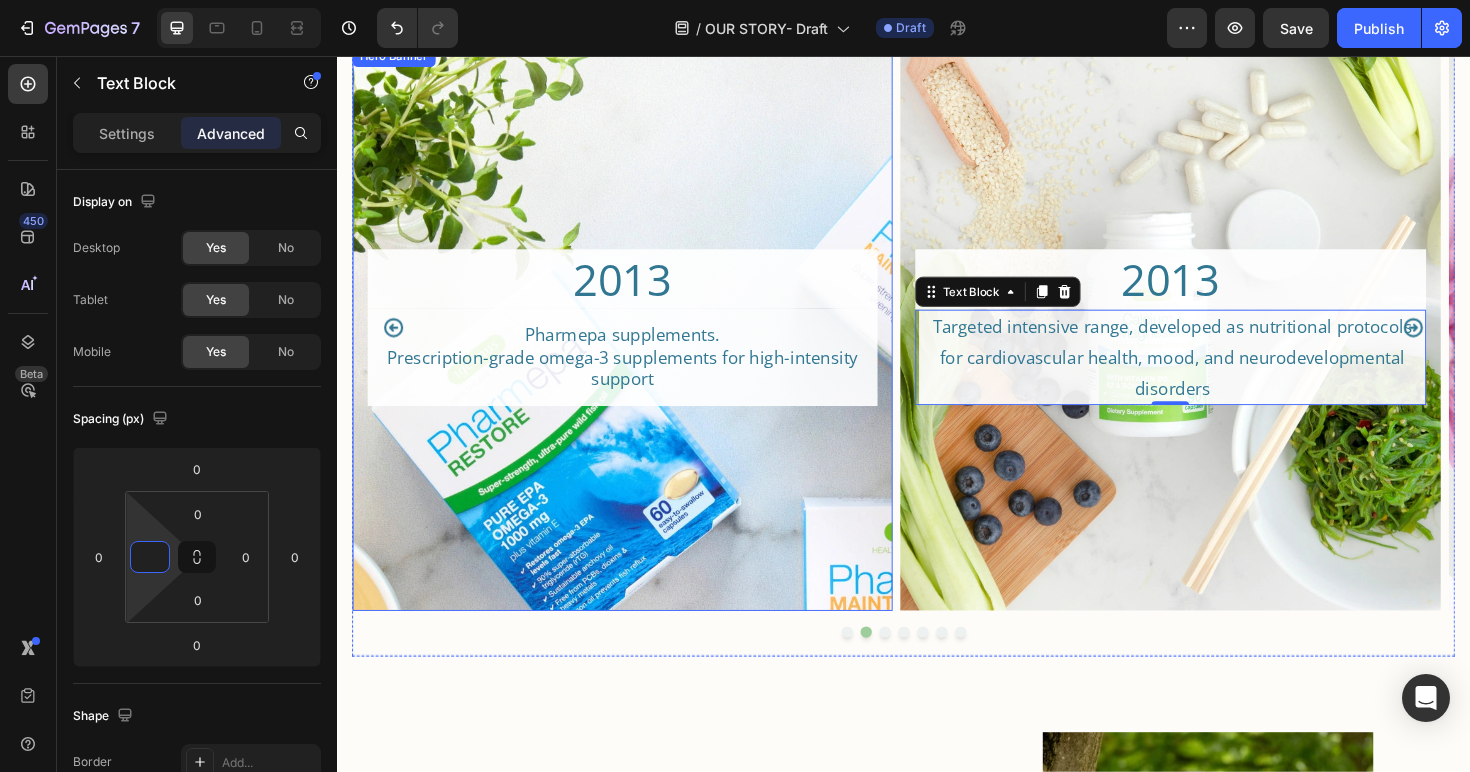 type on "0" 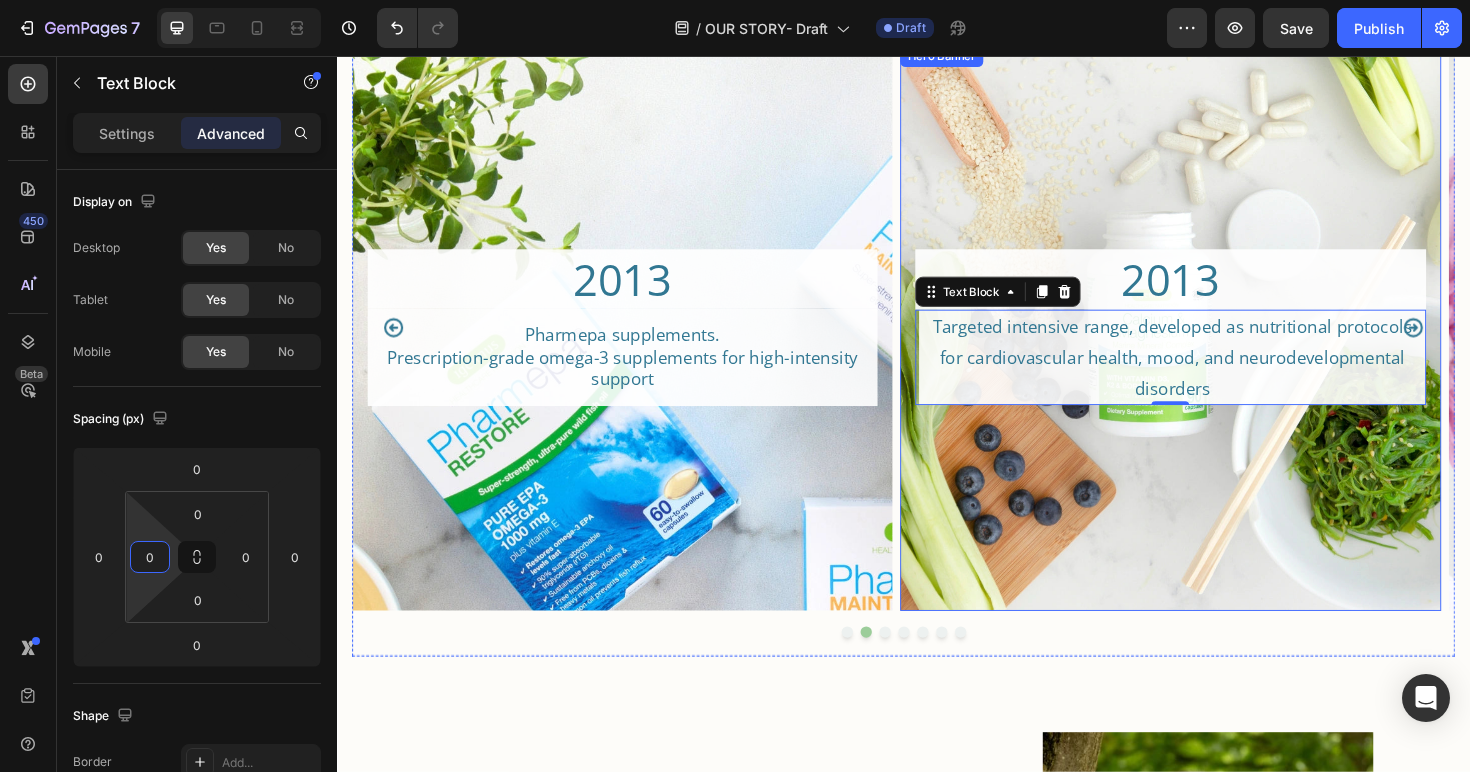 click at bounding box center (1220, 344) 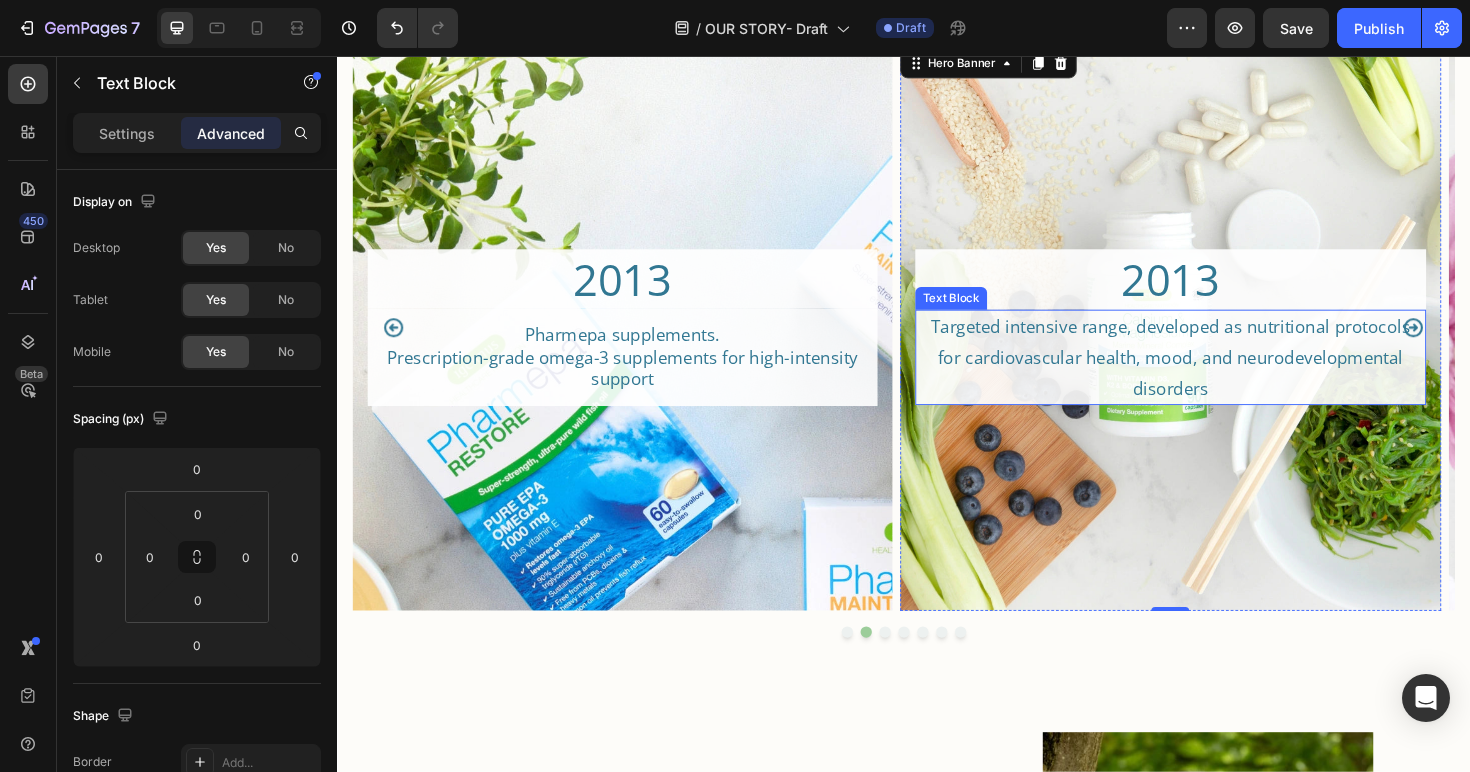 click on "Targeted intensive range, developed as nutritional protocols for cardiovascular health, mood, and neurodevelopmental disorders" at bounding box center [1220, 375] 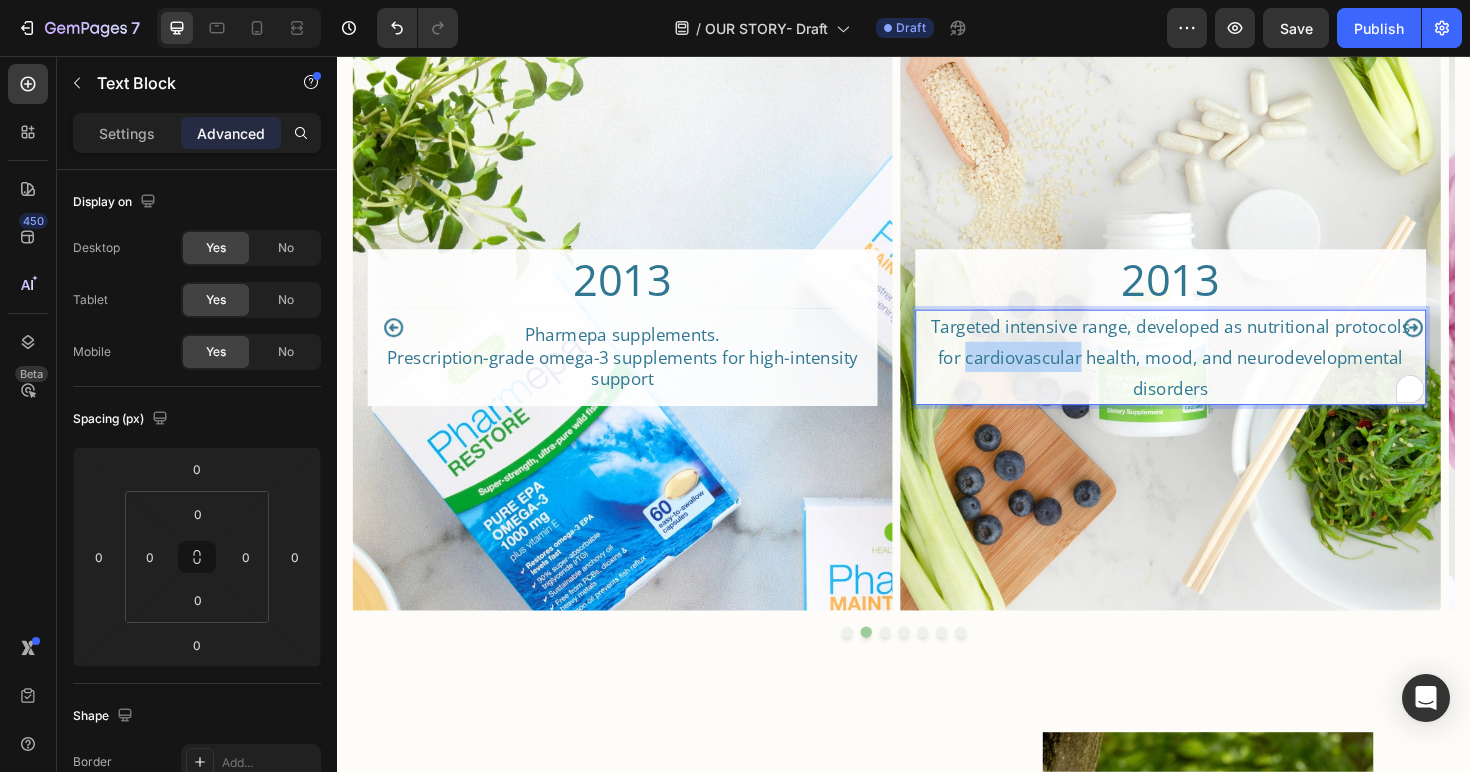 click on "Targeted intensive range, developed as nutritional protocols for cardiovascular health, mood, and neurodevelopmental disorders" at bounding box center [1220, 375] 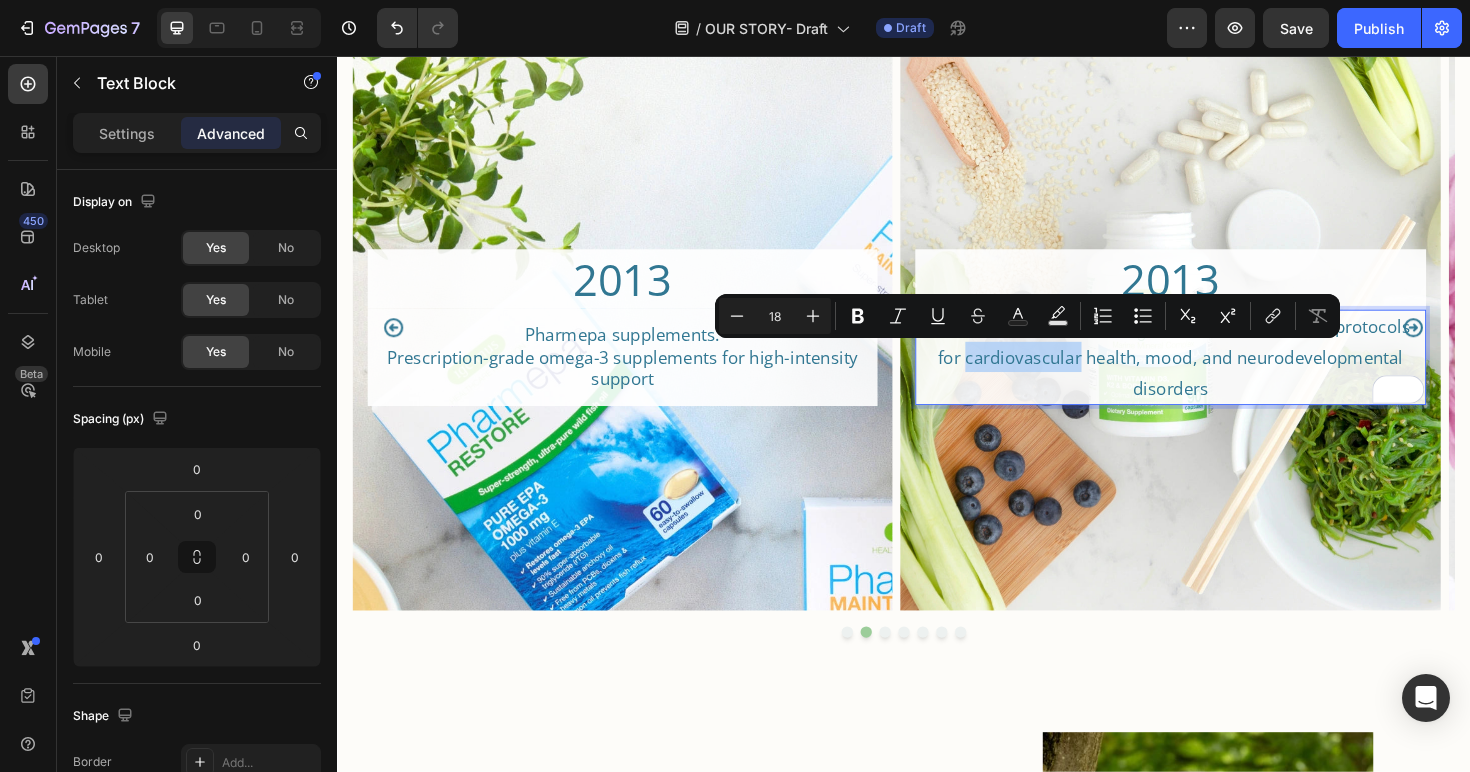 click on "Targeted intensive range, developed as nutritional protocols for cardiovascular health, mood, and neurodevelopmental disorders" at bounding box center (1220, 375) 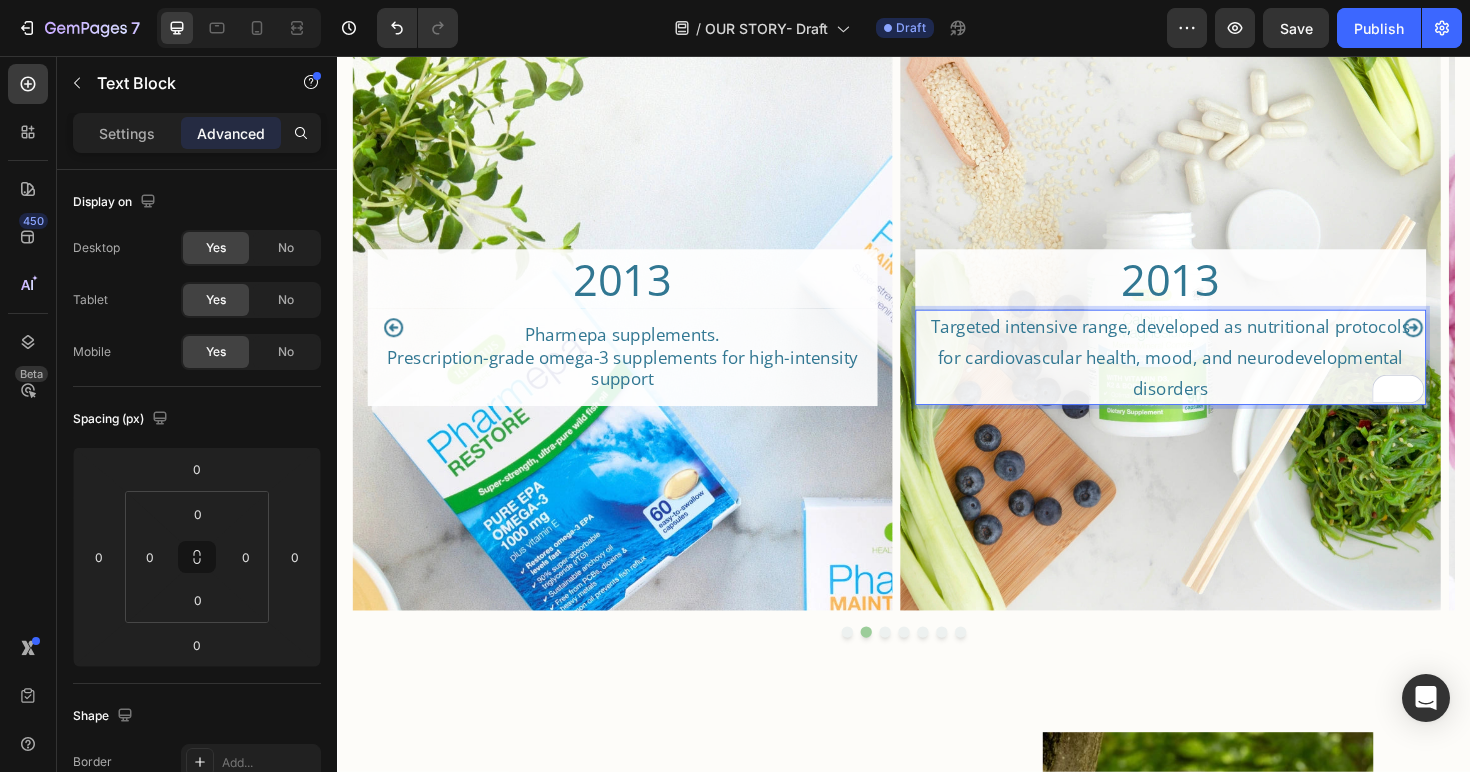 click on "Targeted intensive range, developed as nutritional protocols for cardiovascular health, mood, and neurodevelopmental disorders" at bounding box center (1220, 375) 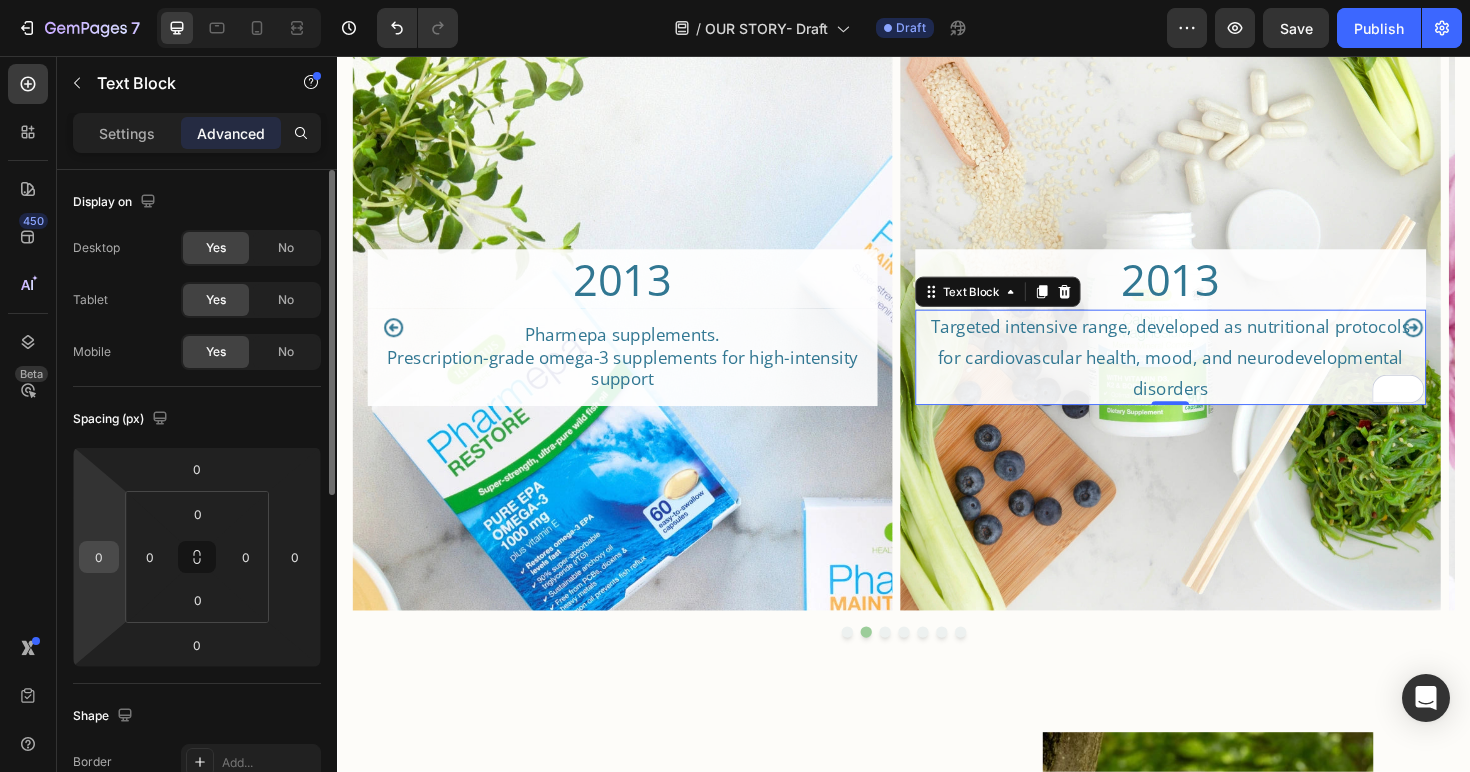 click on "0" at bounding box center (99, 557) 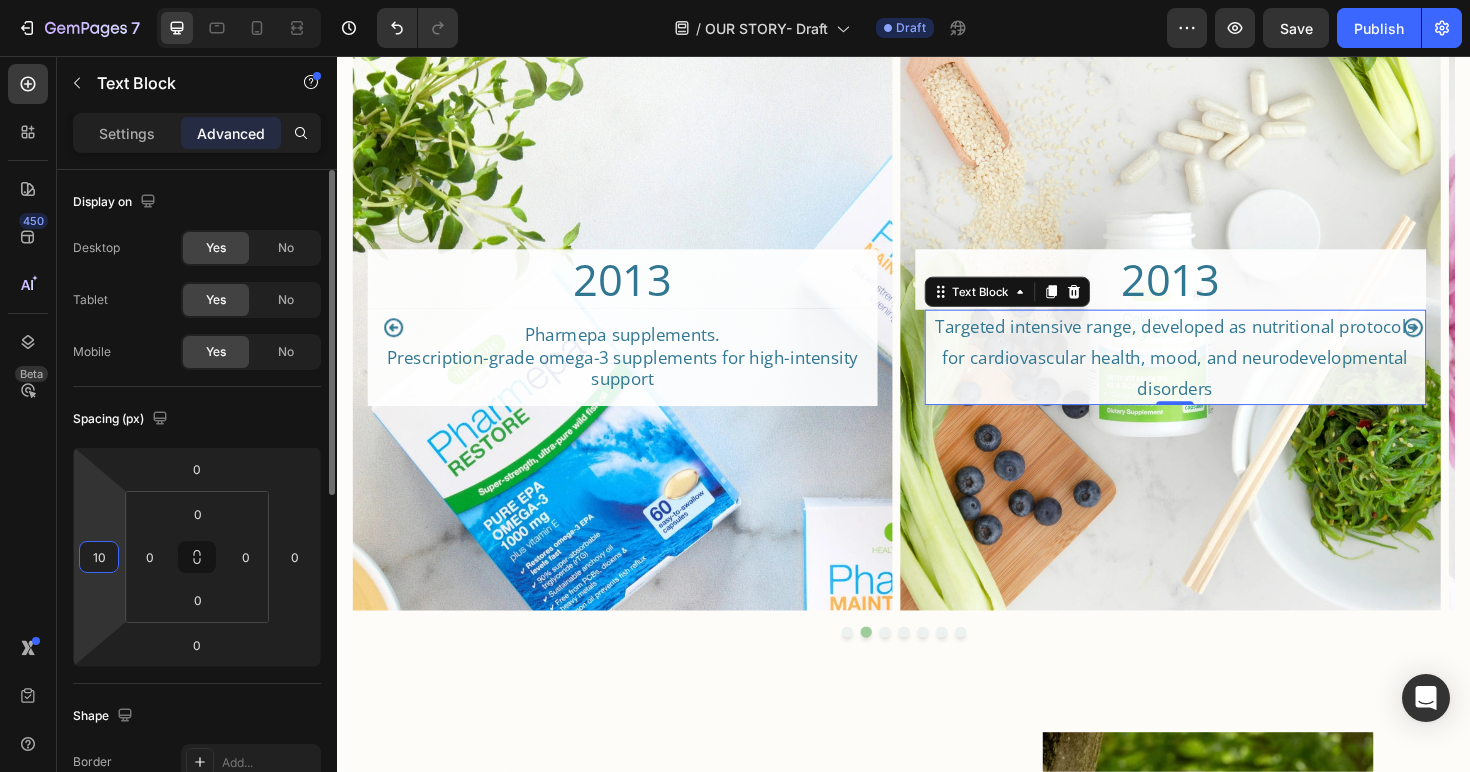 type on "1" 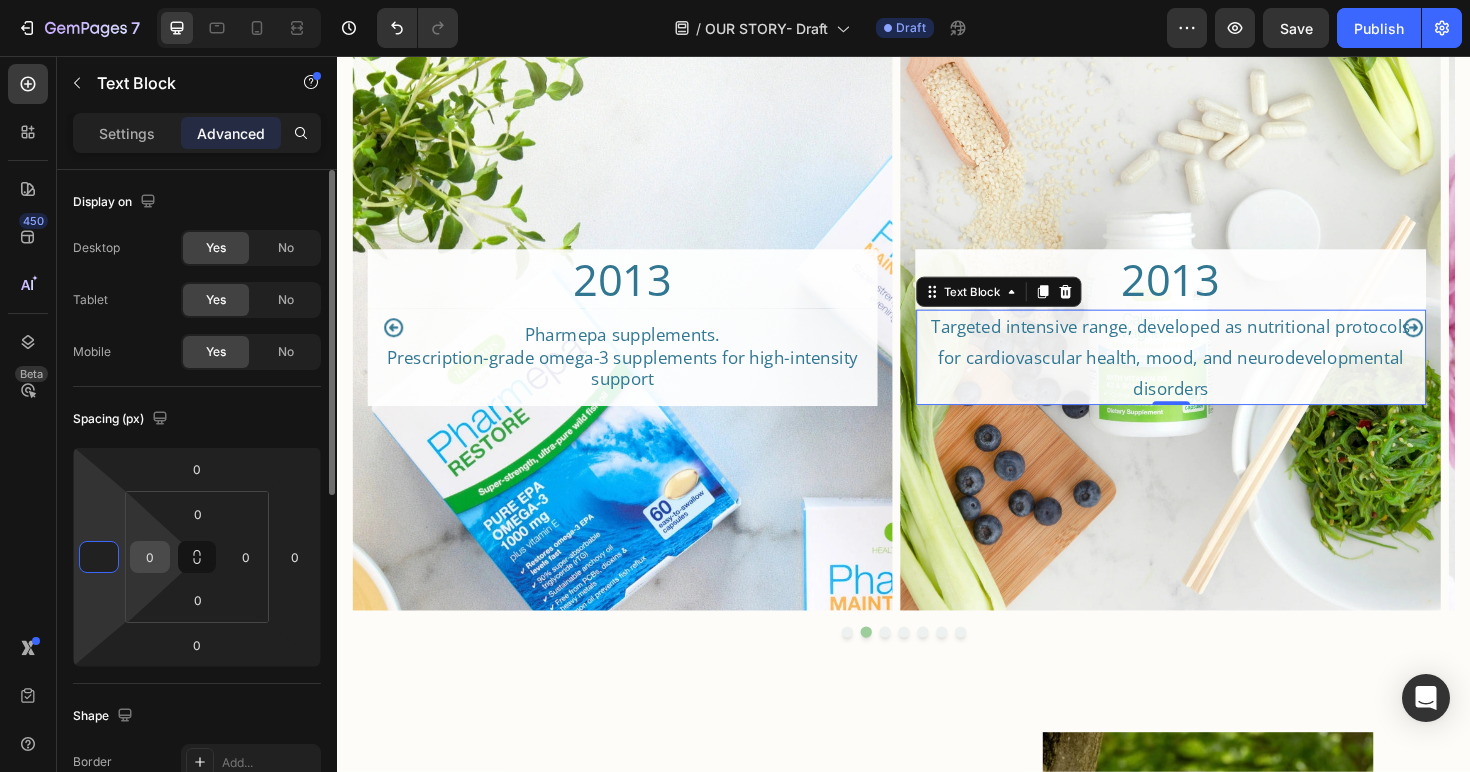 type on "0" 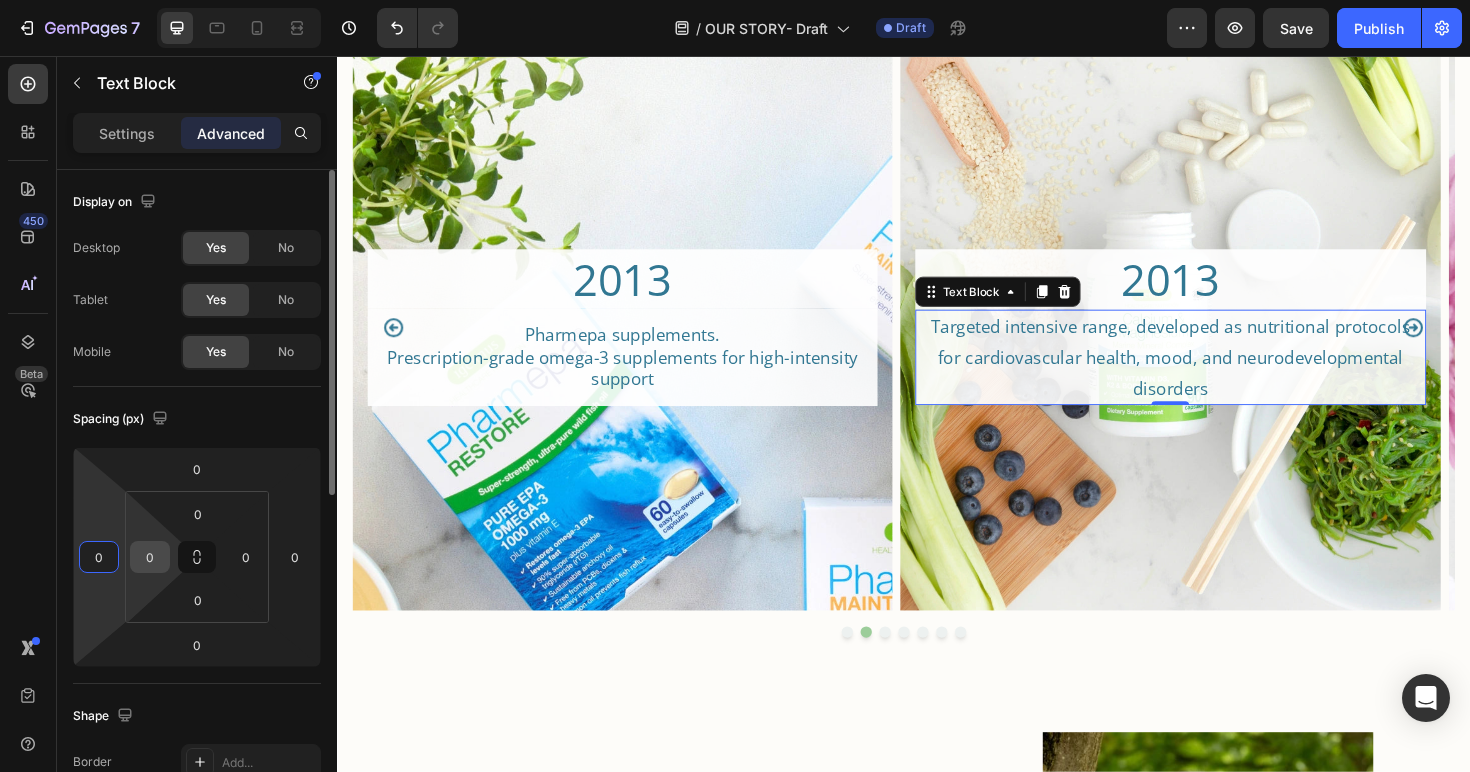 click on "0" at bounding box center (150, 557) 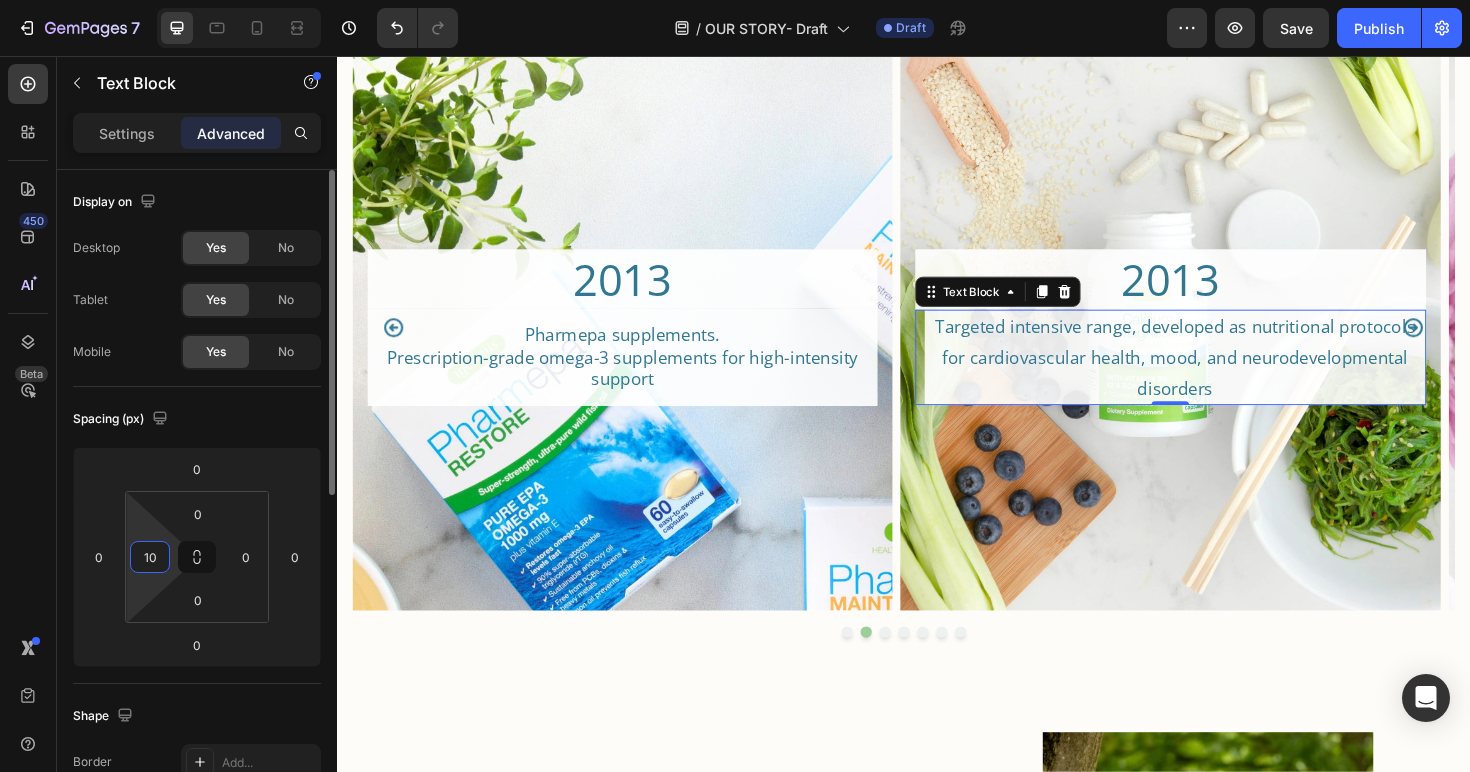 type on "1" 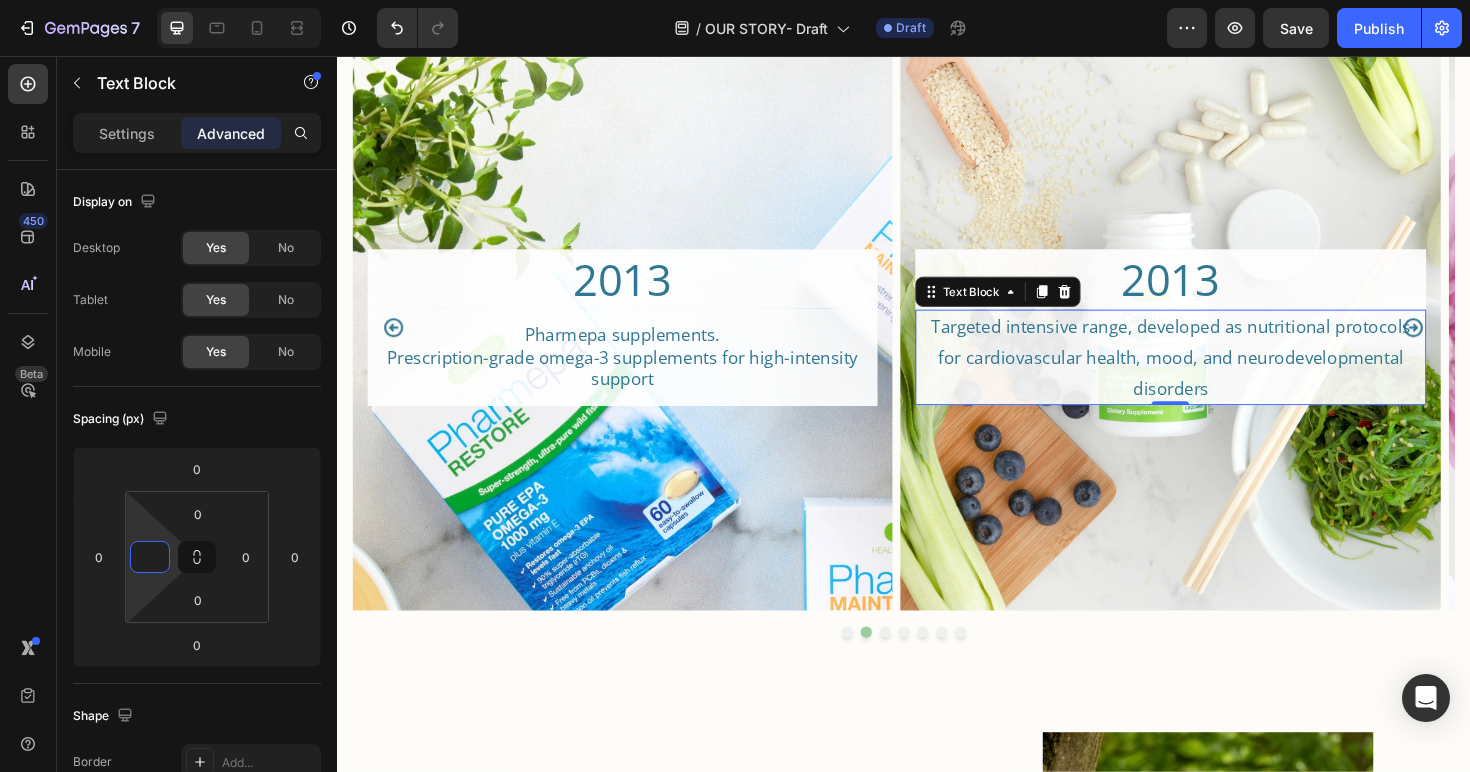 type on "0" 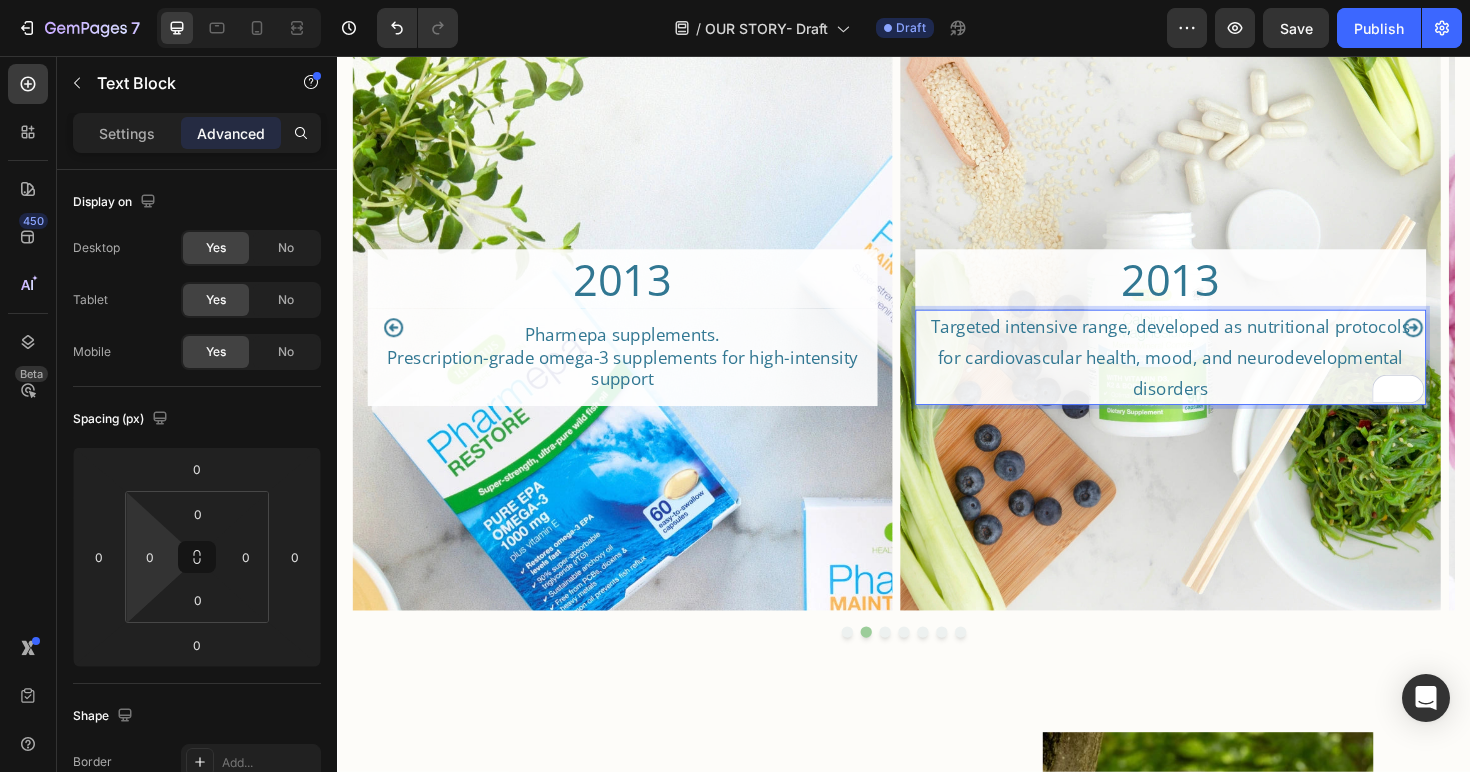 click on "Targeted intensive range, developed as nutritional protocols for cardiovascular health, mood, and neurodevelopmental disorders" at bounding box center (1220, 375) 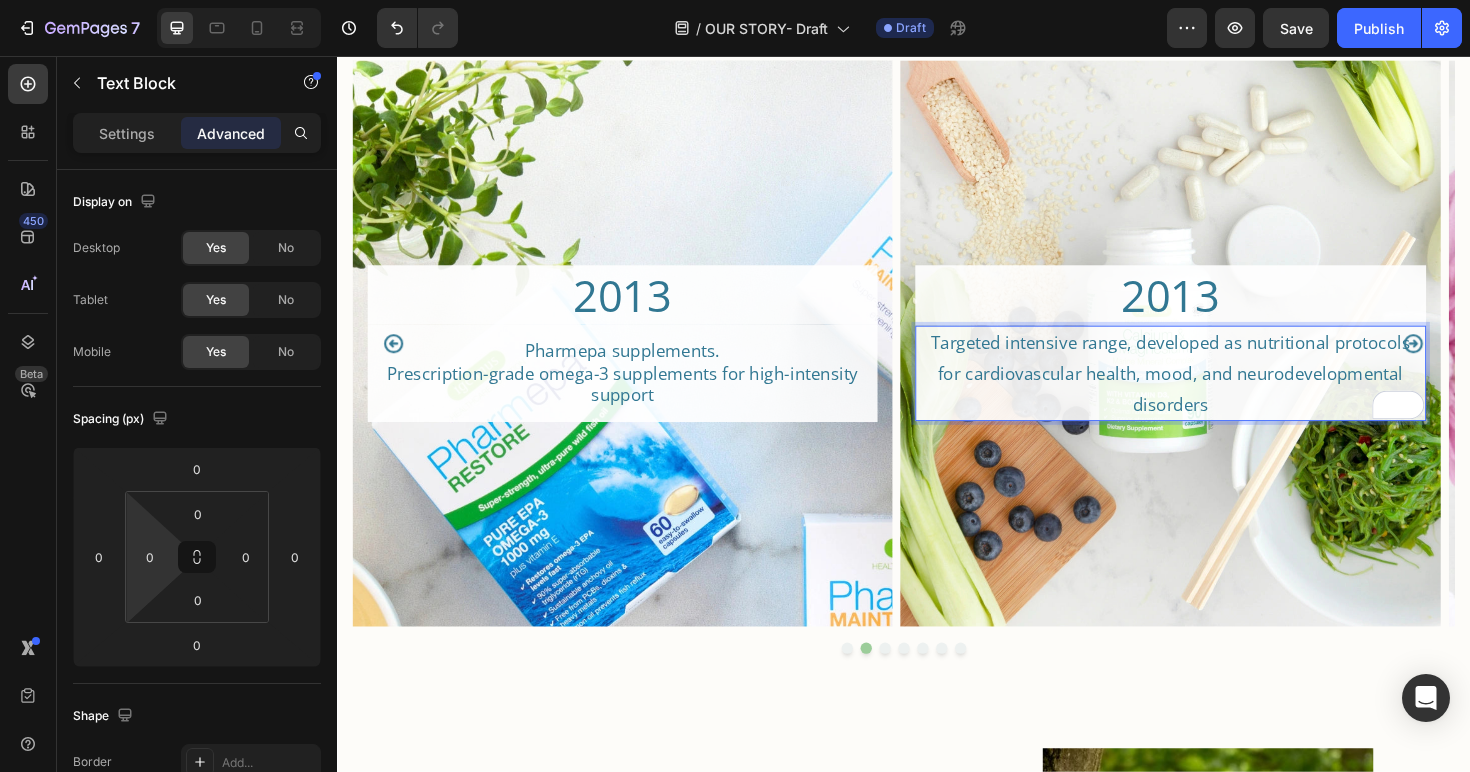 scroll, scrollTop: 2978, scrollLeft: 0, axis: vertical 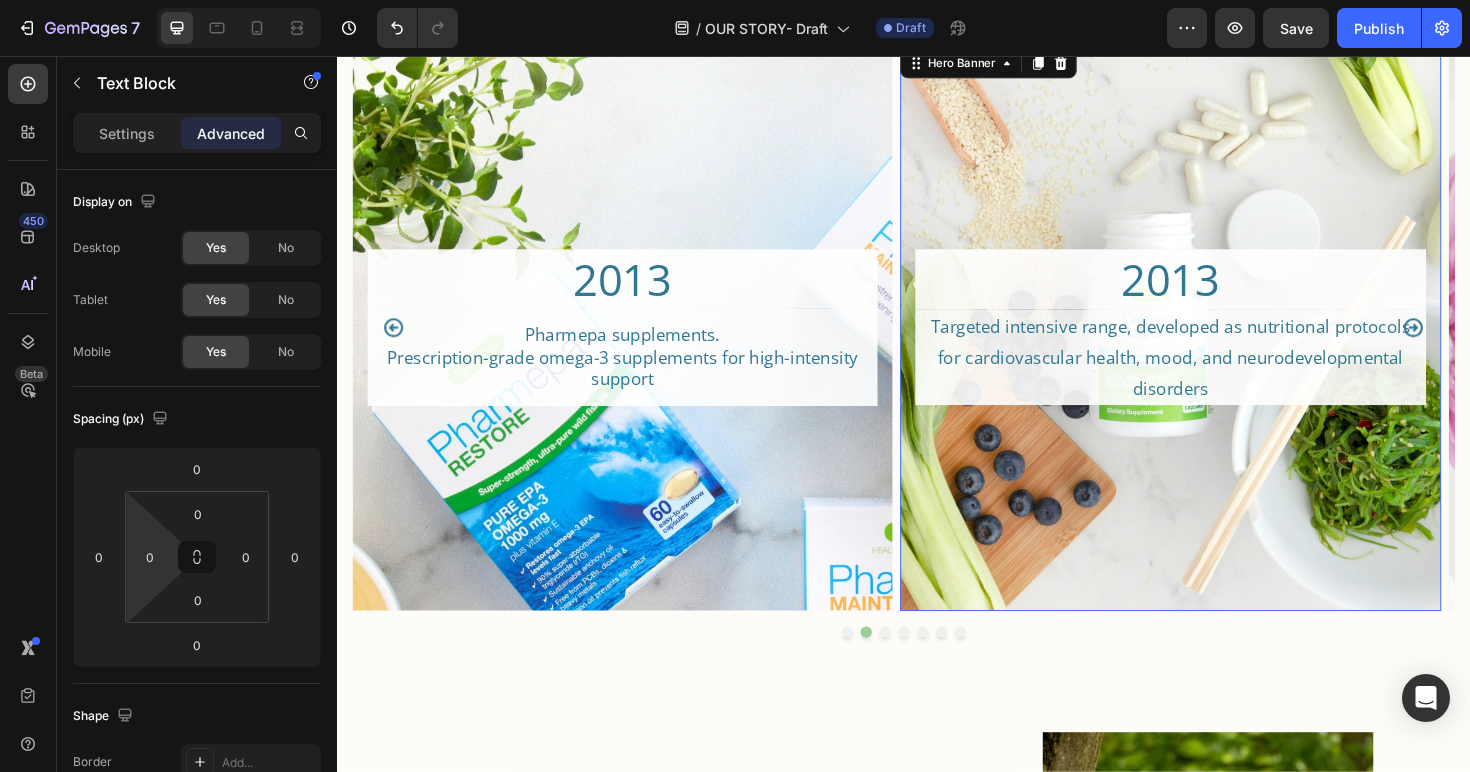drag, startPoint x: 1306, startPoint y: 570, endPoint x: 1360, endPoint y: 461, distance: 121.64292 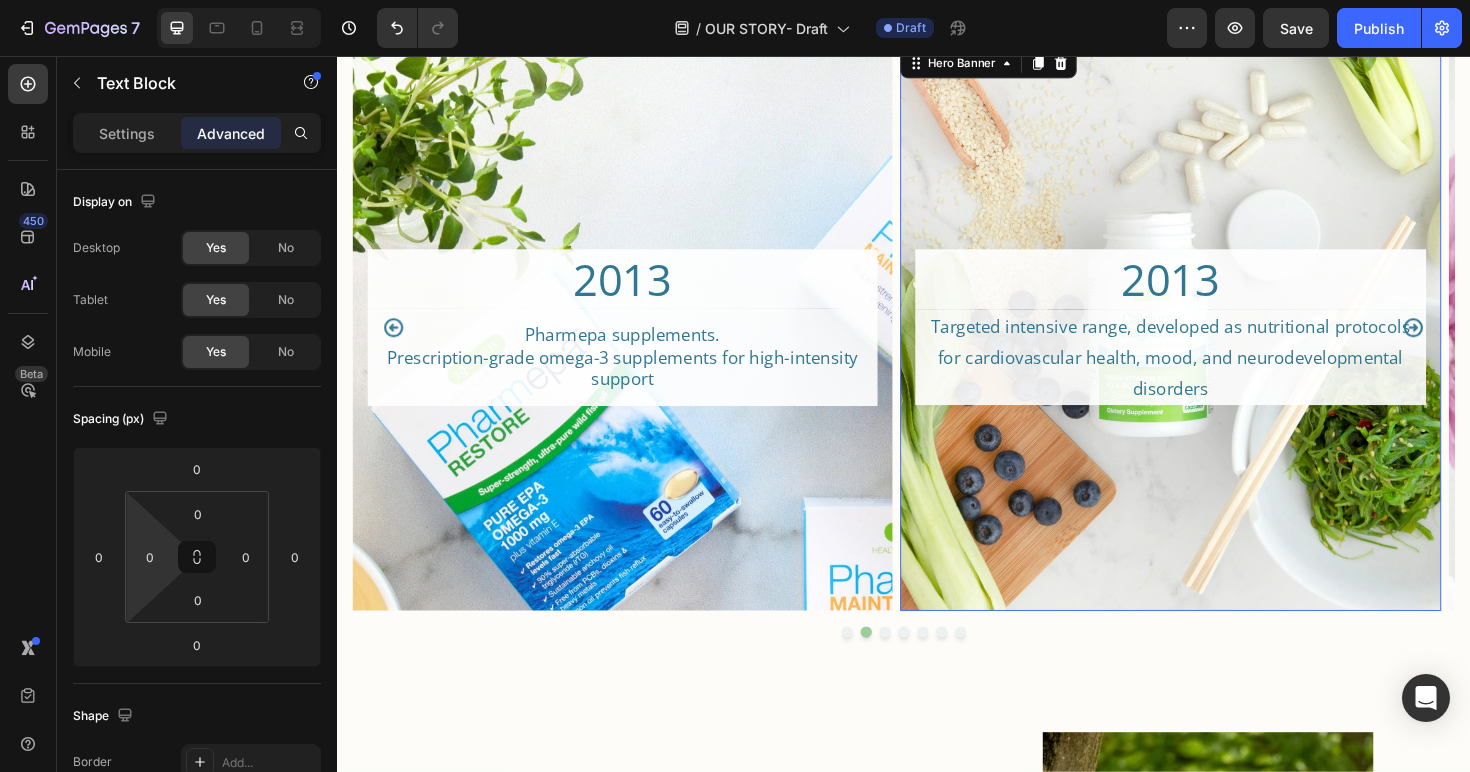 click at bounding box center [1220, 344] 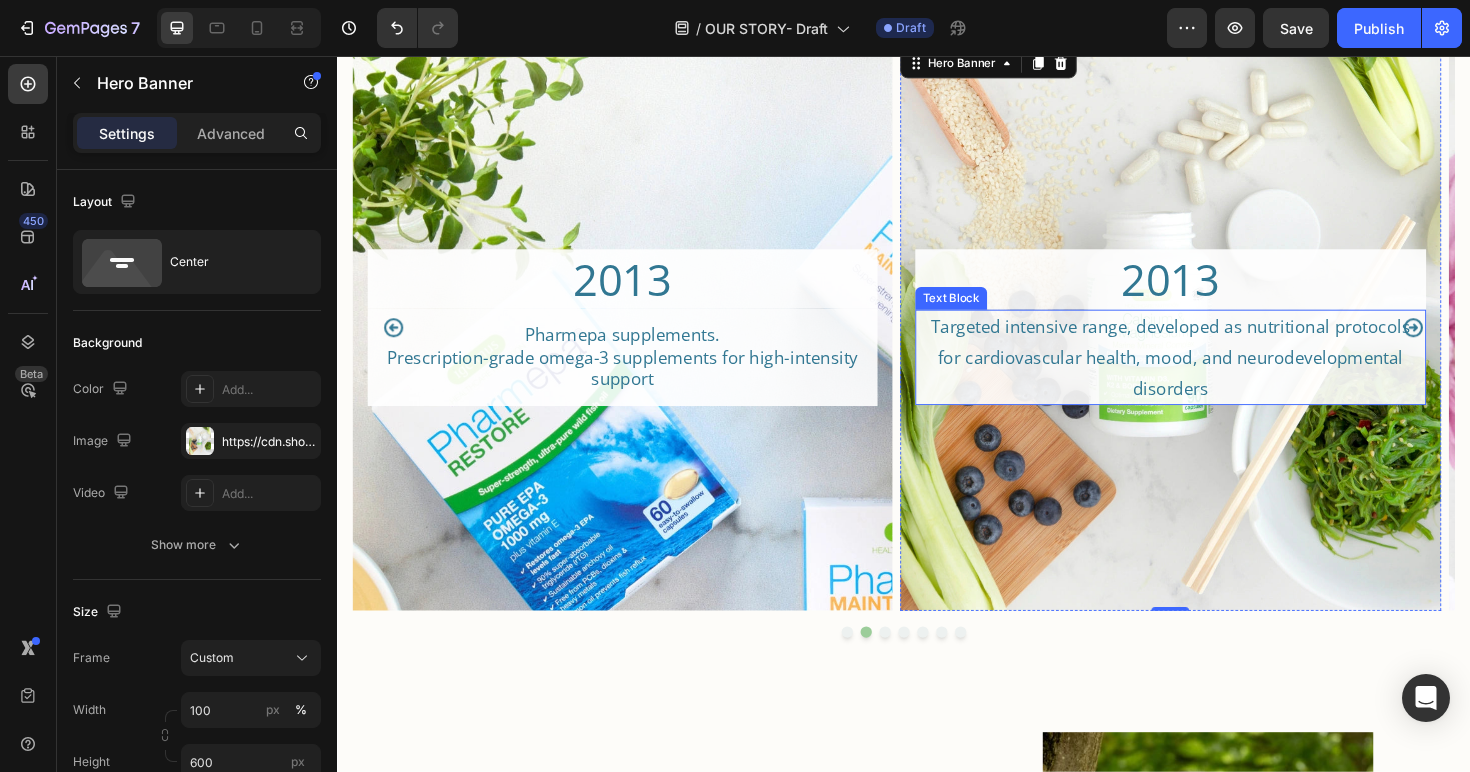 click on "Targeted intensive range, developed as nutritional protocols for cardiovascular health, mood, and neurodevelopmental disorders" at bounding box center [1220, 375] 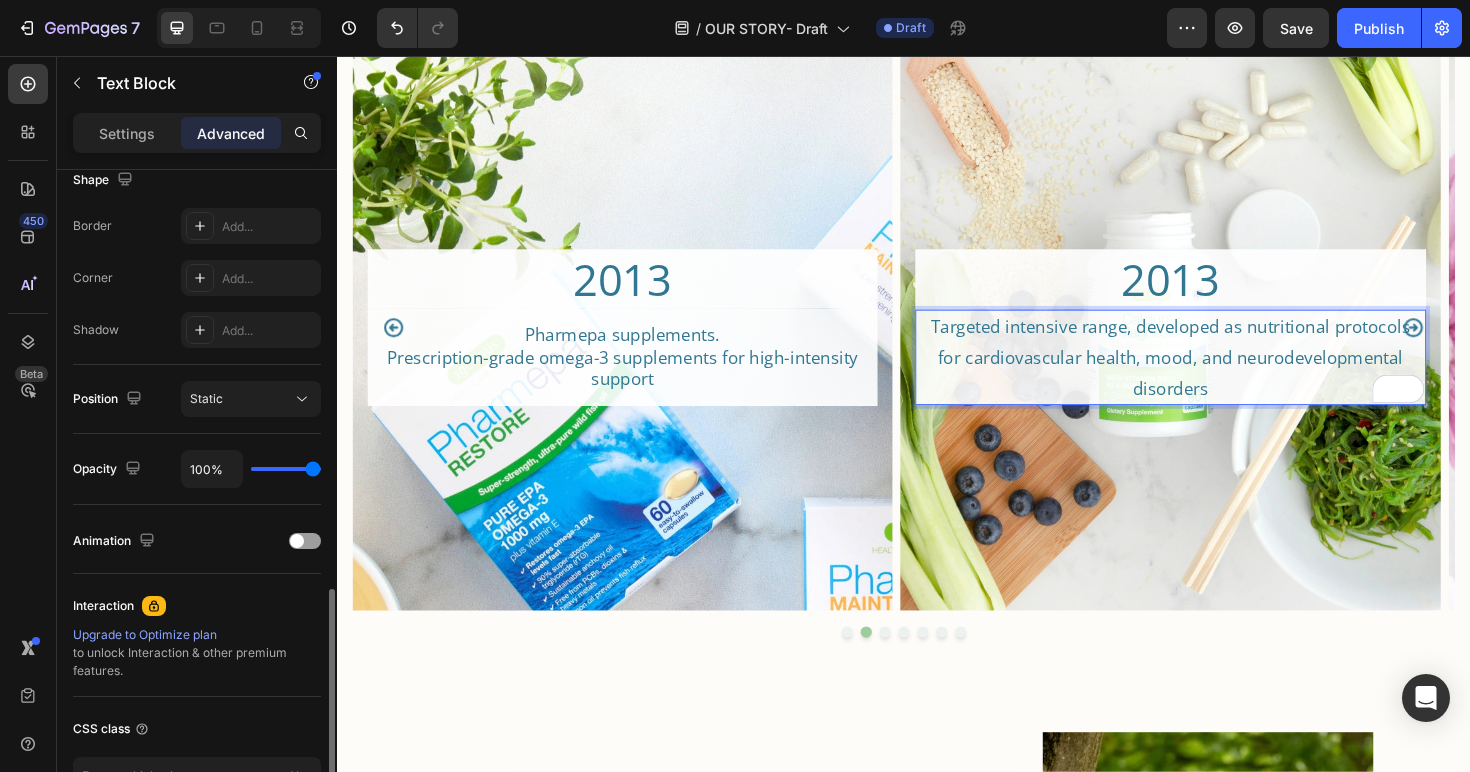 scroll, scrollTop: 639, scrollLeft: 0, axis: vertical 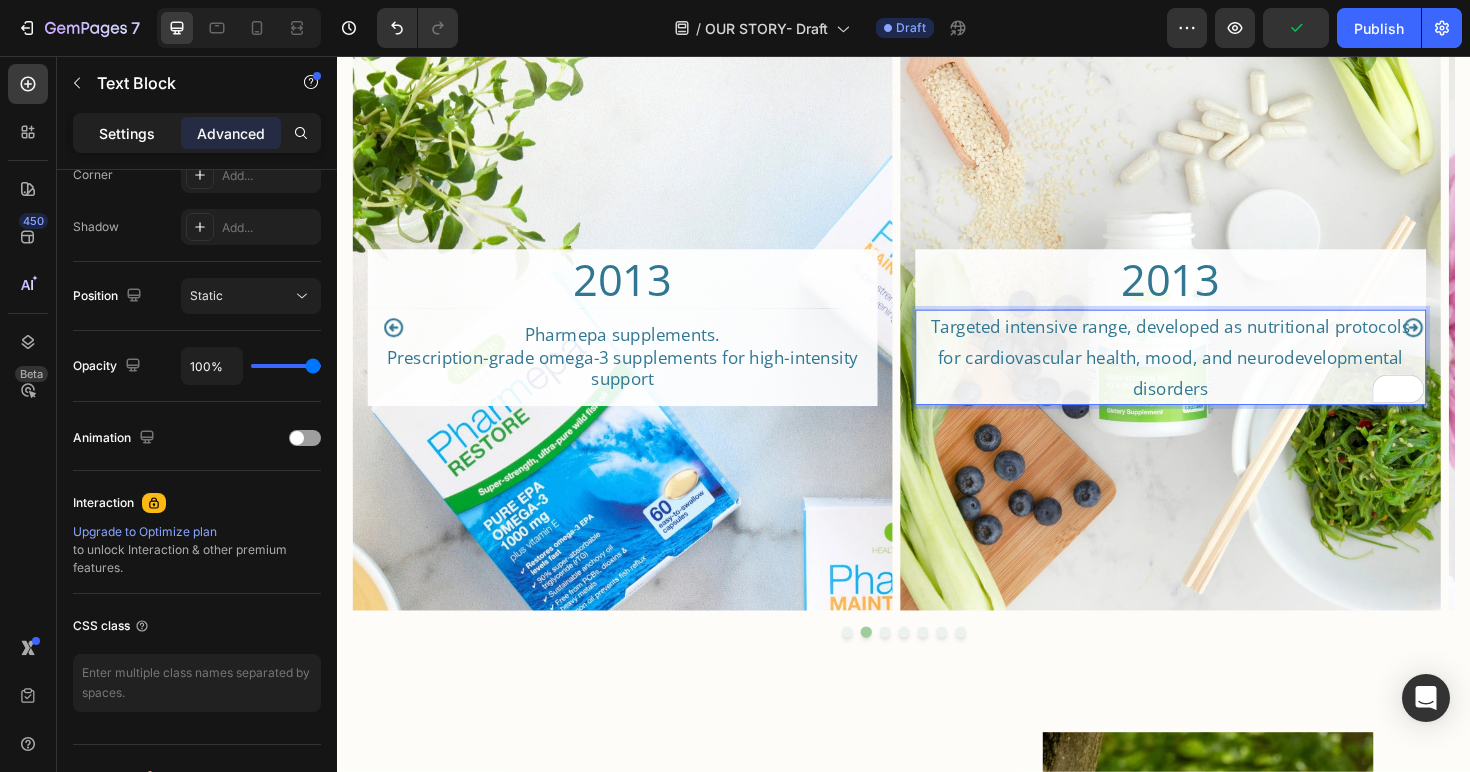 click on "Settings" 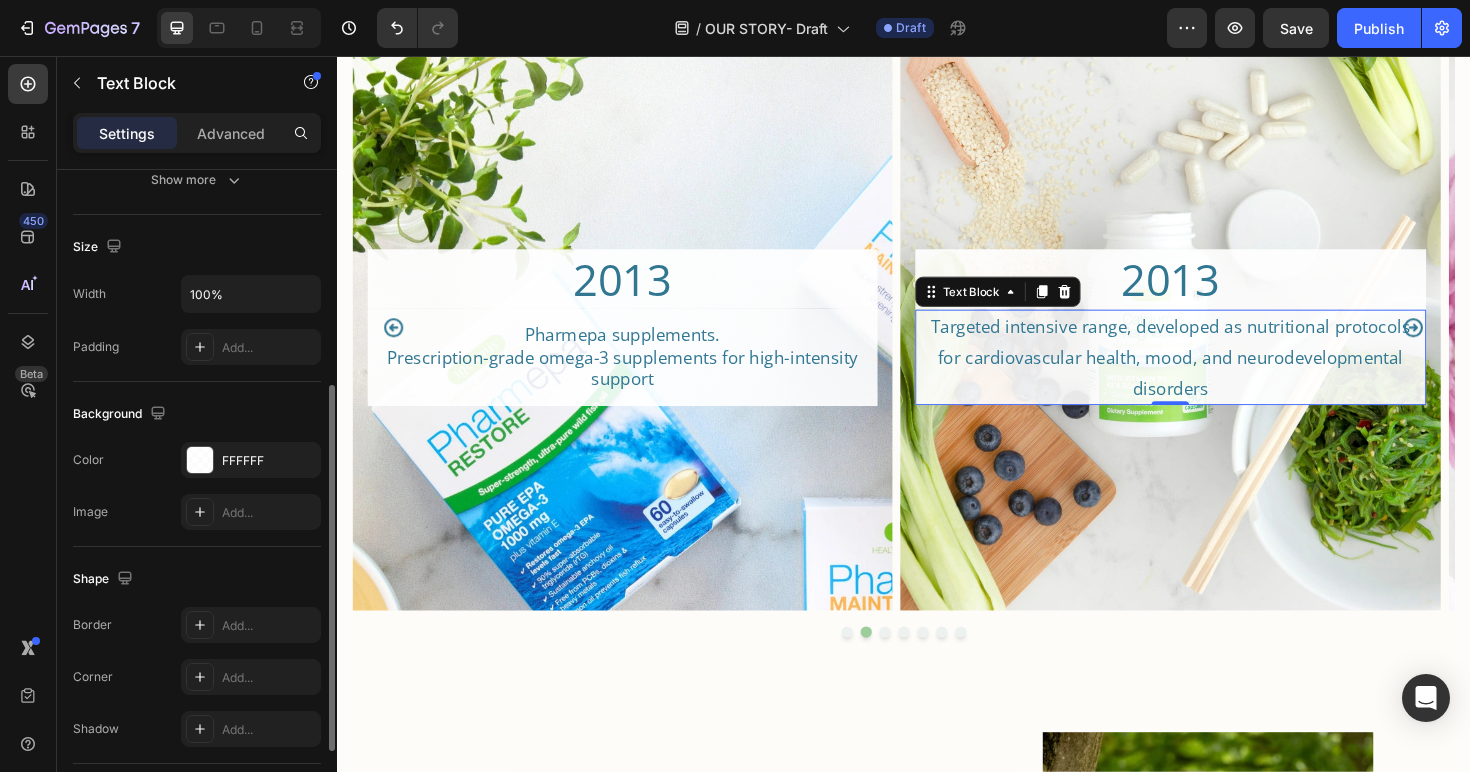 scroll, scrollTop: 360, scrollLeft: 0, axis: vertical 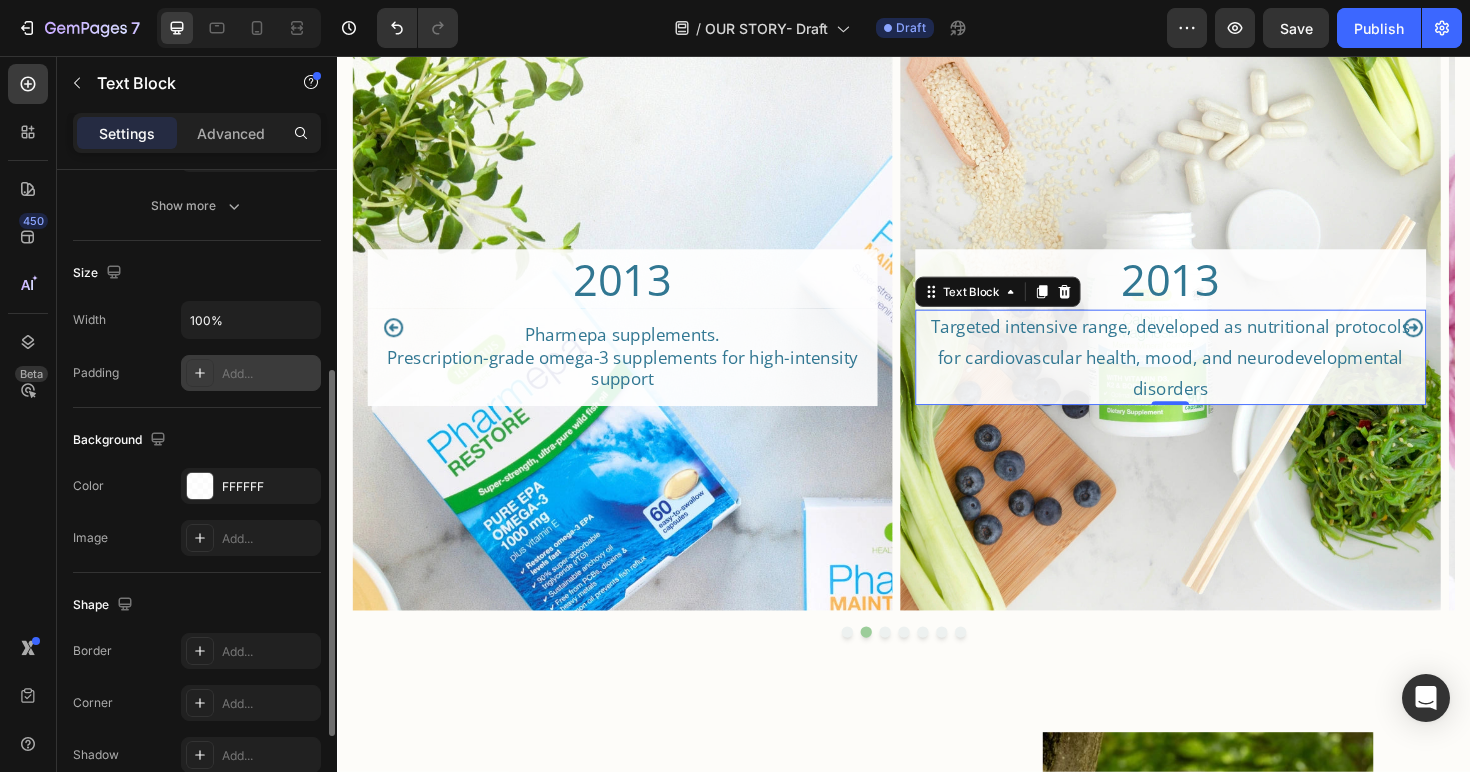 click 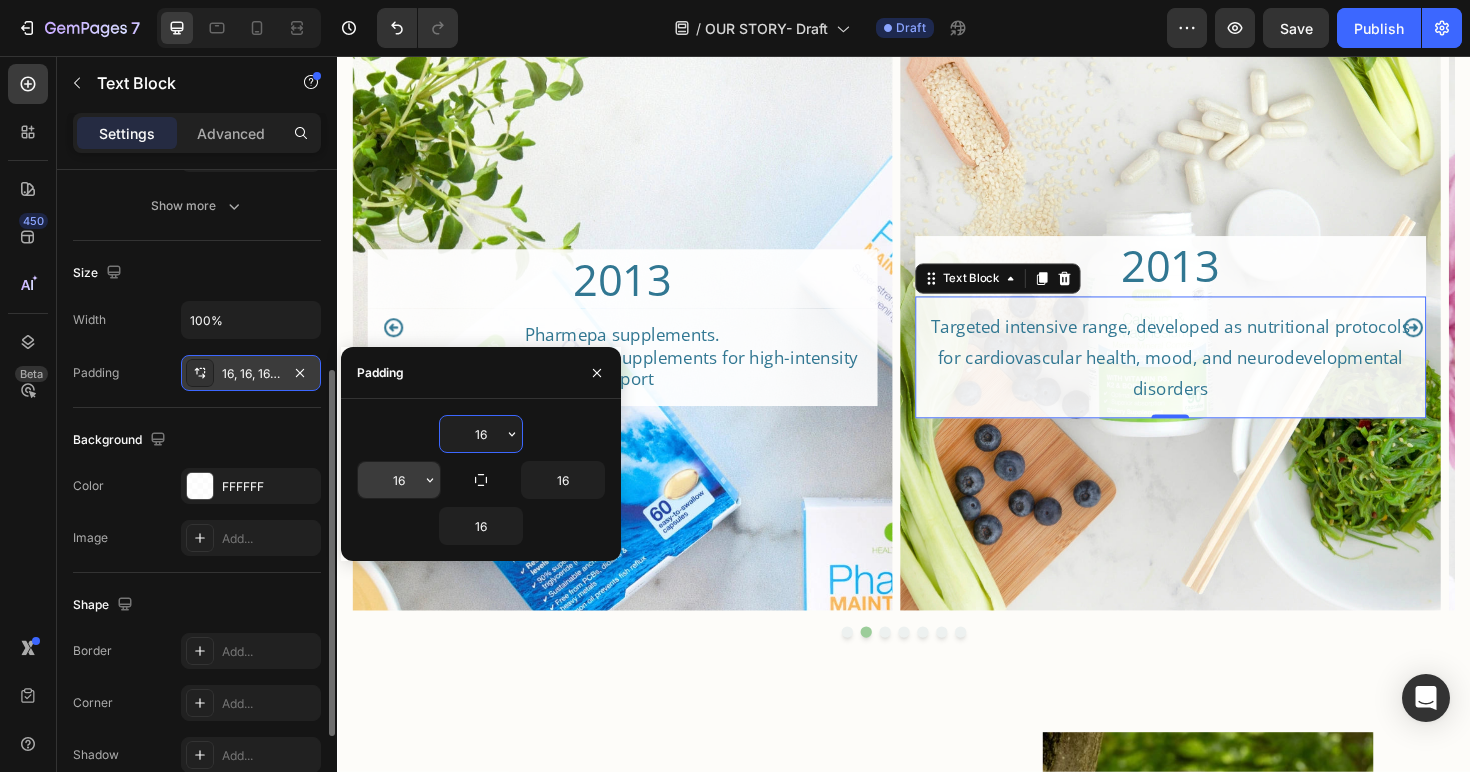 click on "16" at bounding box center [399, 480] 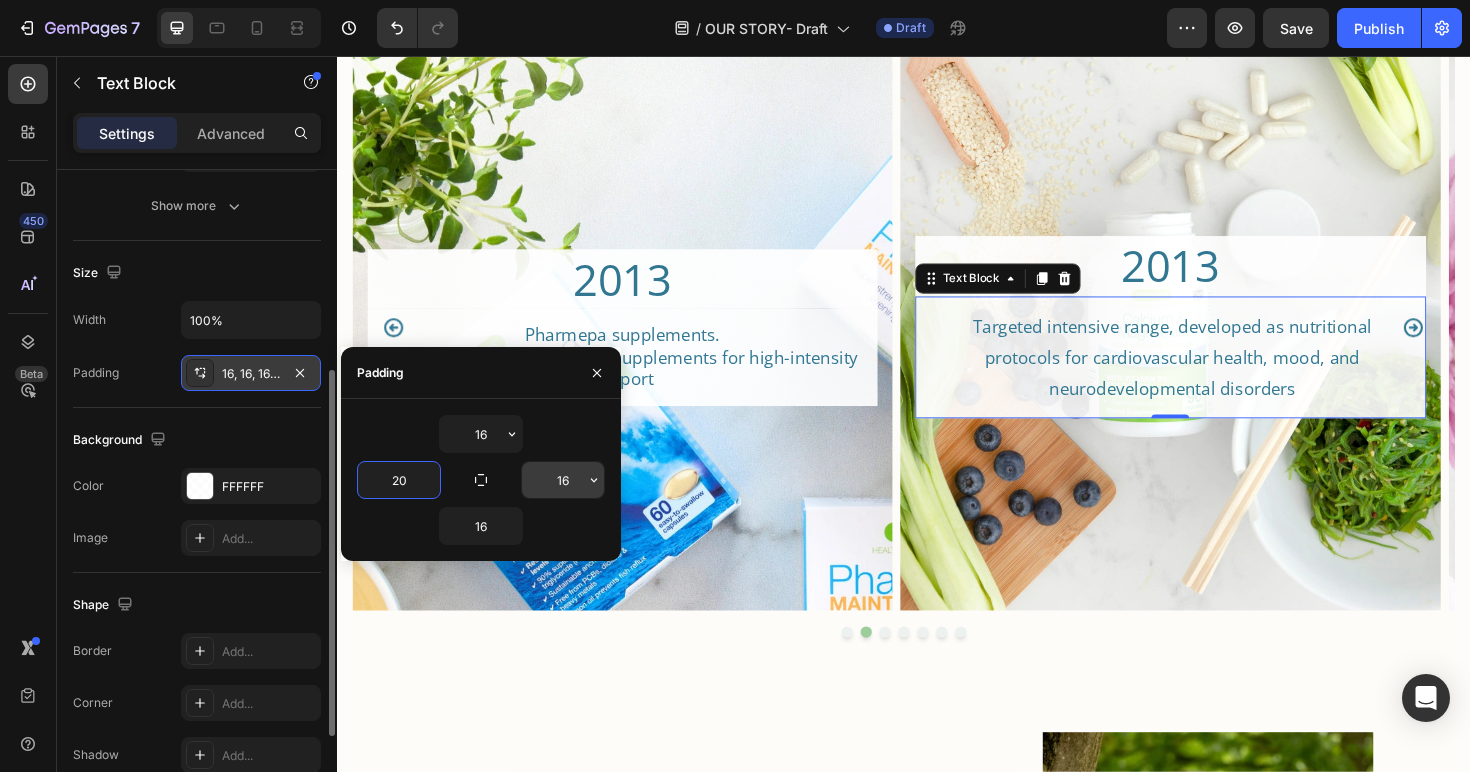 type on "20" 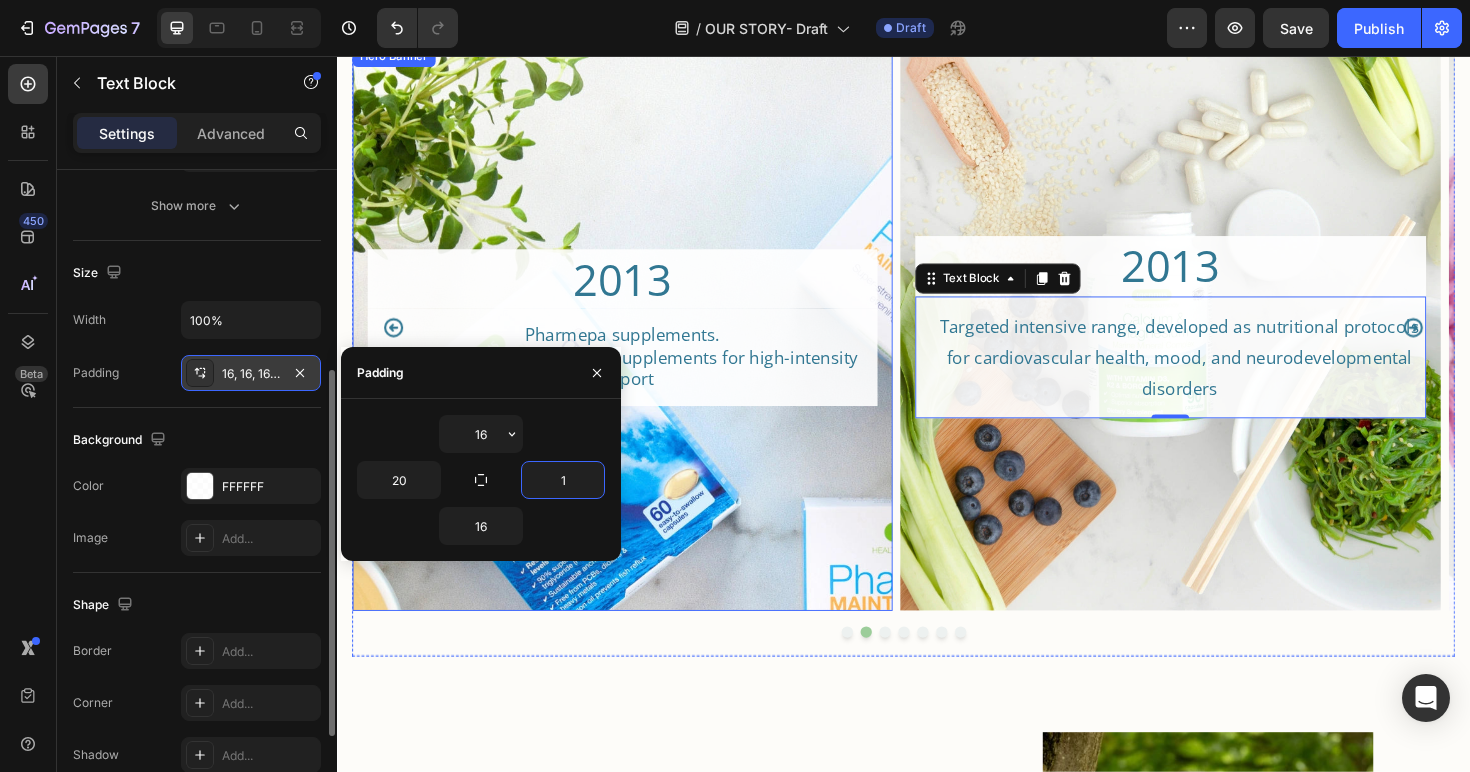type on "16" 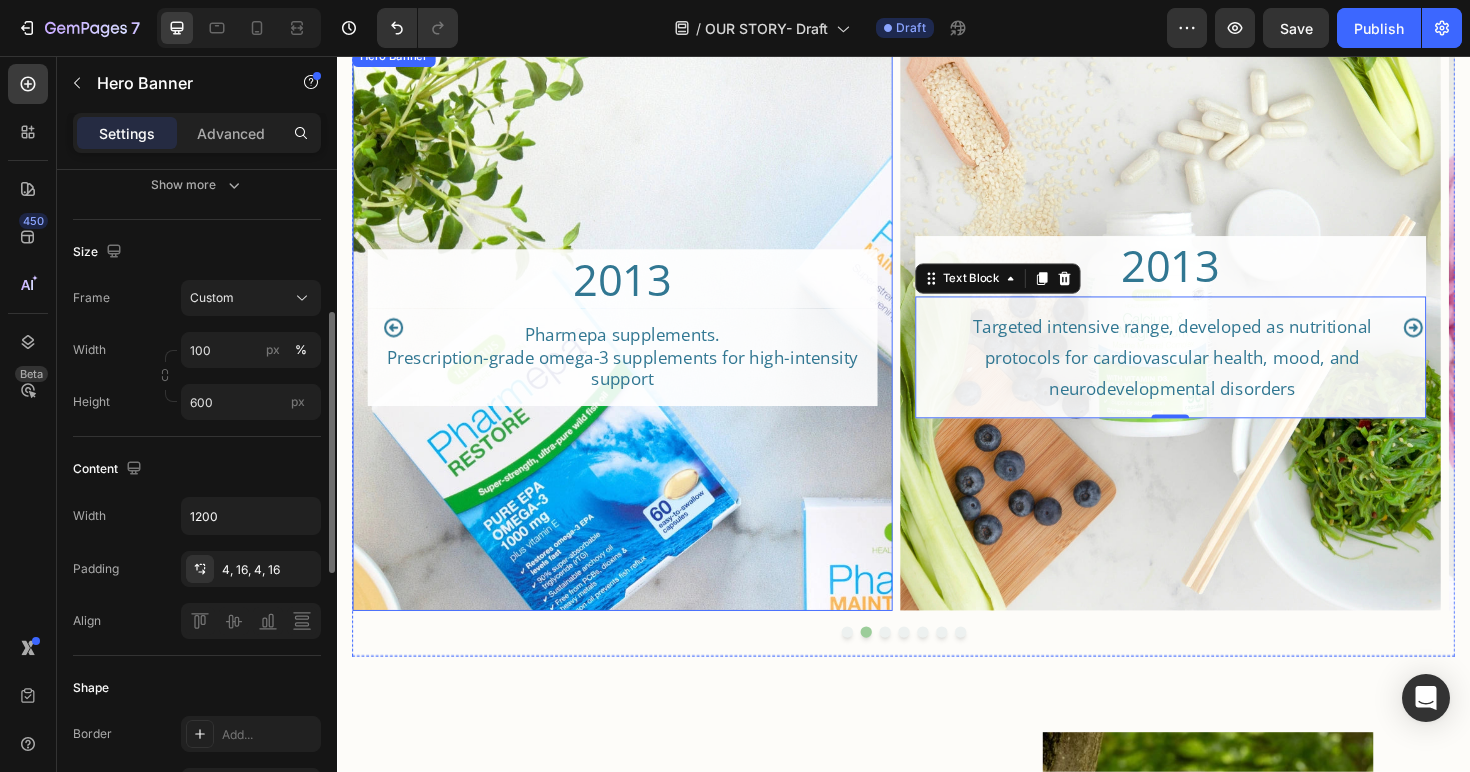 click at bounding box center [639, 488] 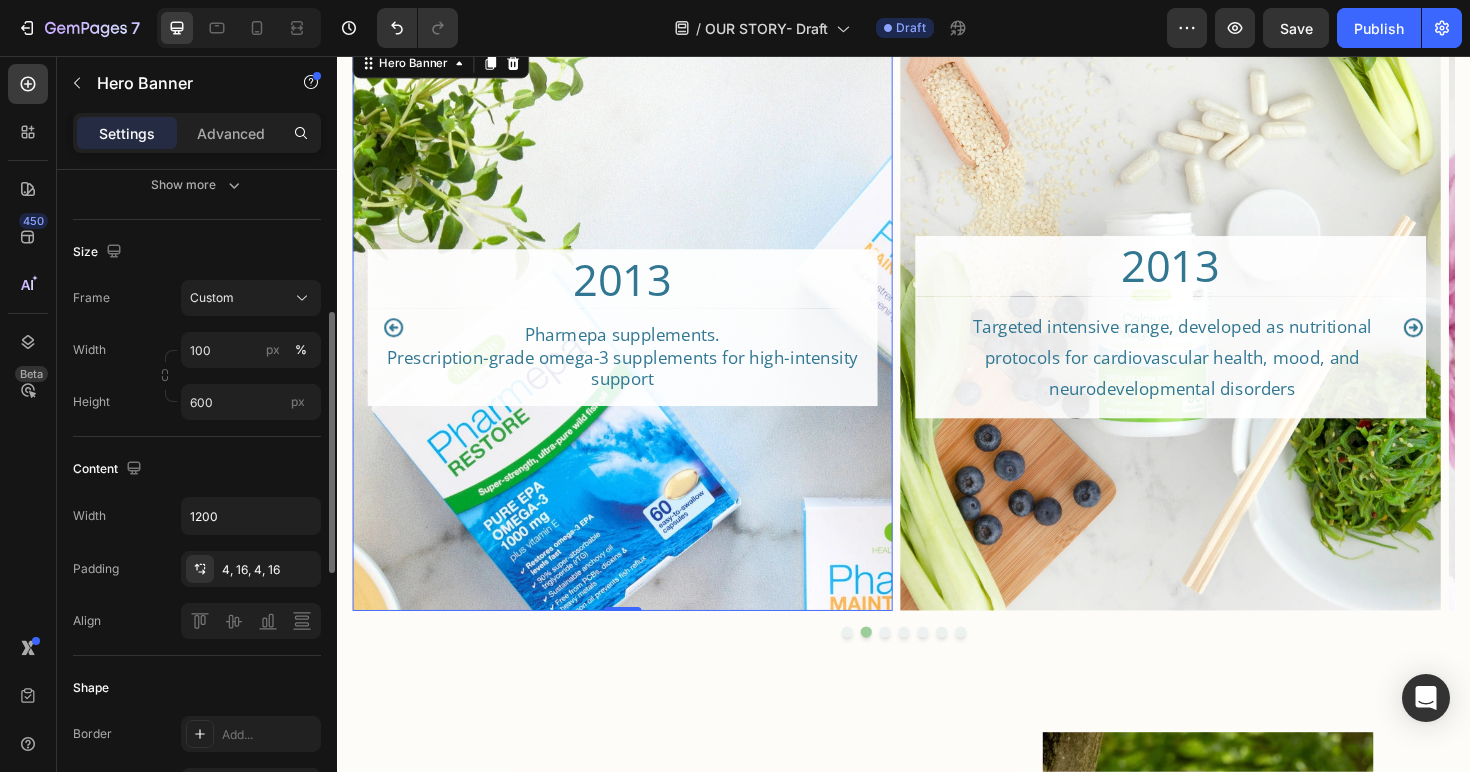scroll, scrollTop: 0, scrollLeft: 0, axis: both 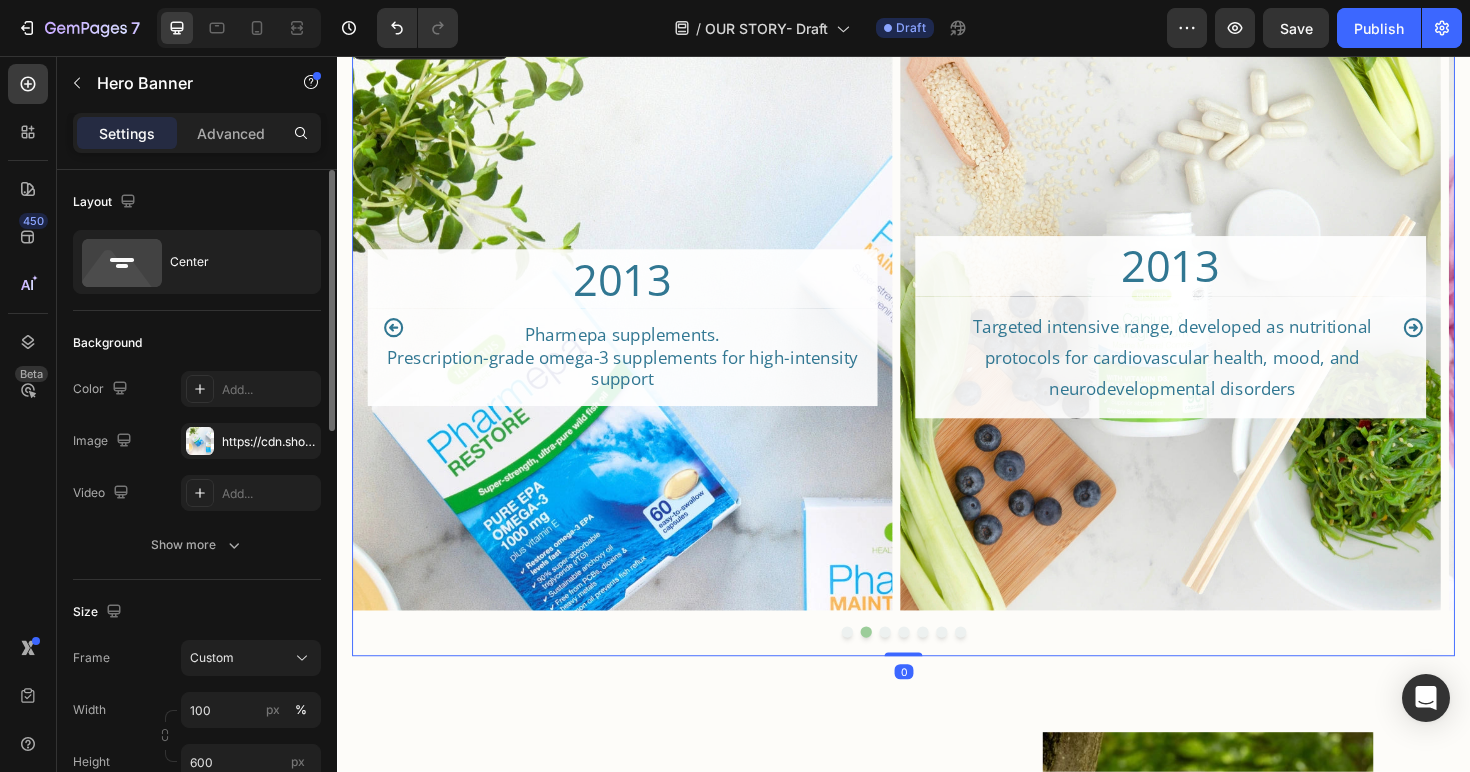 click 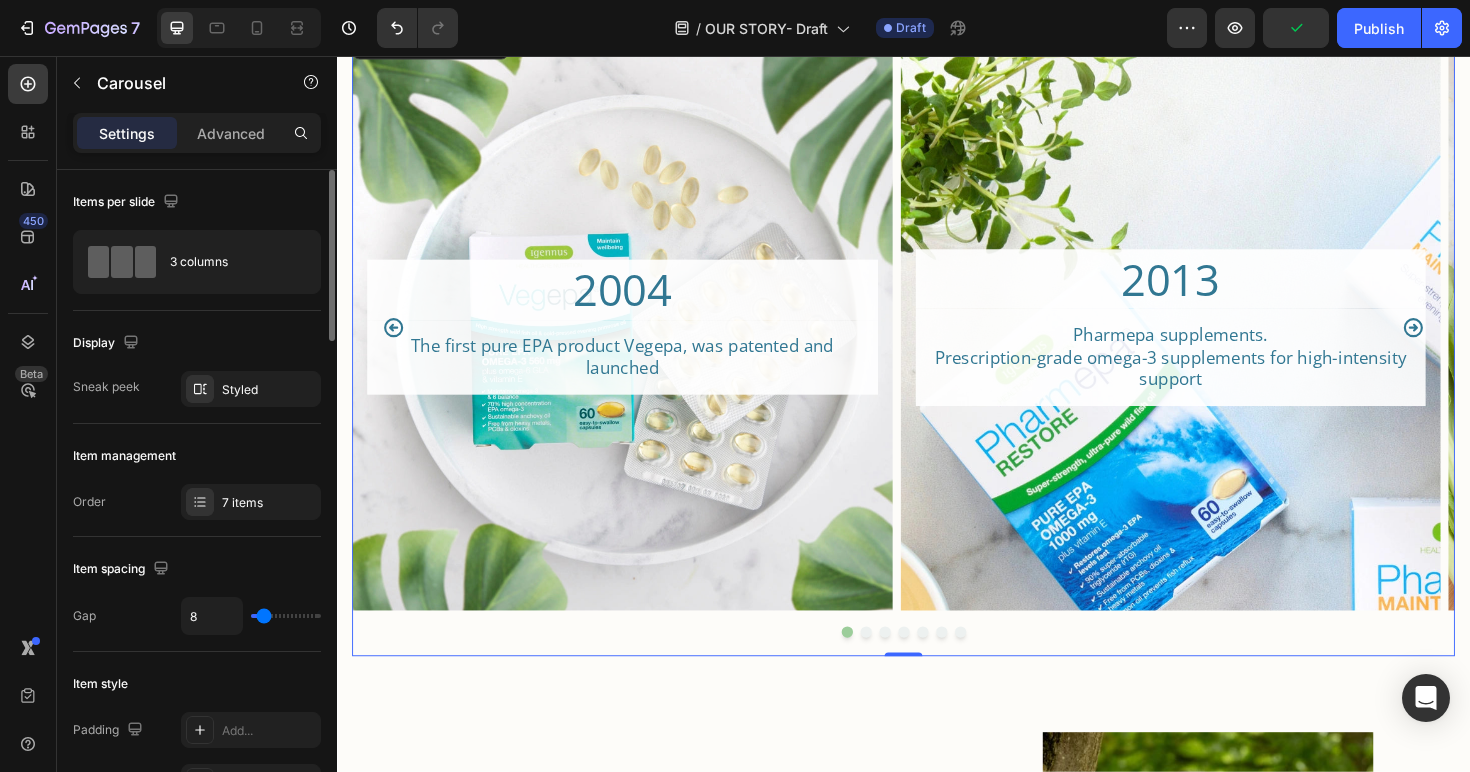 click 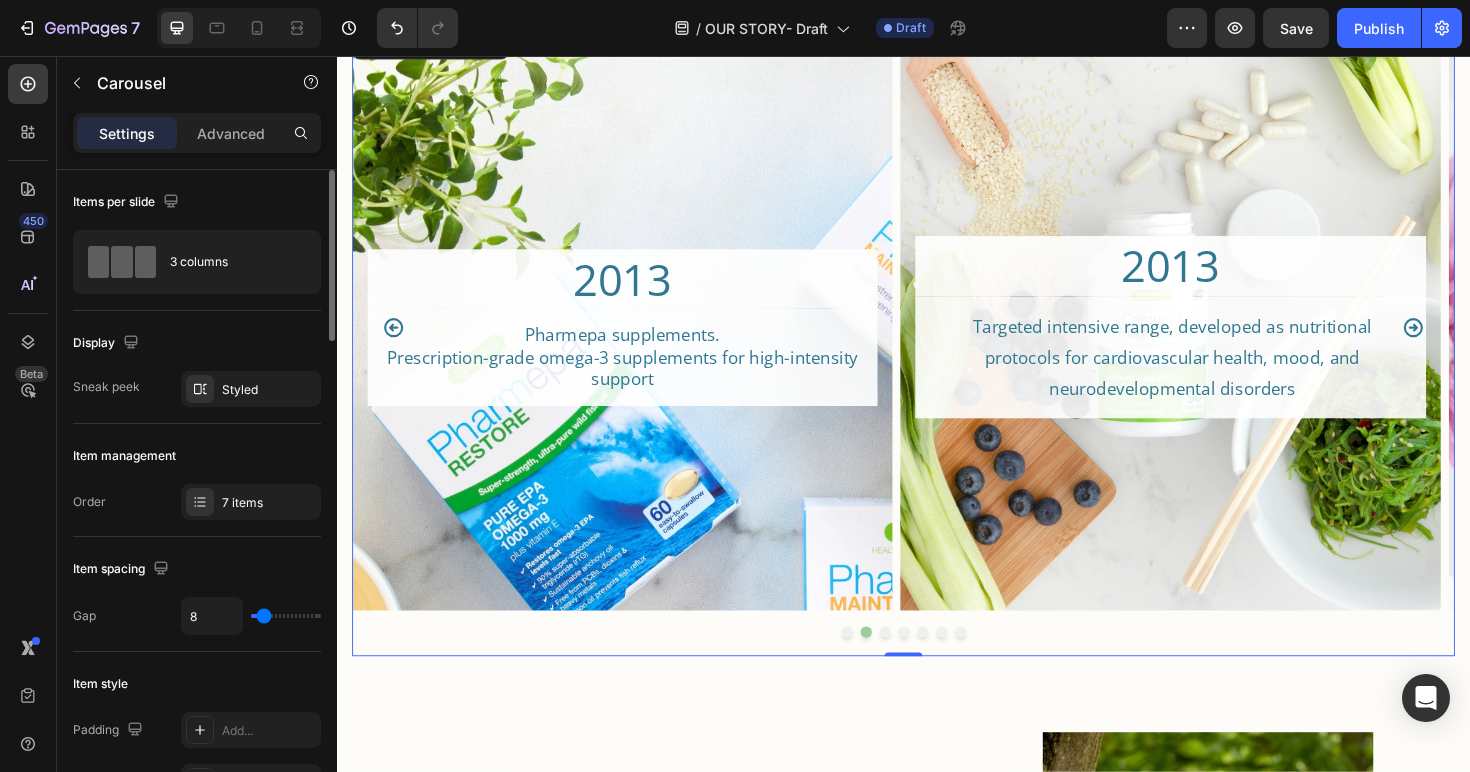 click 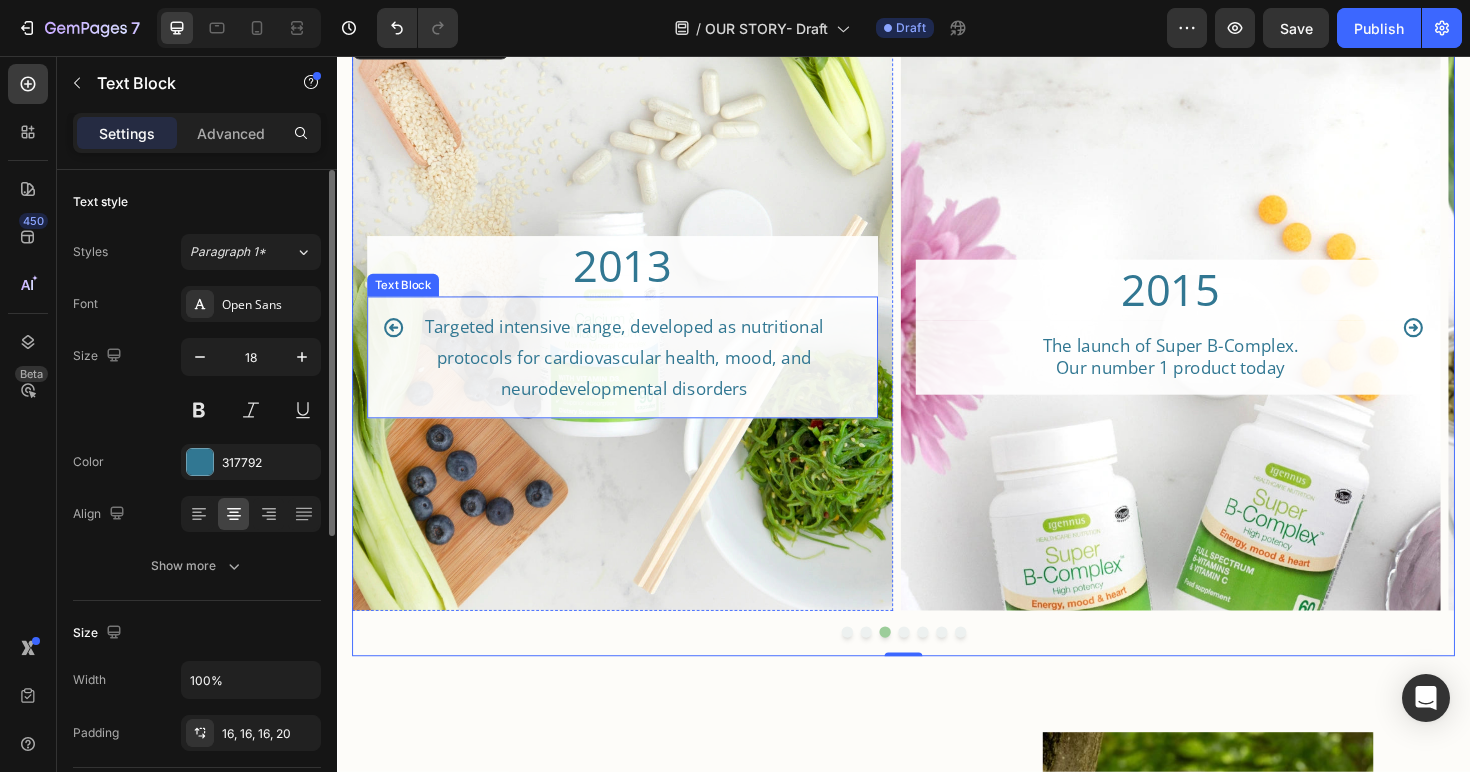 click on "Targeted intensive range, developed as nutritional protocols for cardiovascular health, mood, and neurodevelopmental disorders" at bounding box center [641, 375] 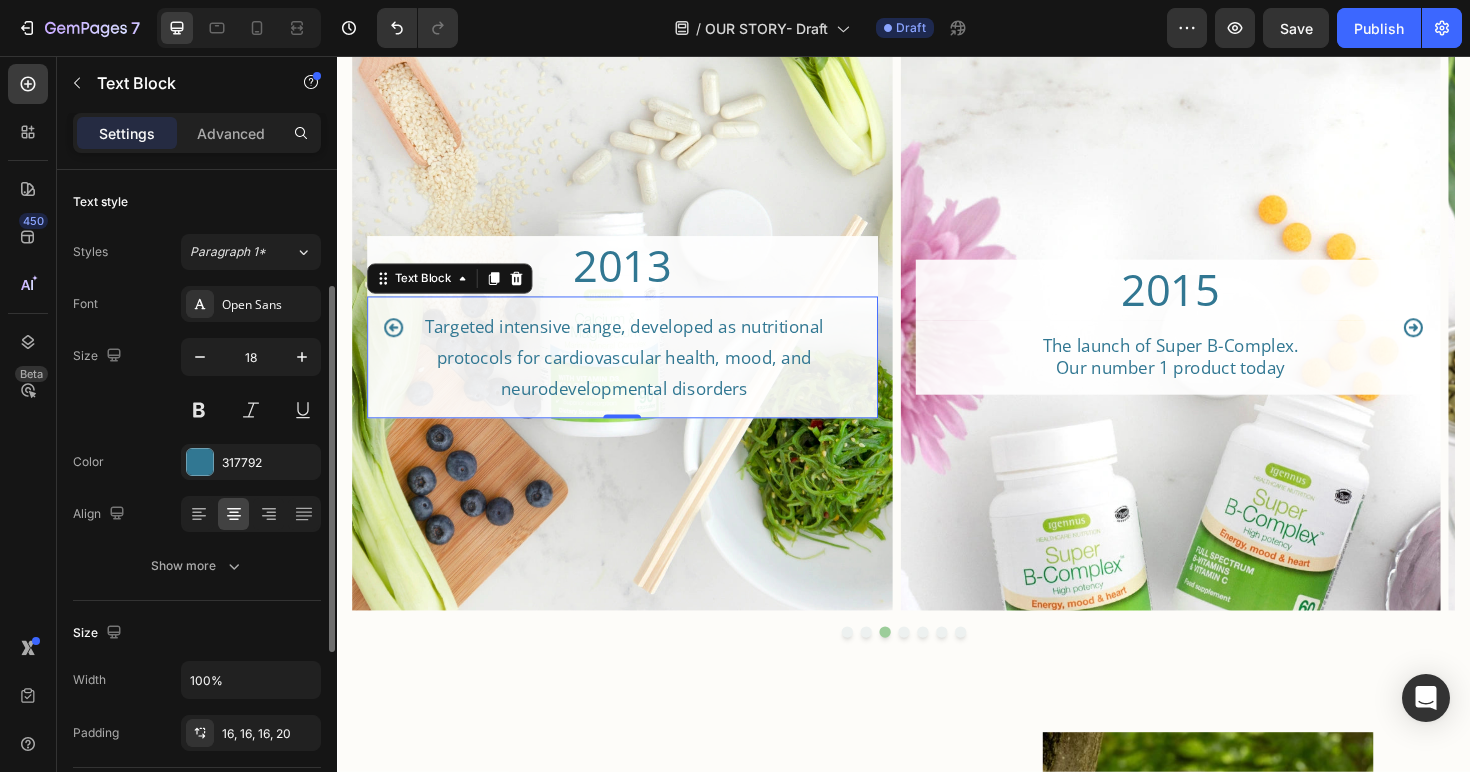 scroll, scrollTop: 75, scrollLeft: 0, axis: vertical 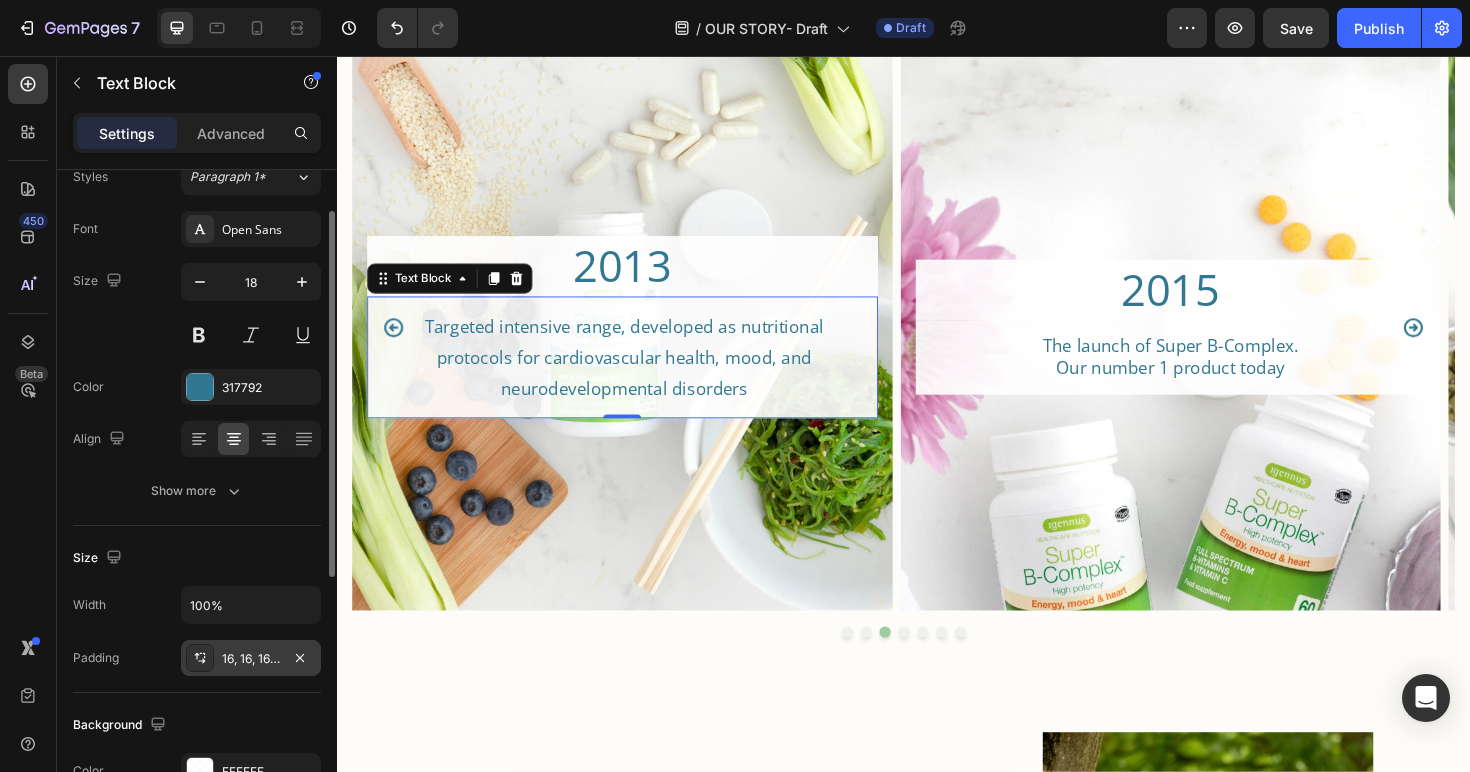 click 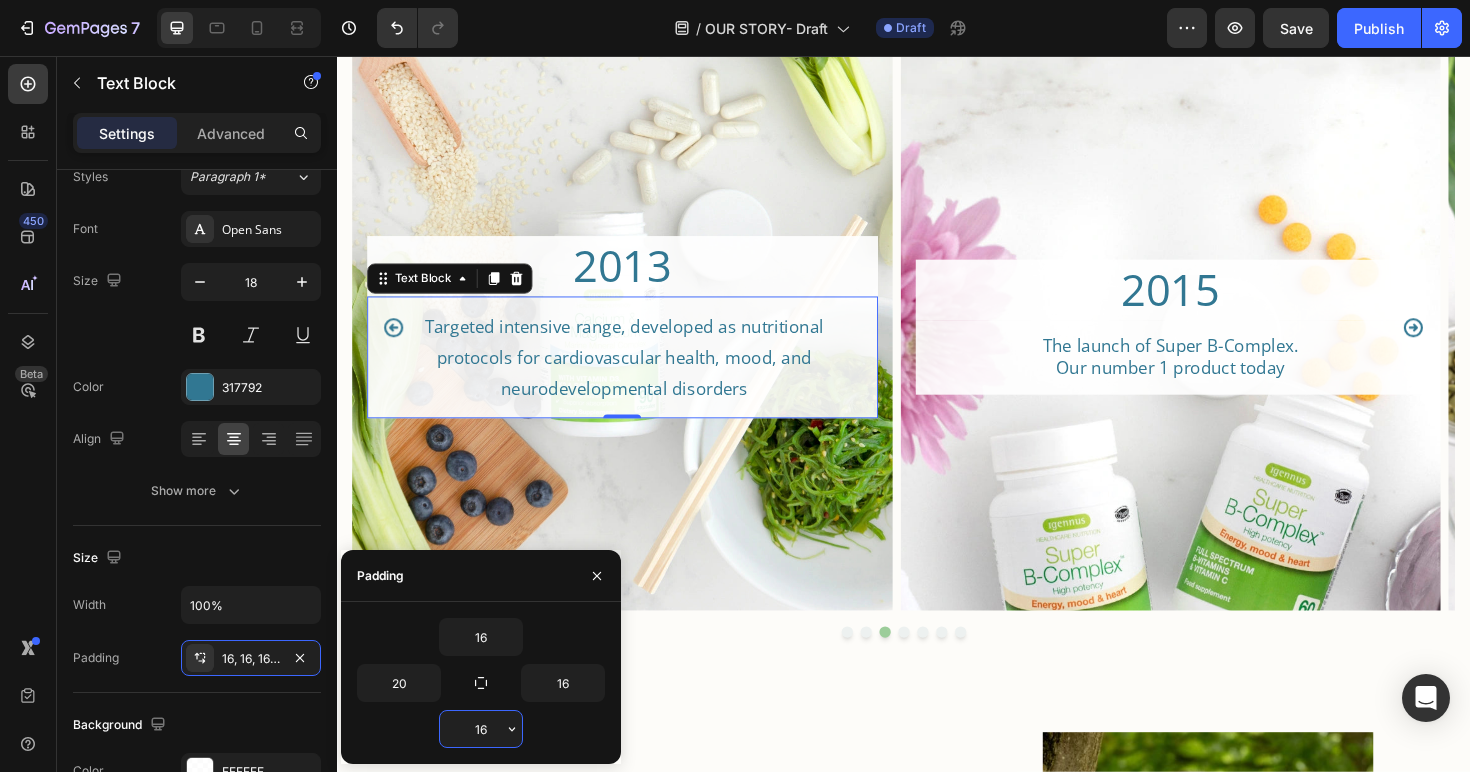 click on "16" at bounding box center (481, 729) 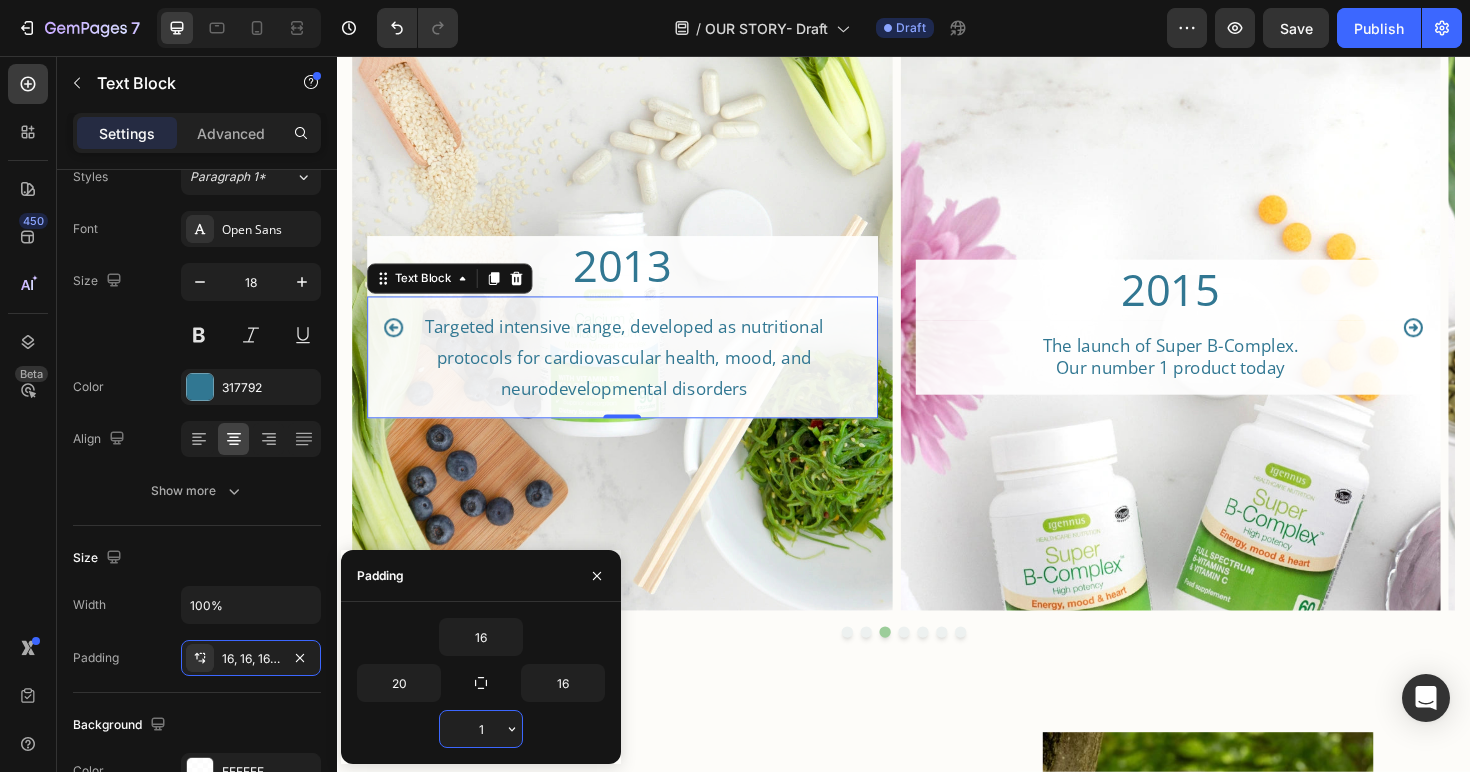 type on "14" 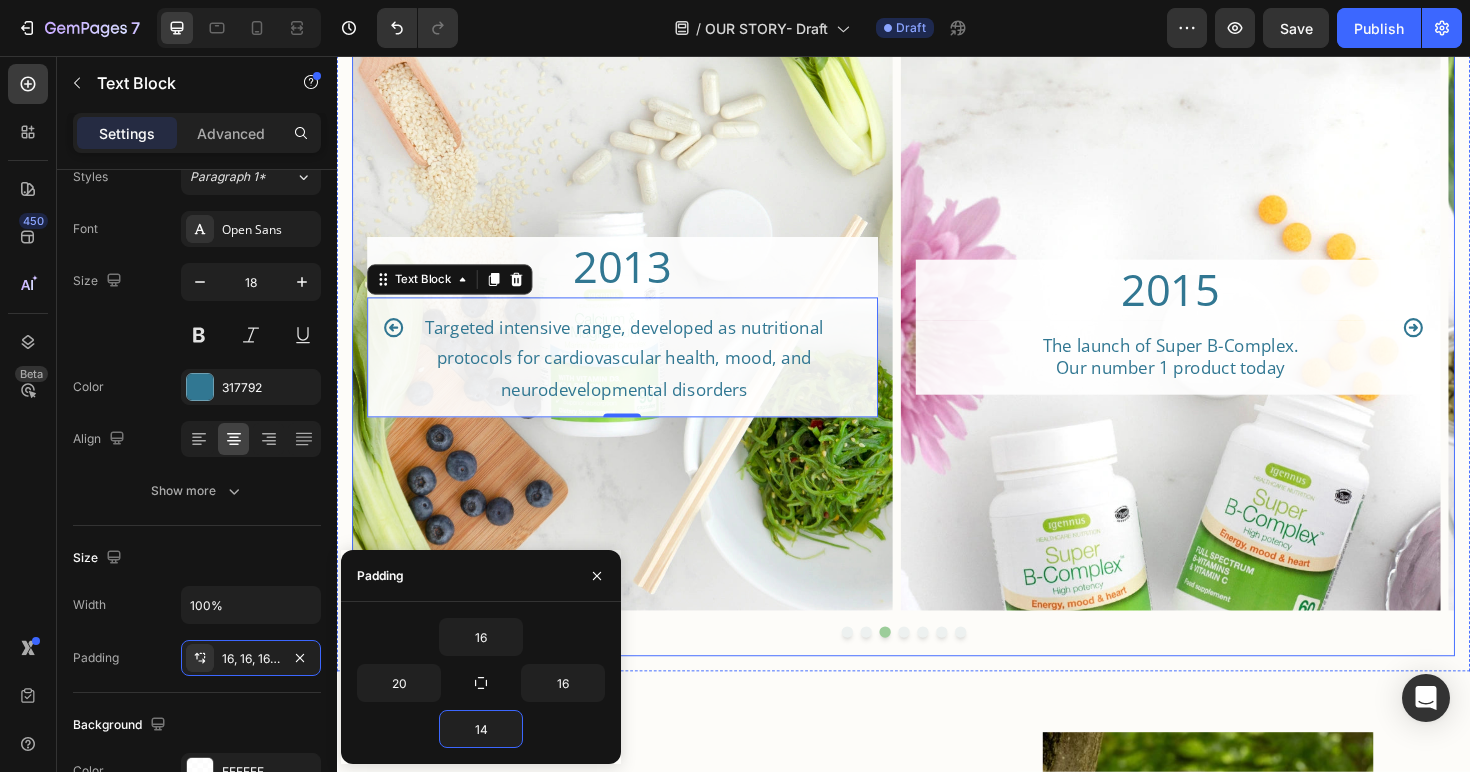 click 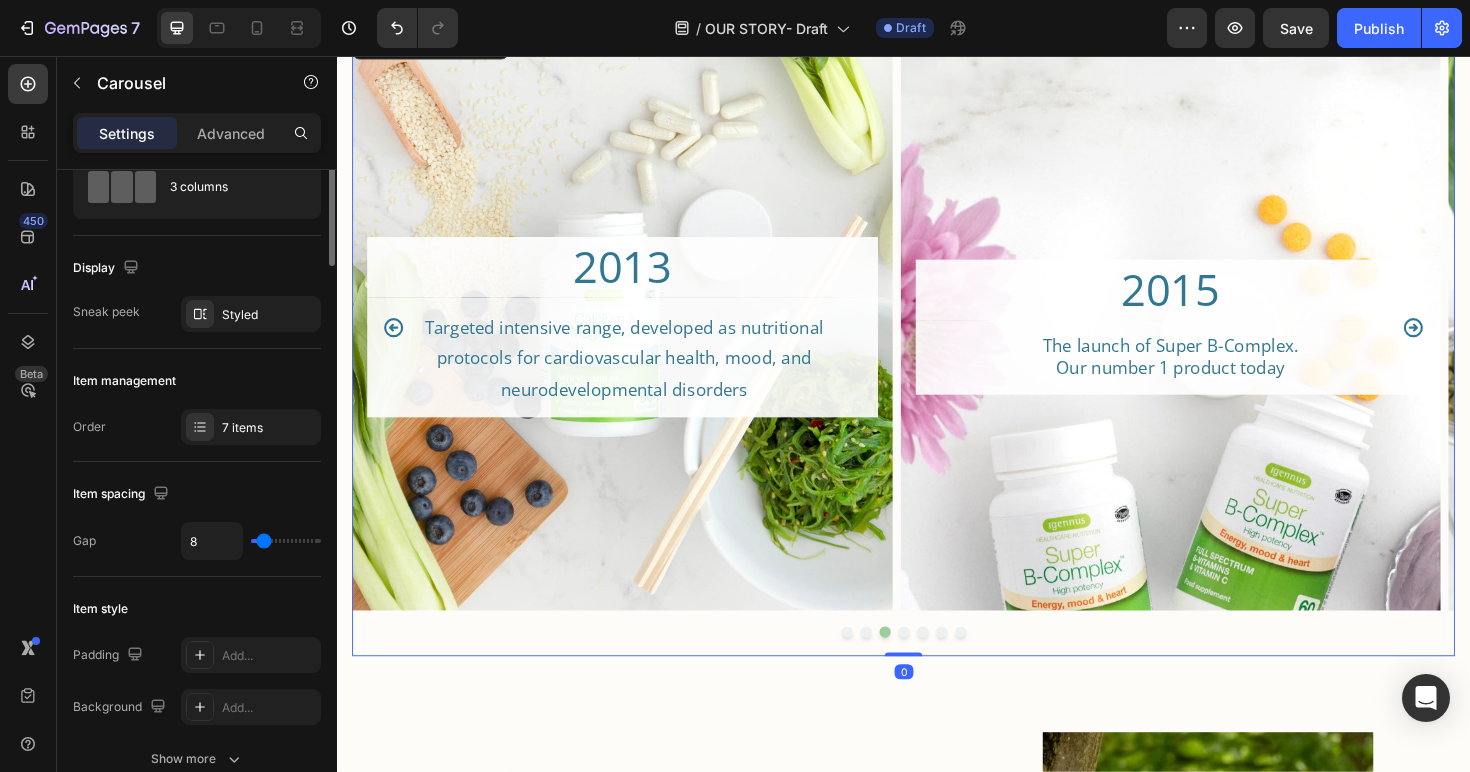 scroll, scrollTop: 0, scrollLeft: 0, axis: both 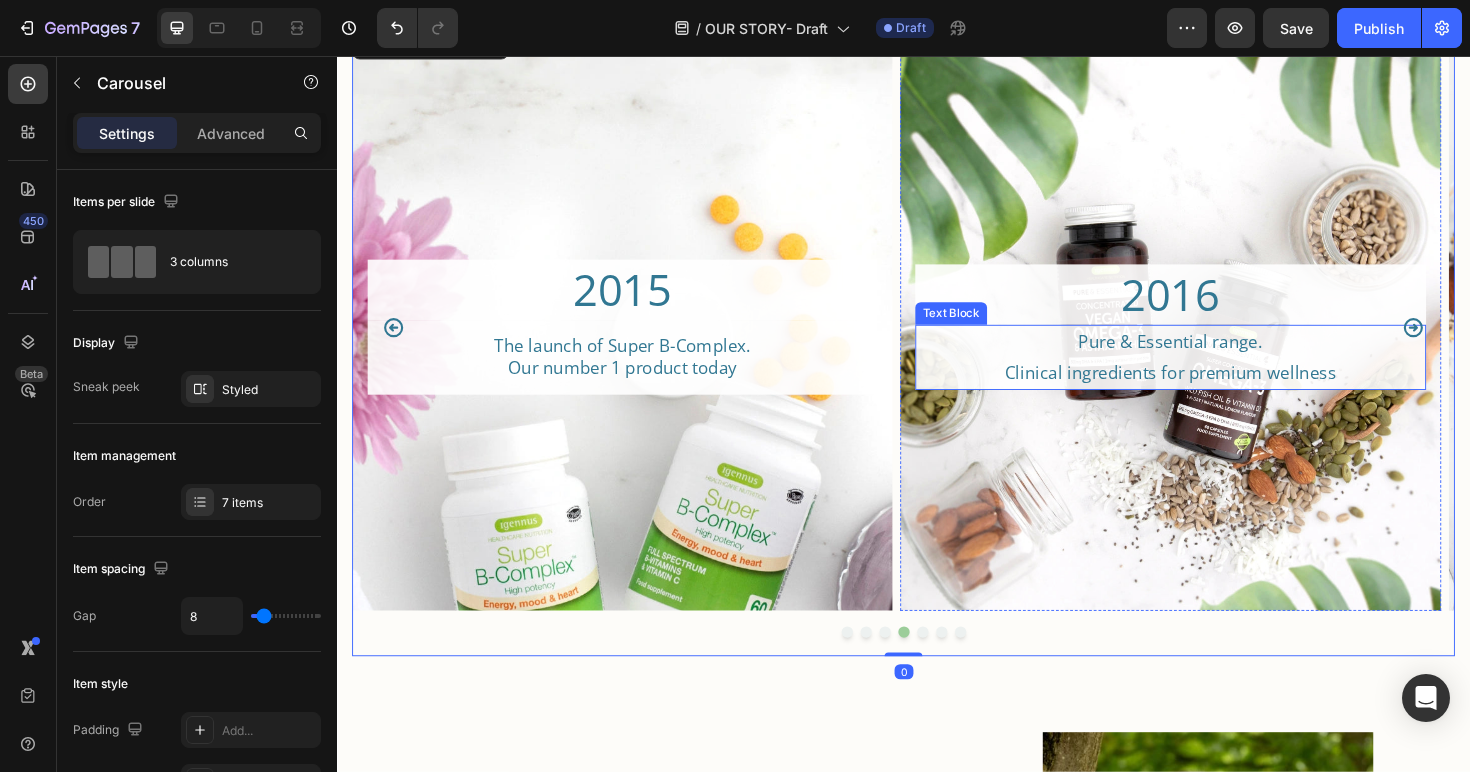 click on "Pure & Essential range. Clinical ingredients for premium wellness" at bounding box center [1220, 375] 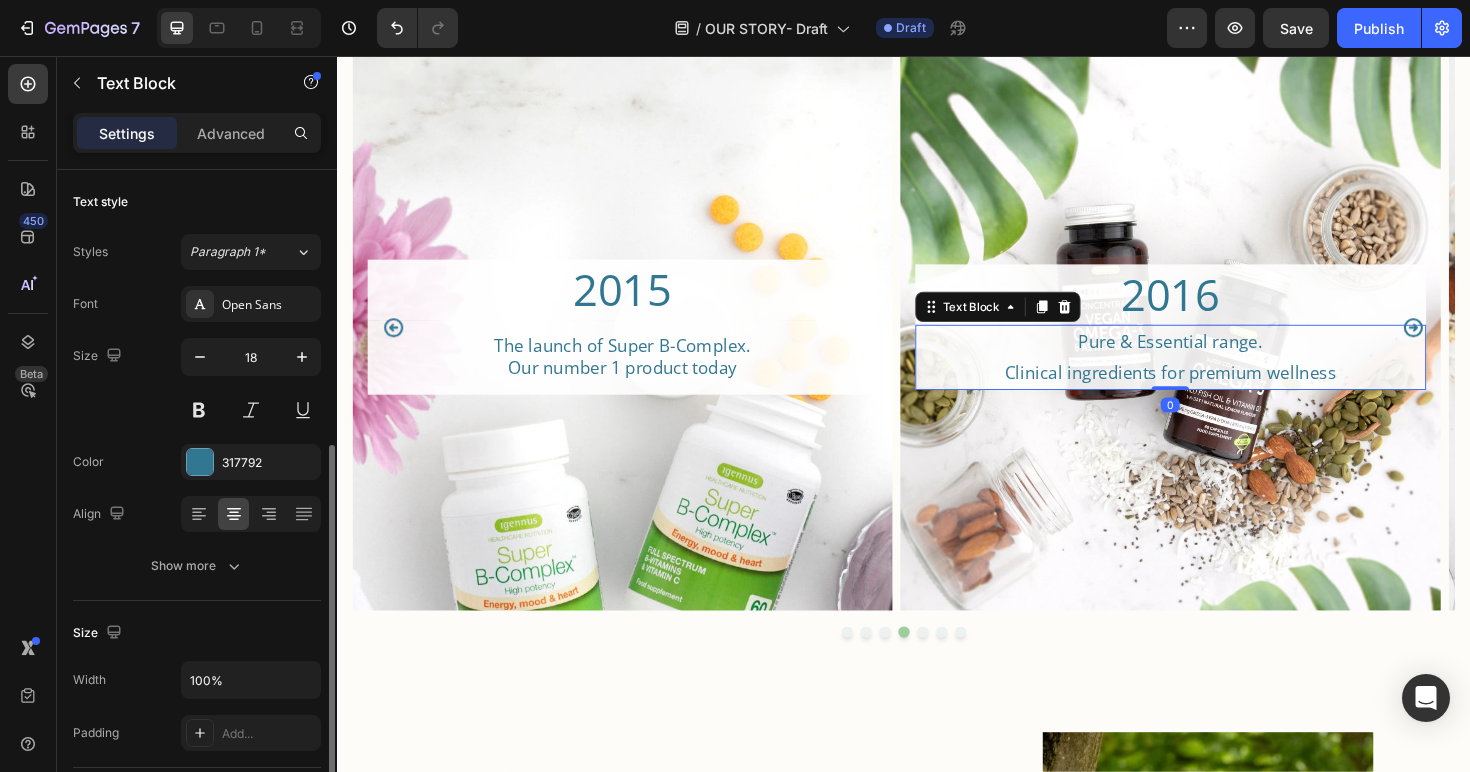 scroll, scrollTop: 280, scrollLeft: 0, axis: vertical 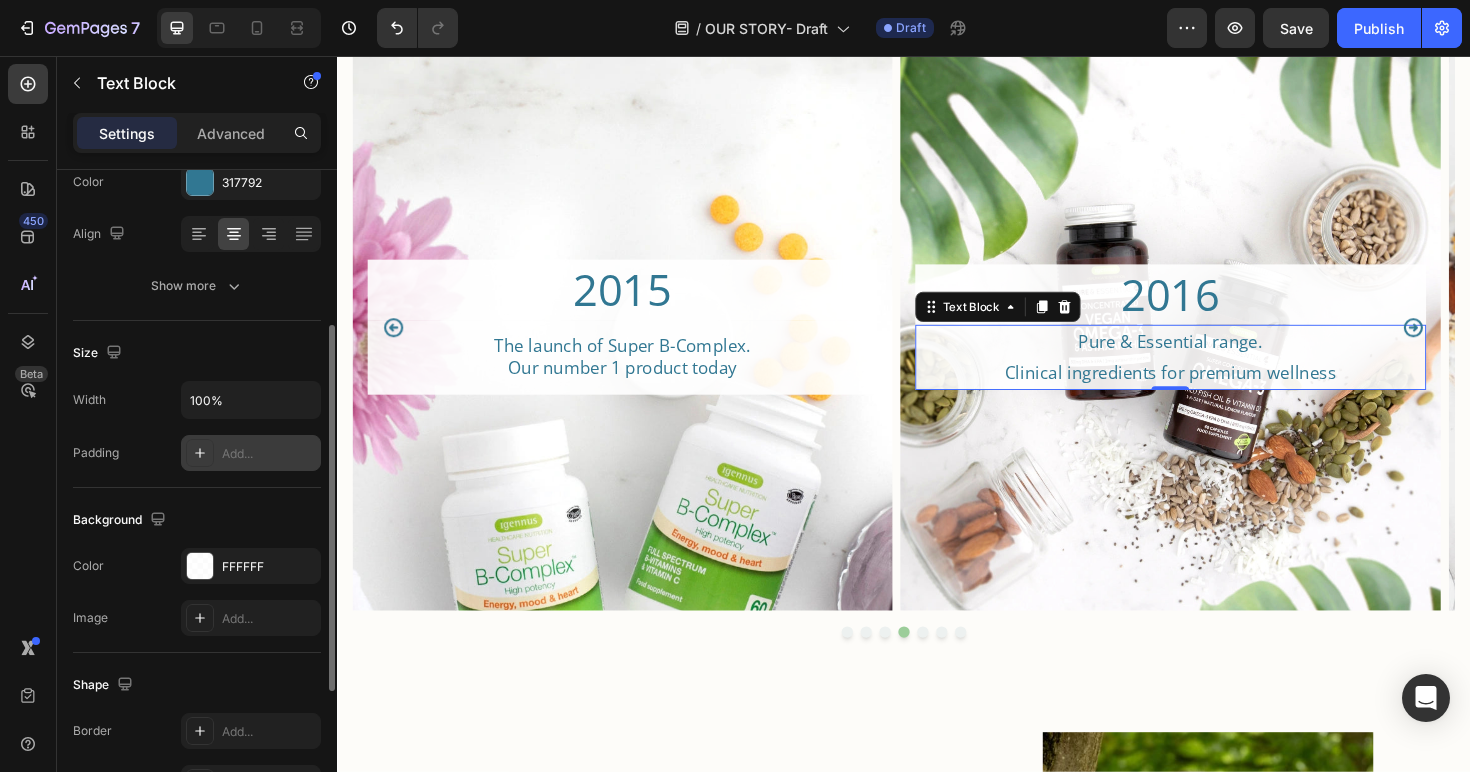 click 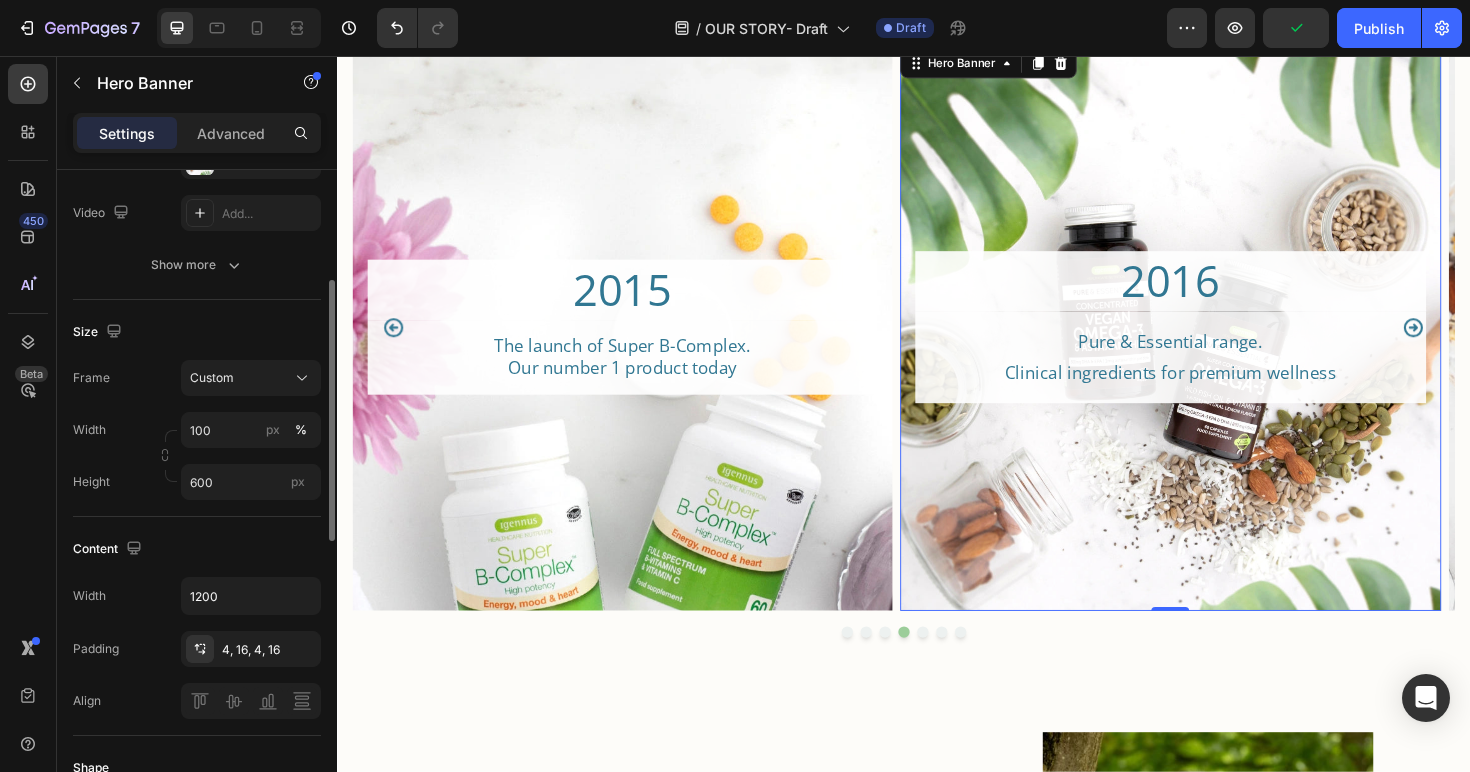 click at bounding box center (1220, 344) 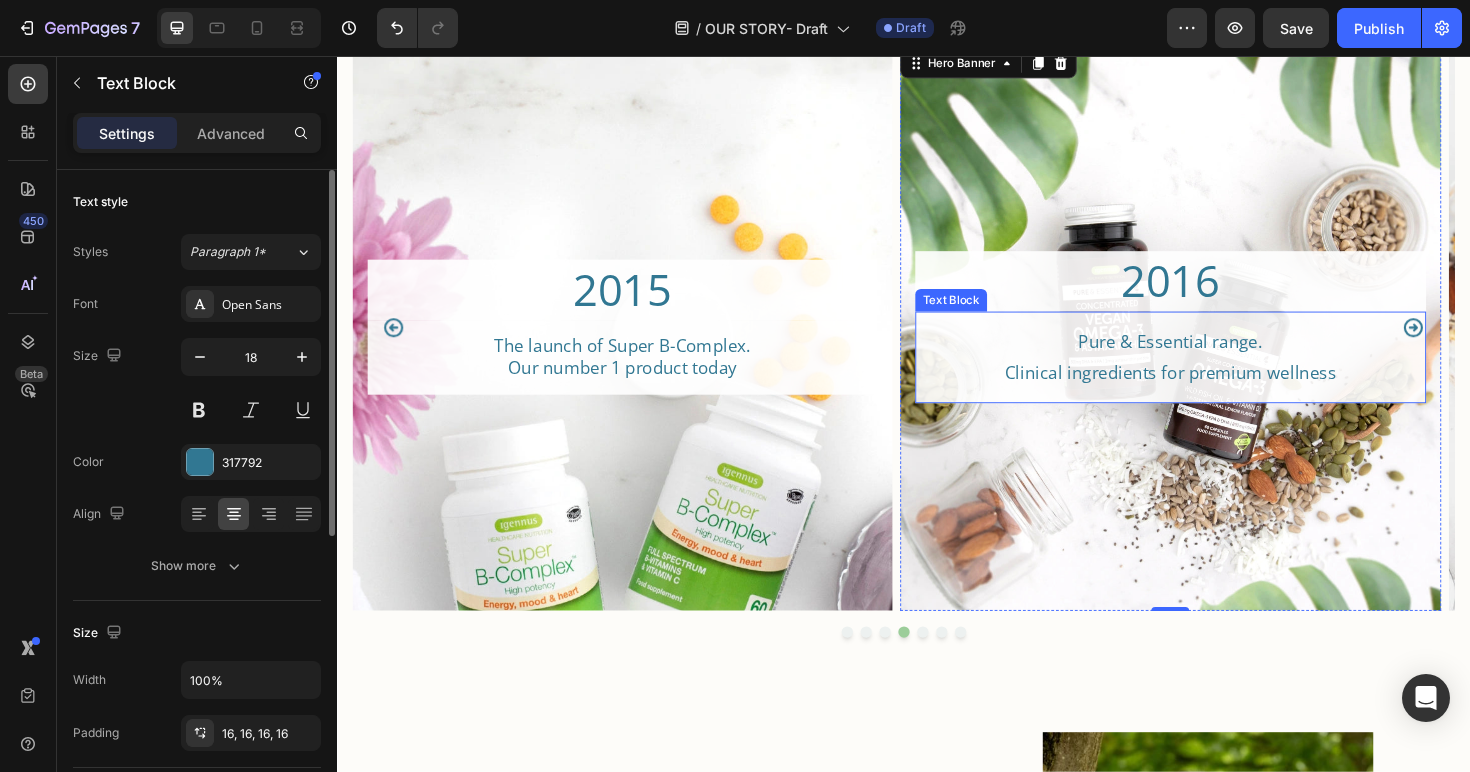 click on "Pure & Essential range. Clinical ingredients for premium wellness" at bounding box center [1220, 375] 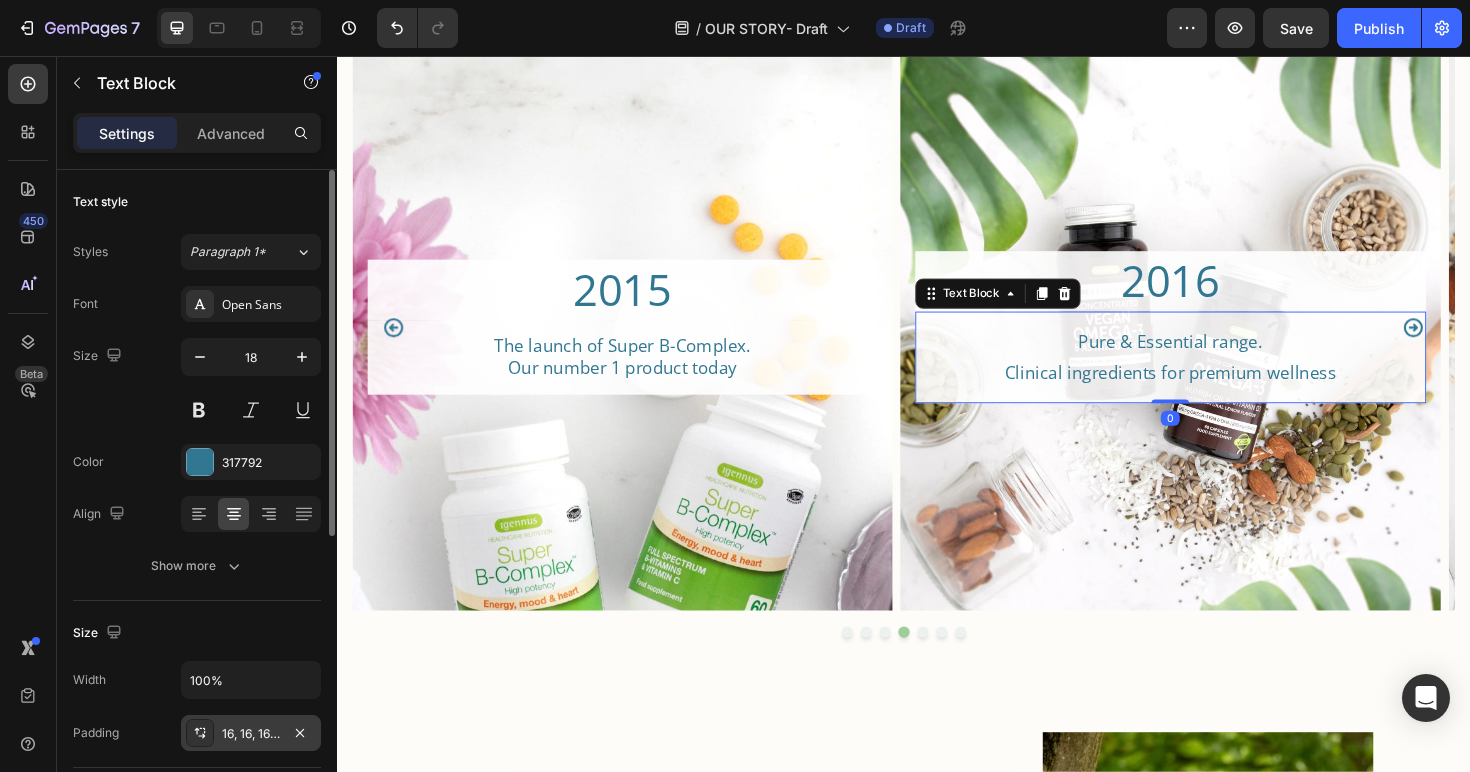 click on "16, 16, 16, 16" at bounding box center (251, 733) 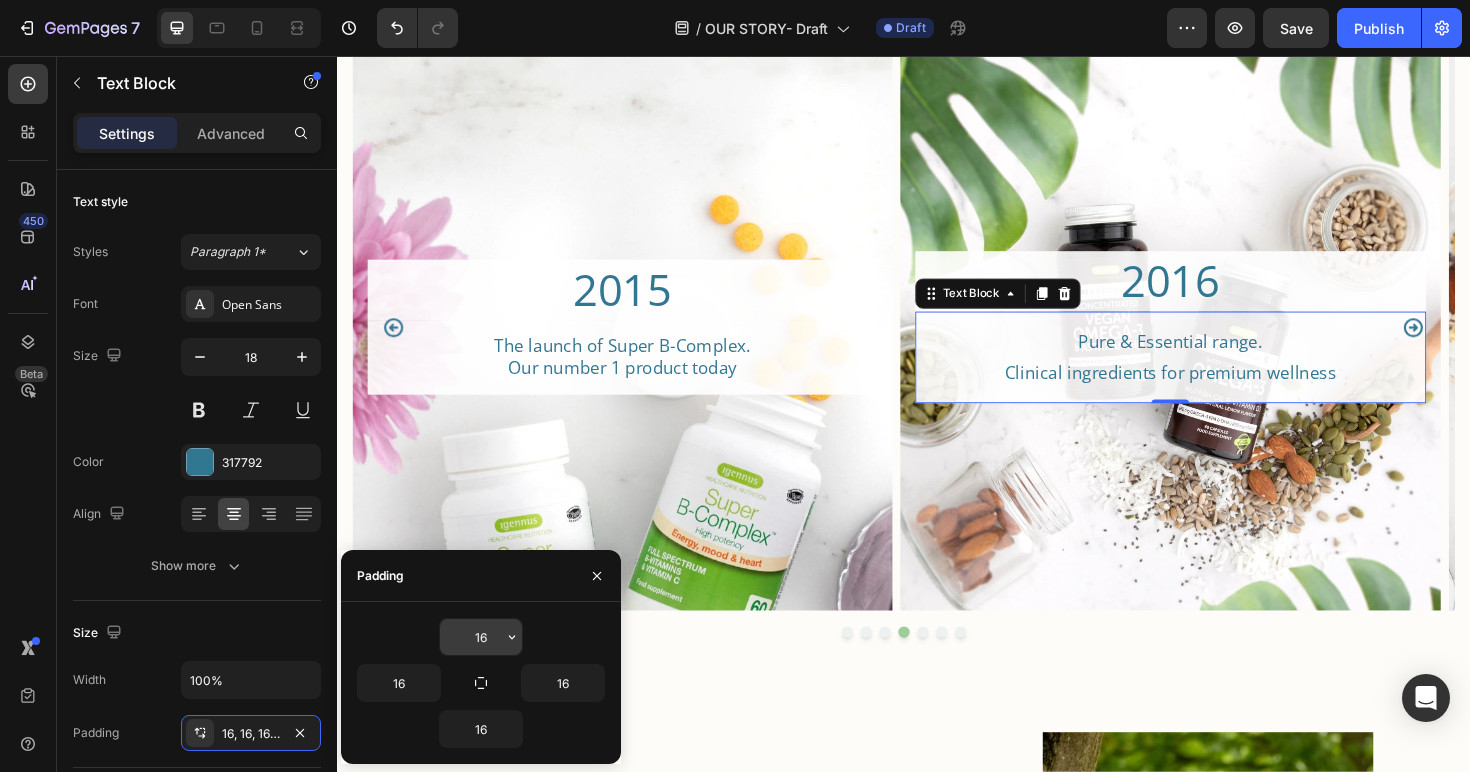 click on "16" at bounding box center [481, 637] 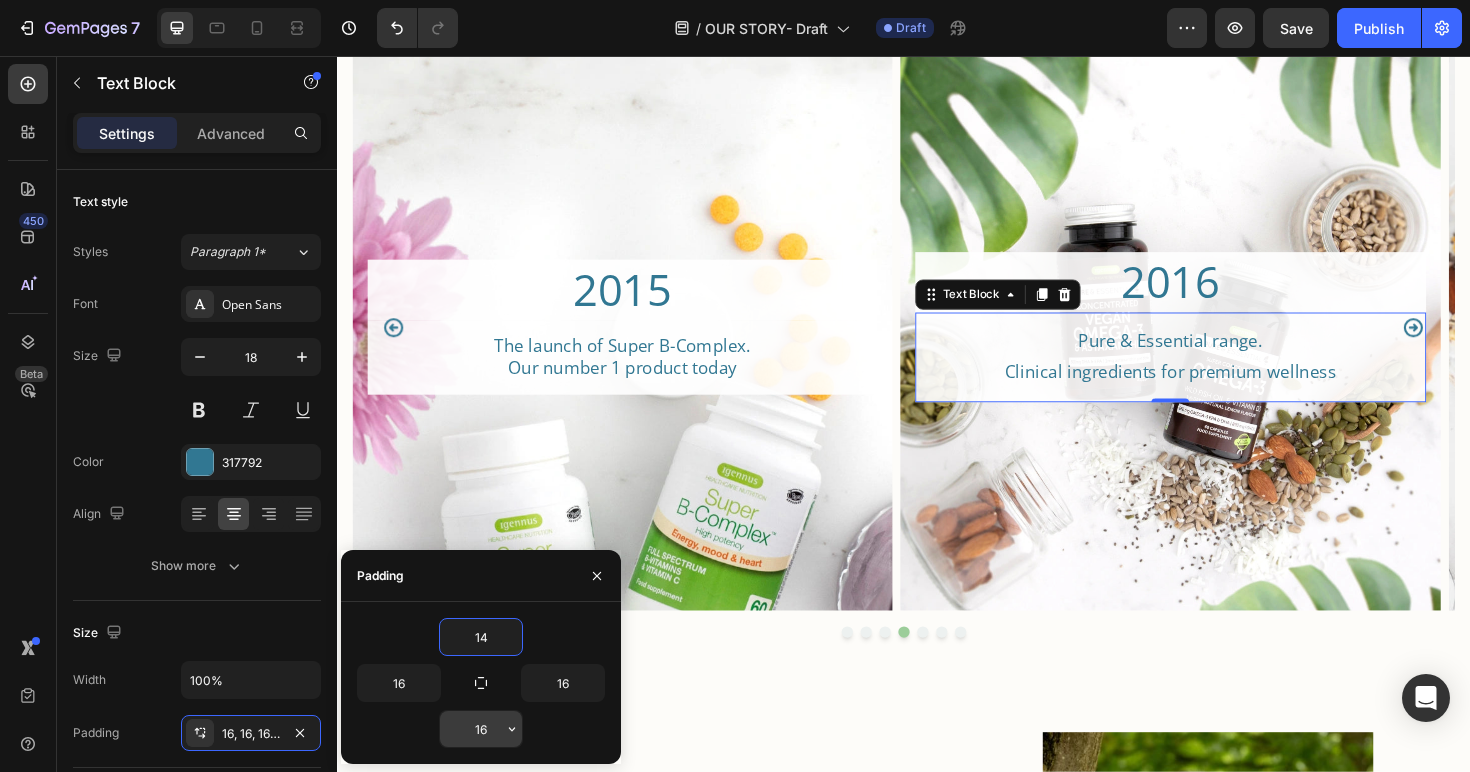 type on "14" 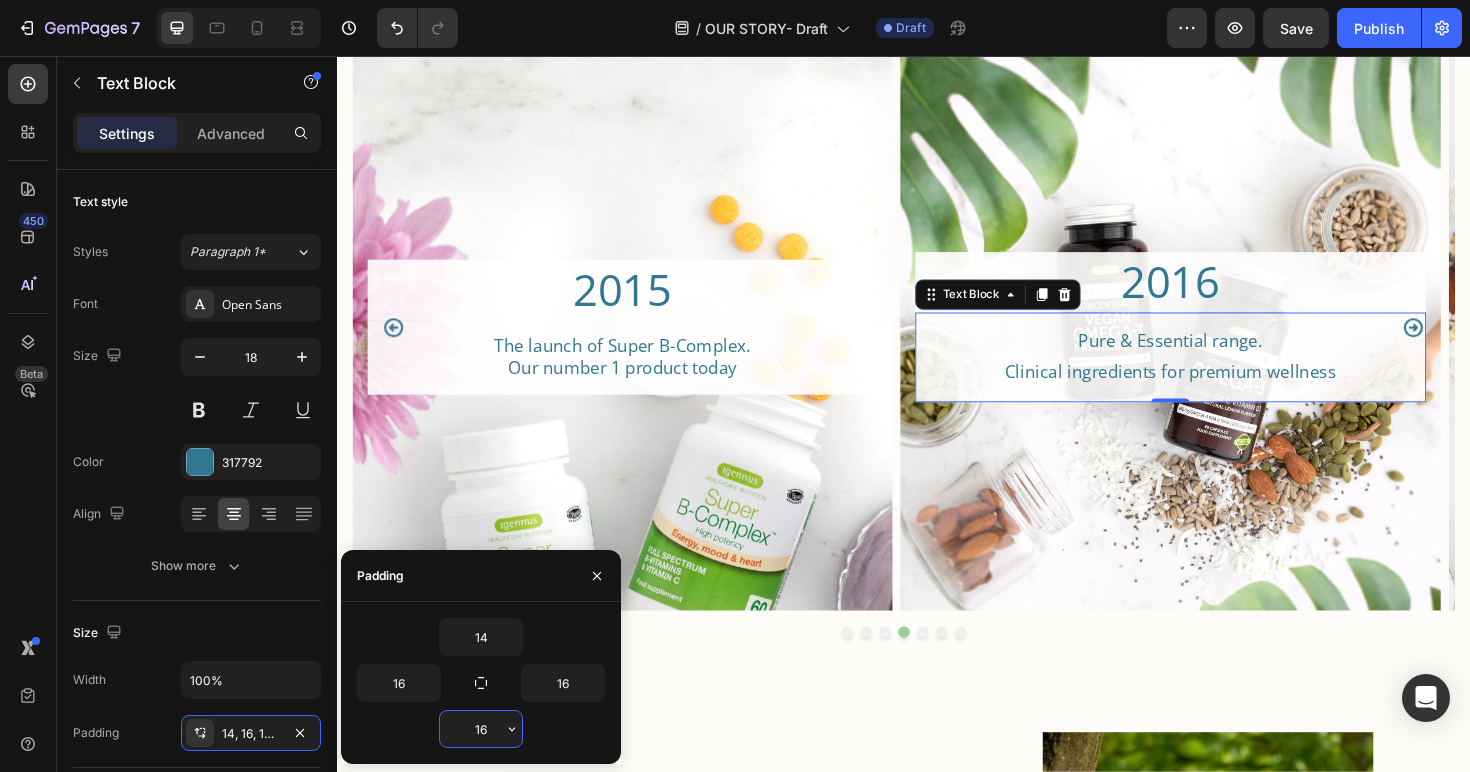 click on "16" at bounding box center [481, 729] 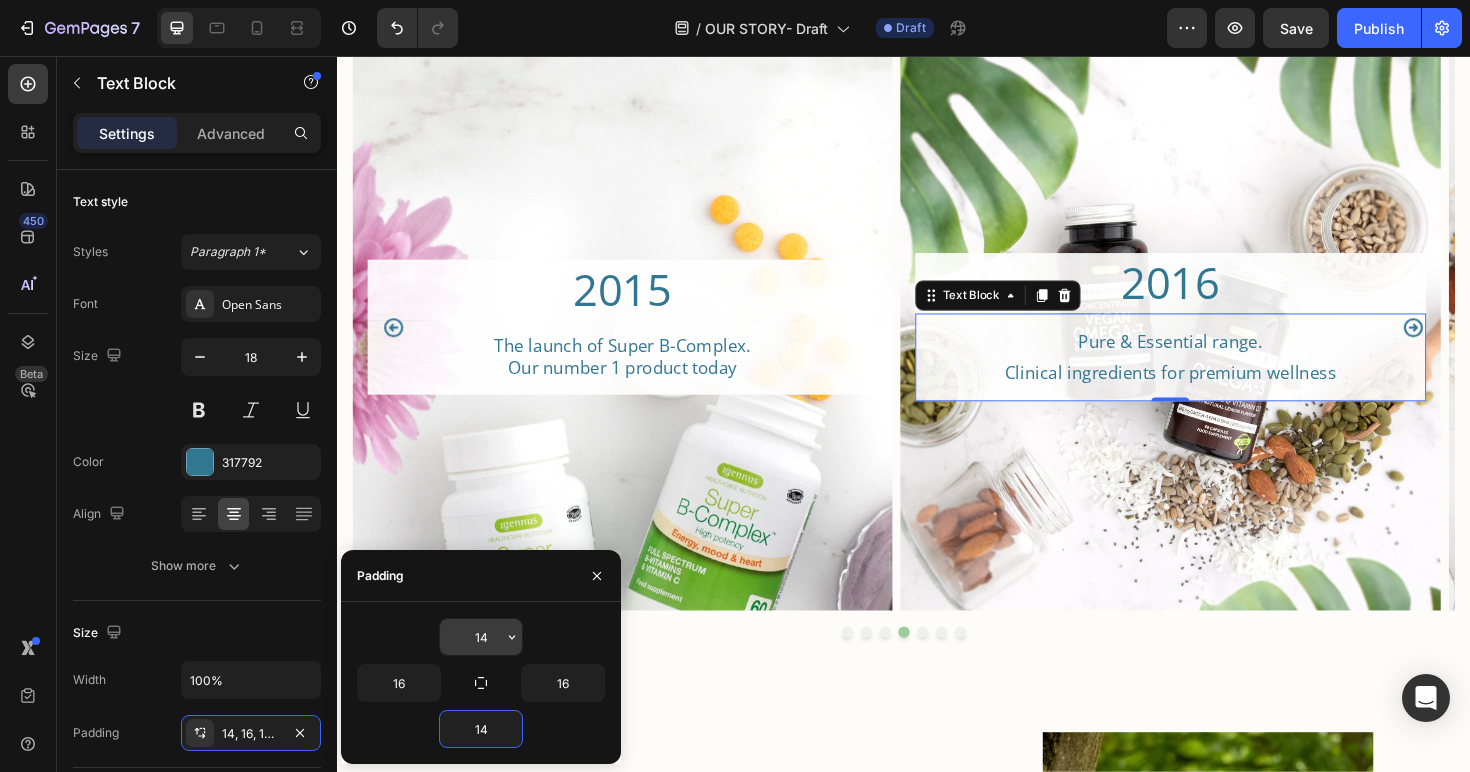 type on "14" 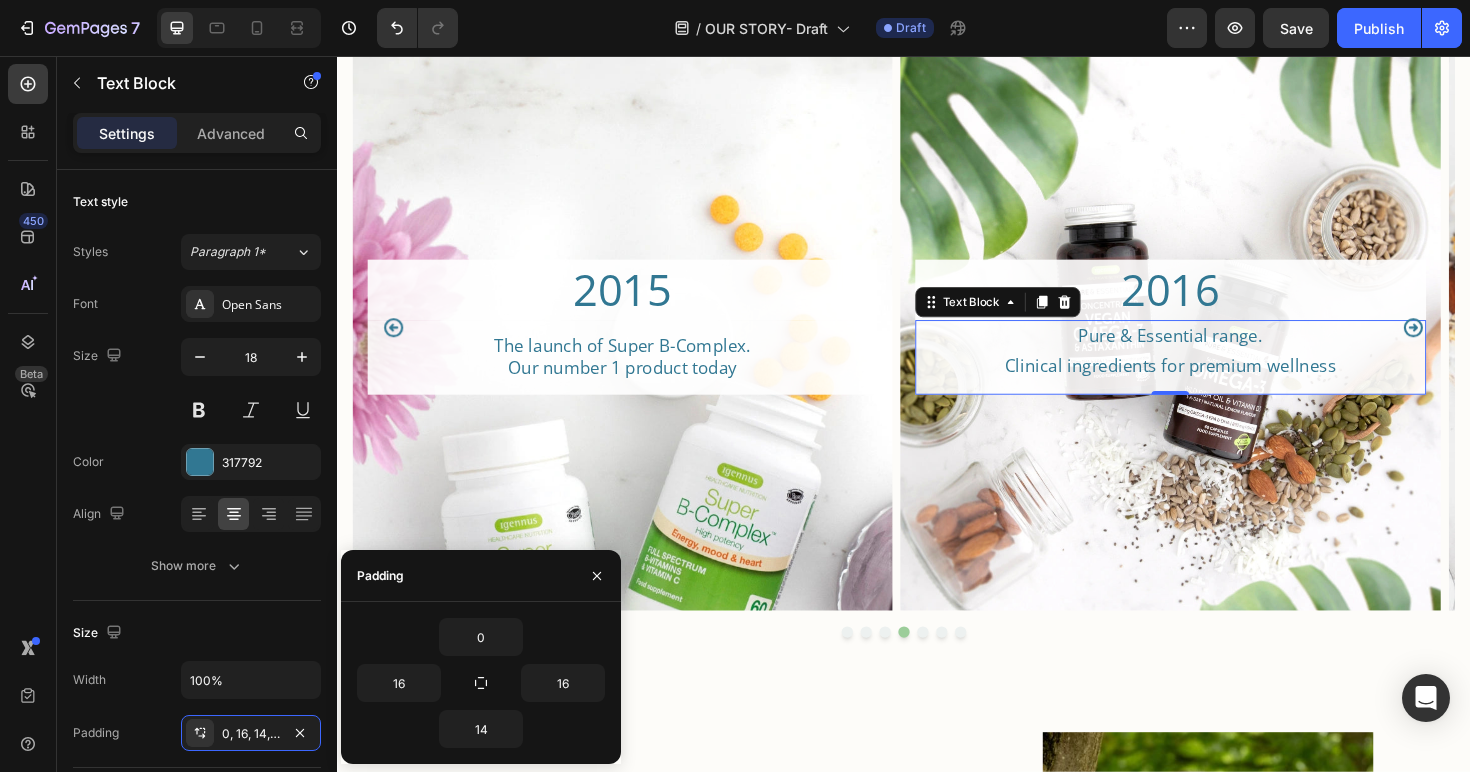 drag, startPoint x: 1384, startPoint y: 356, endPoint x: 1387, endPoint y: 369, distance: 13.341664 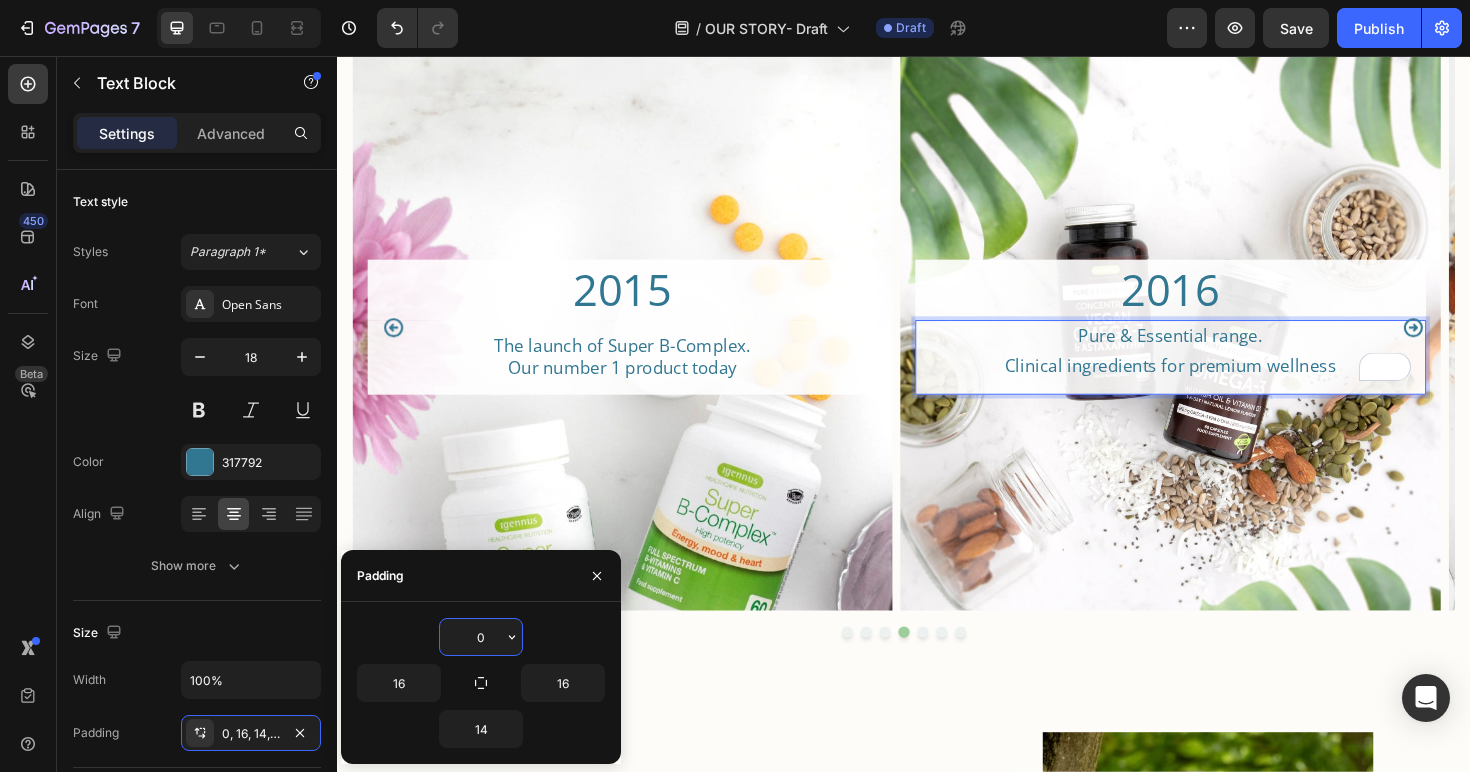 click on "0" at bounding box center (481, 637) 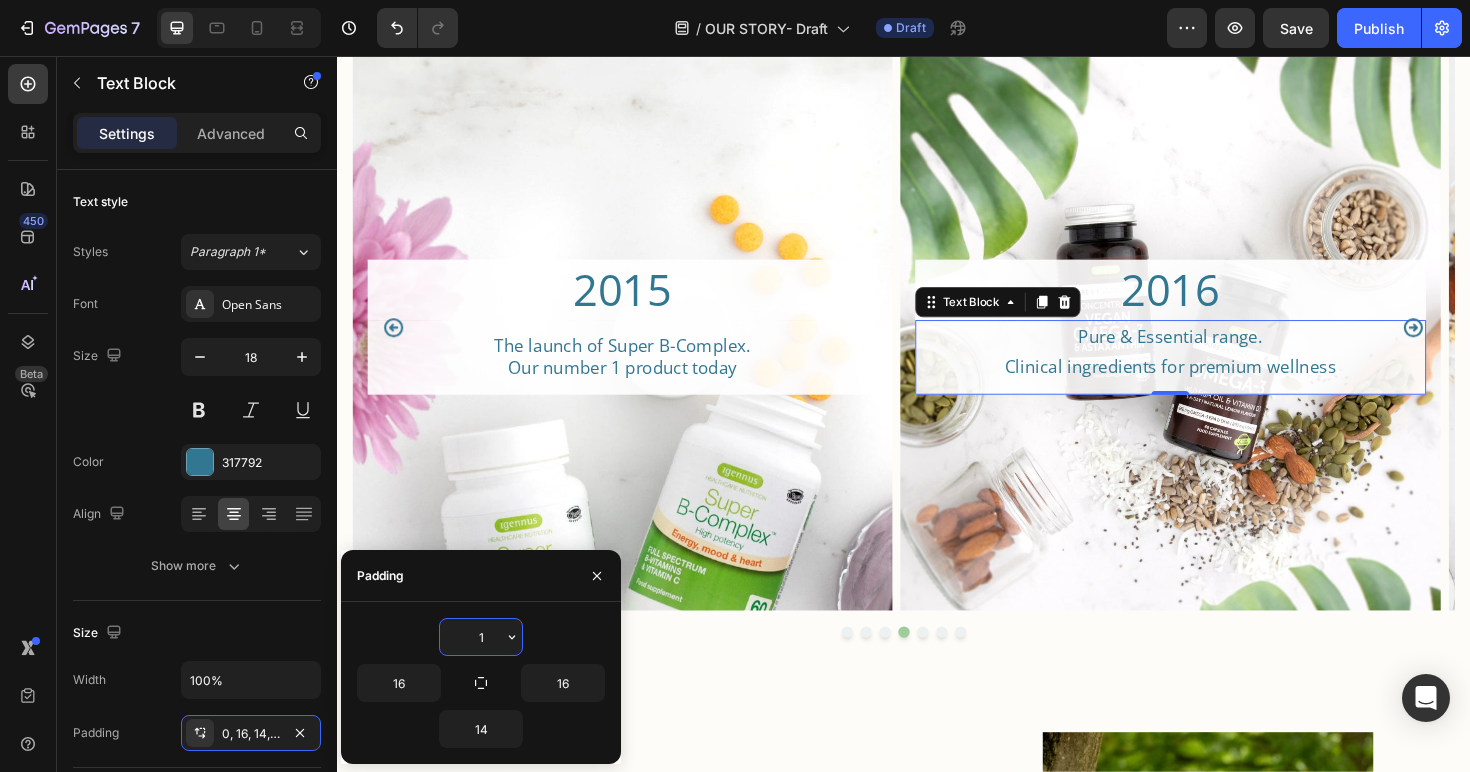 type on "10" 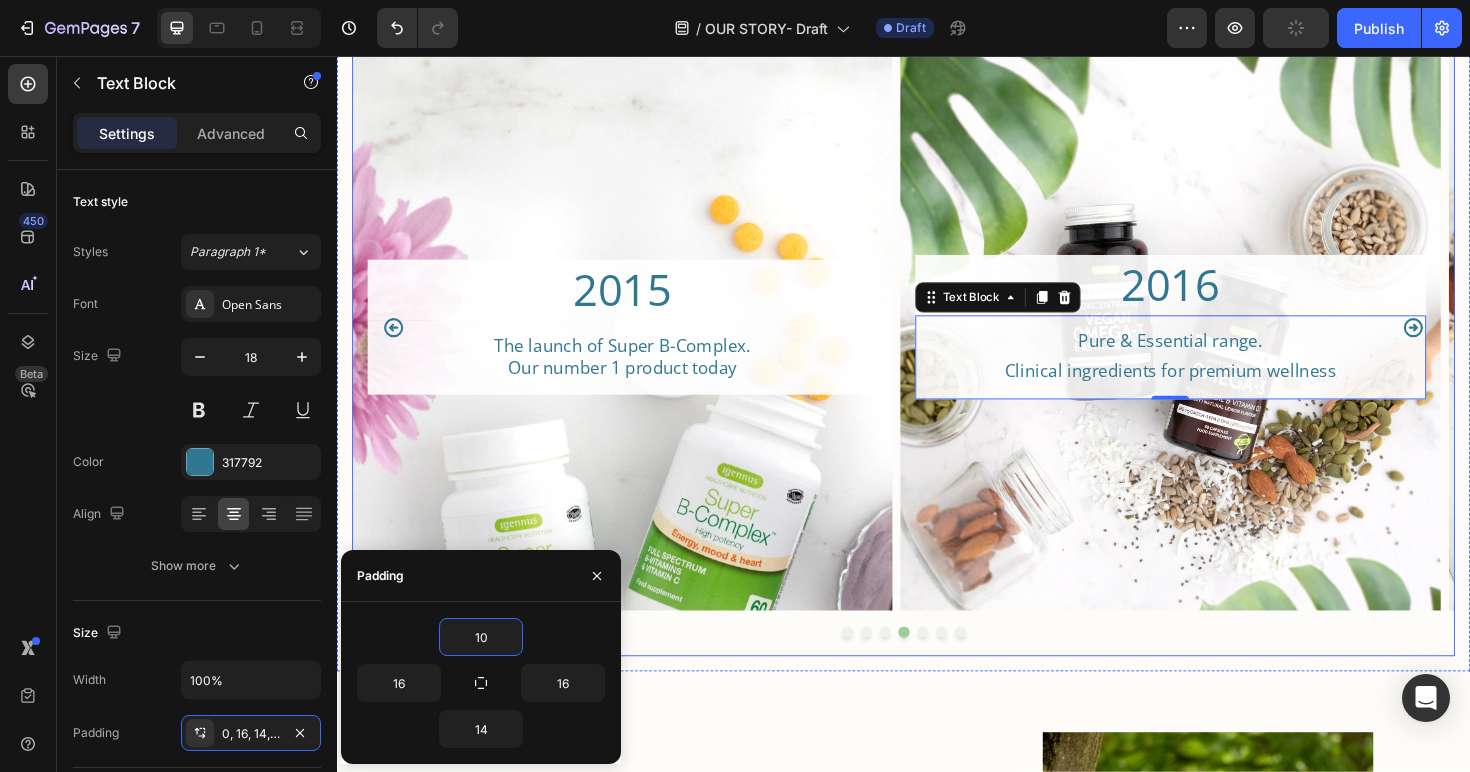 click 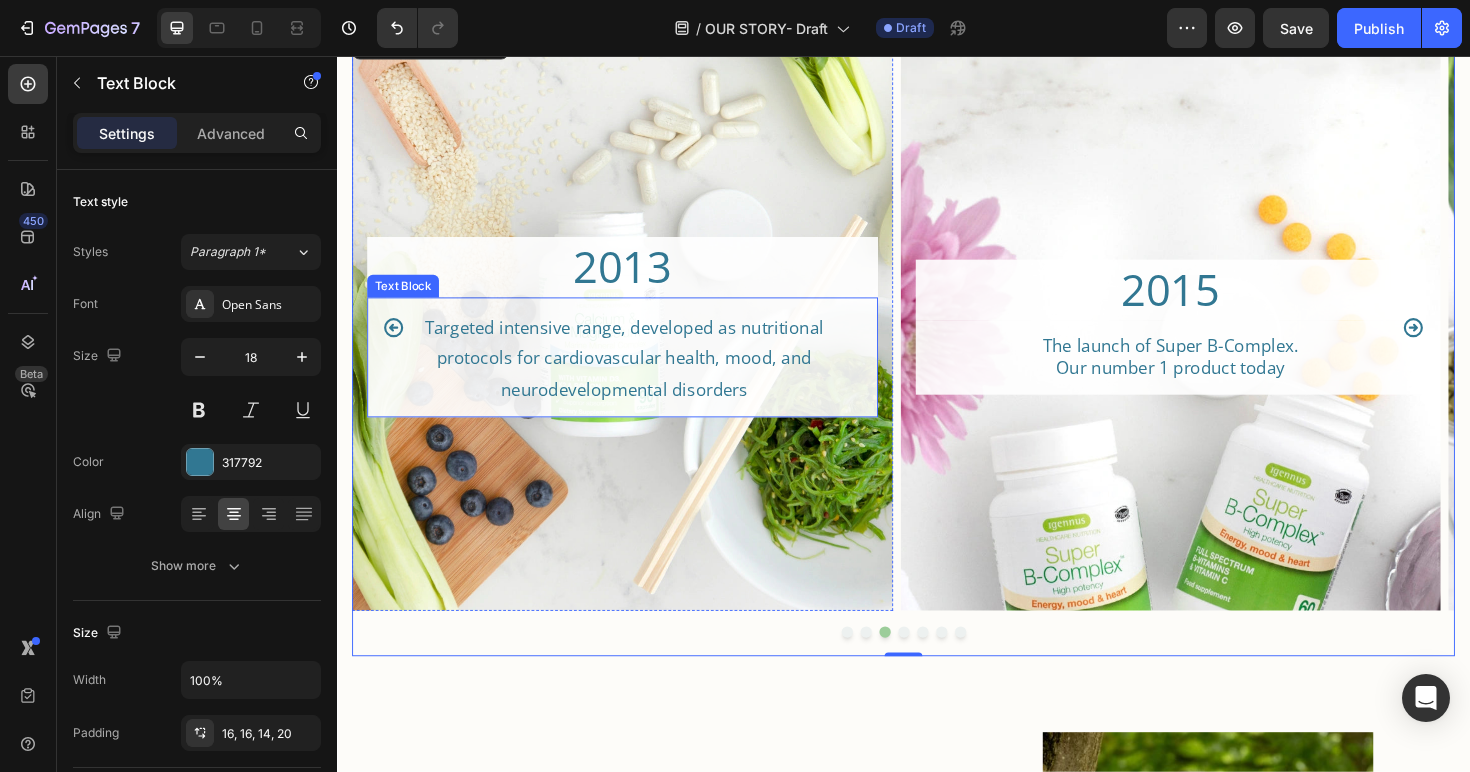 click on "Targeted intensive range, developed as nutritional protocols for cardiovascular health, mood, and neurodevelopmental disorders" at bounding box center [639, 375] 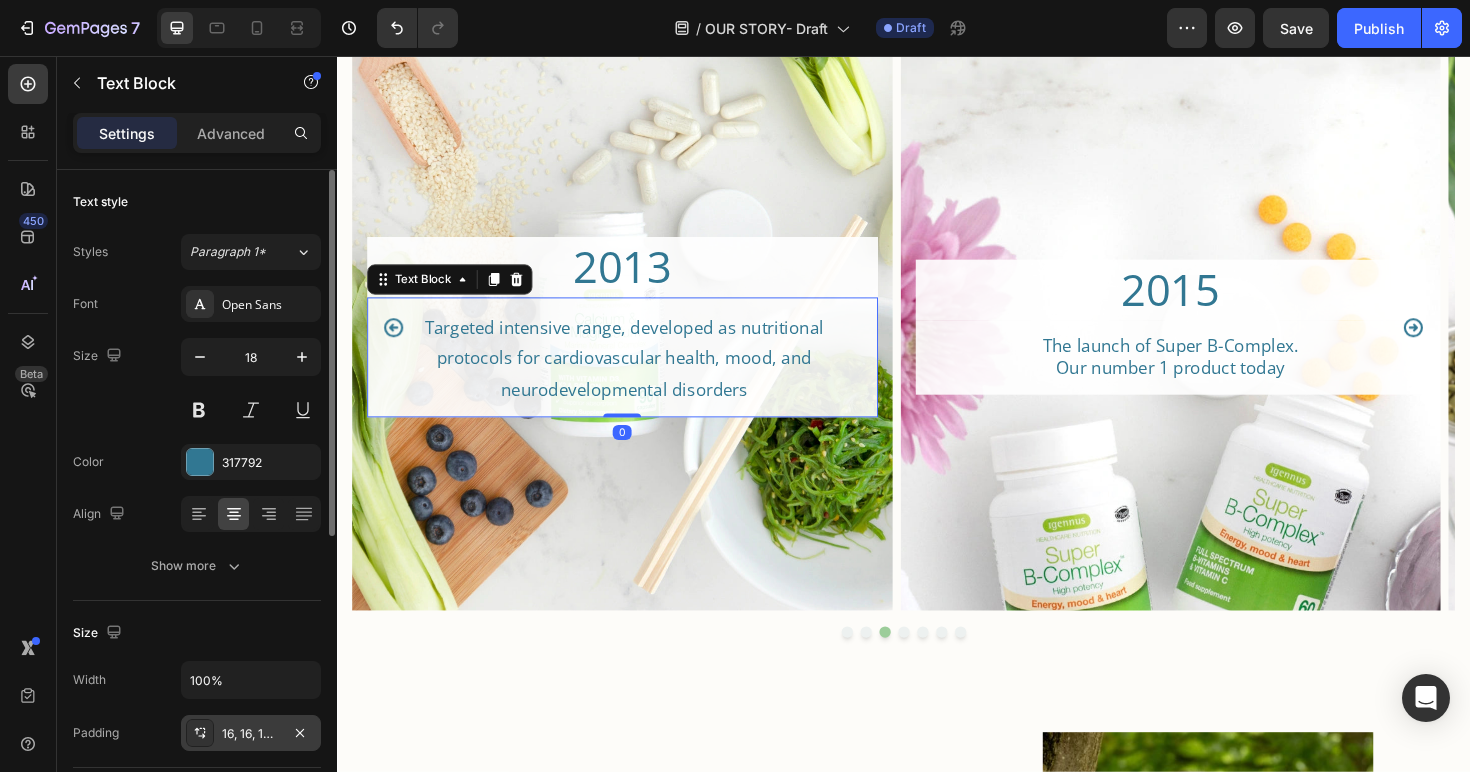 click on "16, 16, 14, 20" at bounding box center (251, 734) 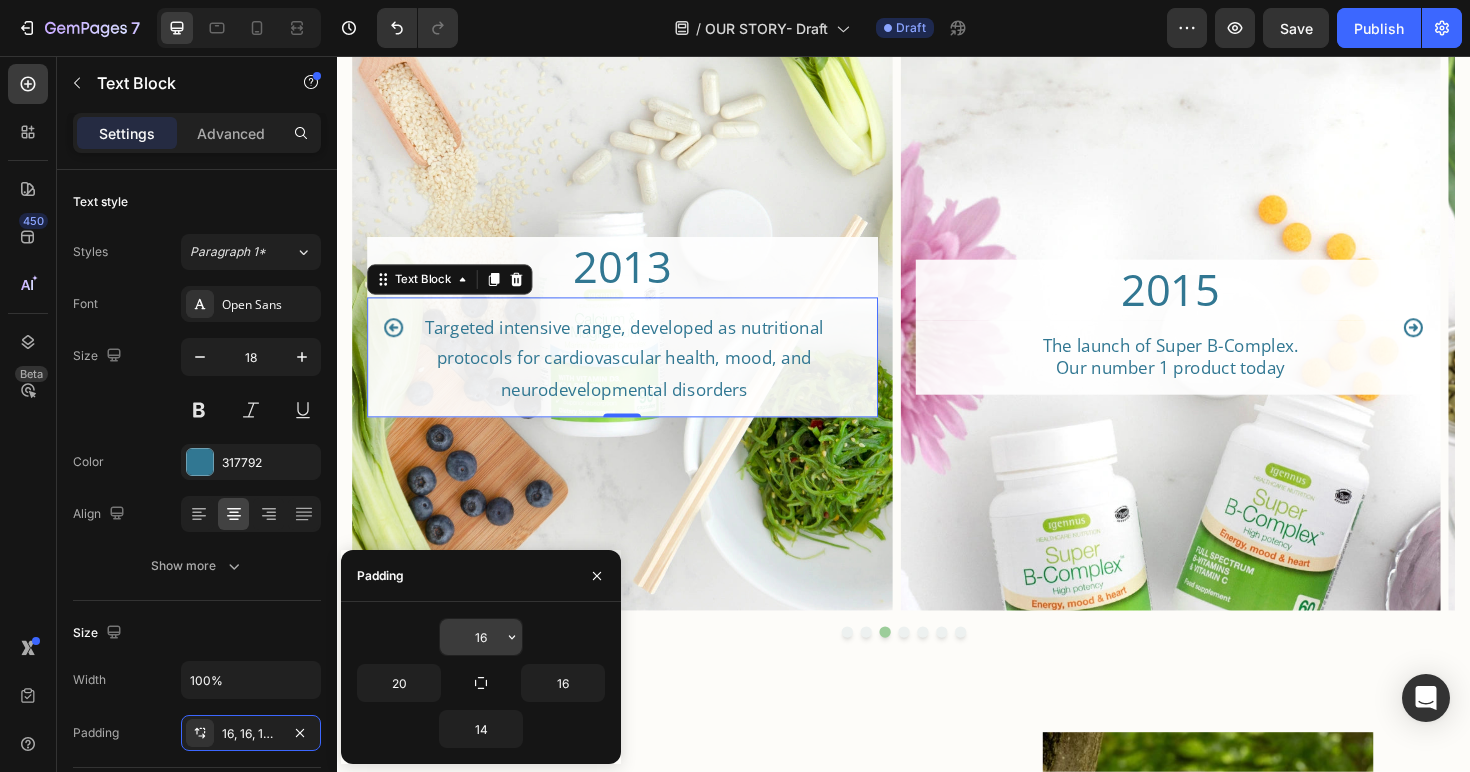 click on "16" at bounding box center (481, 637) 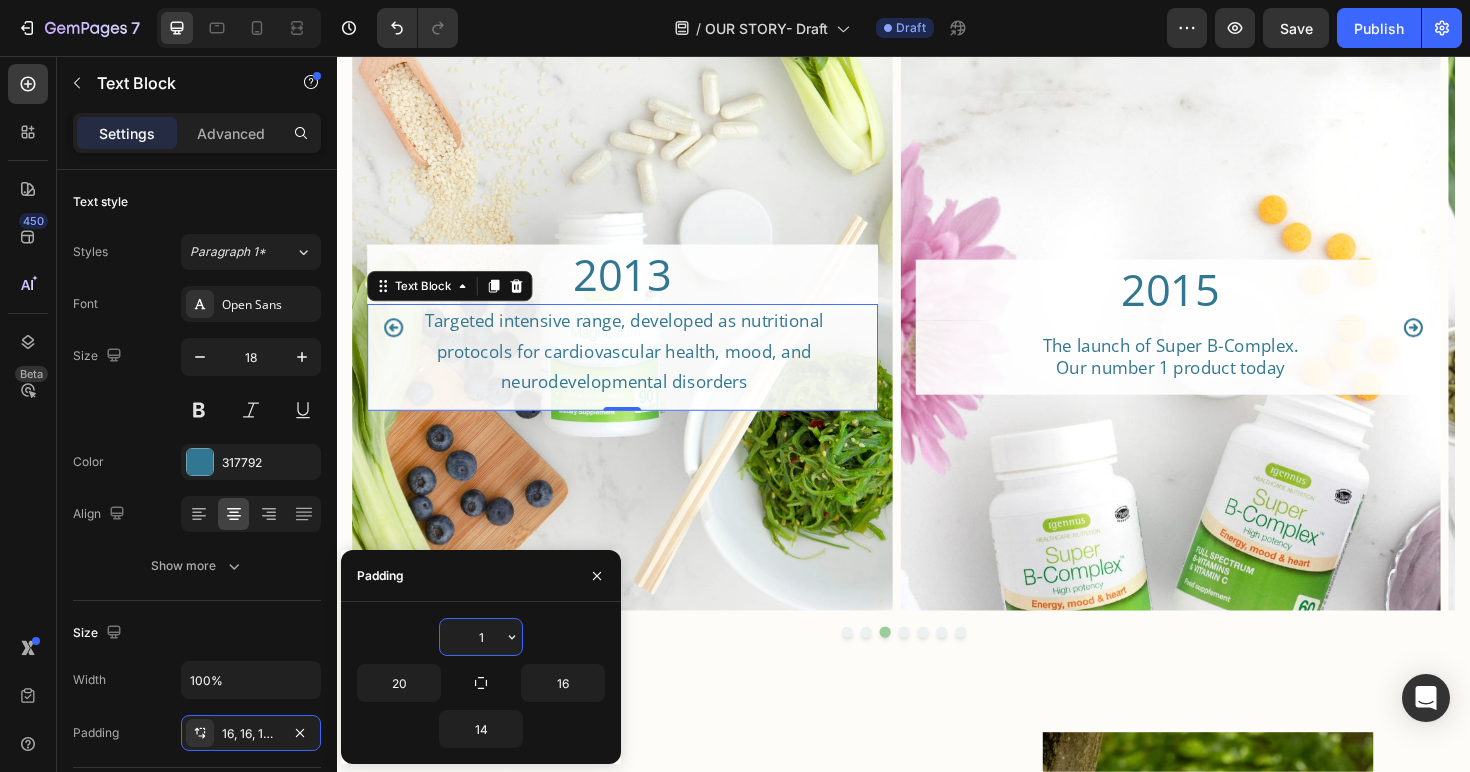 type on "10" 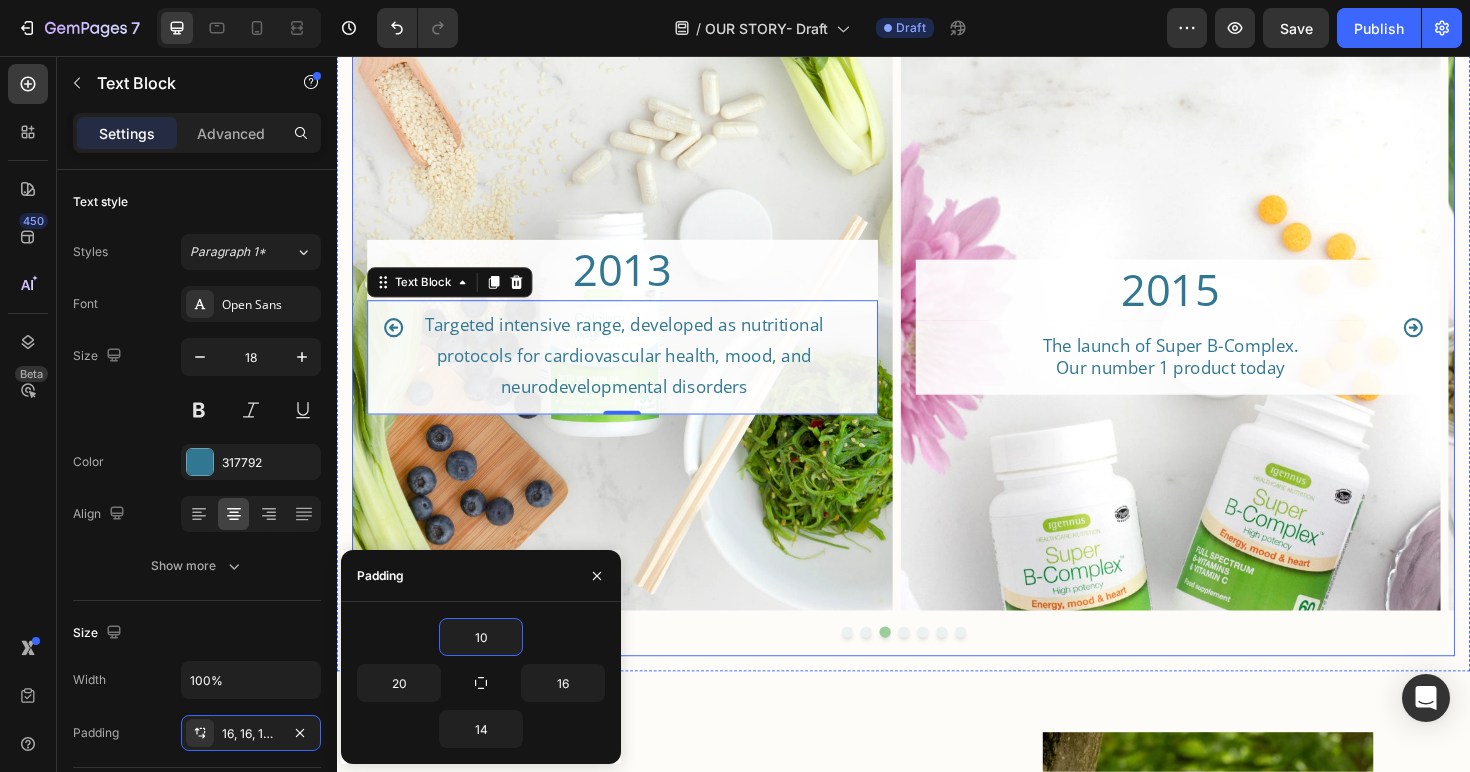 click 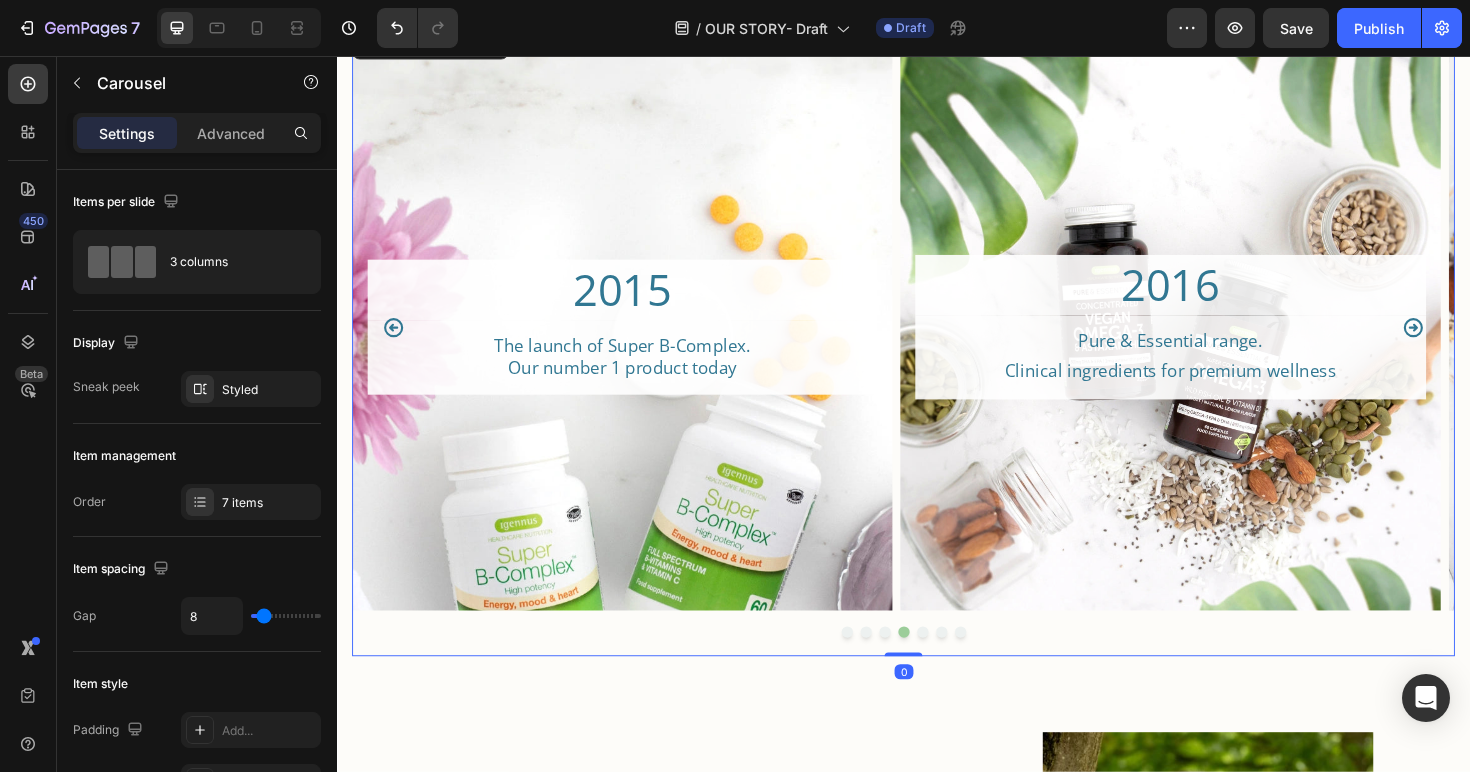 click 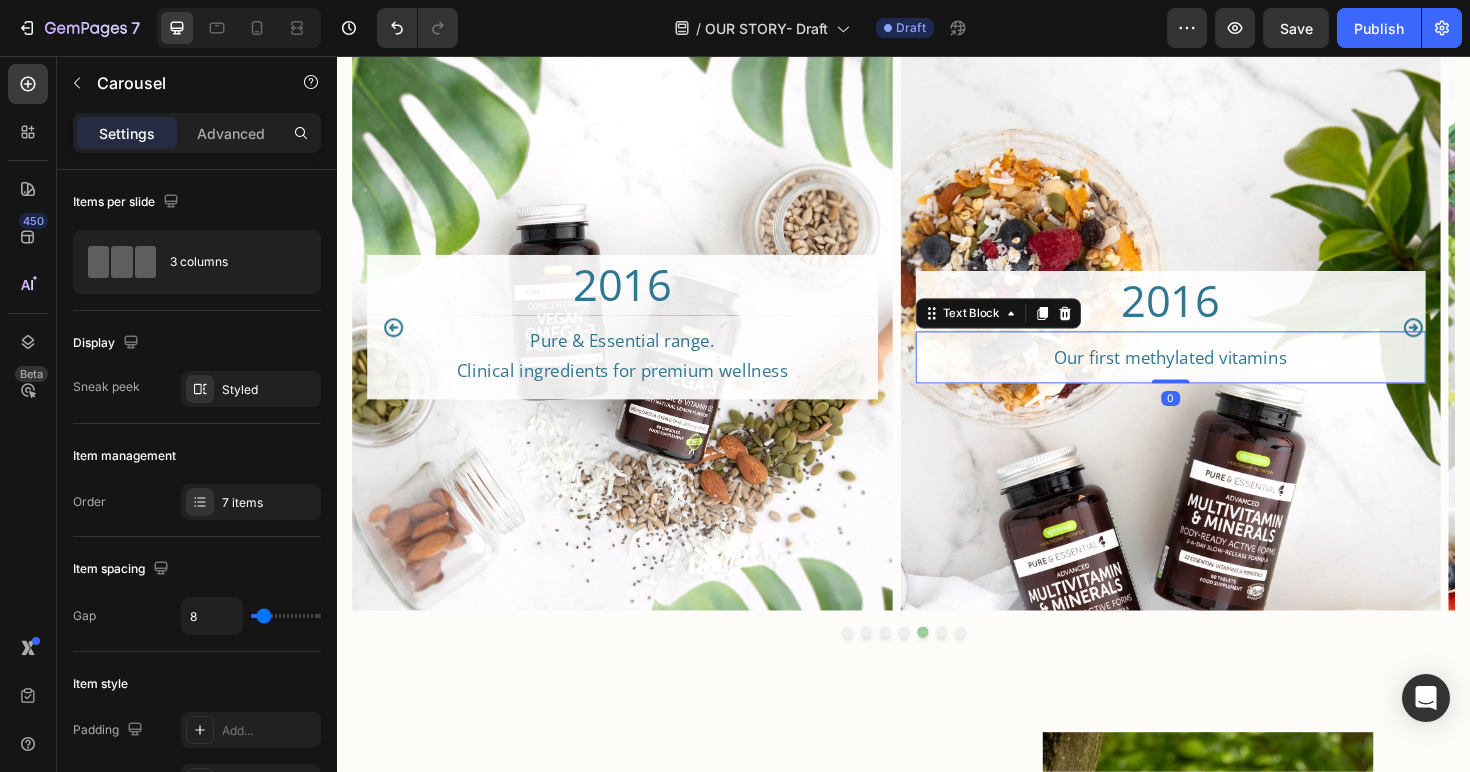 click on "Our first methylated vitamins" at bounding box center [1220, 375] 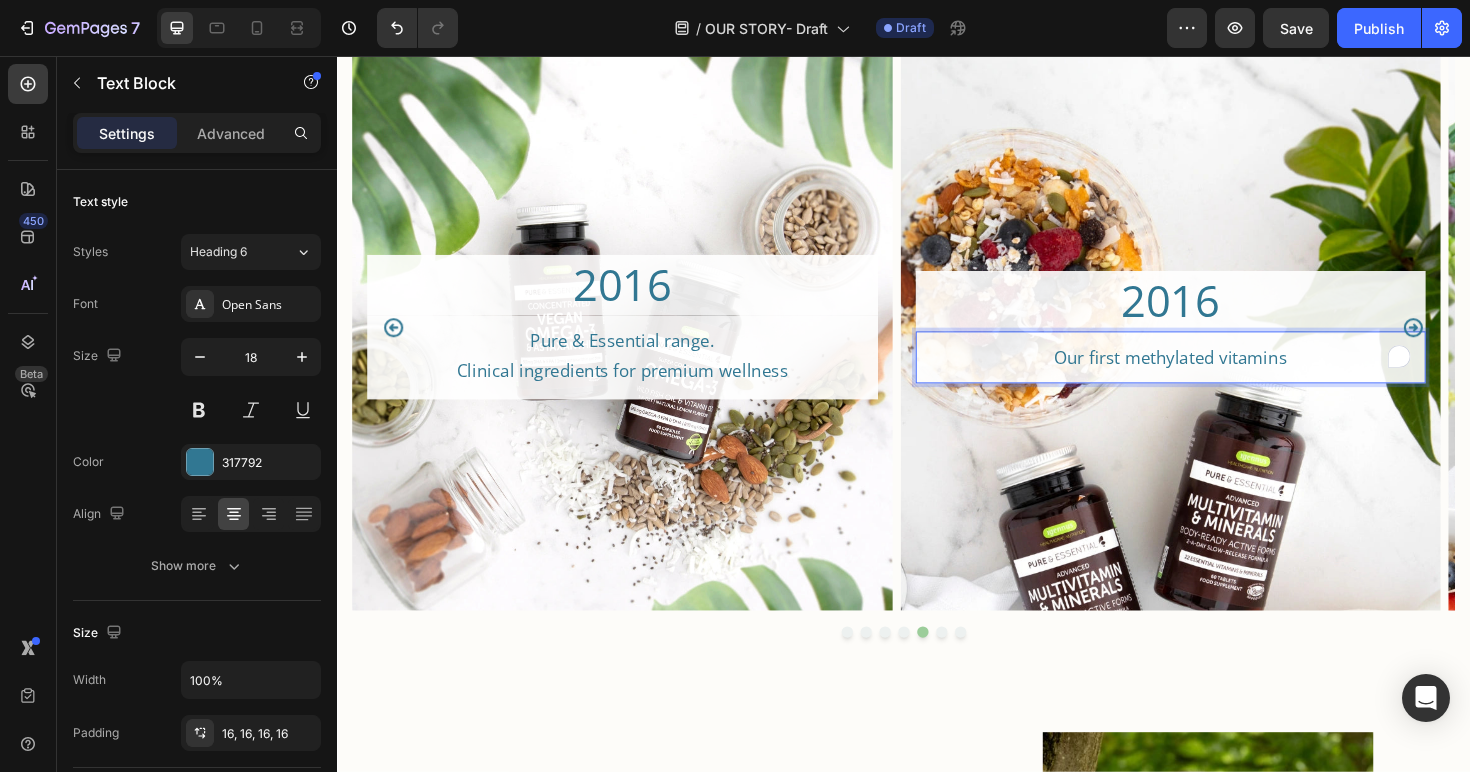 click on "Our first methylated vitamins" at bounding box center [1220, 375] 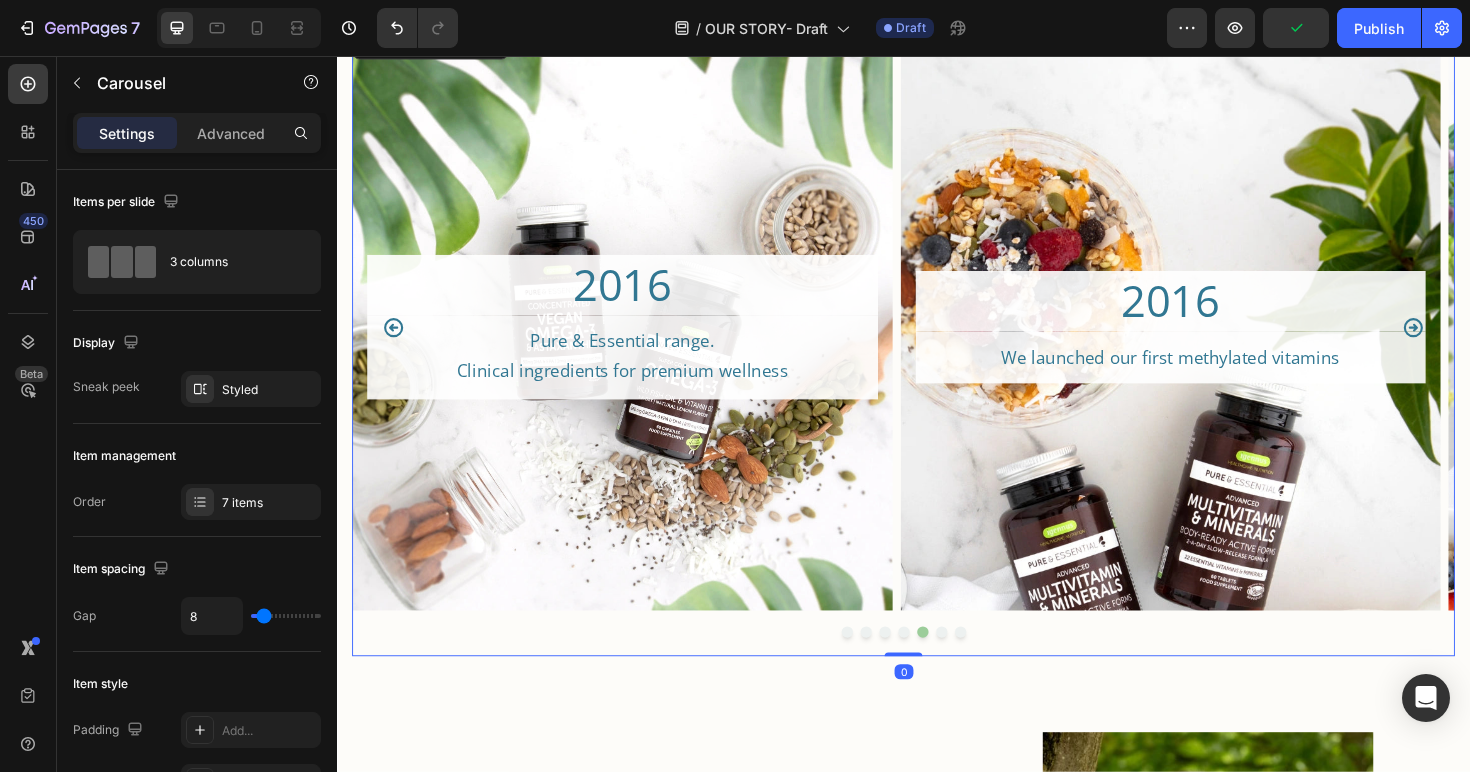 click 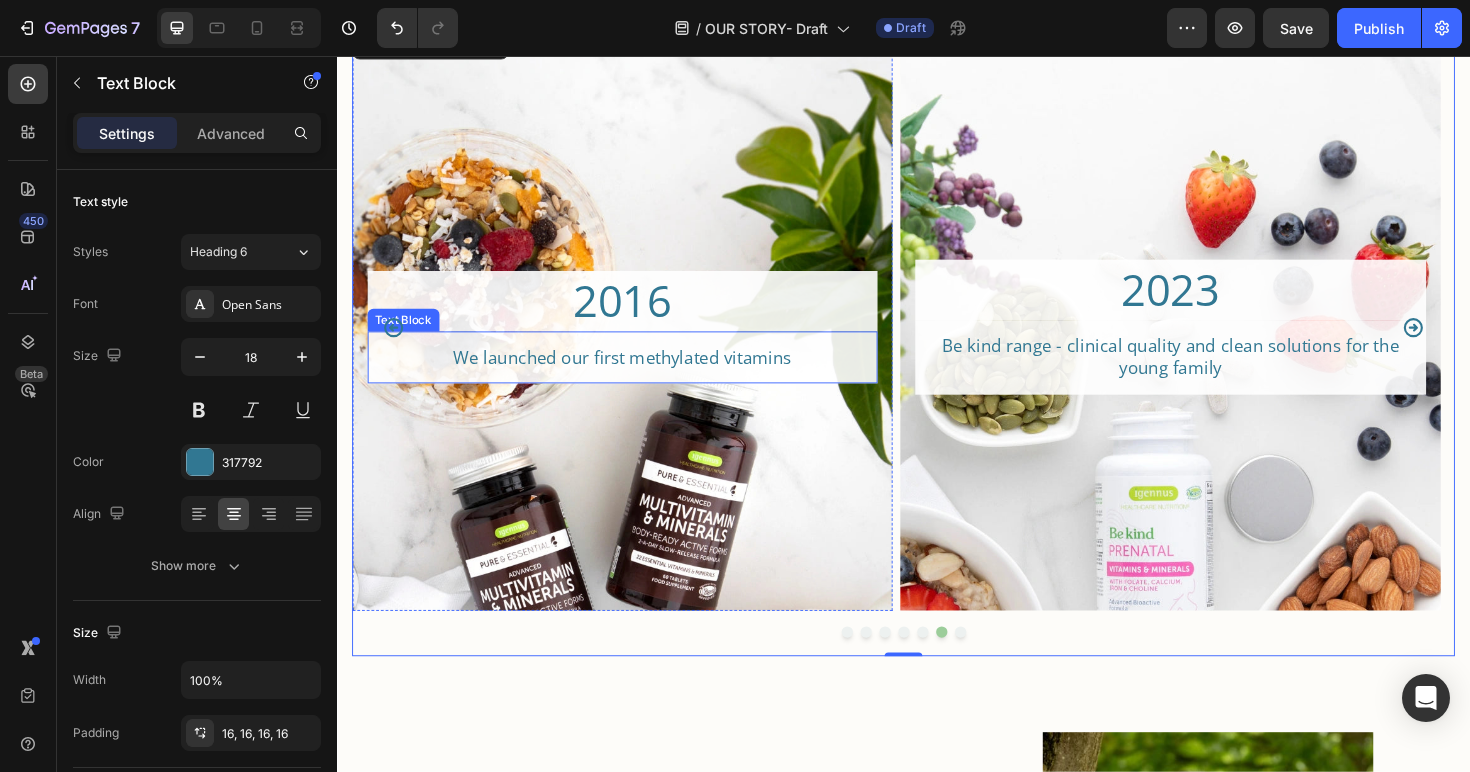 click on "We launched our first methylated vitamins" at bounding box center [639, 375] 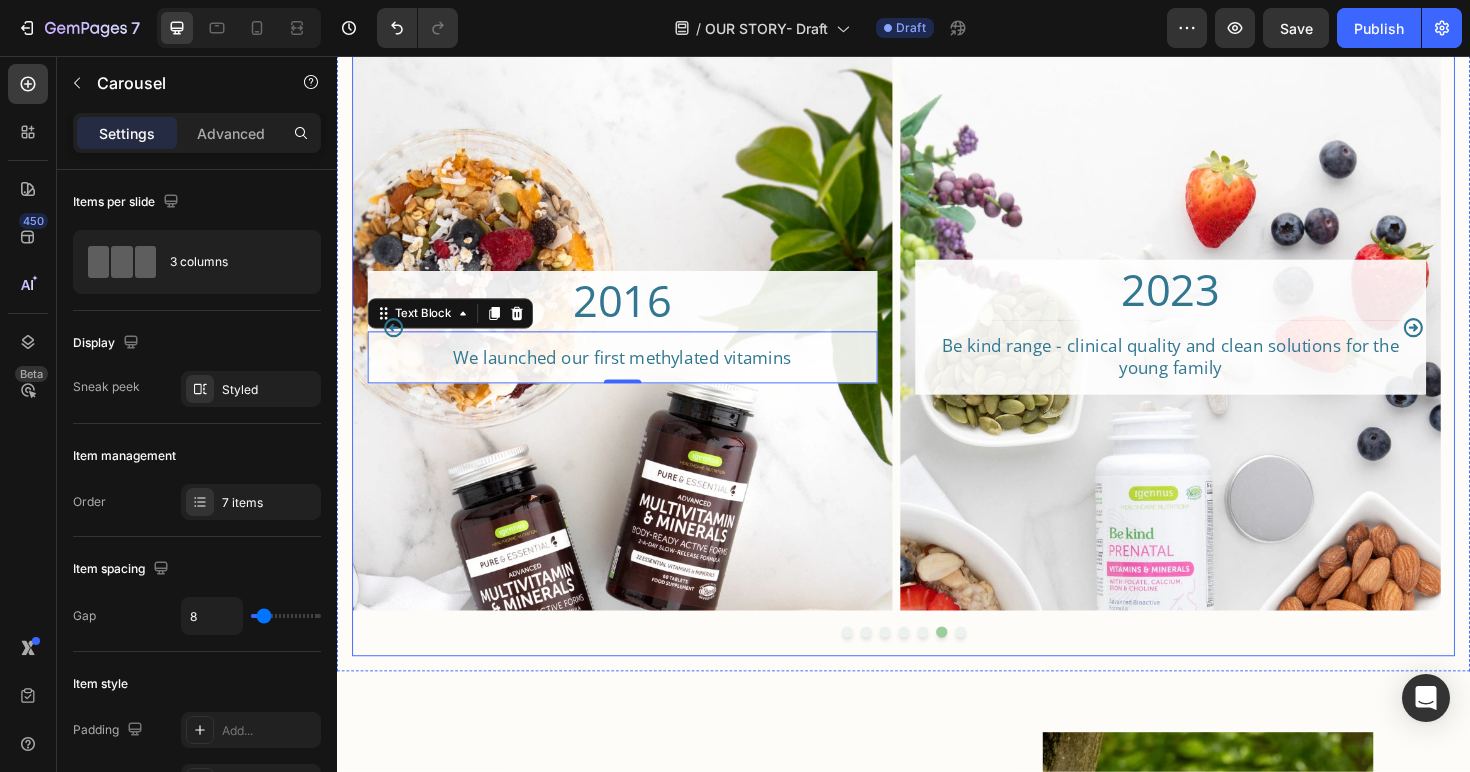 click 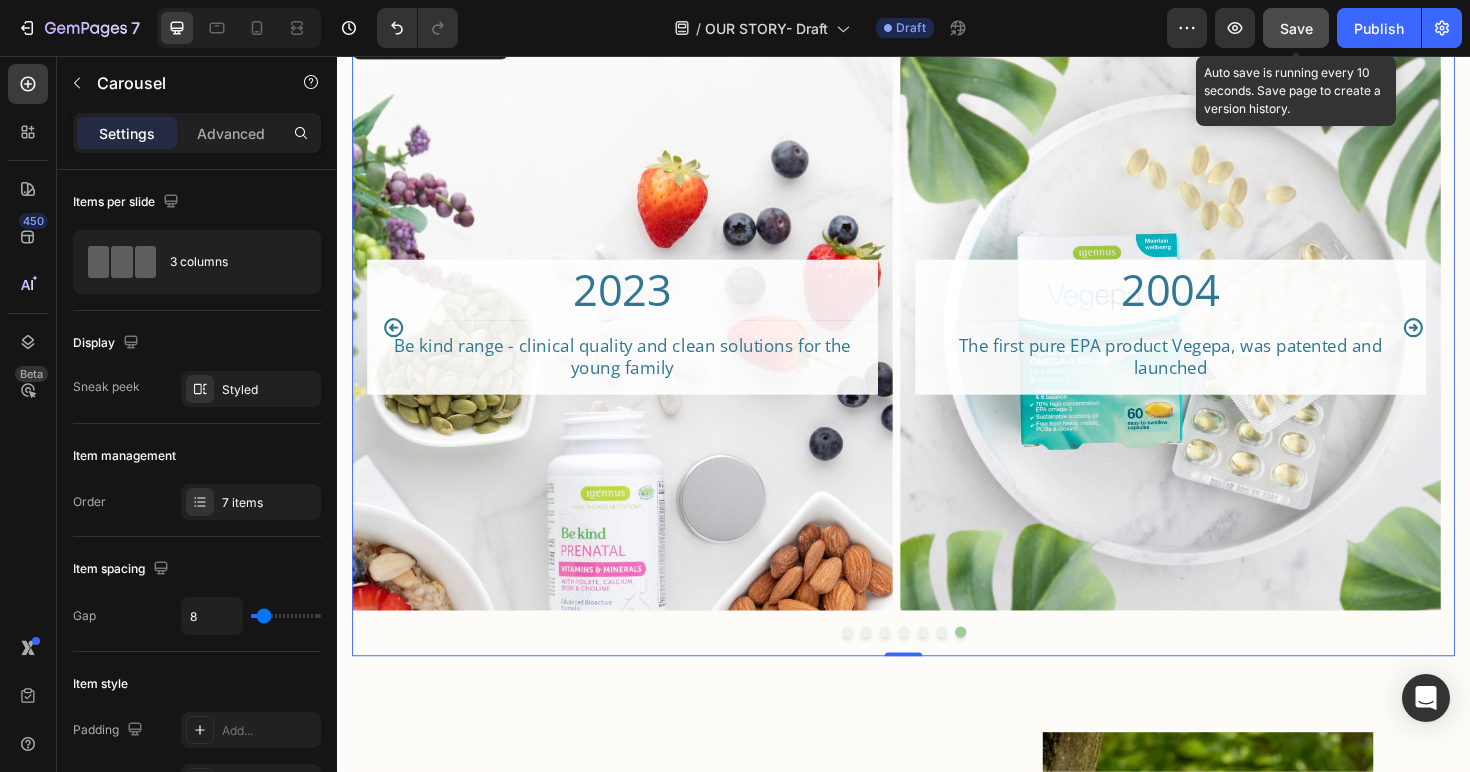 click on "Save" at bounding box center [1296, 28] 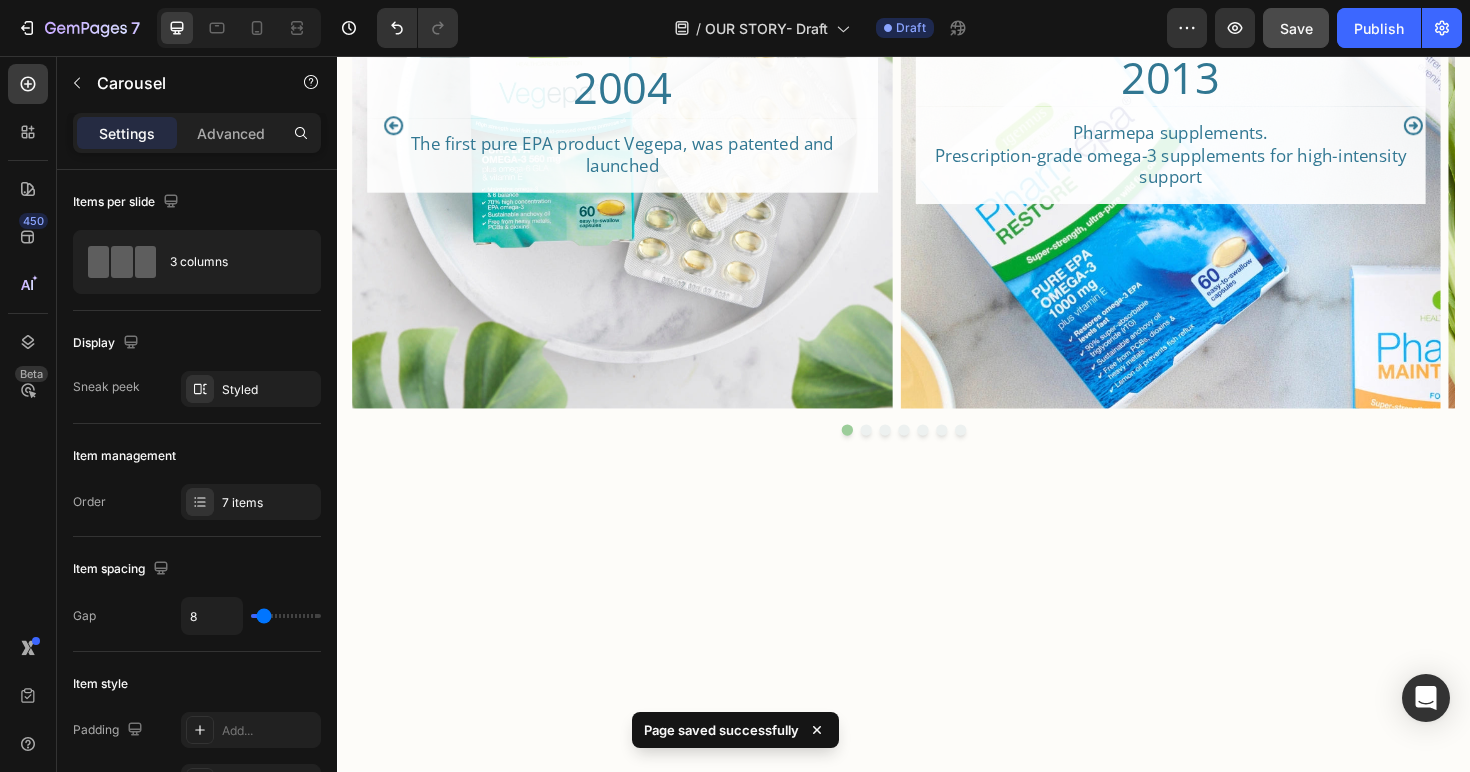 scroll, scrollTop: 2706, scrollLeft: 0, axis: vertical 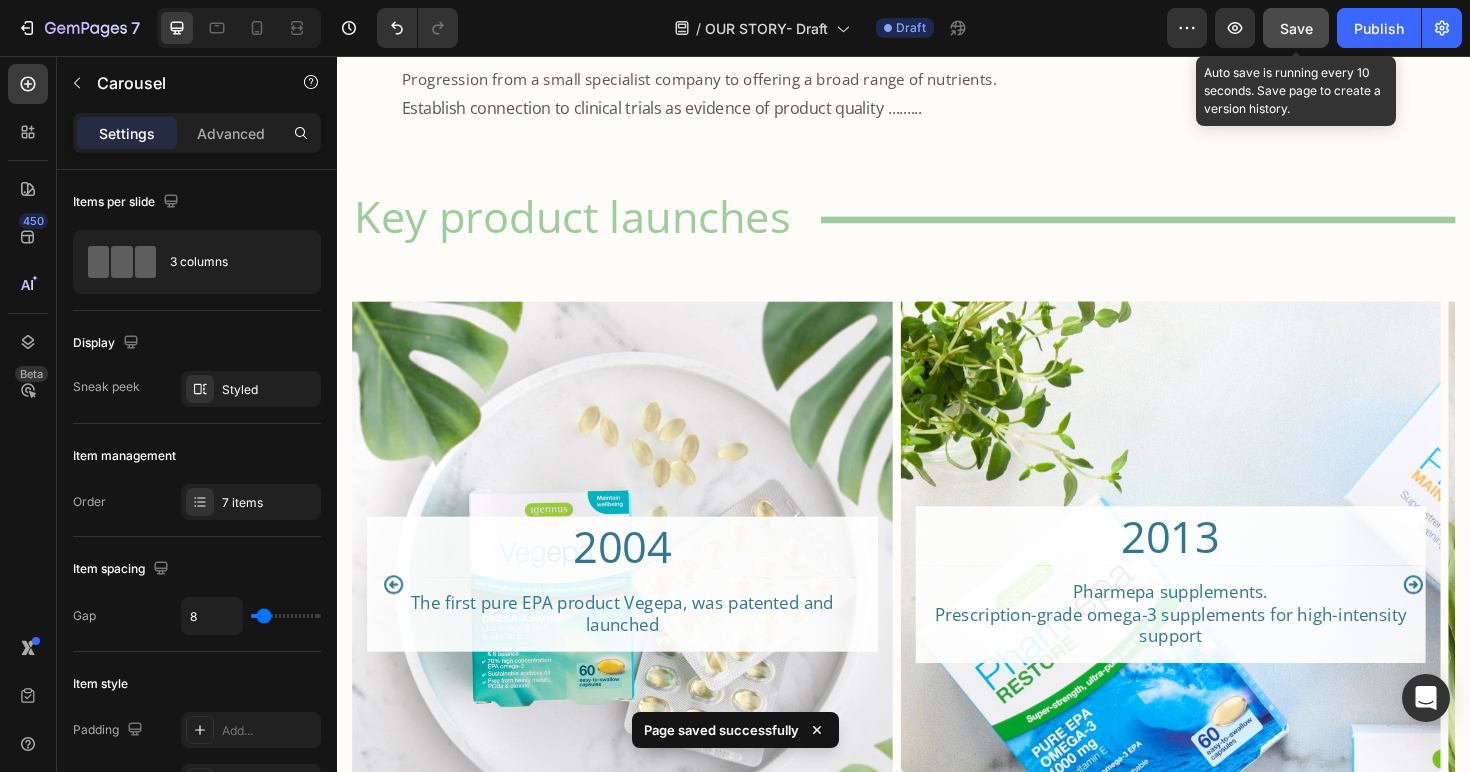 click on "Save" at bounding box center (1296, 28) 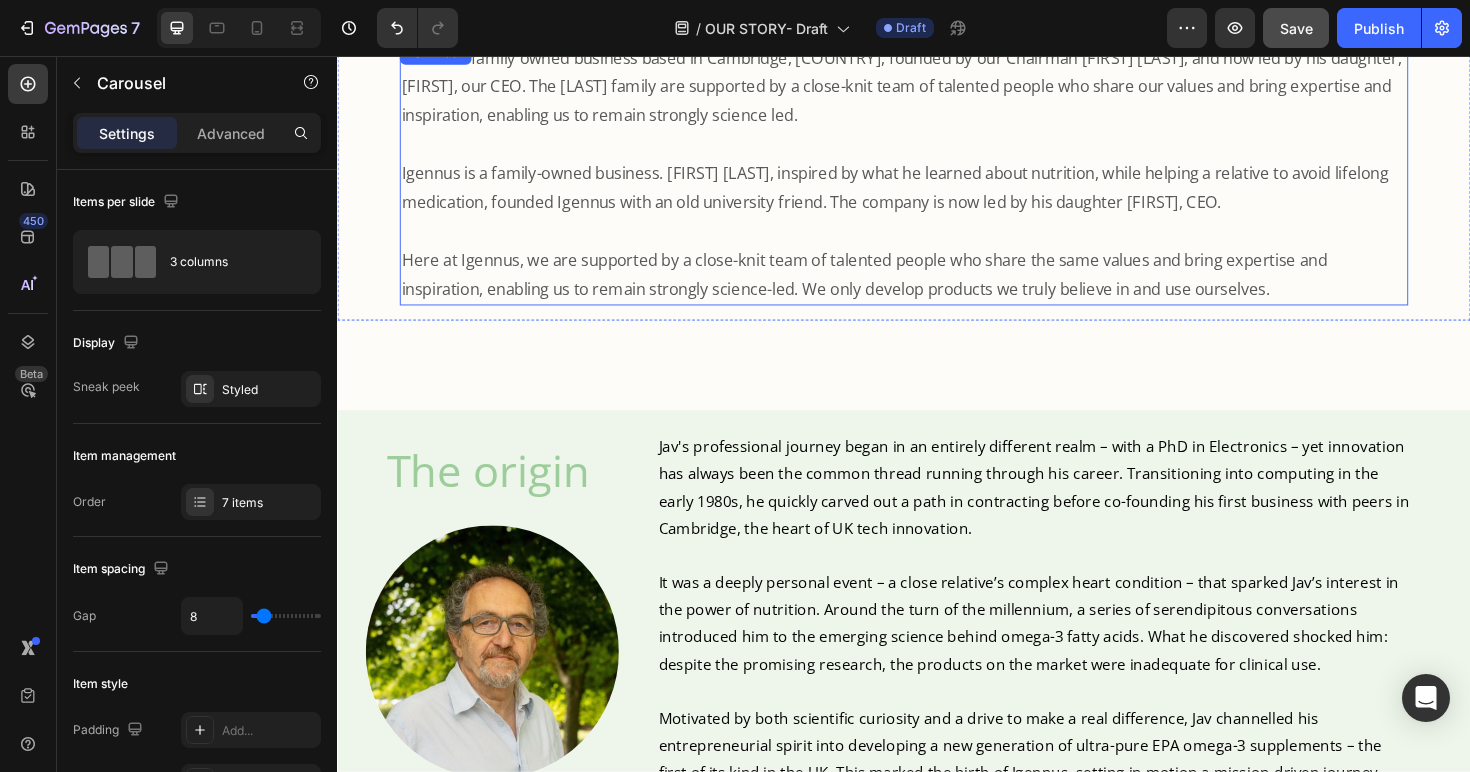 scroll, scrollTop: 724, scrollLeft: 0, axis: vertical 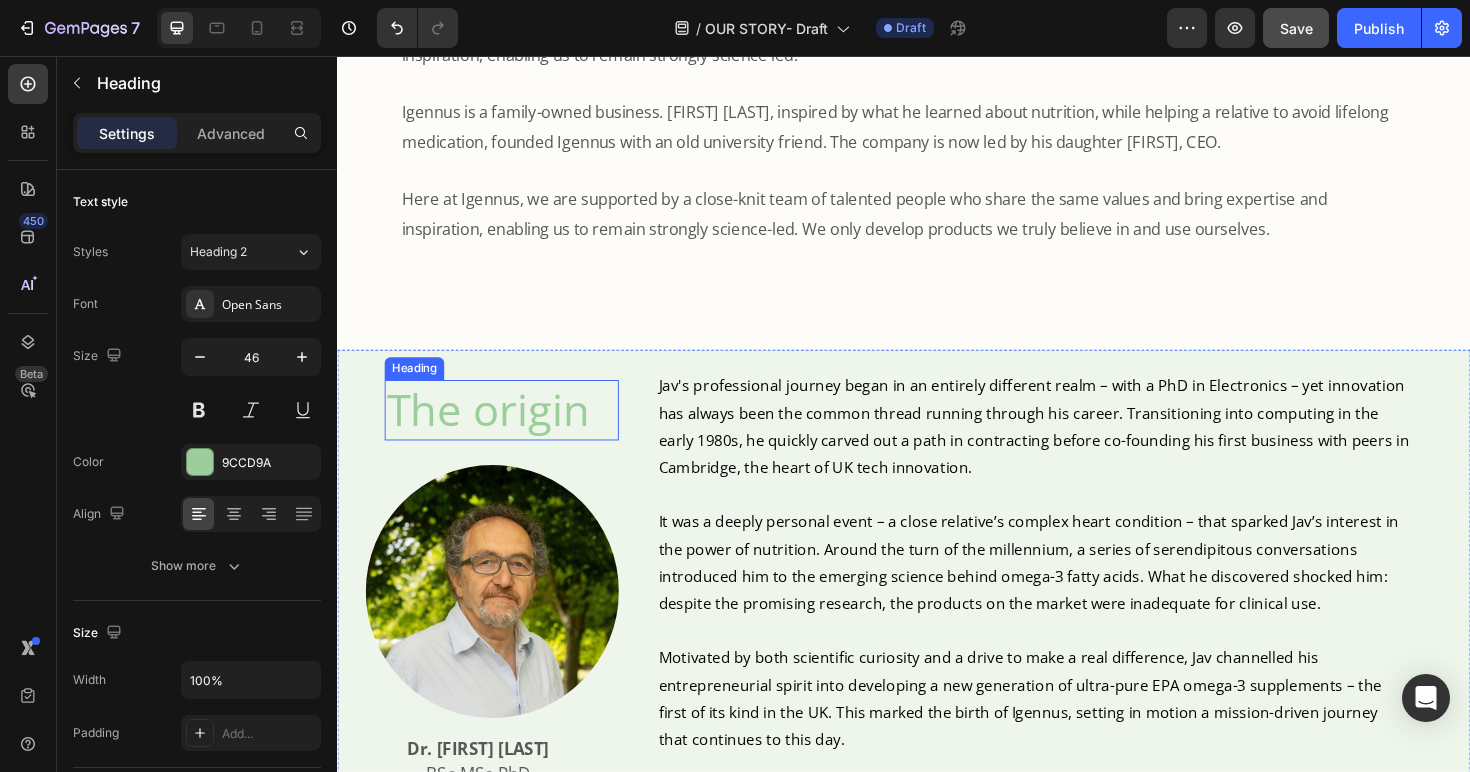click on "The origin" at bounding box center (511, 431) 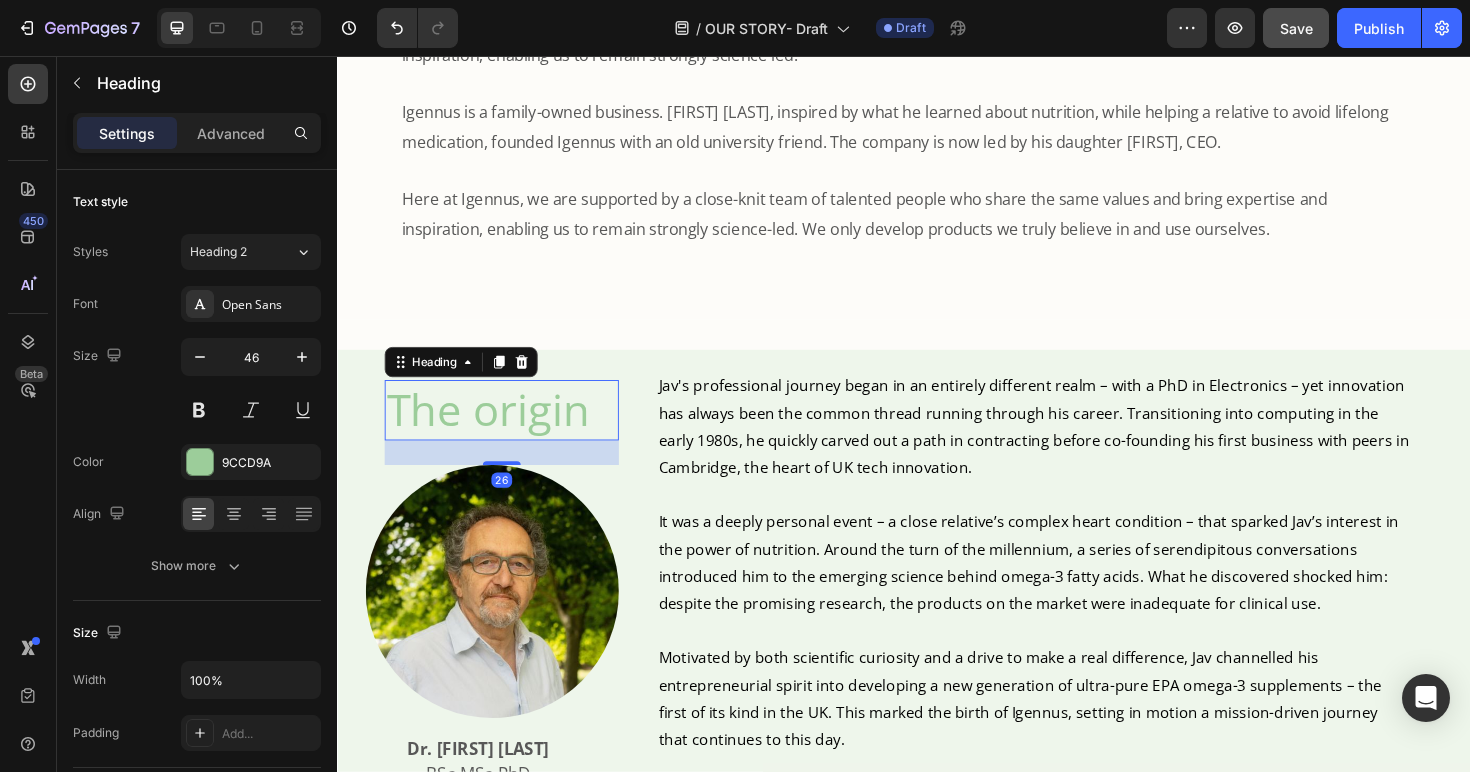 click on "The origin" at bounding box center [511, 431] 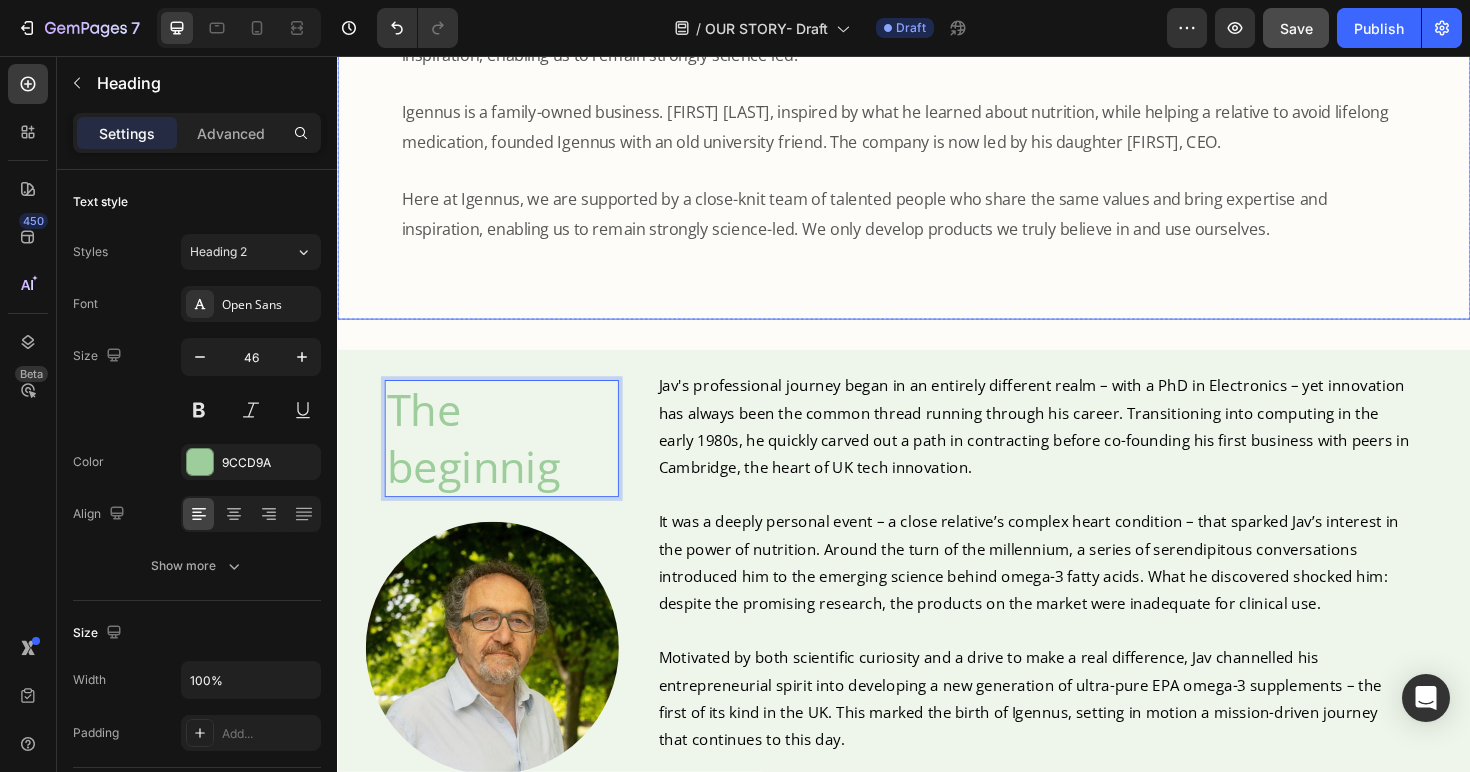 click on "Drop element here Hero Banner Our story Heading We are a family owned business based in Cambridge, UK, founded by our Chairman Jav Nazemi, and now led by his daughter, Mina, our CEO. The Nazemi family are supported by a close-knit team of talented people who share our values and bring expertise and inspiration, enabling us to remain strongly science led.   Igennus is a family-owned business. Jav Nazemi, inspired by what he learned about nutrition, while helping a relative to avoid lifelong medication, founded Igennus with an old university friend. The company is now led by his daughter Mina, CEO.   Here at Igennus, we are supported by a close-knit team of talented people who share the same values and bring expertise and inspiration, enabling us to remain strongly science-led. We only develop products we truly believe in and use ourselves.  Text Block Row Row" at bounding box center (937, -130) 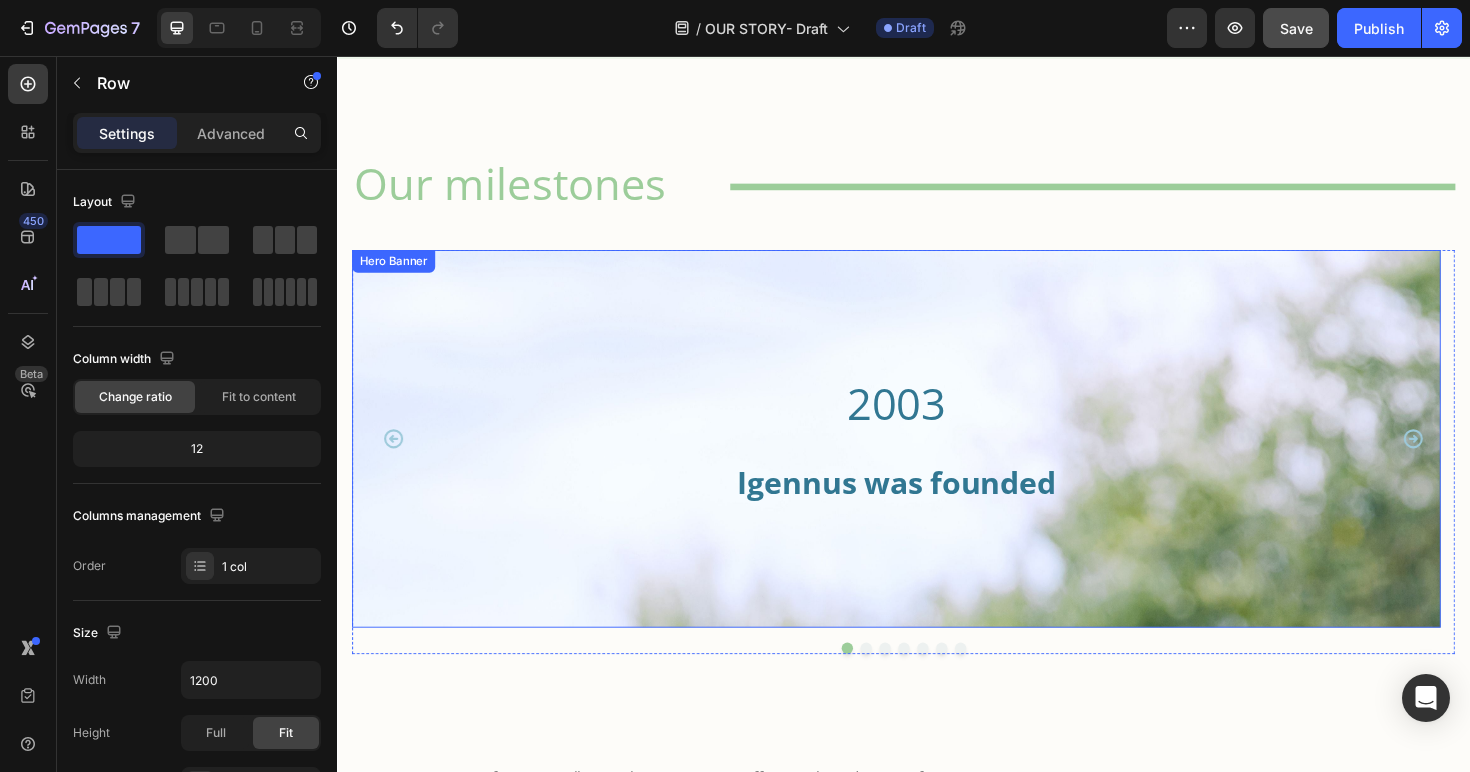 scroll, scrollTop: 1116, scrollLeft: 0, axis: vertical 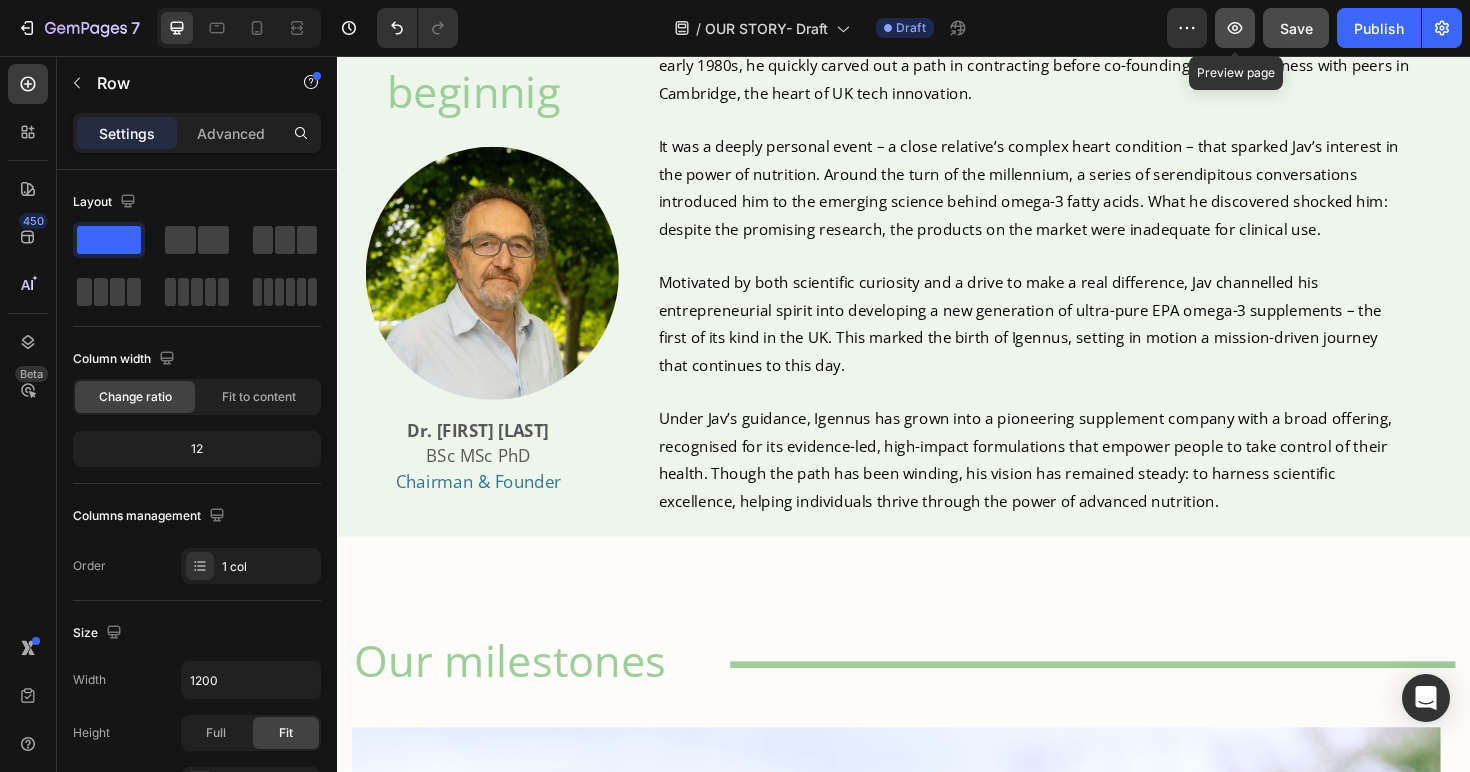 click 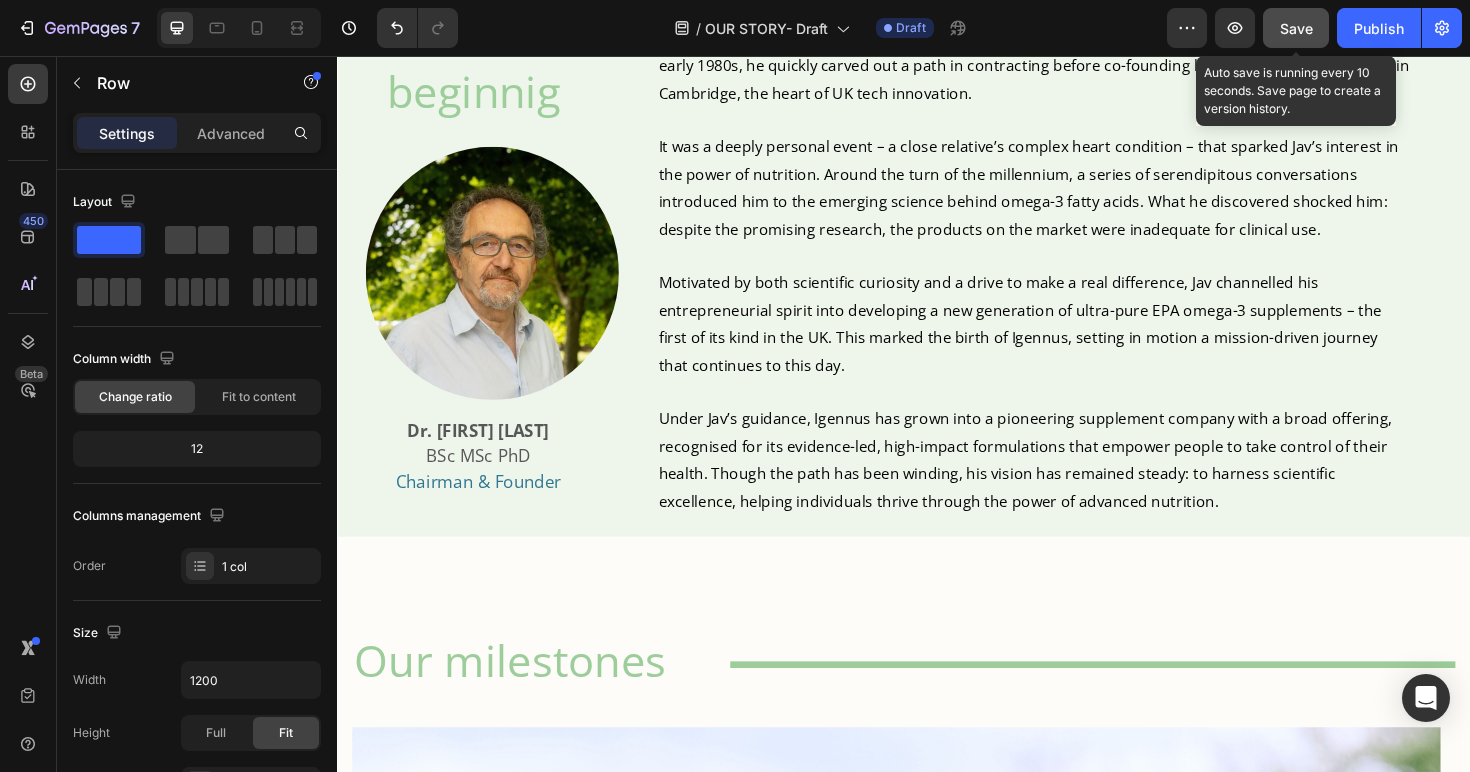 click on "Save" at bounding box center (1296, 28) 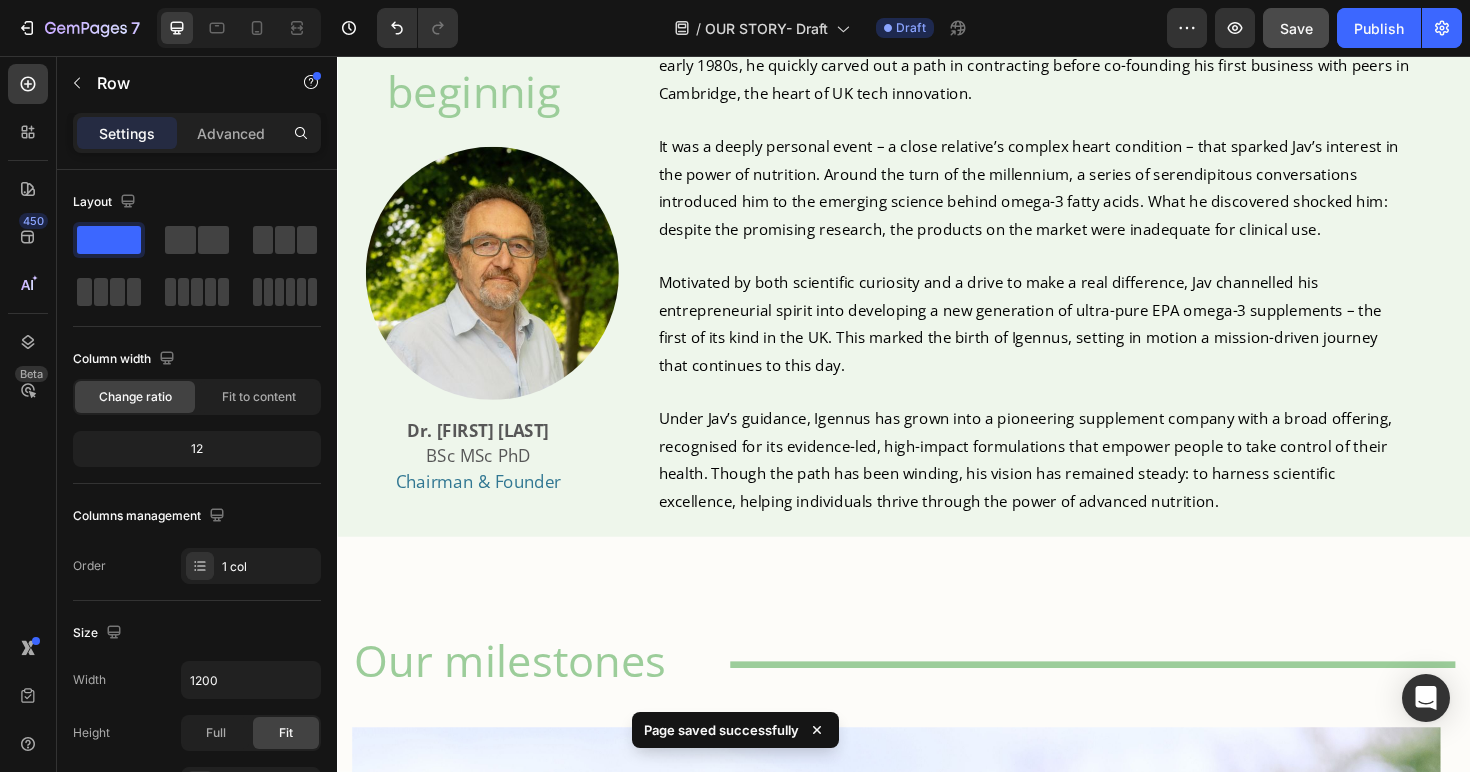 click on "/  OUR STORY- Draft Draft" 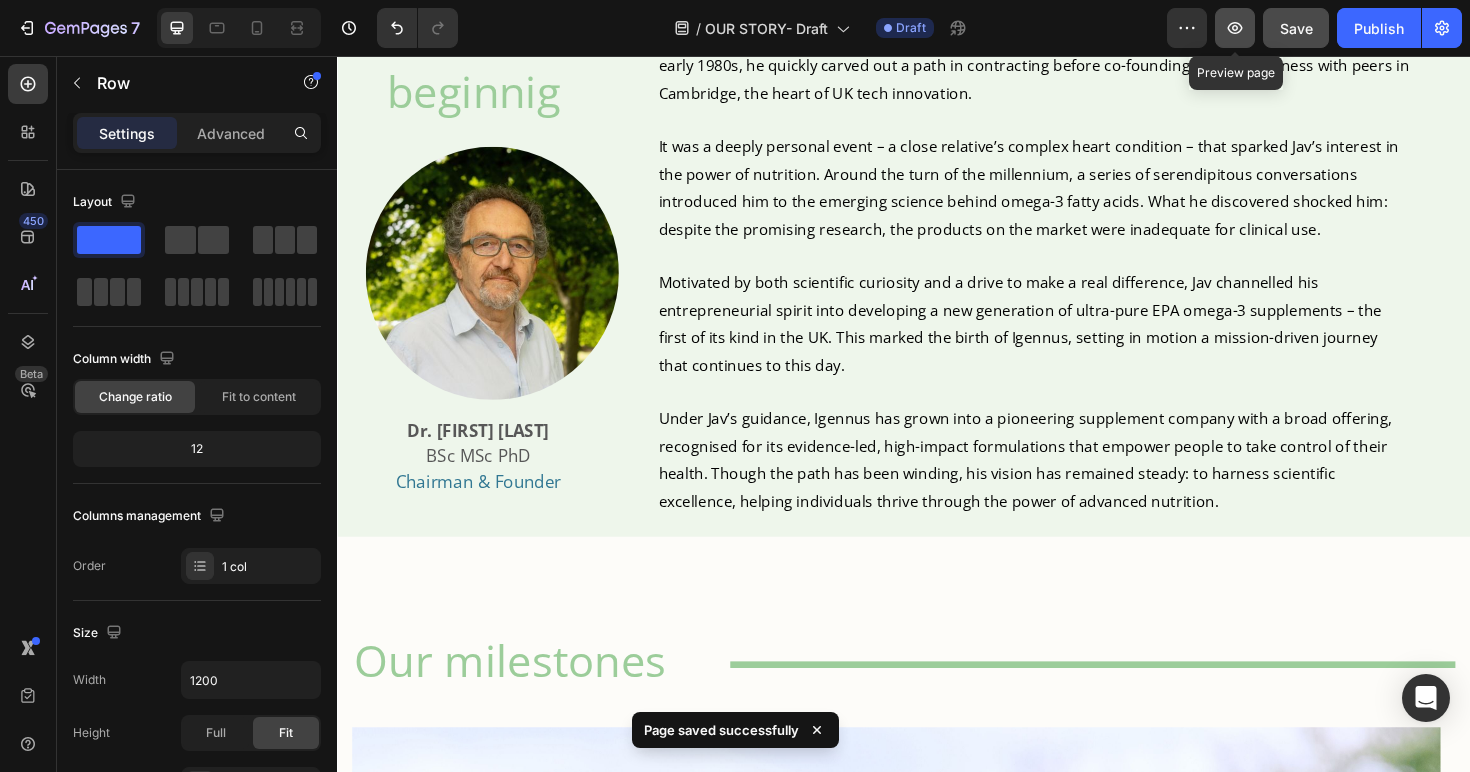 click 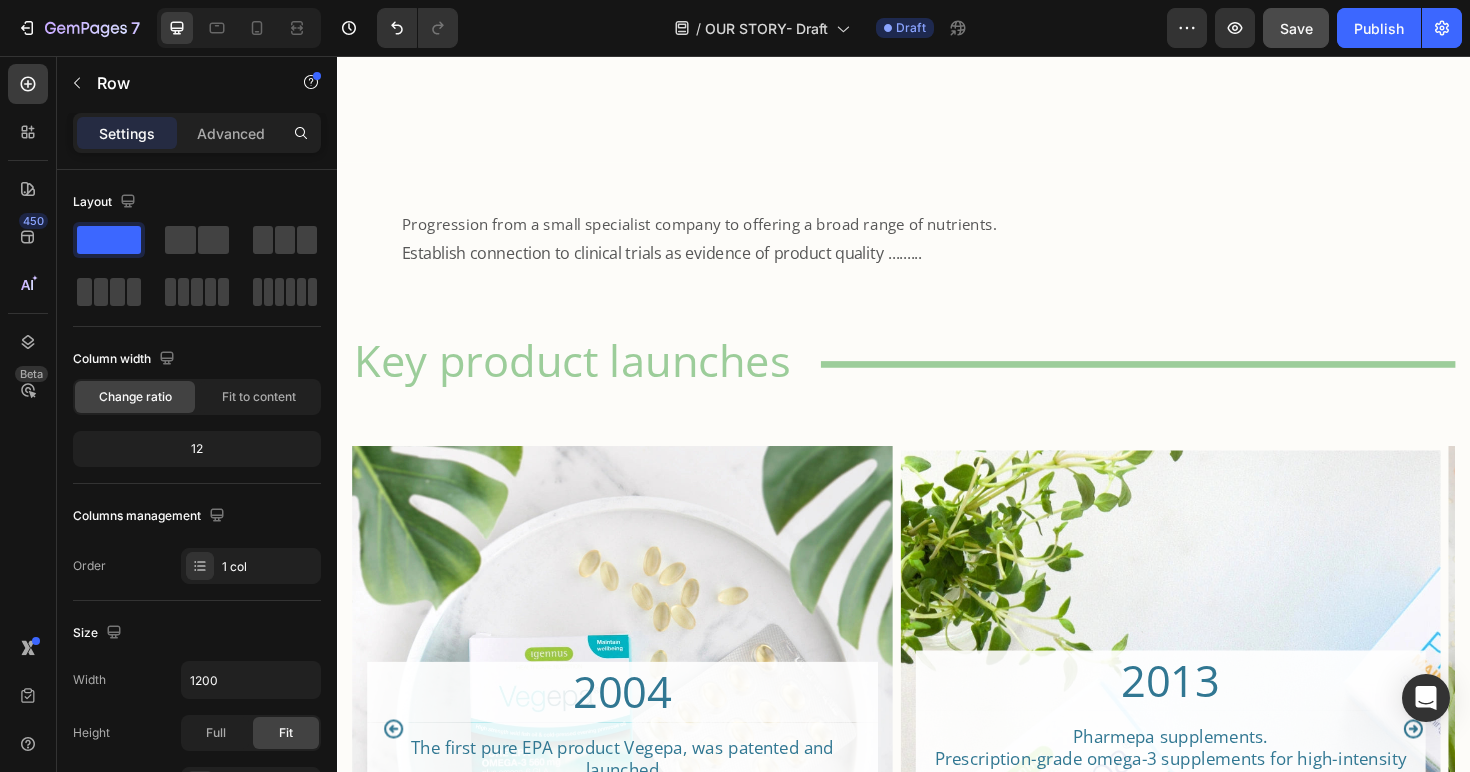 scroll, scrollTop: 2696, scrollLeft: 0, axis: vertical 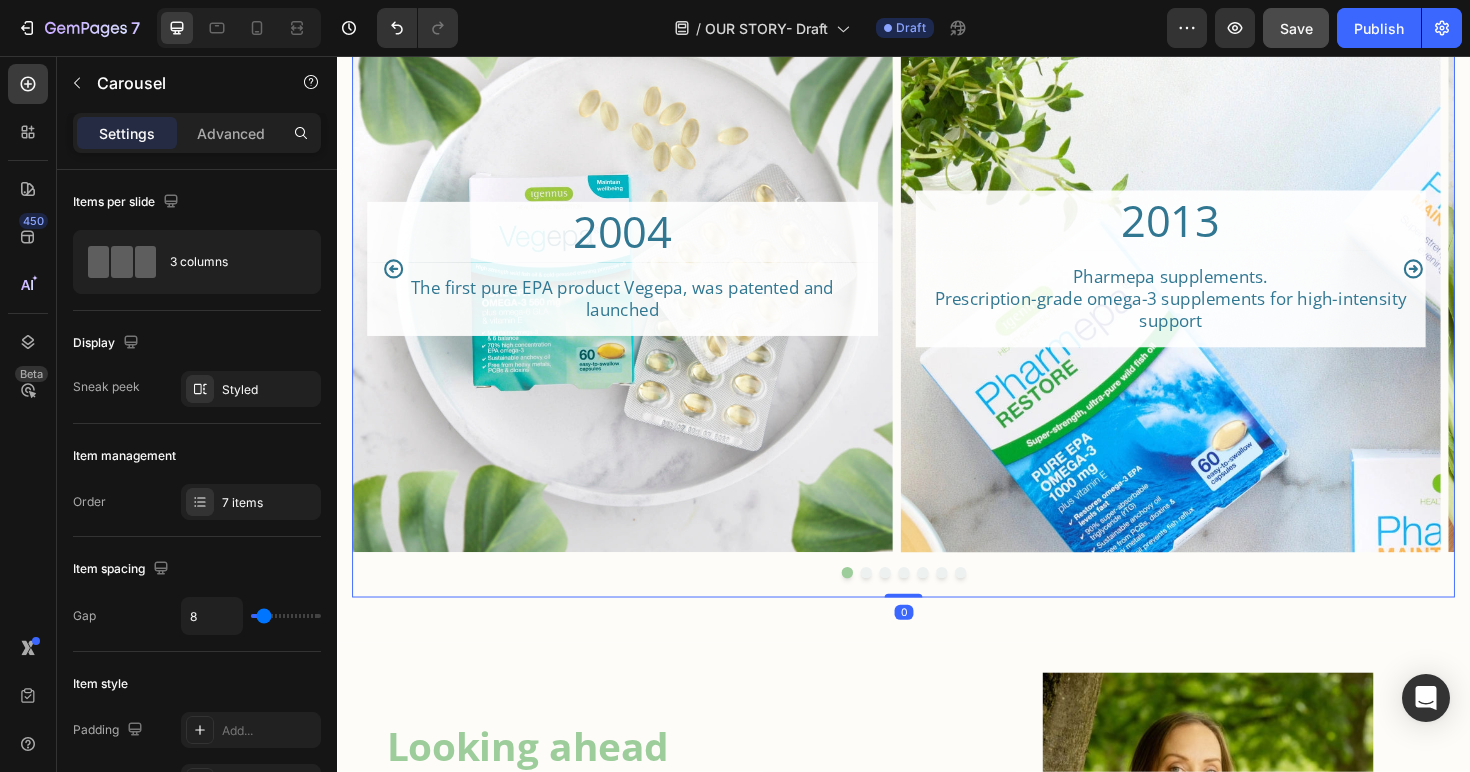 click on "2004 Heading The first pure EPA product Vegepa, was patented and launched Text Block Hero Banner 2013 Heading Pharmepa supplements. Prescription-grade omega-3 supplements for high-intensity support Text Block Hero Banner 2013 Heading Targeted intensive range, developed as nutritional protocols for cardiovascular health, mood, and neurodevelopmental disorders Text Block Hero Banner 2015 Heading The launch of Super B-Complex. Our number 1 product today Text Block Hero Banner 2016 Heading Pure & Essential range. Clinical ingredients for premium wellness Text Block Hero Banner 2016 Heading We launched our first methylated vitamins Text Block Hero Banner 2023 Heading Be kind range - clinical quality and clean solutions for the young family  Text Block Hero Banner
Carousel   0" at bounding box center [937, 295] 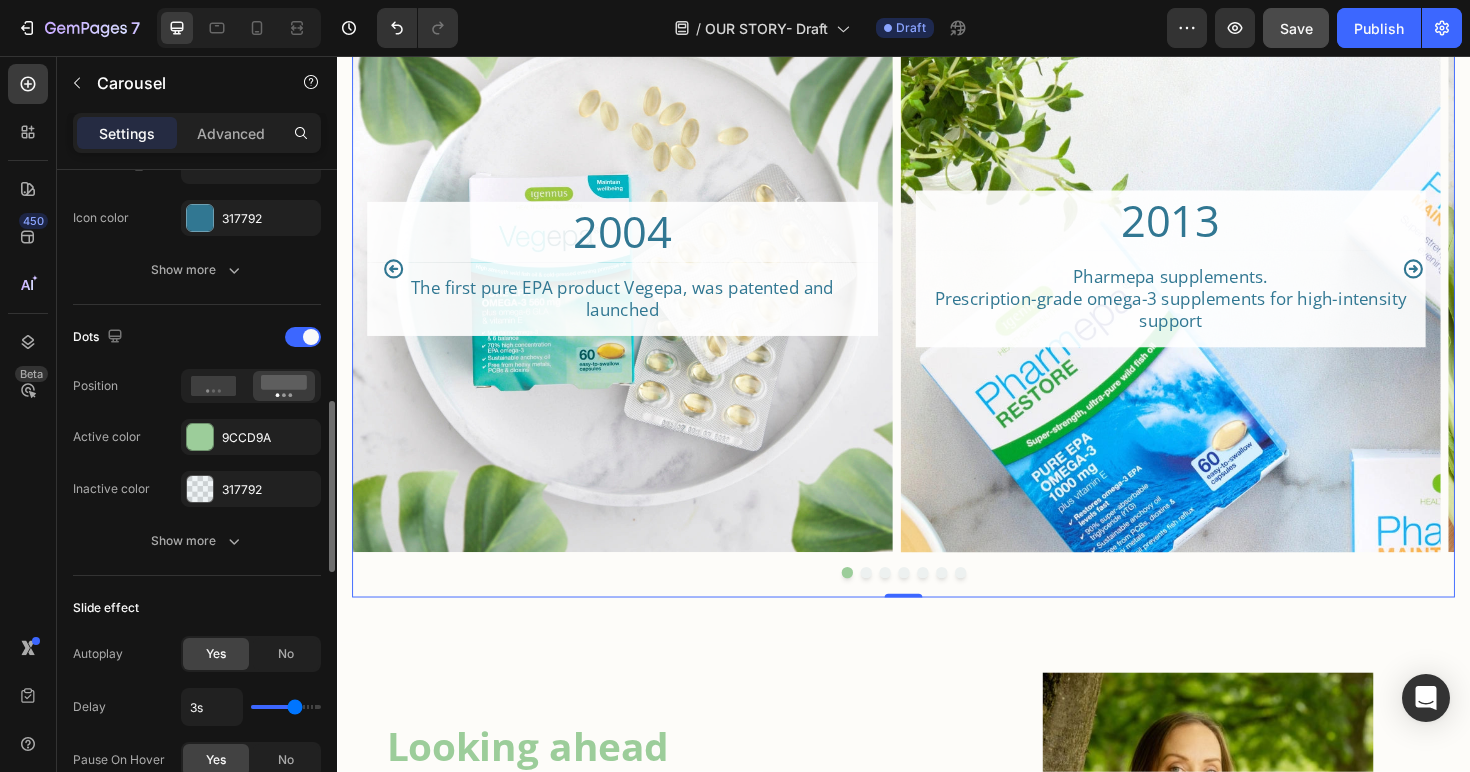 scroll, scrollTop: 1045, scrollLeft: 0, axis: vertical 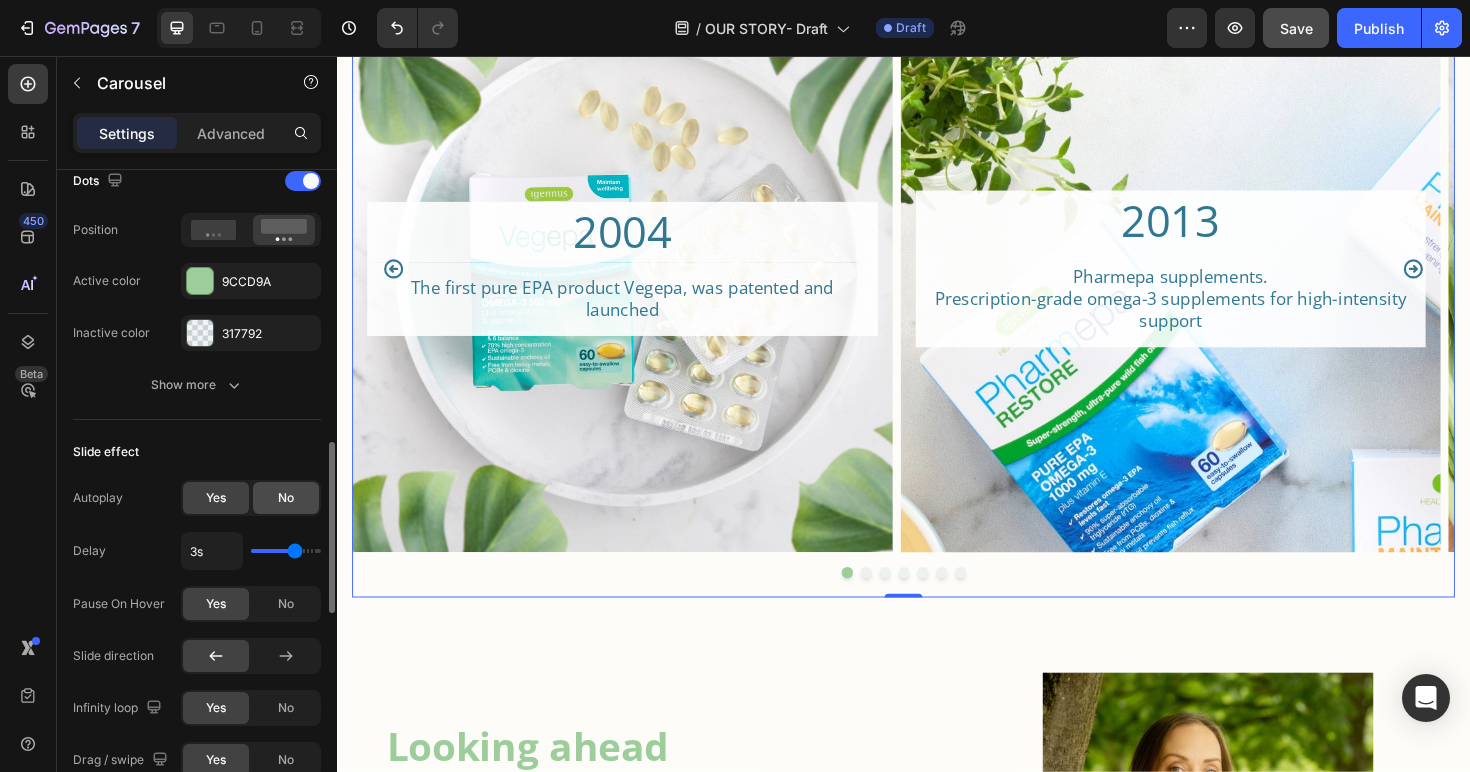 click on "No" 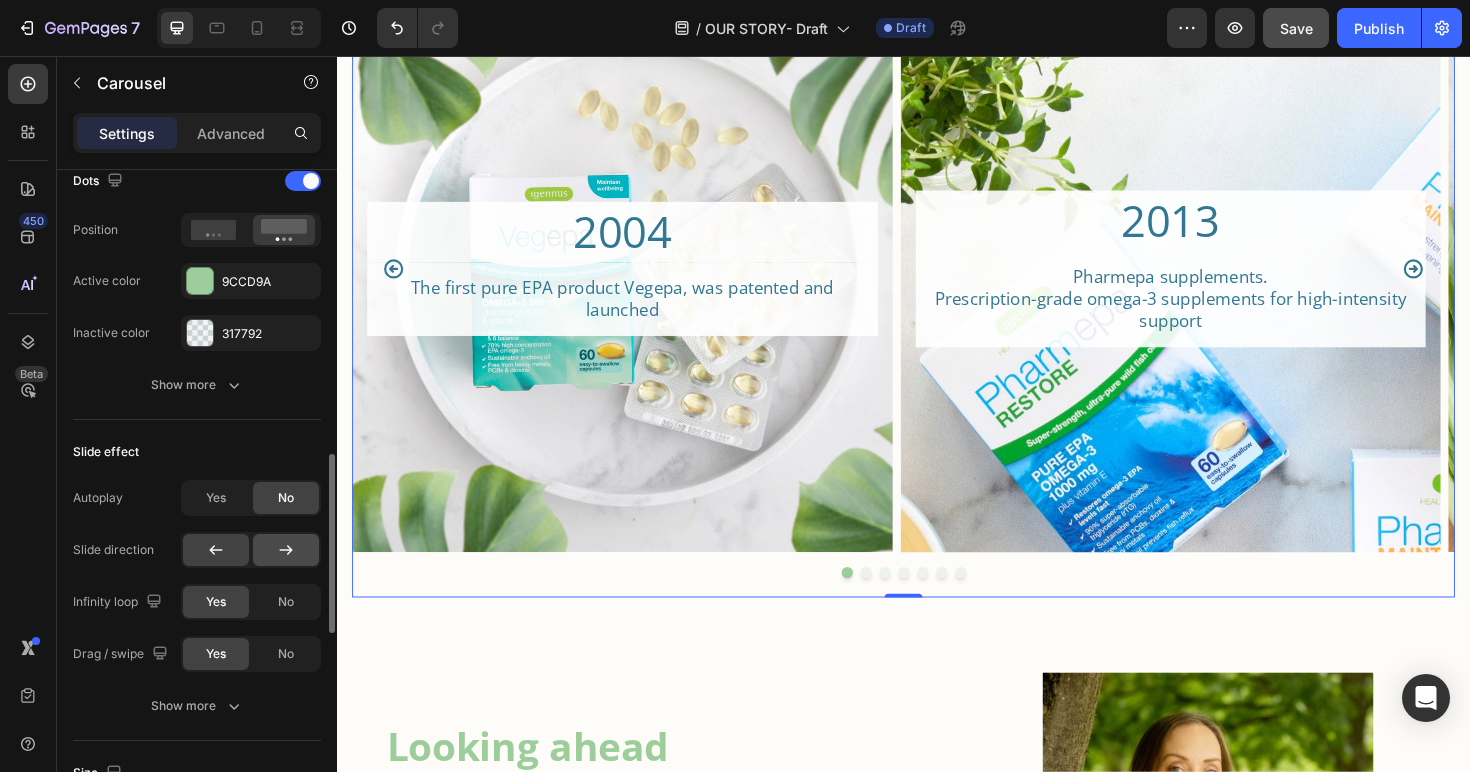 click 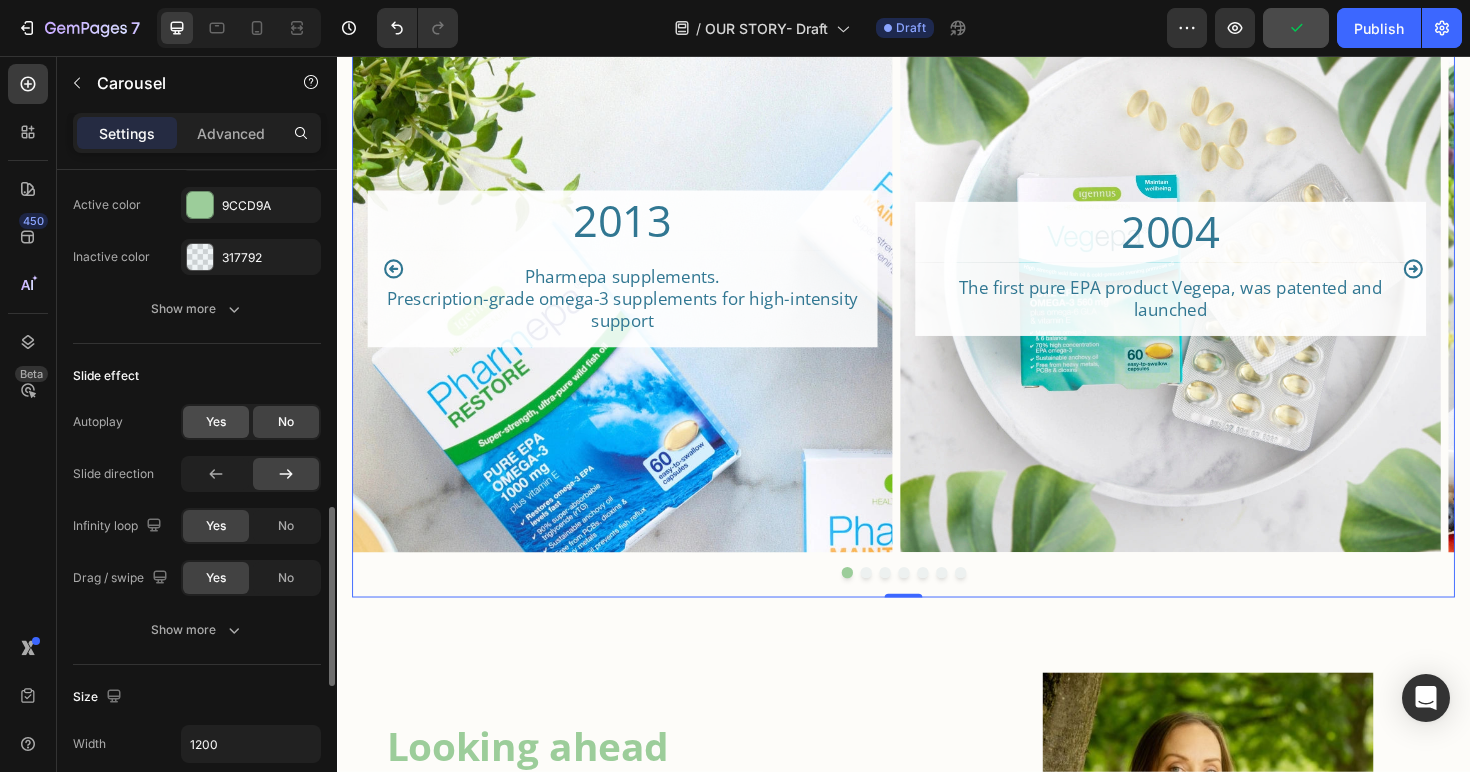 scroll, scrollTop: 1147, scrollLeft: 0, axis: vertical 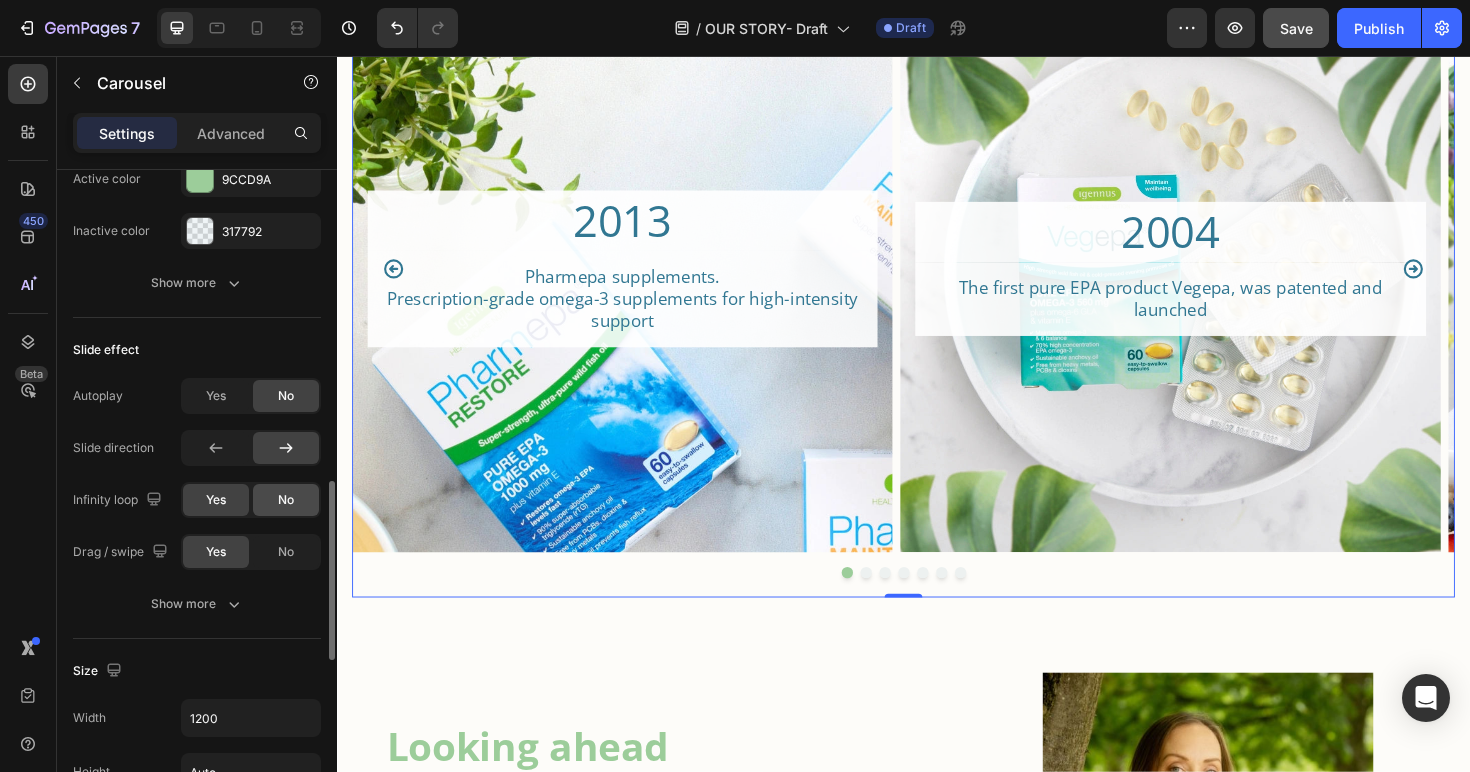 click on "No" 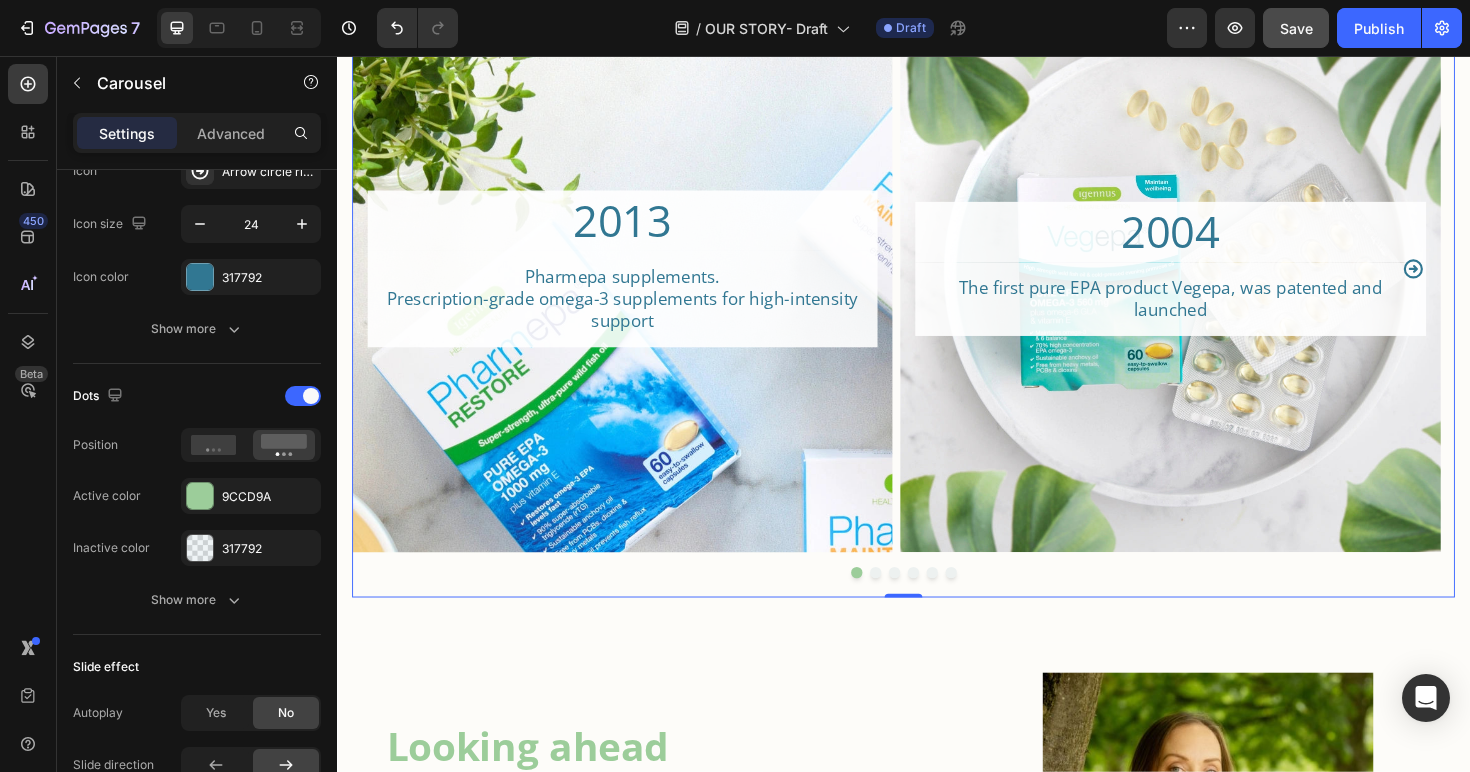 scroll, scrollTop: 392, scrollLeft: 0, axis: vertical 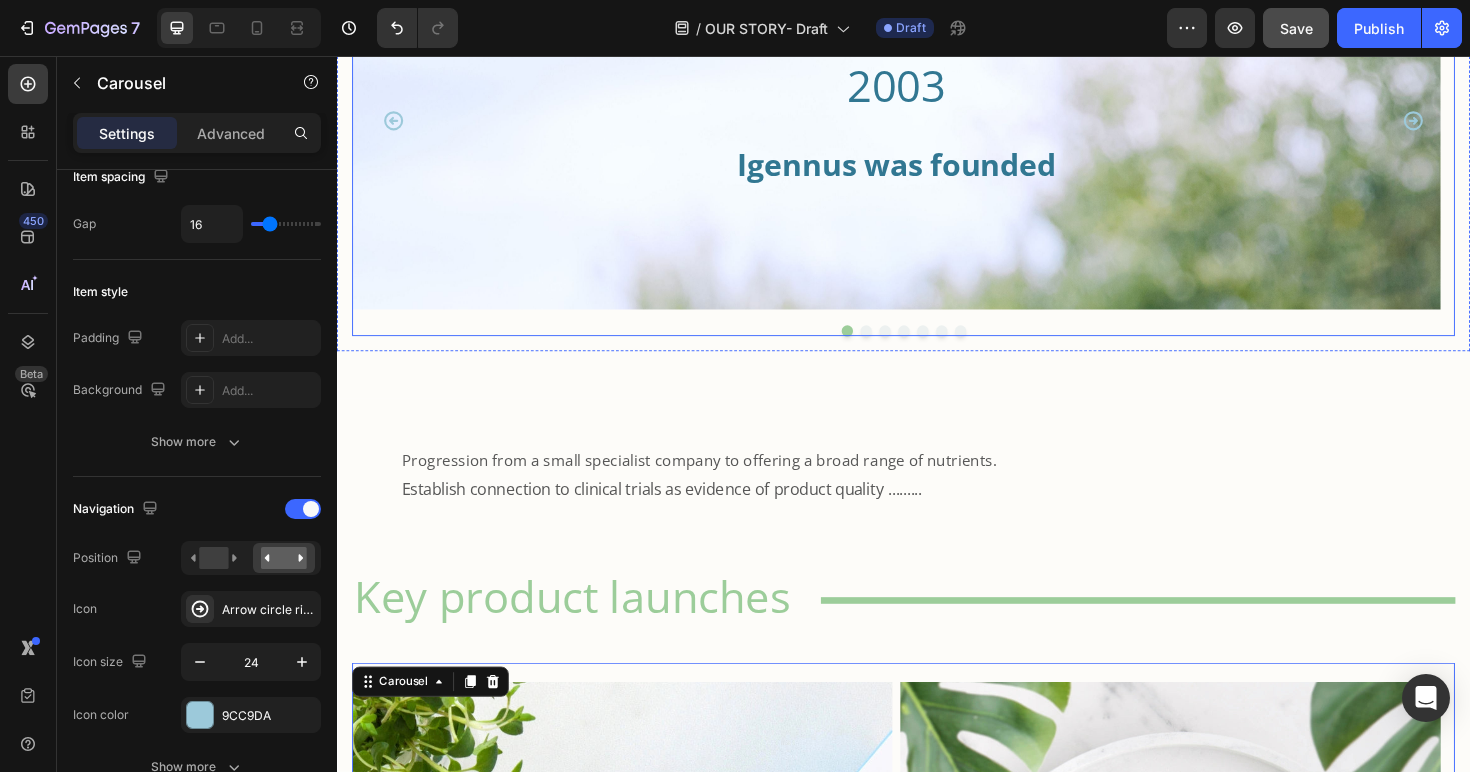 click on "2003 Heading Igennus was founded Heading Hero Banner 2004-2005 Heading Collaboration with hospitals and researchers, with Igennus supplying EPA supplements in small scale clinical studies into ME/CFS, neuroimaging in ADHD & depression Text Block Hero Banner Row 2012 Heading Igennus upplied a clinical trial using EPA omega-3 in ADHD published in the Journal of Child Neurology Text Block Hero Banner 2013 Heading Igennus supplied Leeds University with Pharmepa RESTORE for the SeAFOod Polyp (colorectal cancer) prevention clinical trial  Text Block Hero Banner 2020 Heading Mina became Co-CEO alongside Jav, preparing for the next phase. Influencing the business direction and the product range Text Block Hero Banner 2023 Heading As a new mum, Mina was frustrated with inadequate high-quality solutions for pregnancy and children, so she championed the new Be kind range  Text Block Hero Banner 2025 Heading Text Block Hero Banner
Carousel" at bounding box center [937, 139] 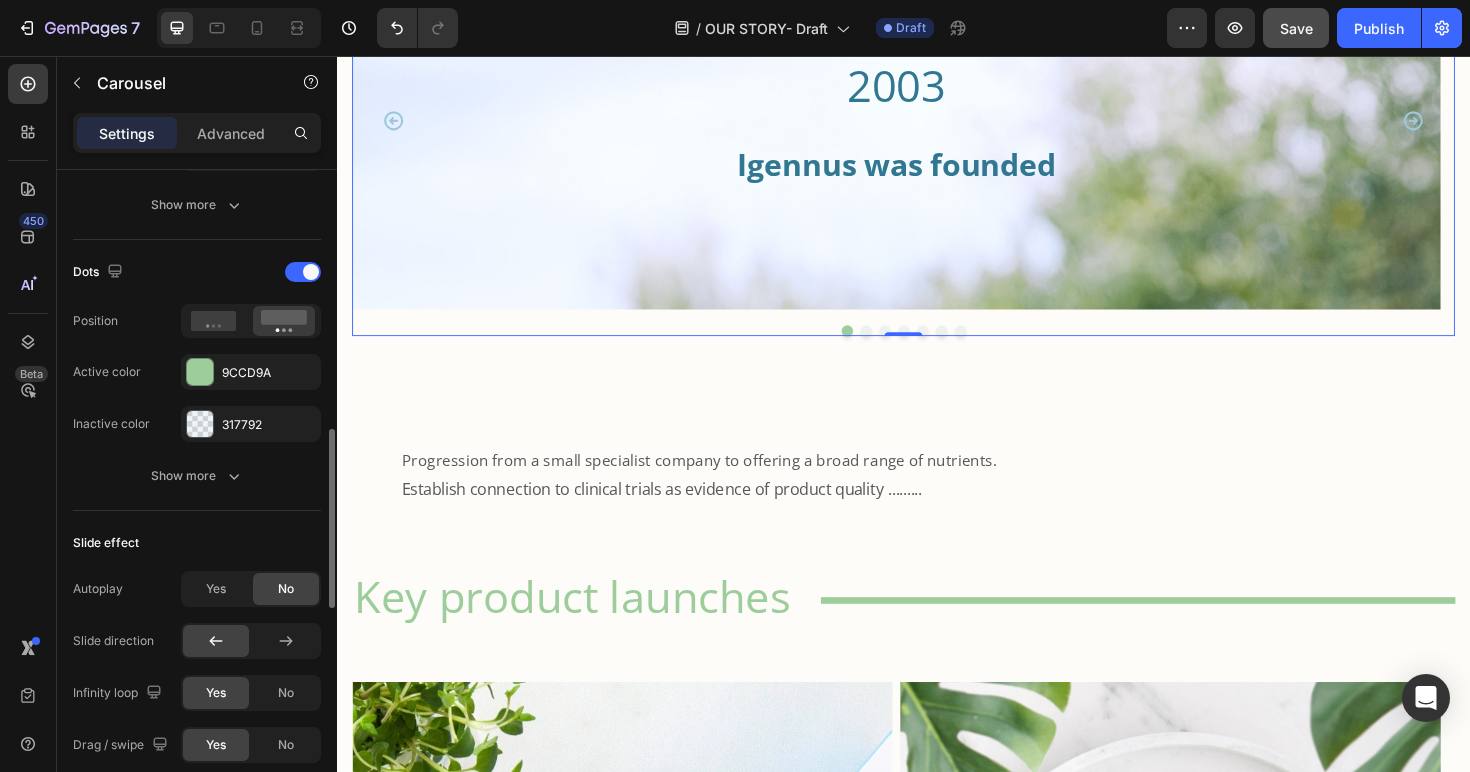 scroll, scrollTop: 993, scrollLeft: 0, axis: vertical 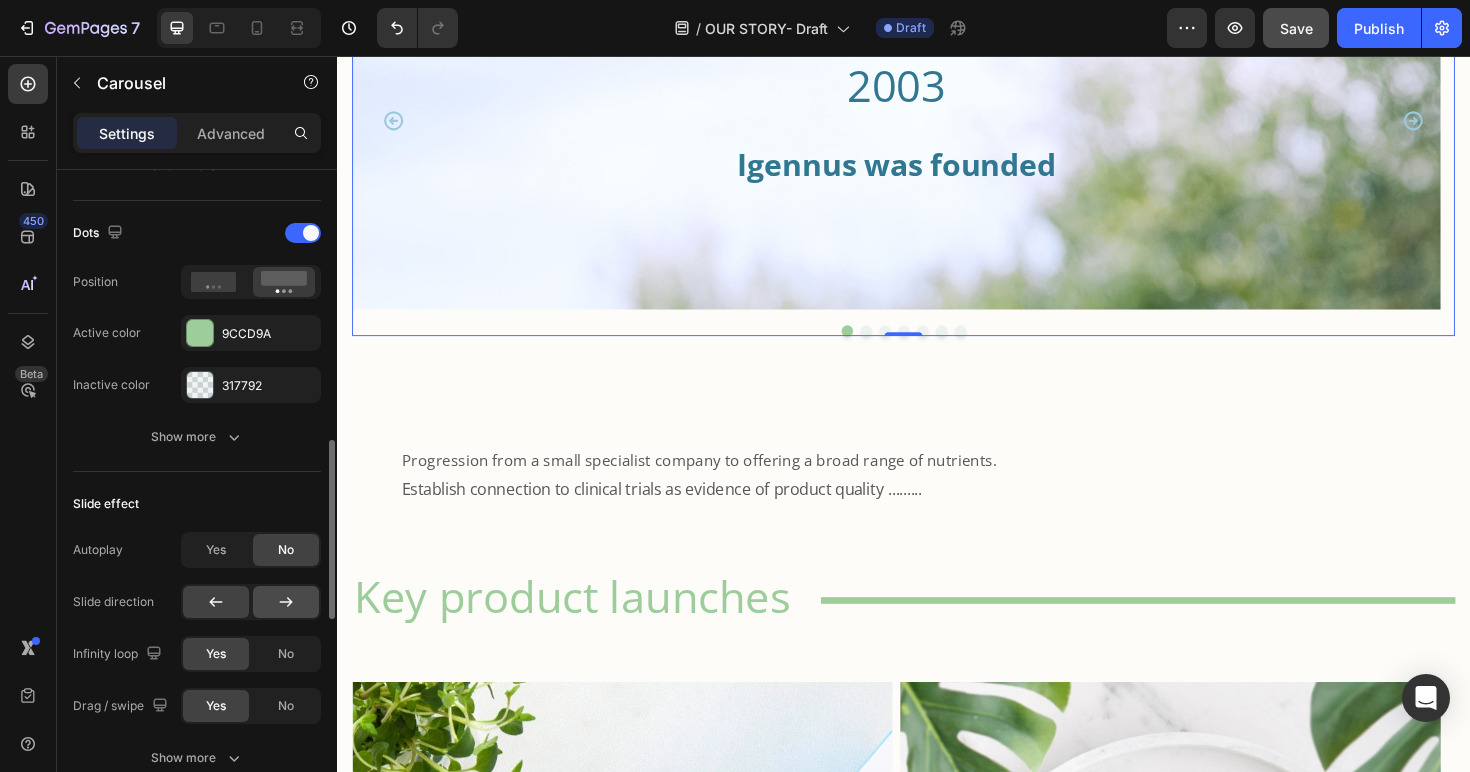 click 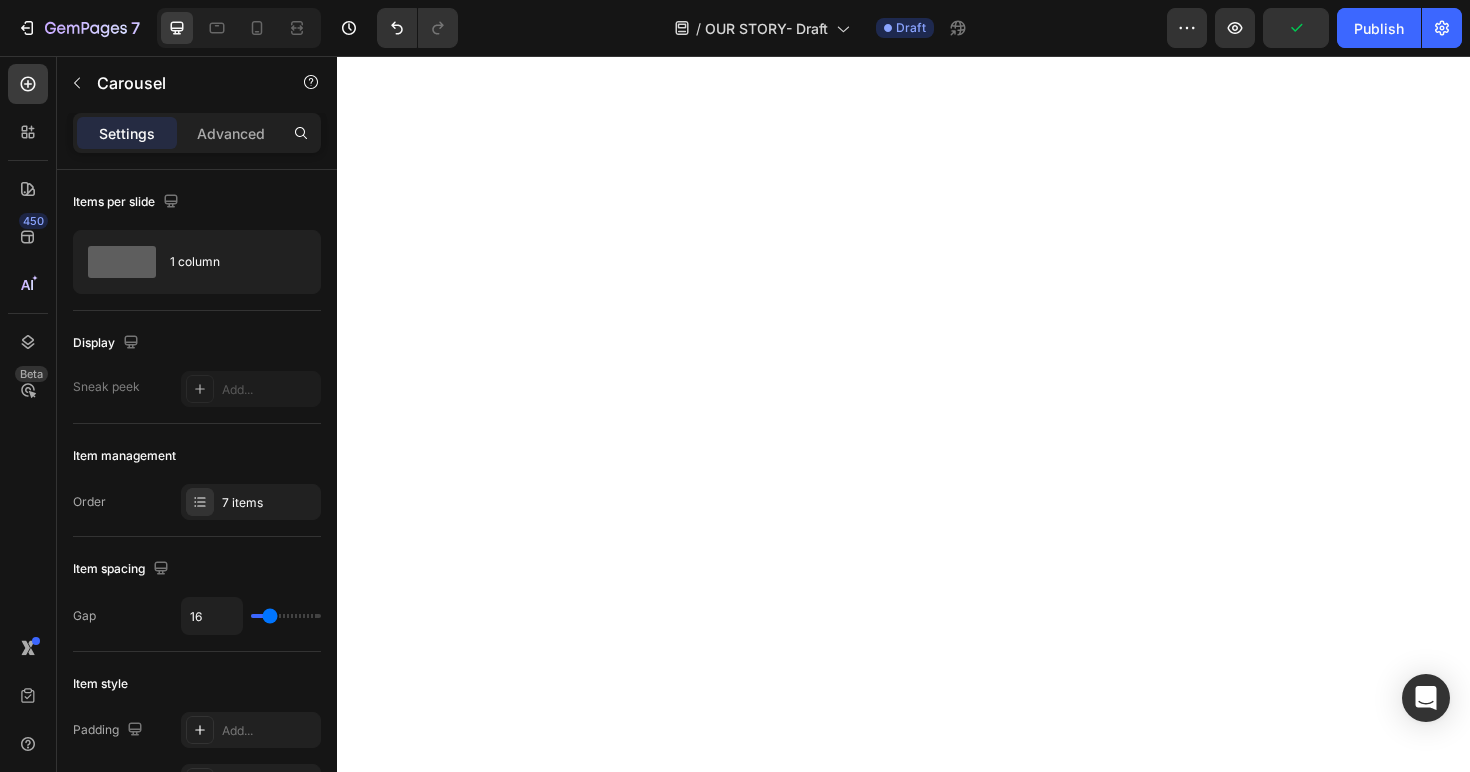 scroll, scrollTop: 0, scrollLeft: 0, axis: both 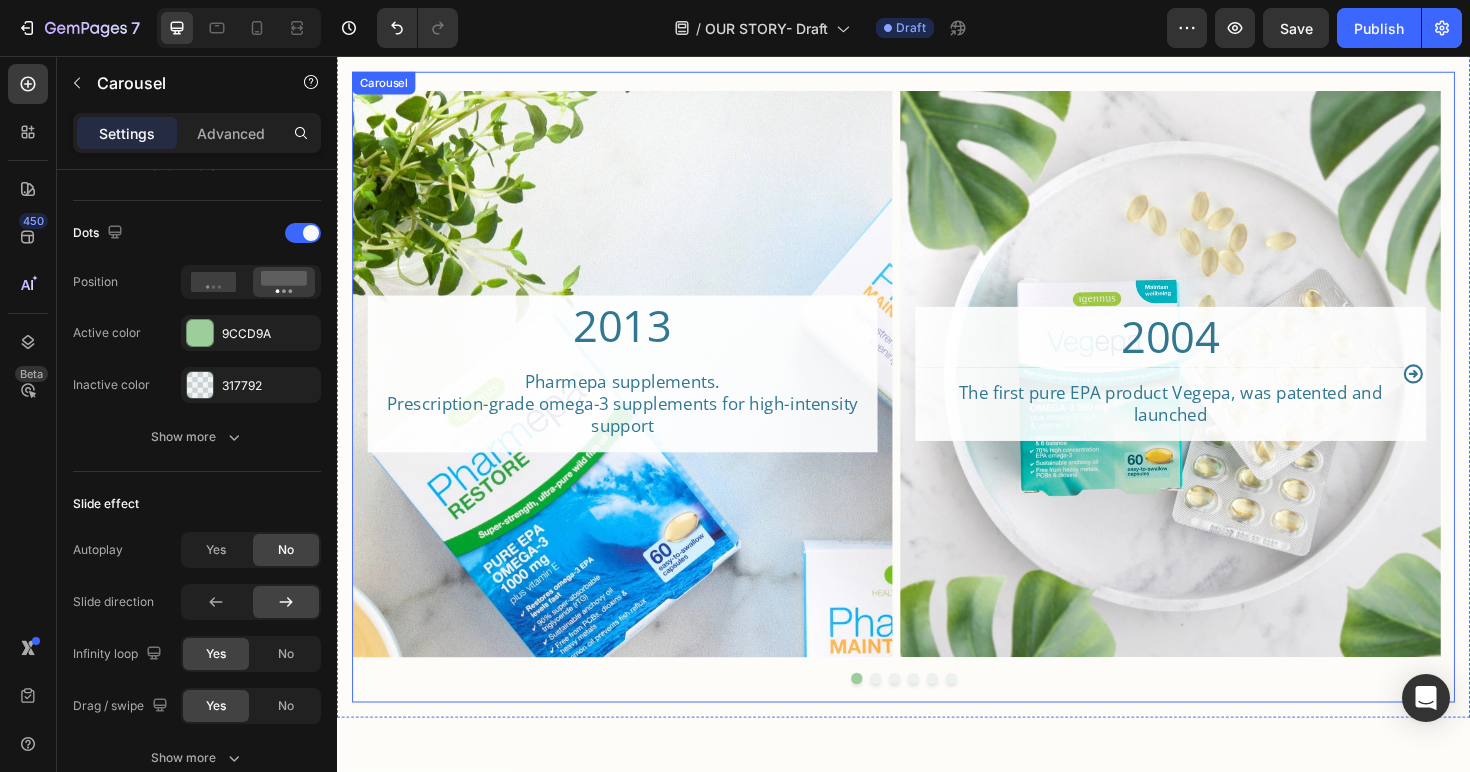 click at bounding box center (887, 715) 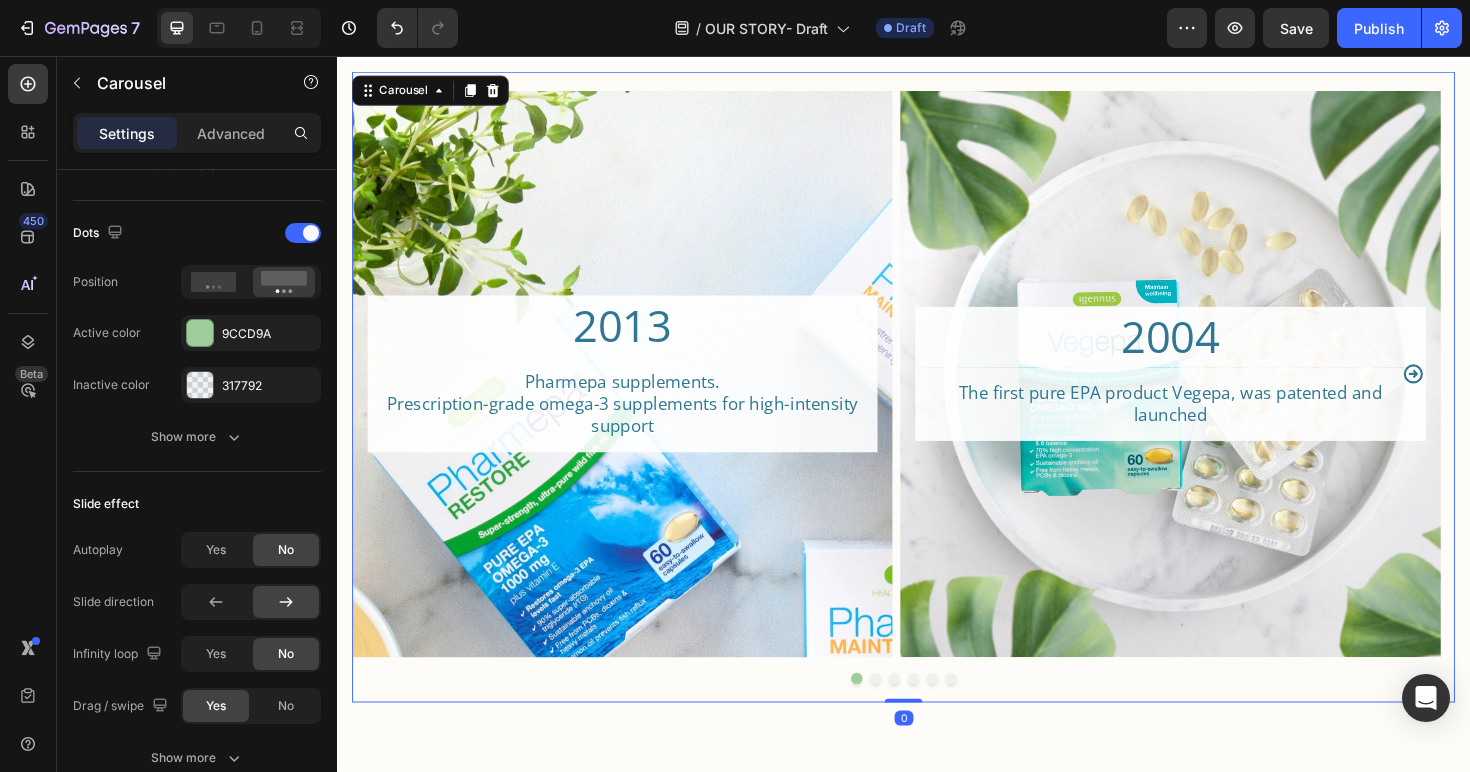 click at bounding box center (907, 715) 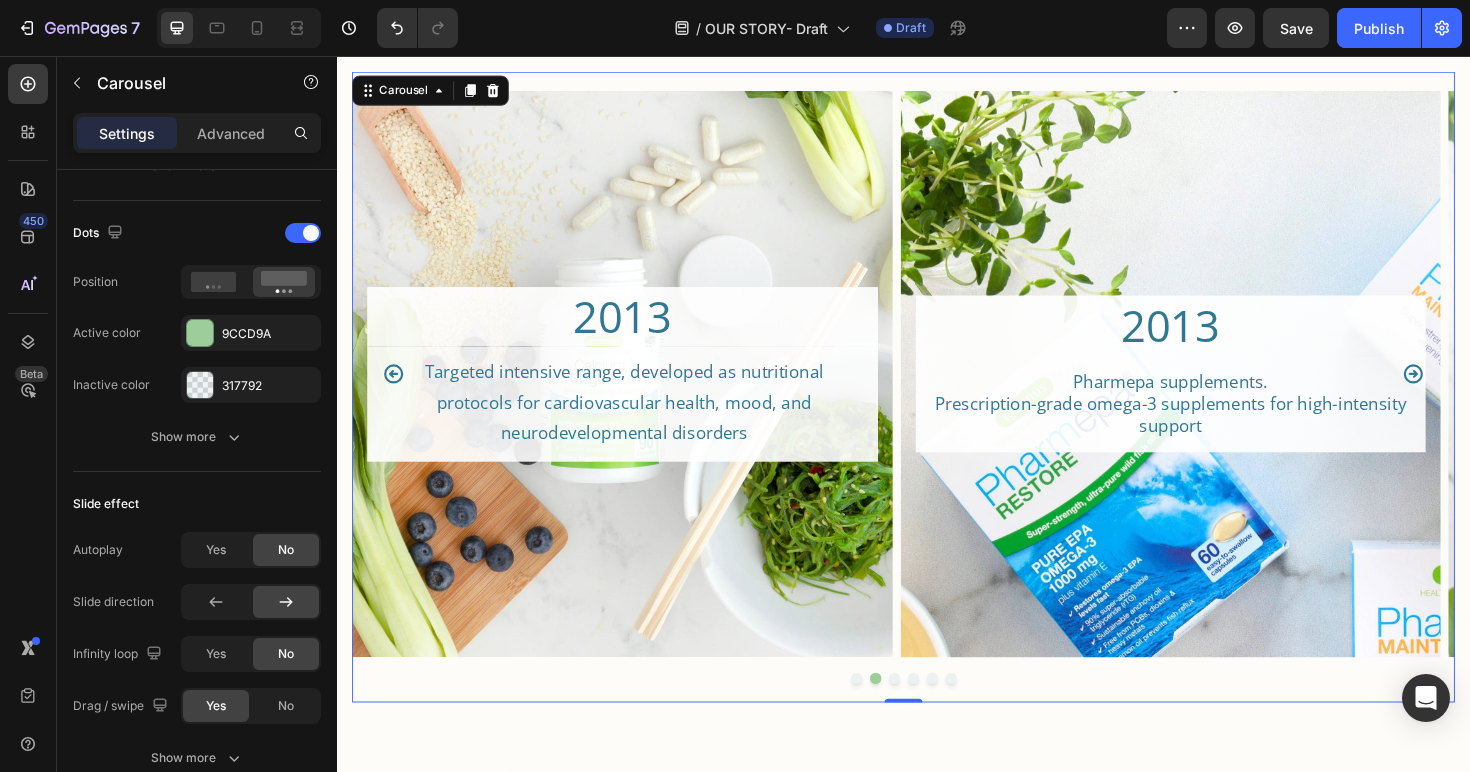 click at bounding box center (887, 715) 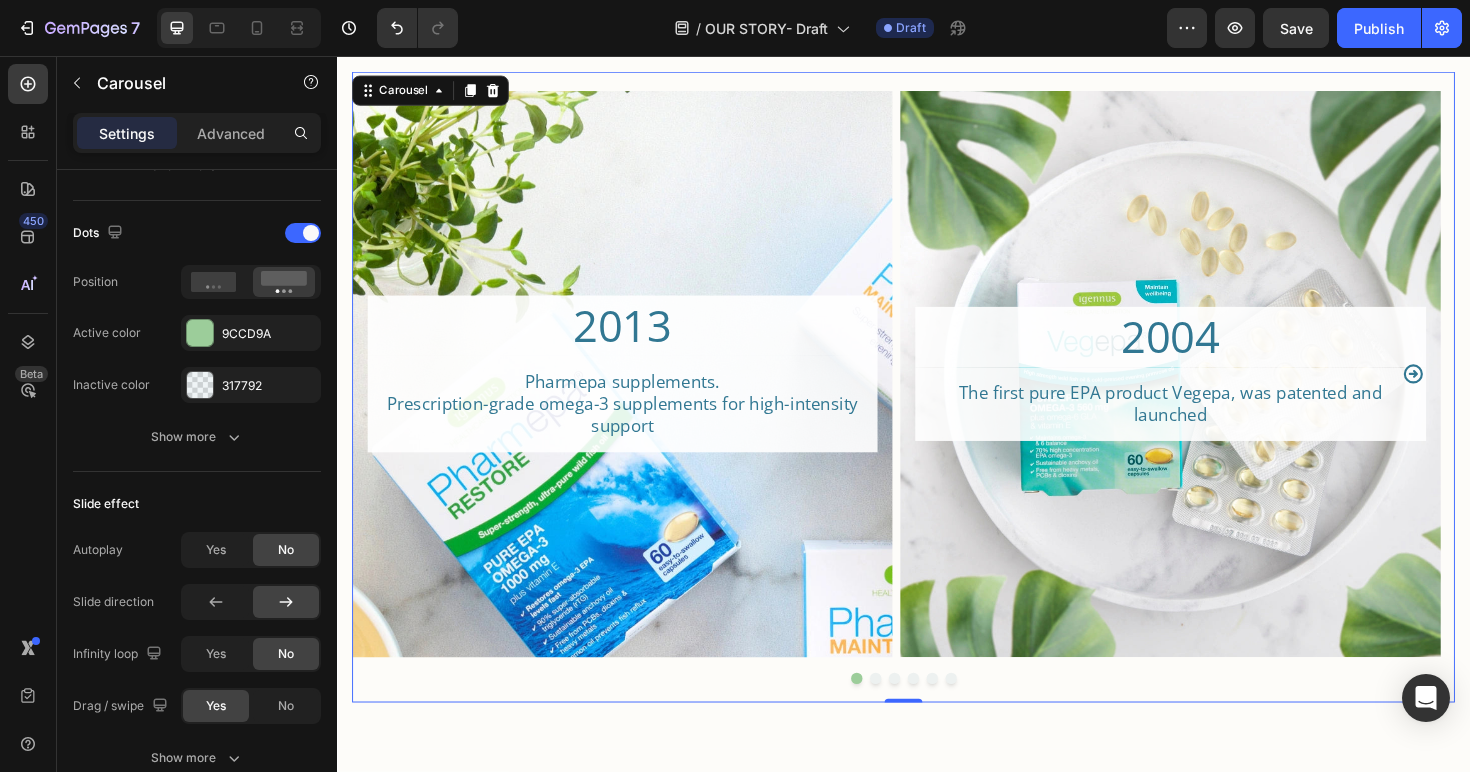 click at bounding box center (907, 715) 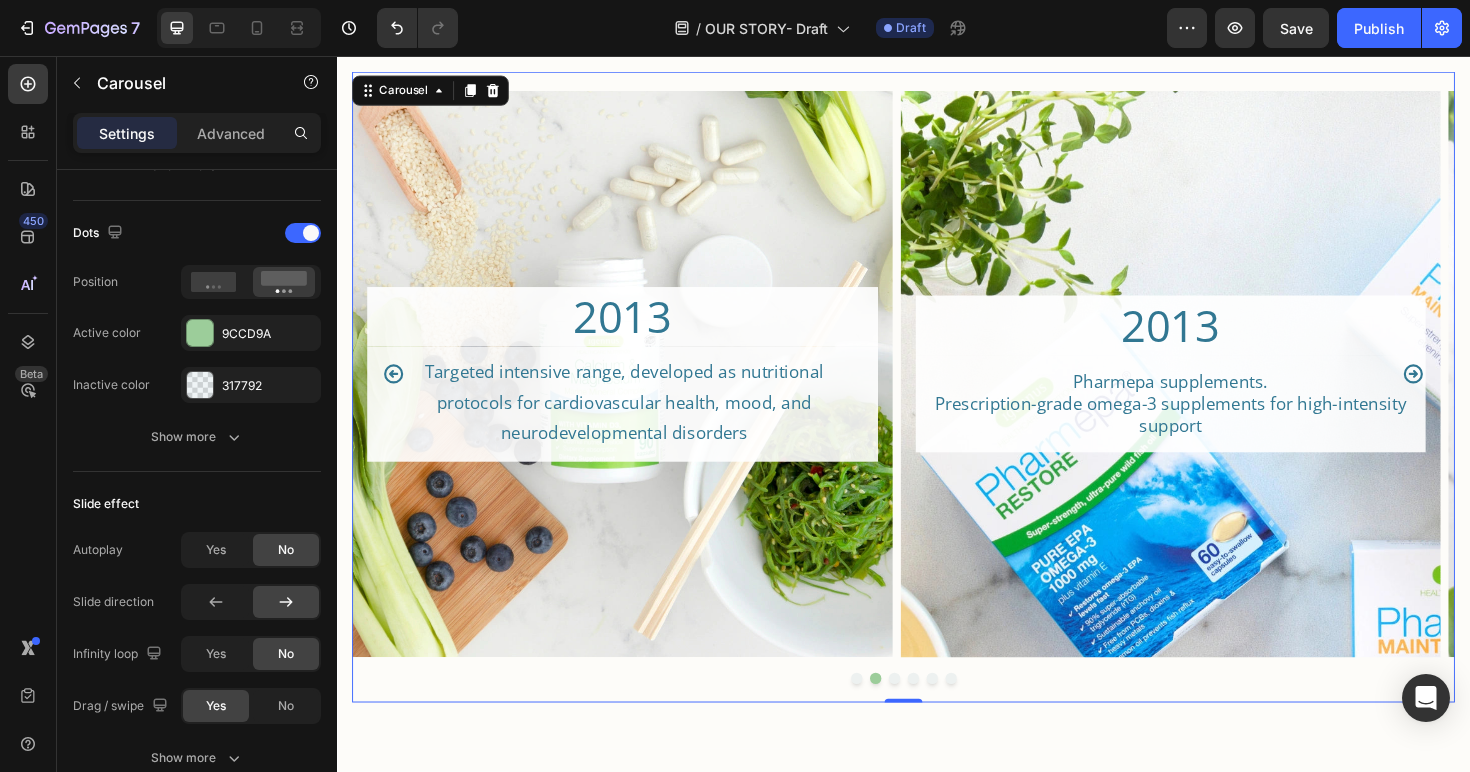 click at bounding box center (937, 715) 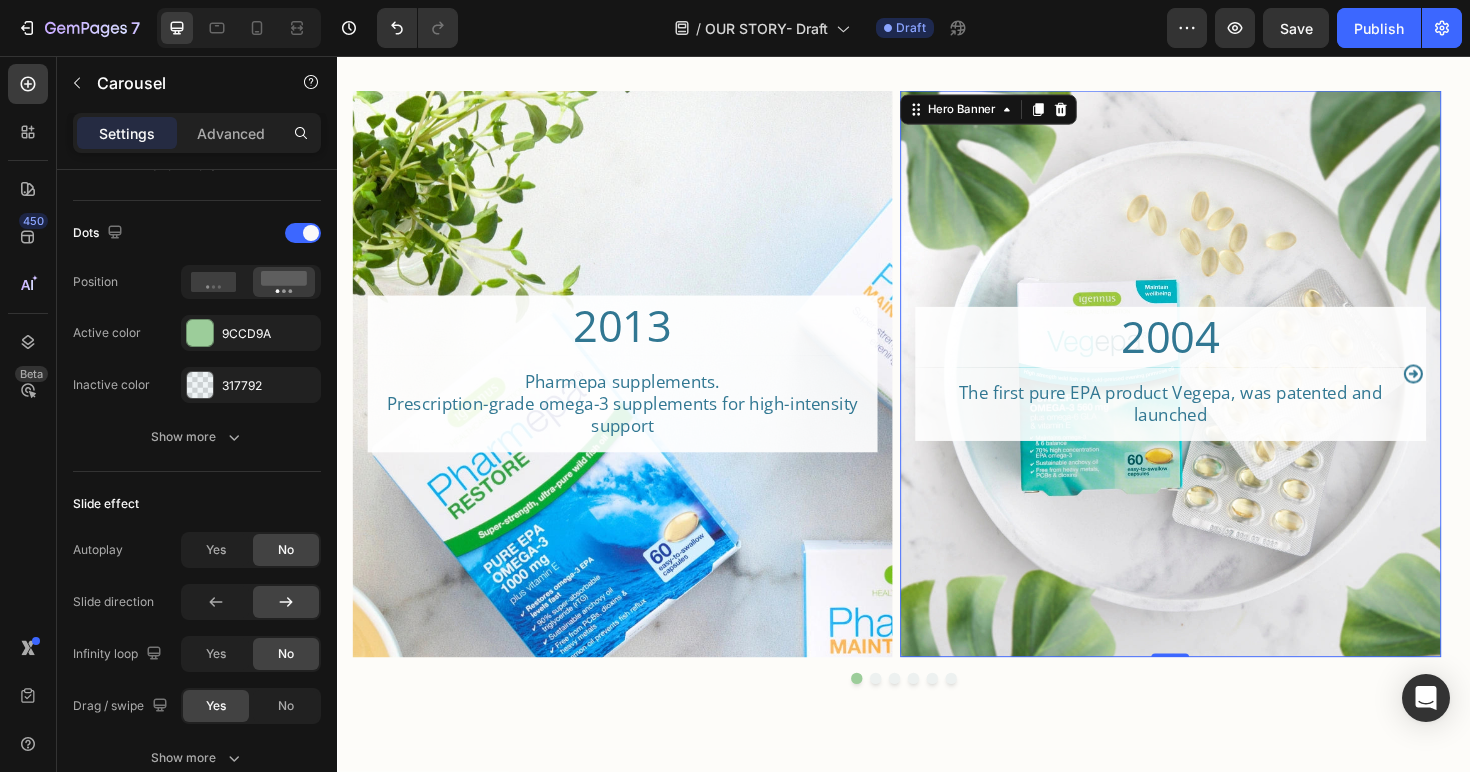 click at bounding box center [1220, 393] 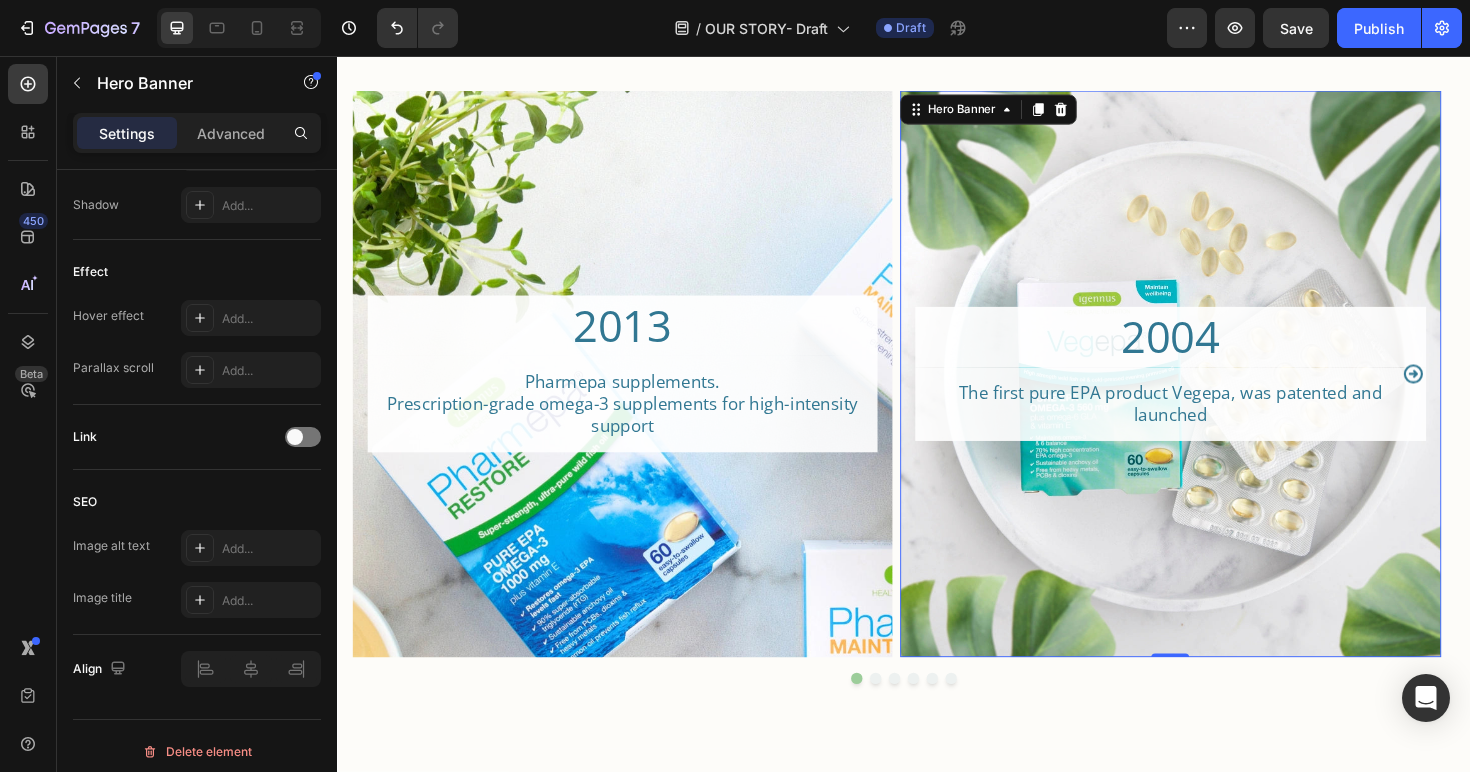 scroll, scrollTop: 0, scrollLeft: 0, axis: both 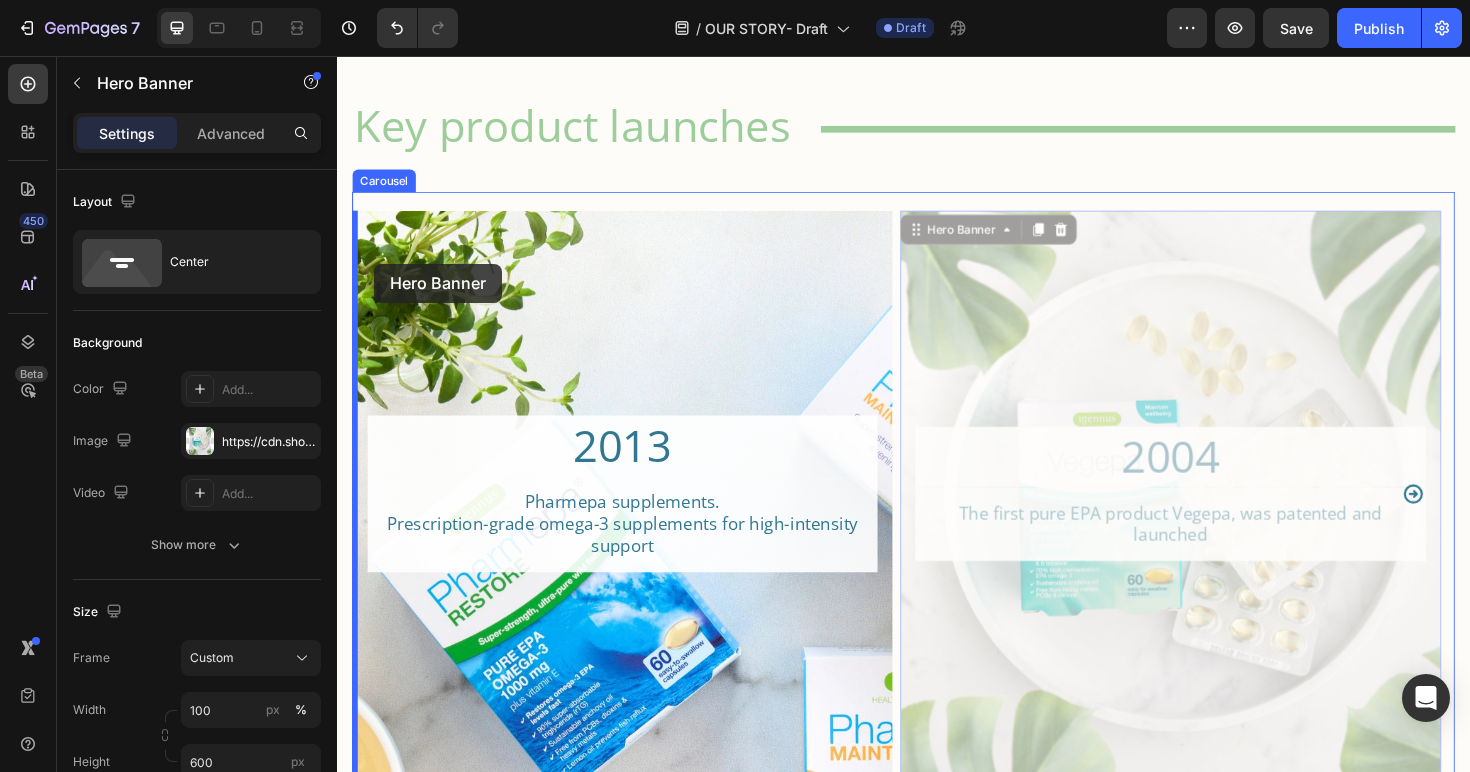 drag, startPoint x: 952, startPoint y: 112, endPoint x: 376, endPoint y: 276, distance: 598.89233 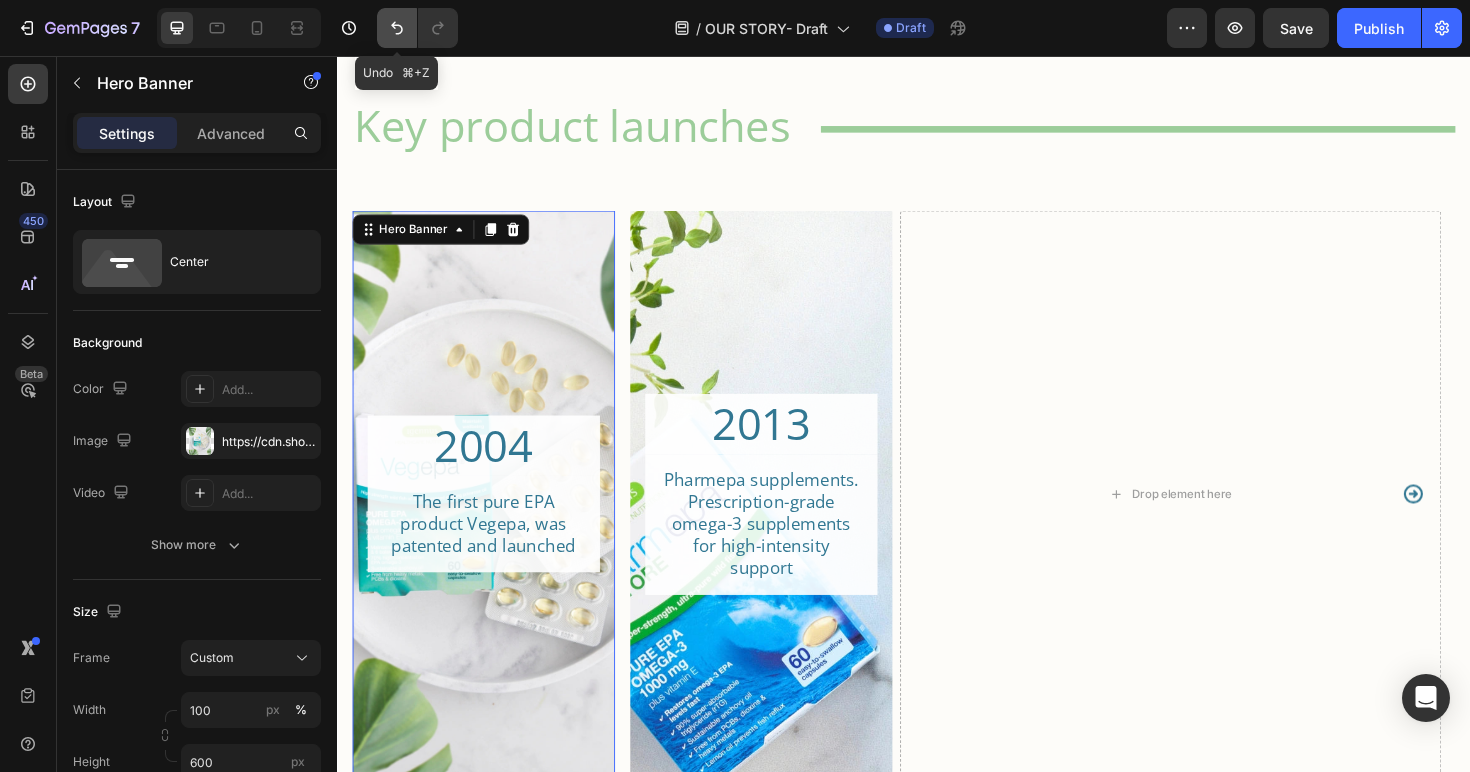 click 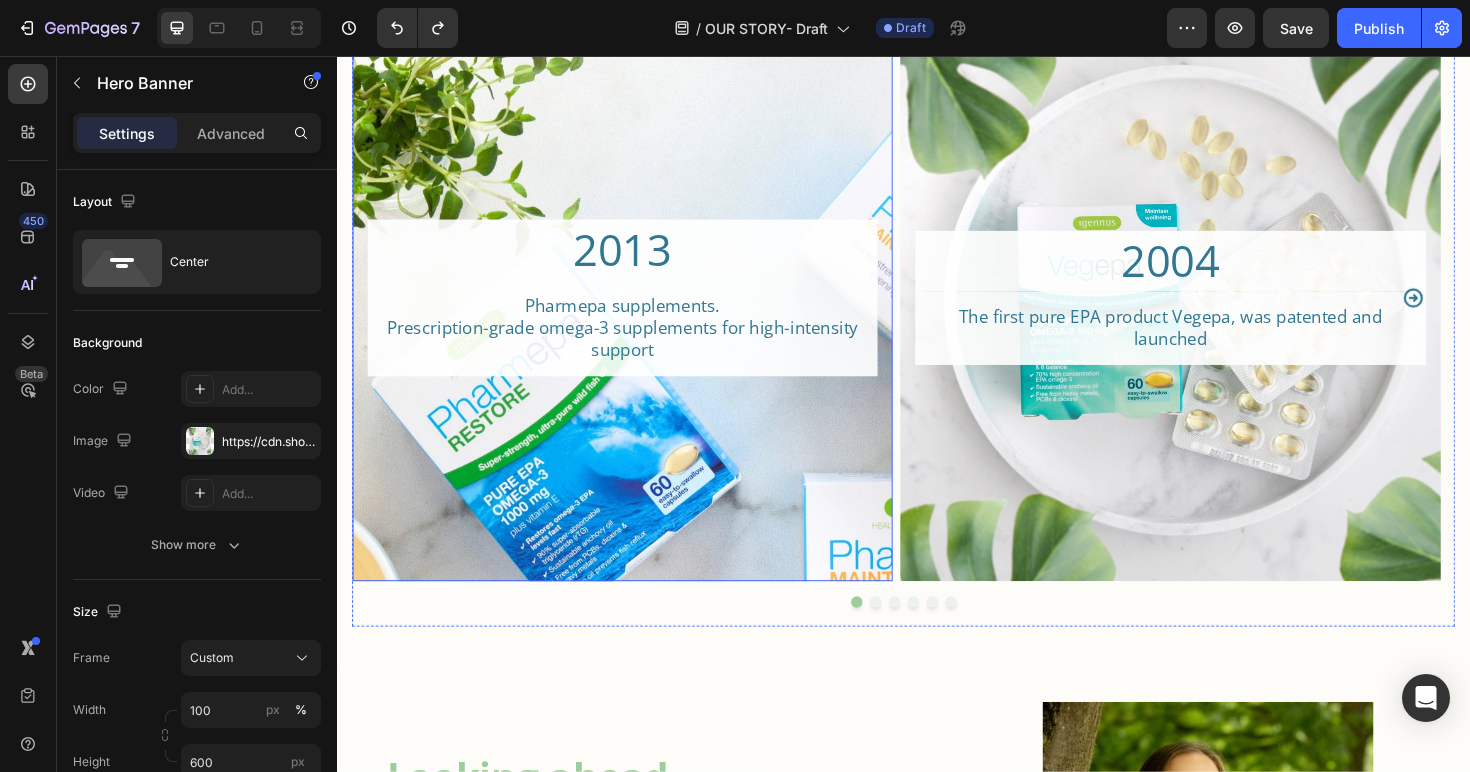 scroll, scrollTop: 2678, scrollLeft: 0, axis: vertical 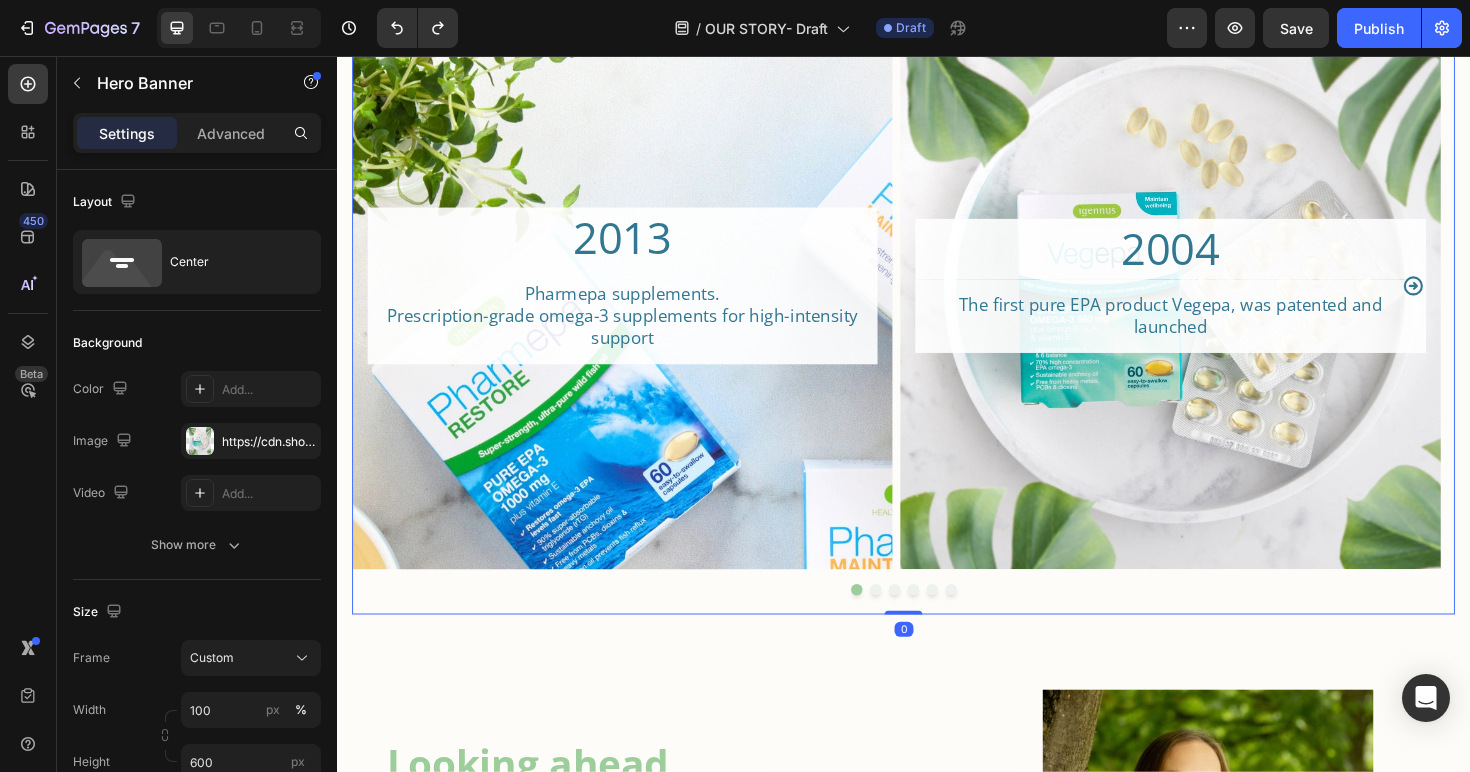 click at bounding box center [937, 621] 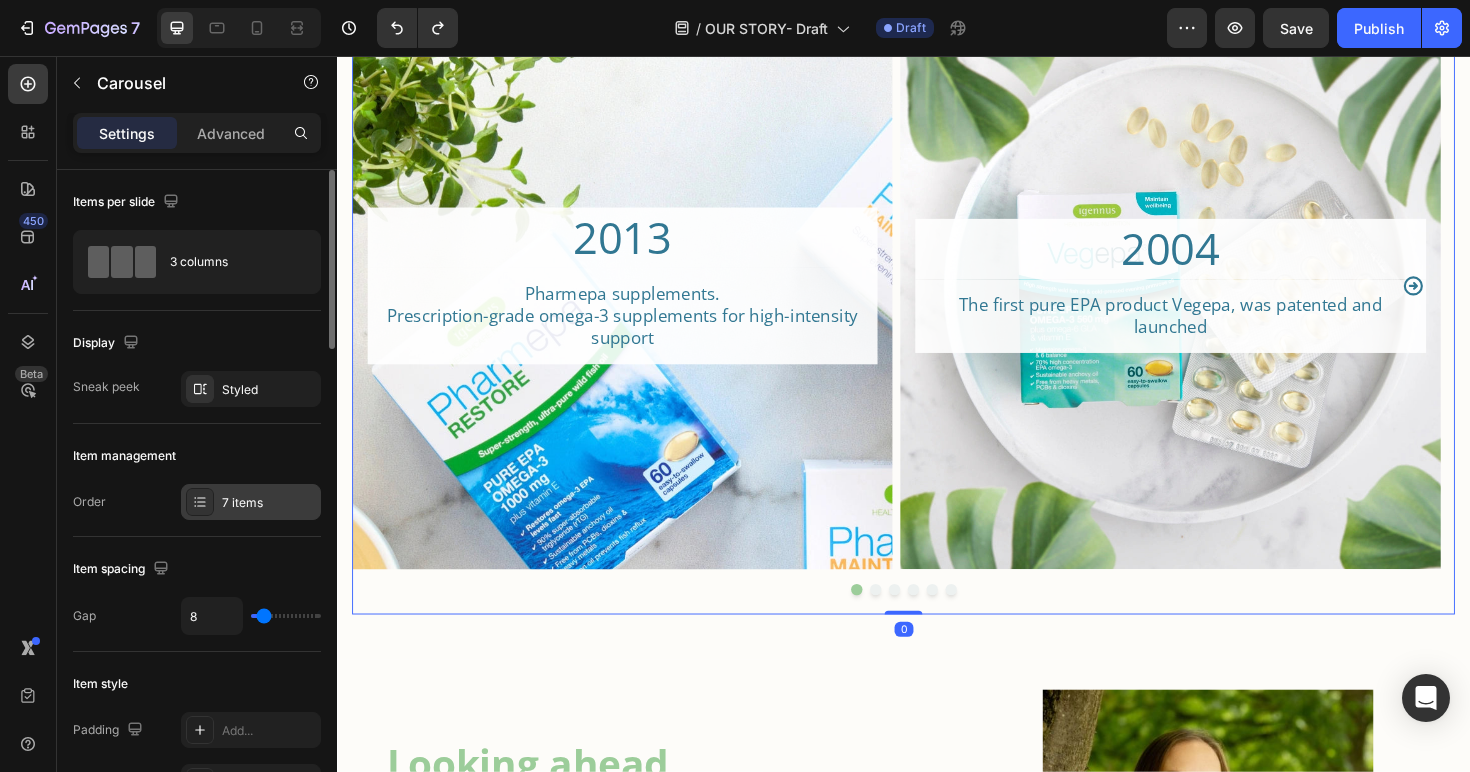 click on "7 items" at bounding box center [269, 503] 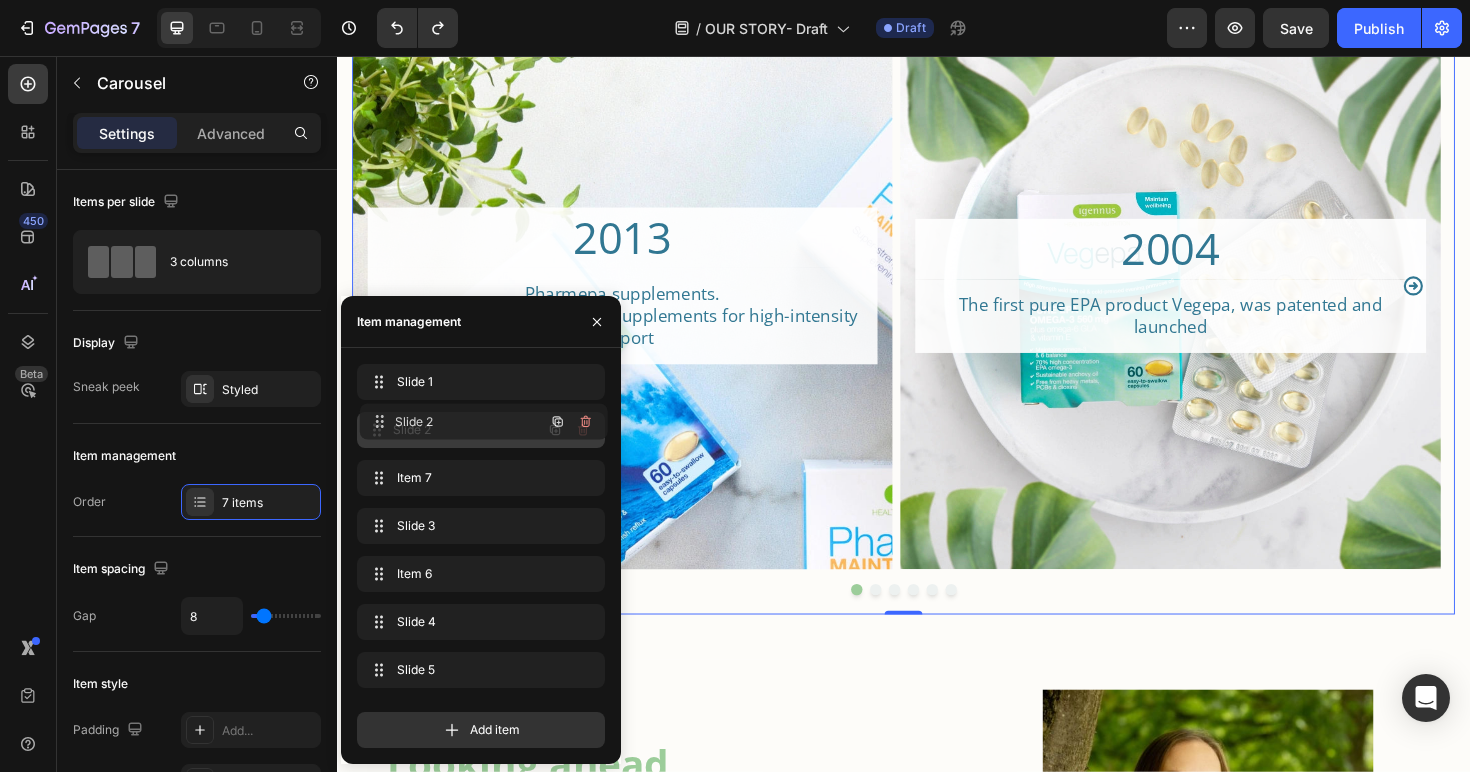 type 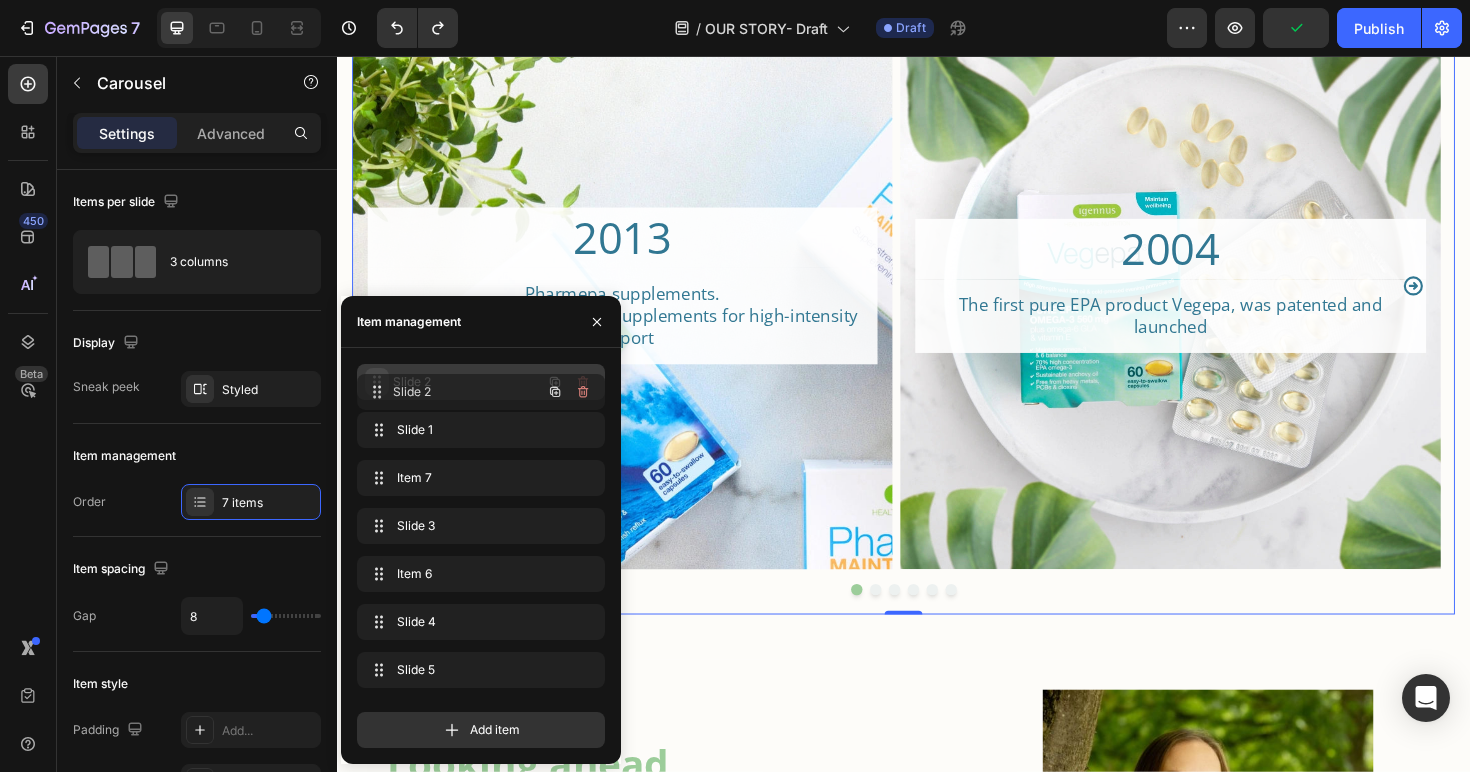 drag, startPoint x: 374, startPoint y: 425, endPoint x: 374, endPoint y: 387, distance: 38 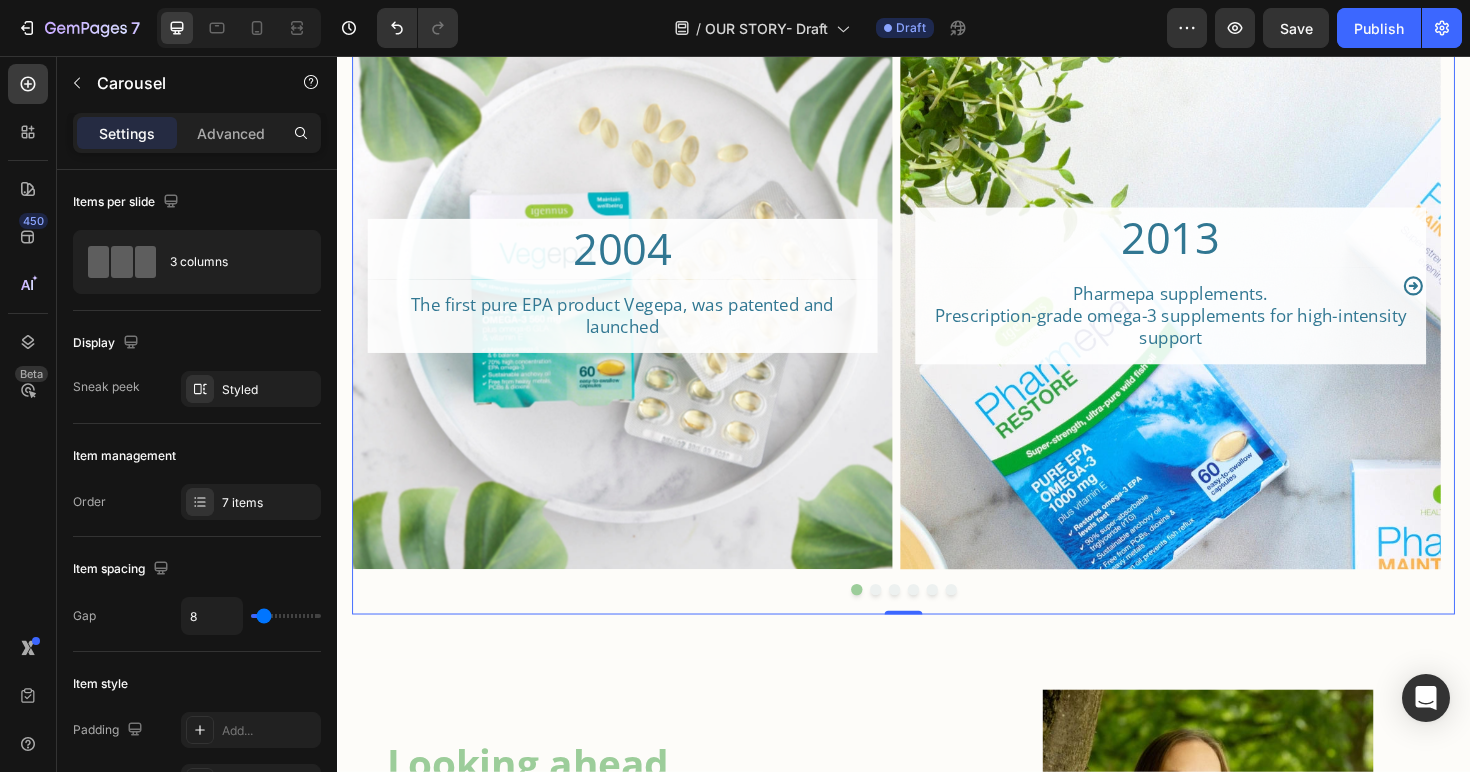 click 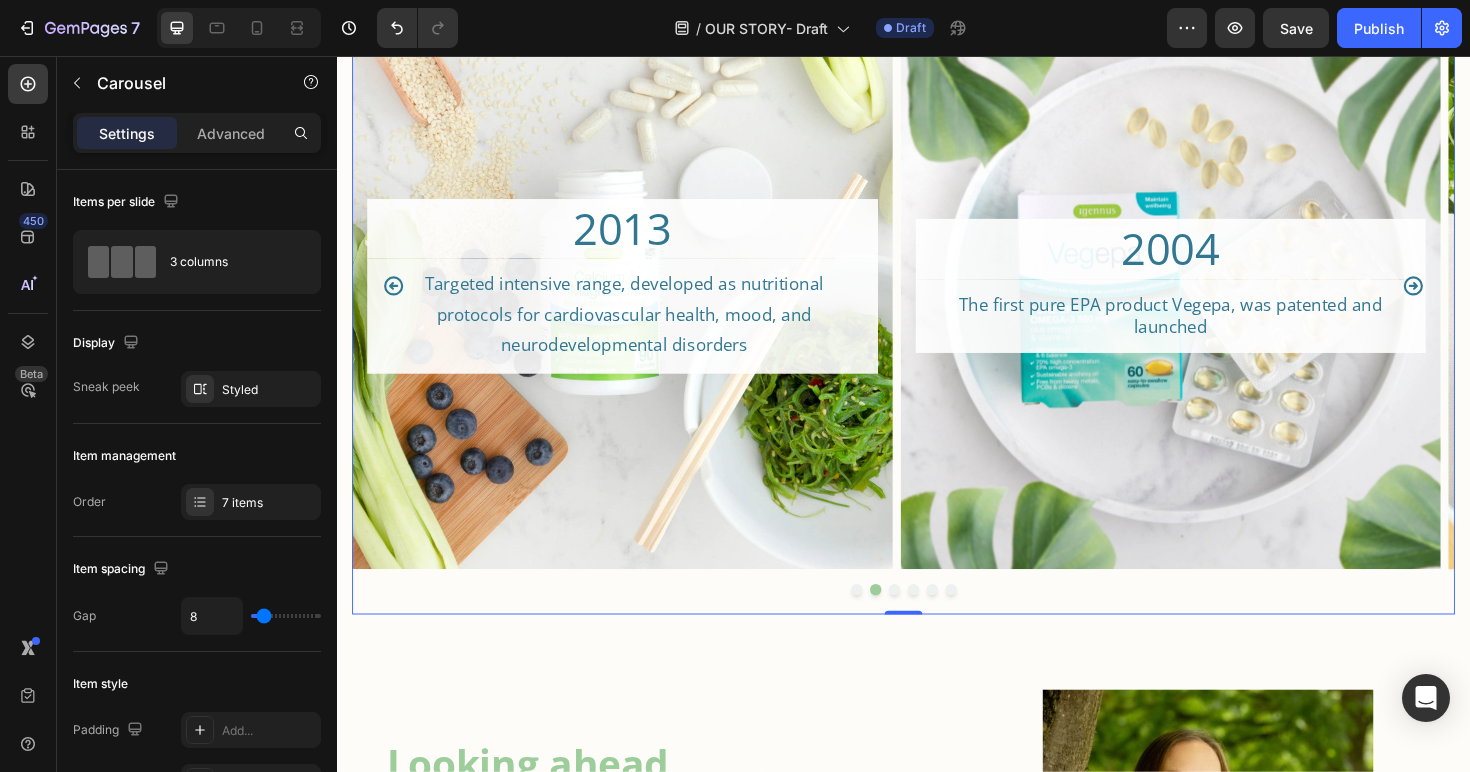 click 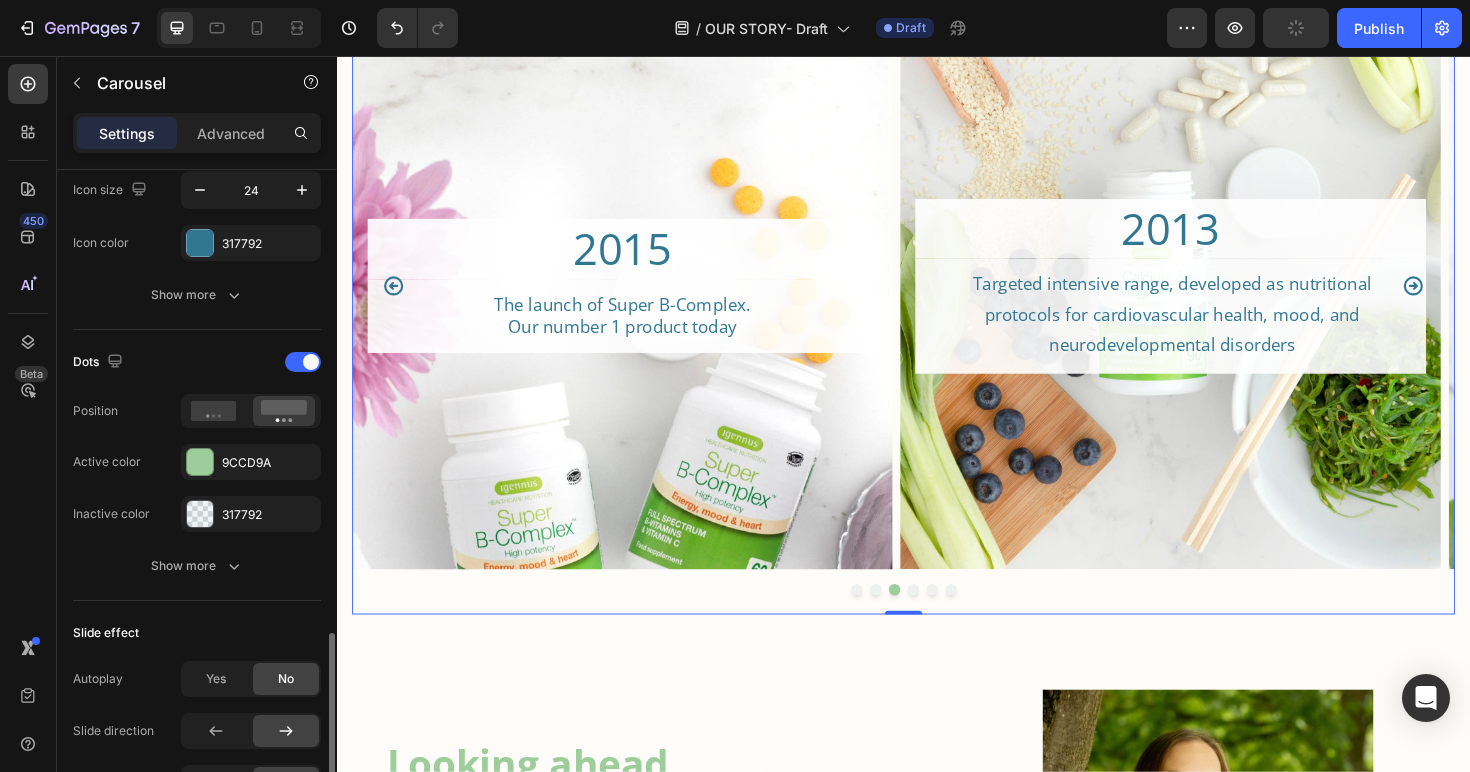 scroll, scrollTop: 1044, scrollLeft: 0, axis: vertical 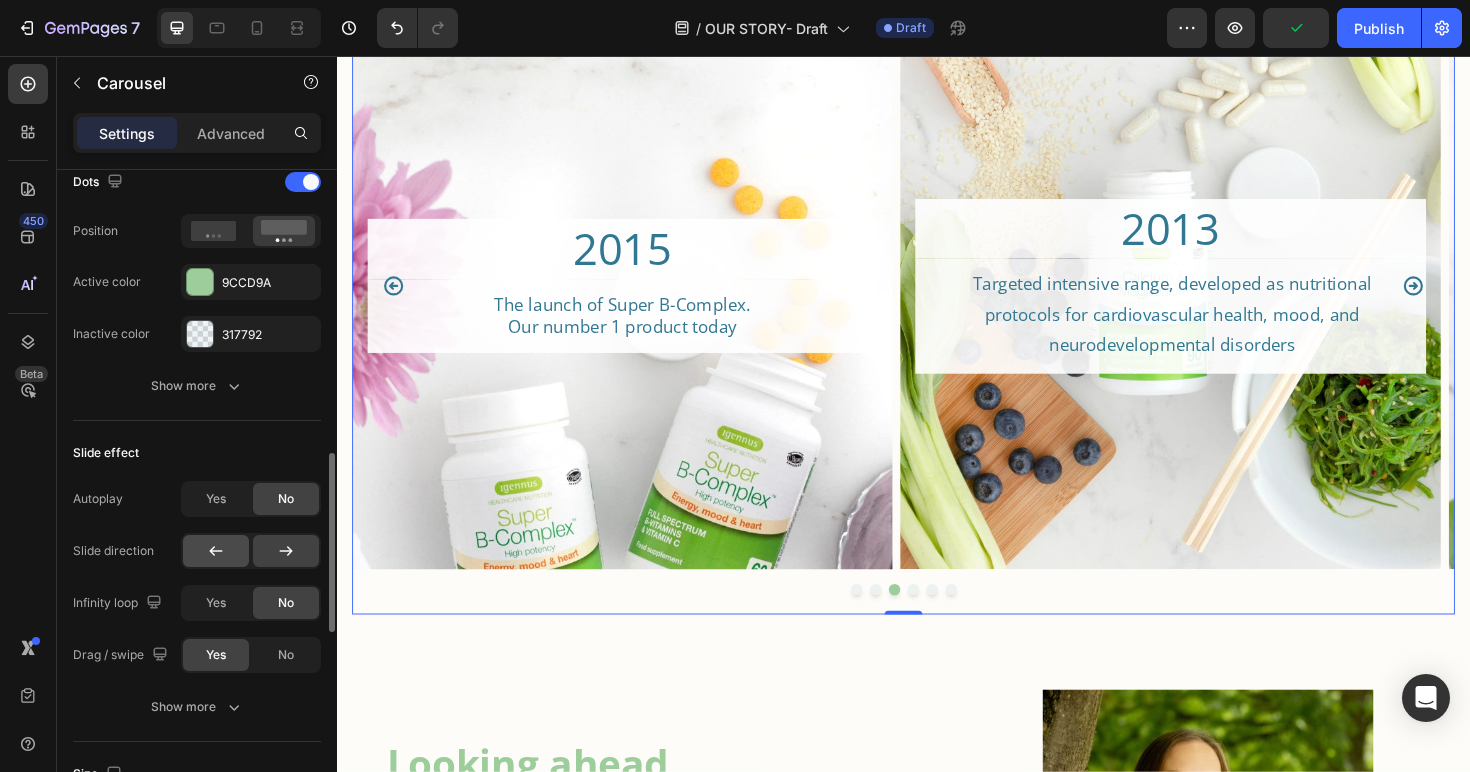 click at bounding box center [251, 551] 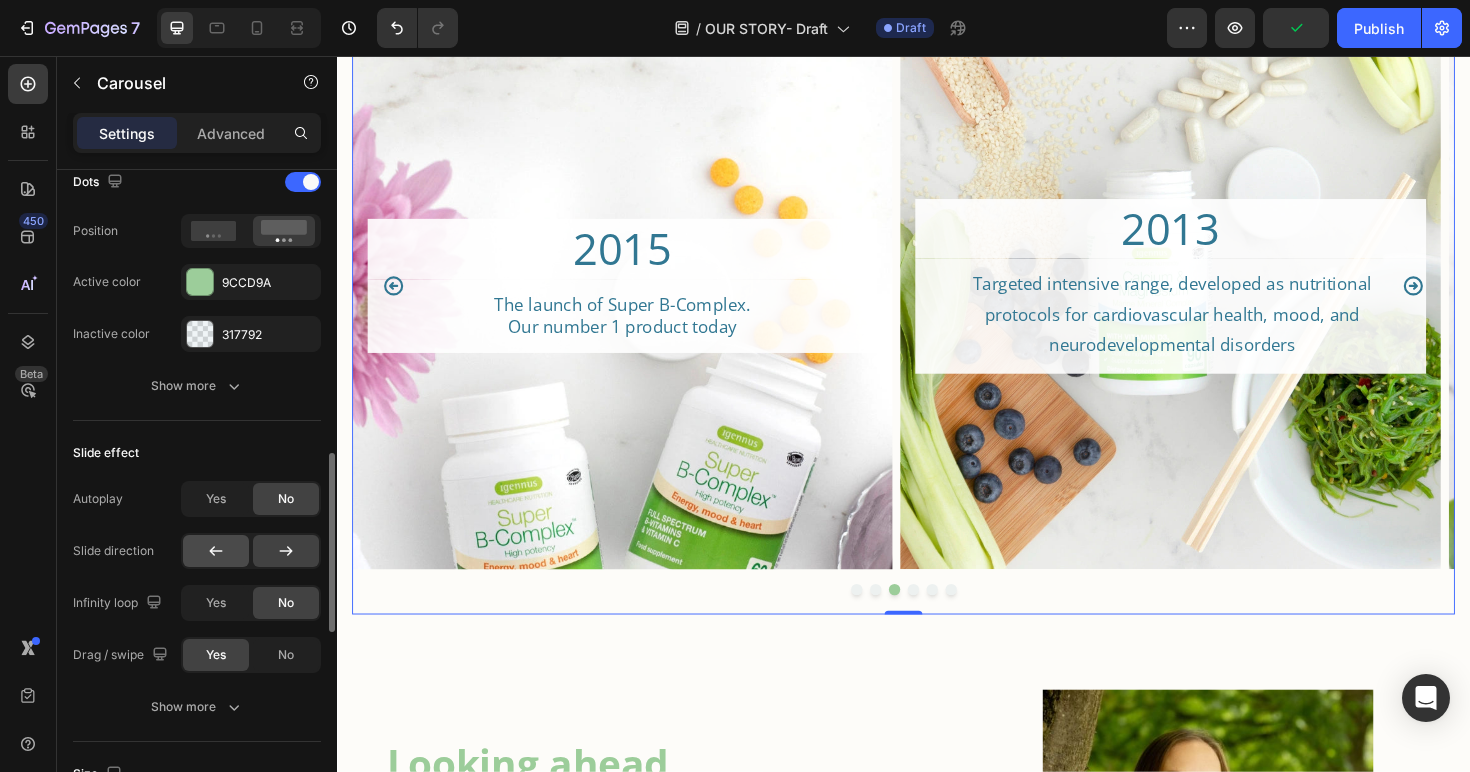 click 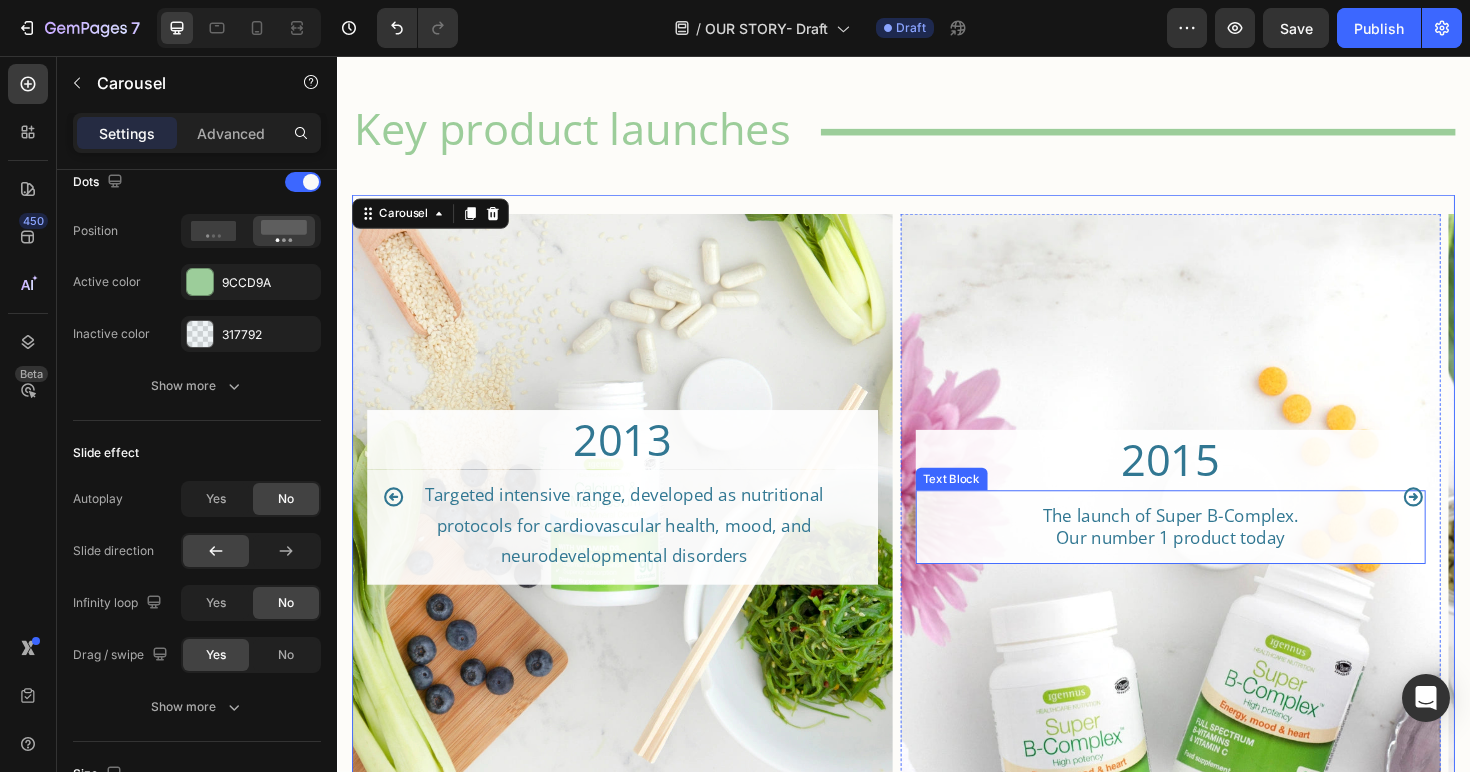 scroll, scrollTop: 2734, scrollLeft: 0, axis: vertical 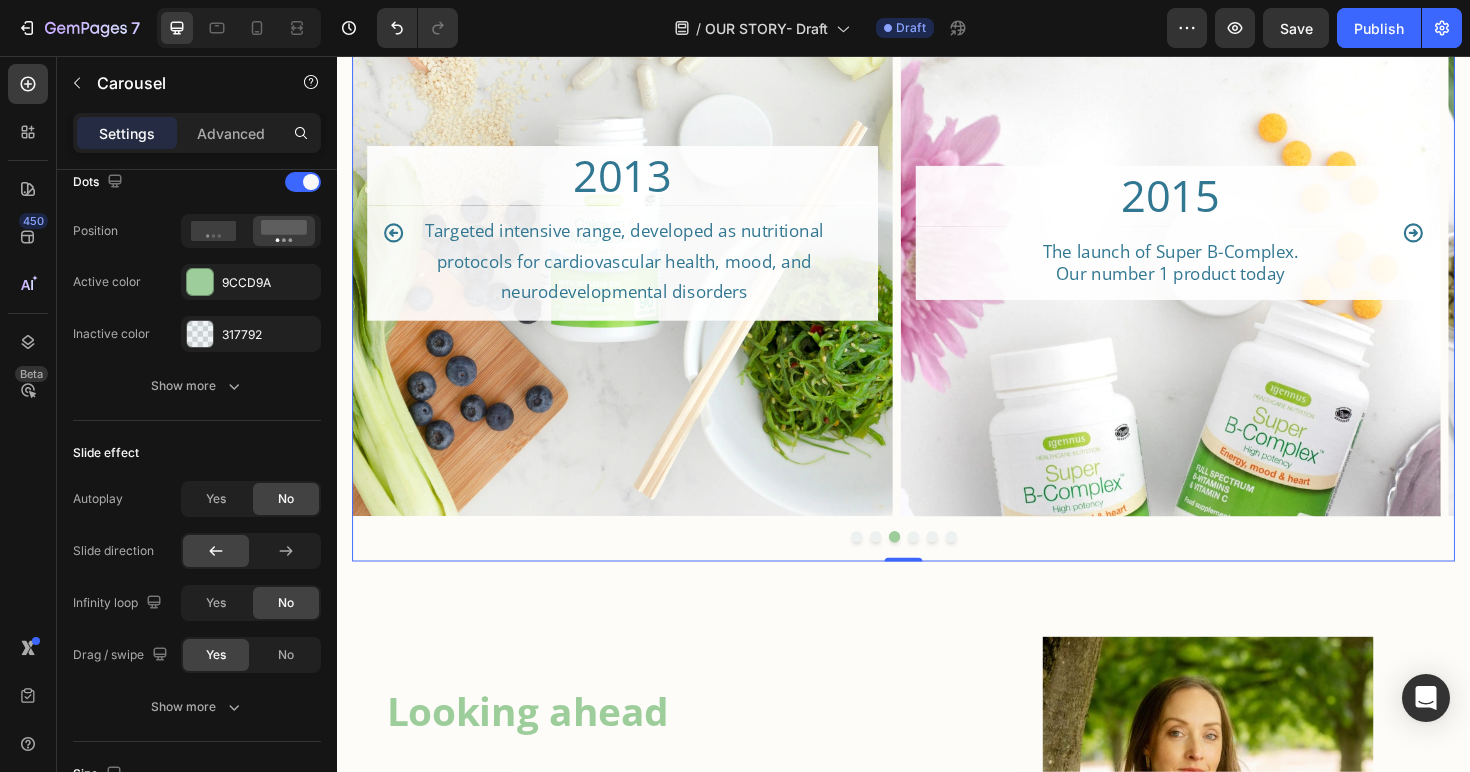 click at bounding box center [887, 565] 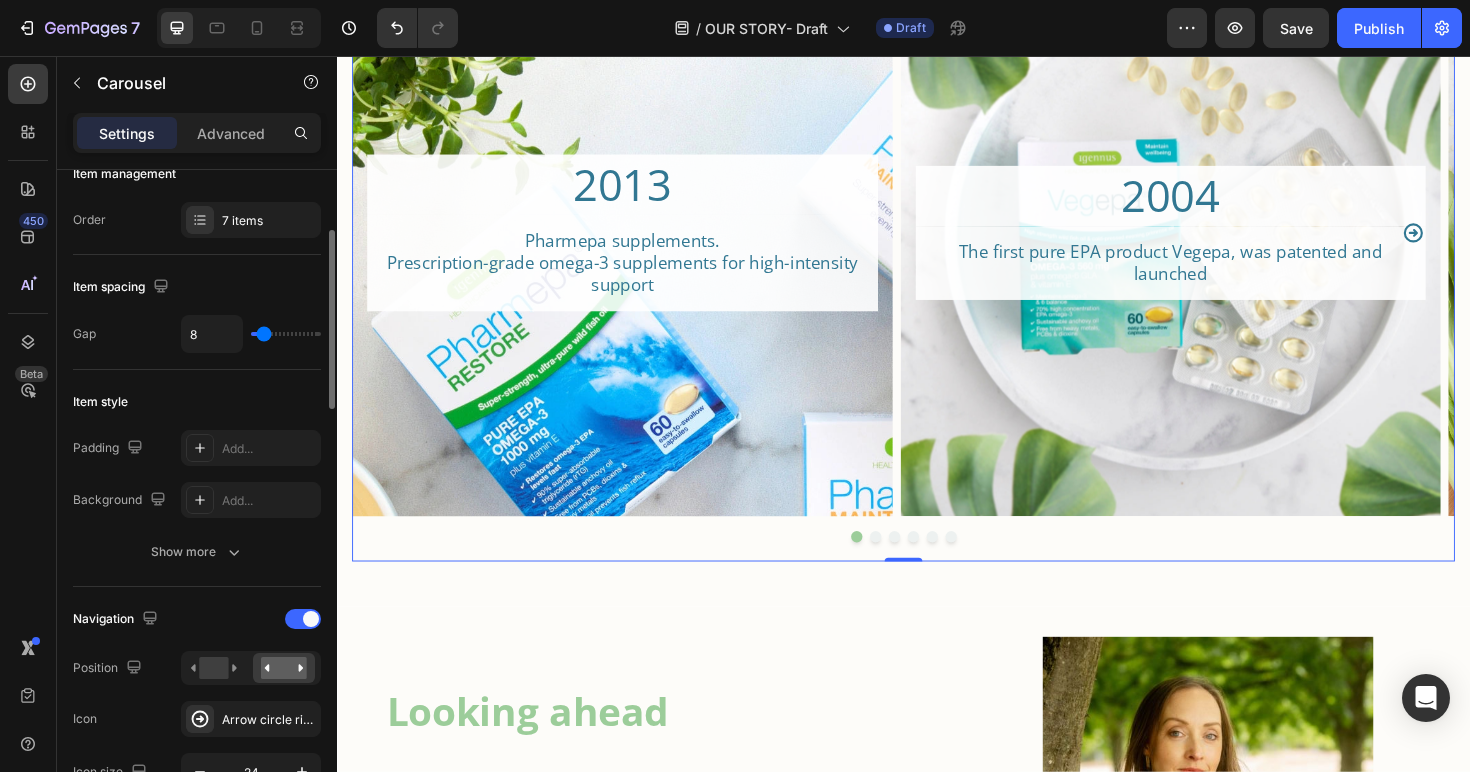 scroll, scrollTop: 227, scrollLeft: 0, axis: vertical 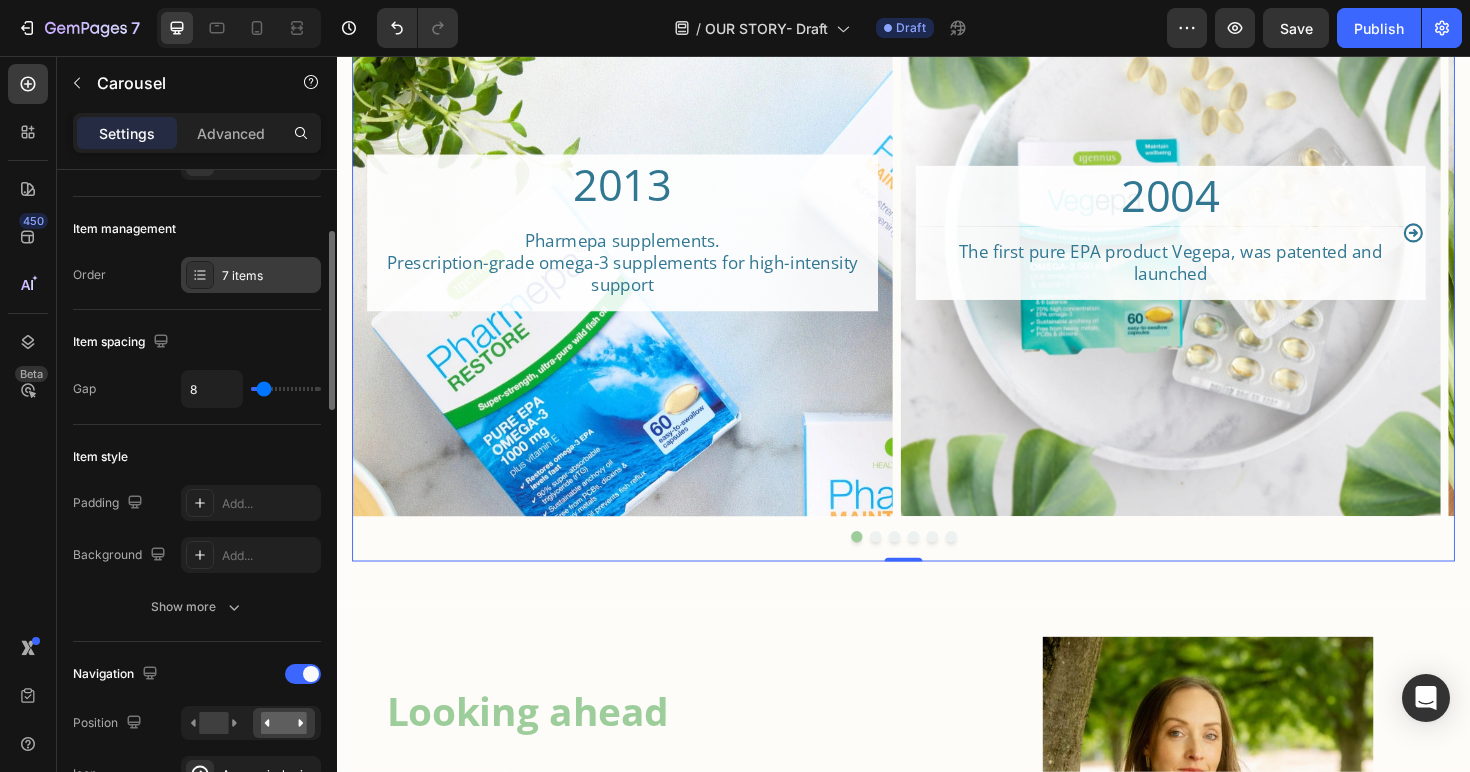 click on "7 items" at bounding box center (269, 276) 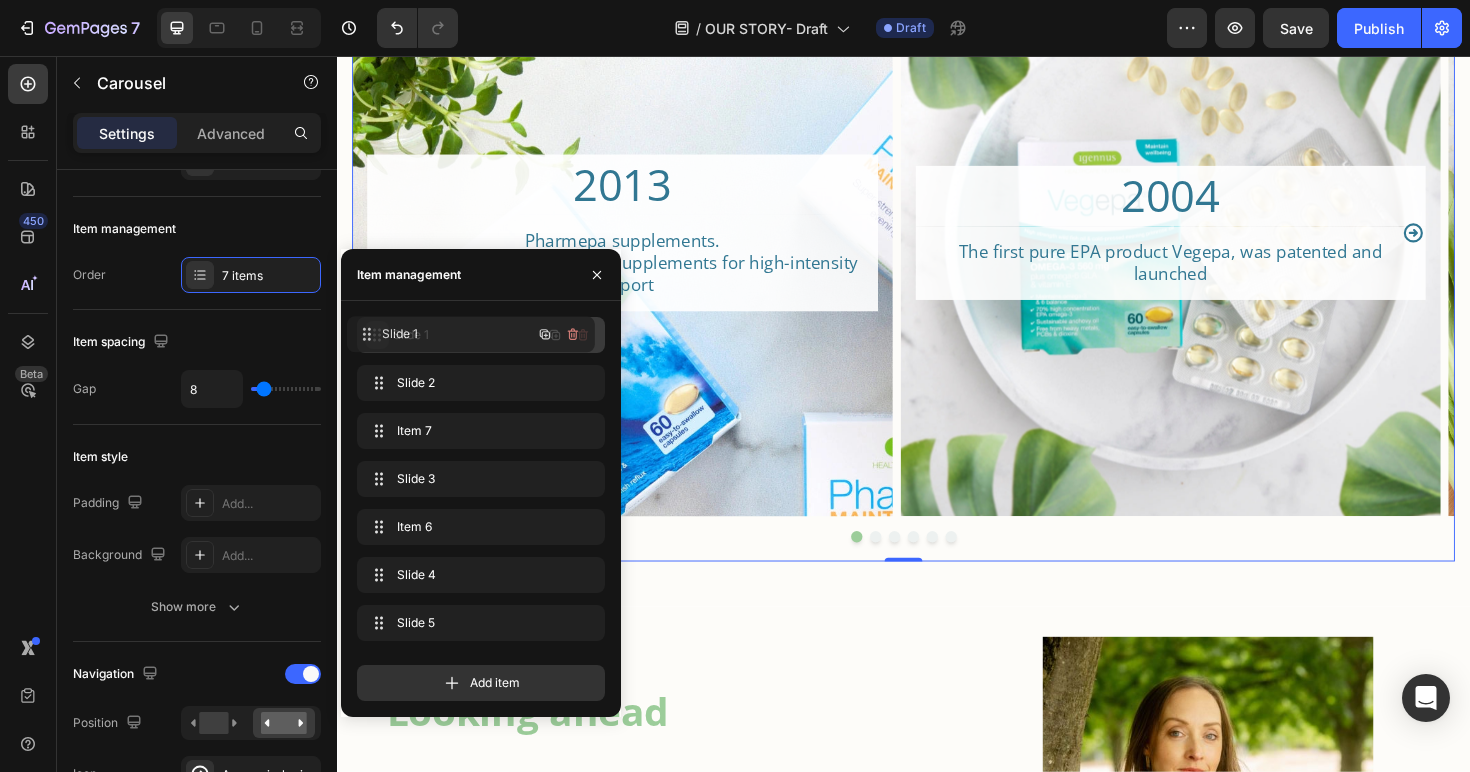 drag, startPoint x: 379, startPoint y: 378, endPoint x: 369, endPoint y: 330, distance: 49.0306 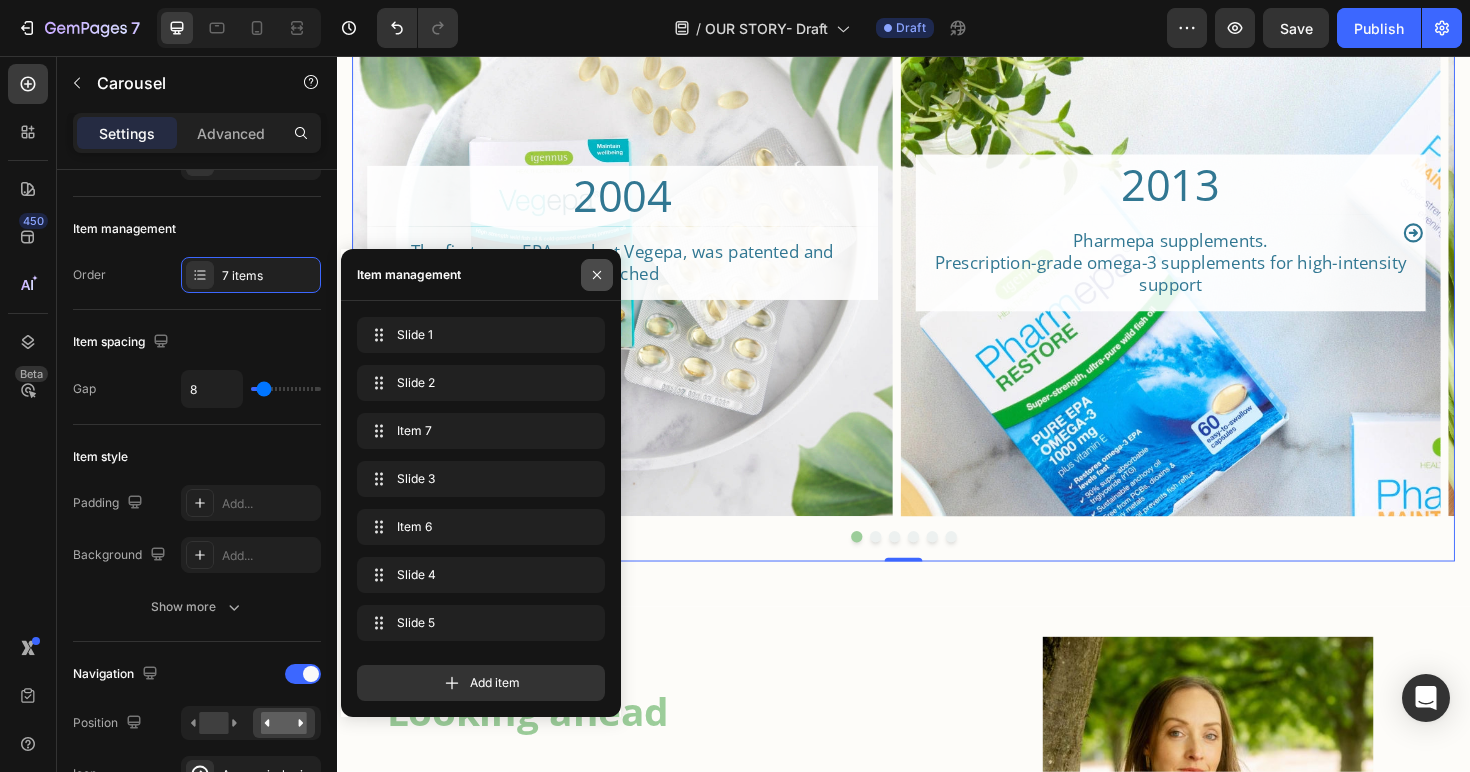 click 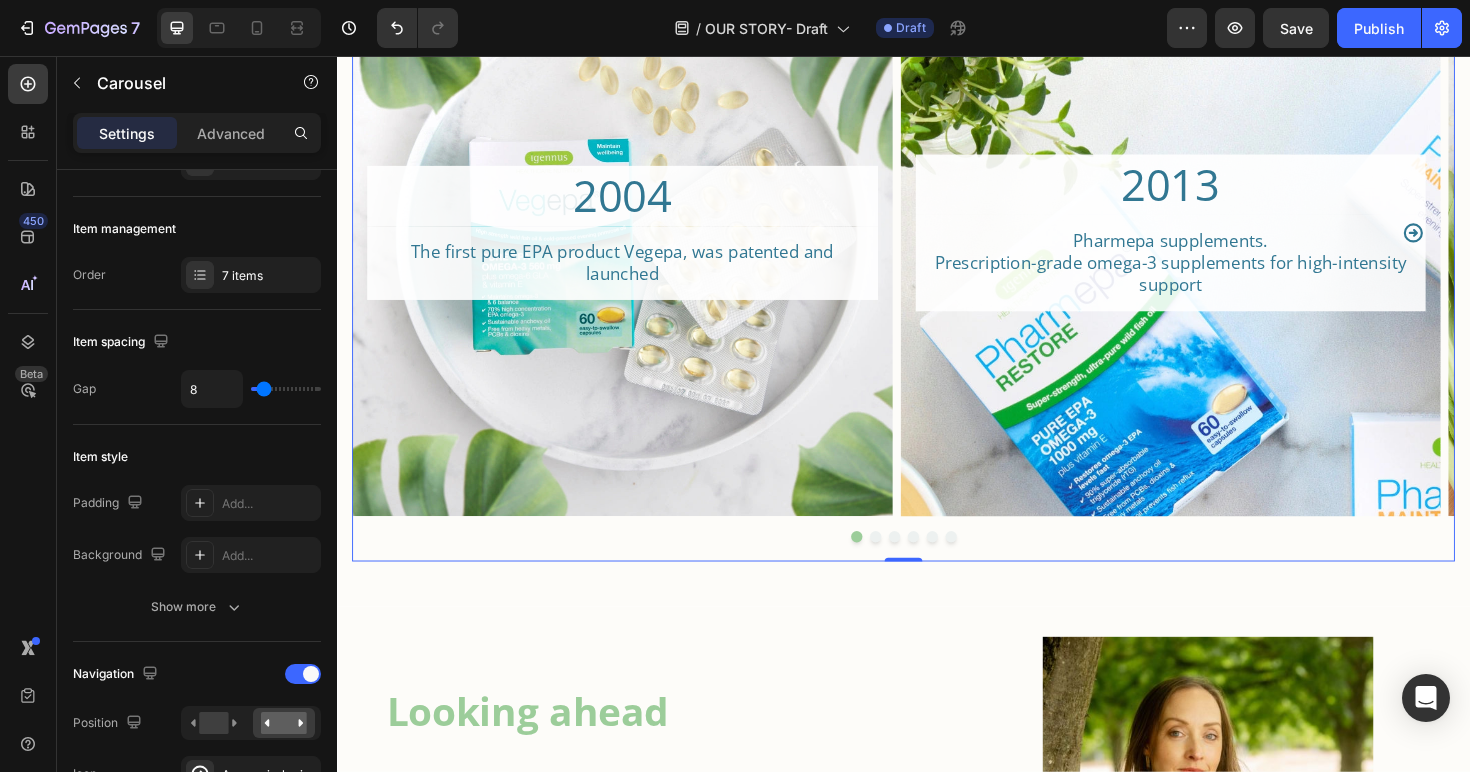 click 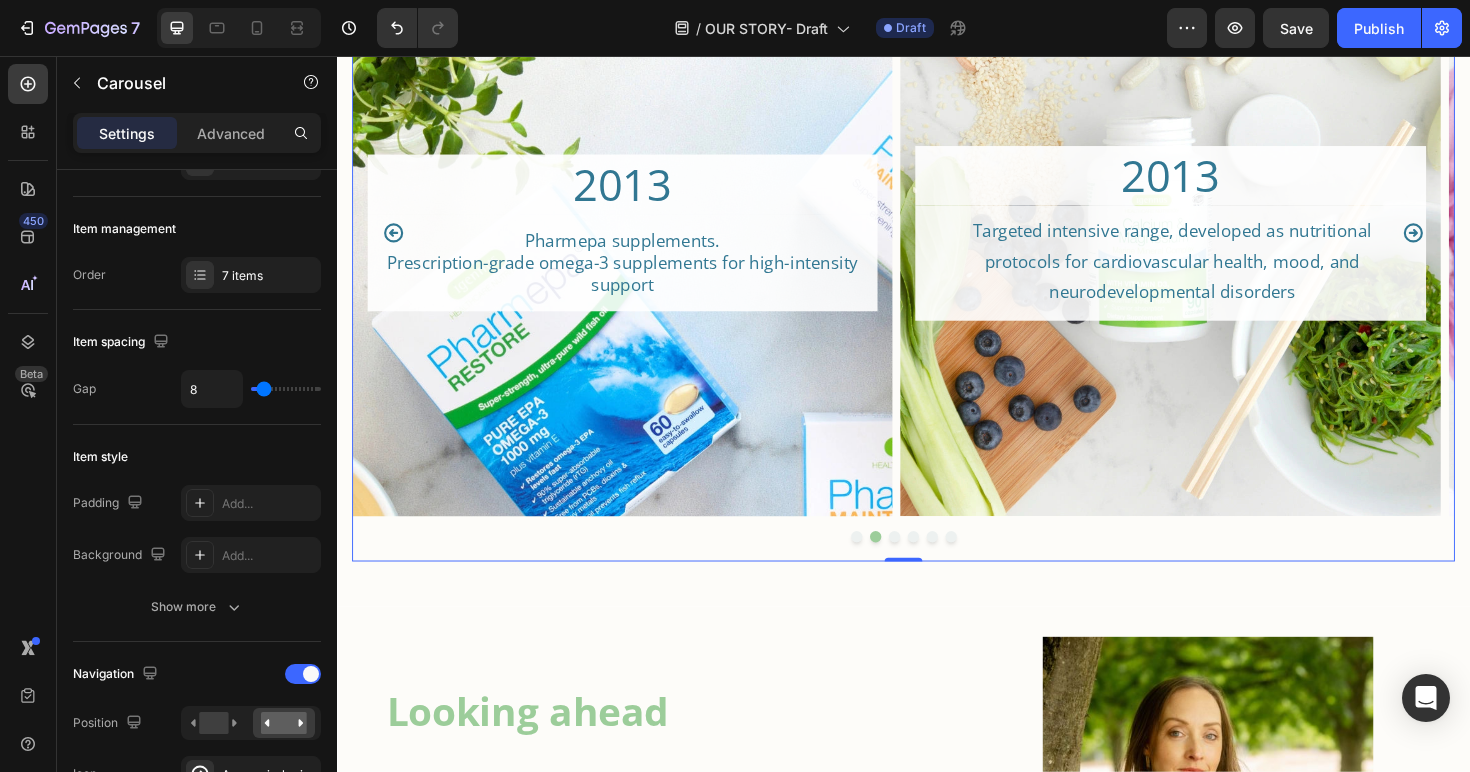 click 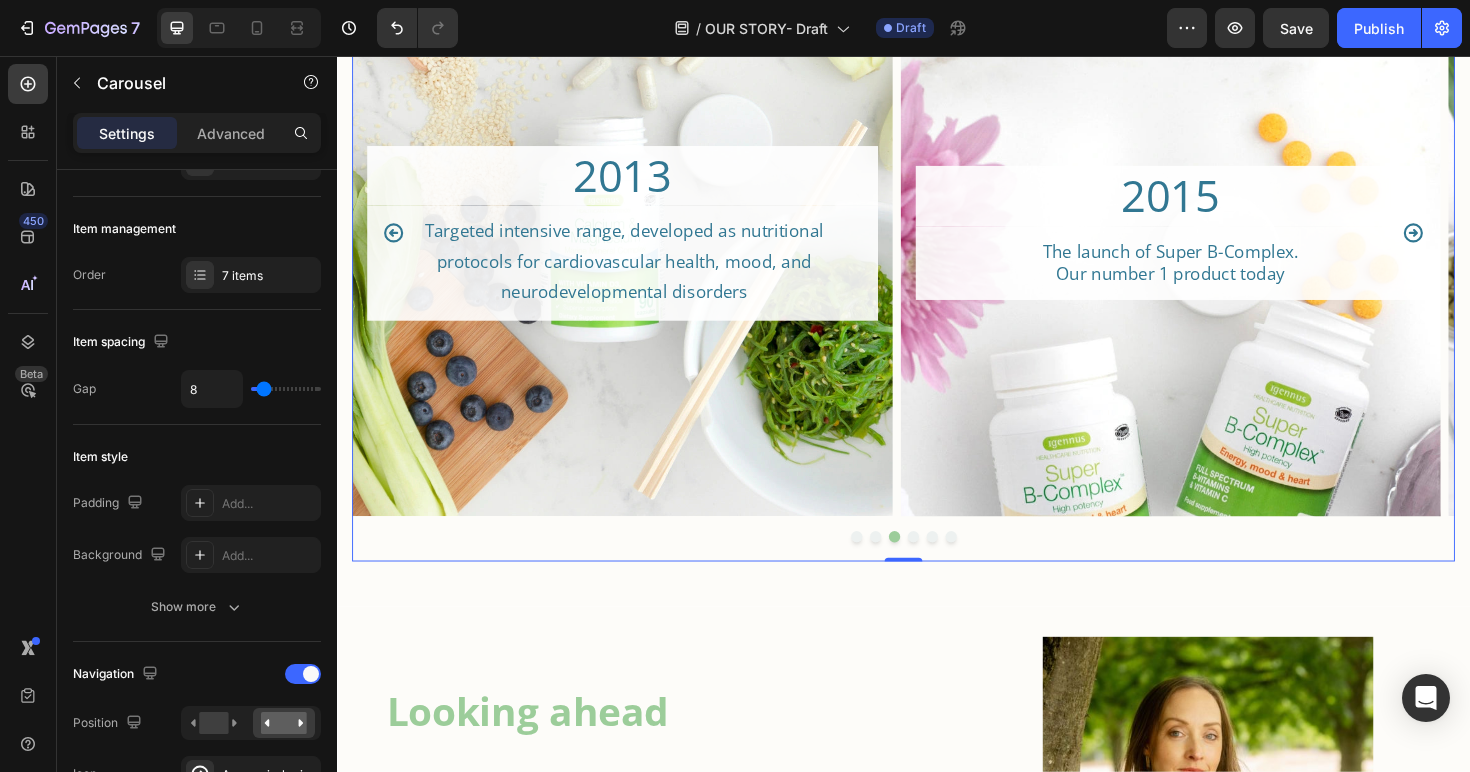 click 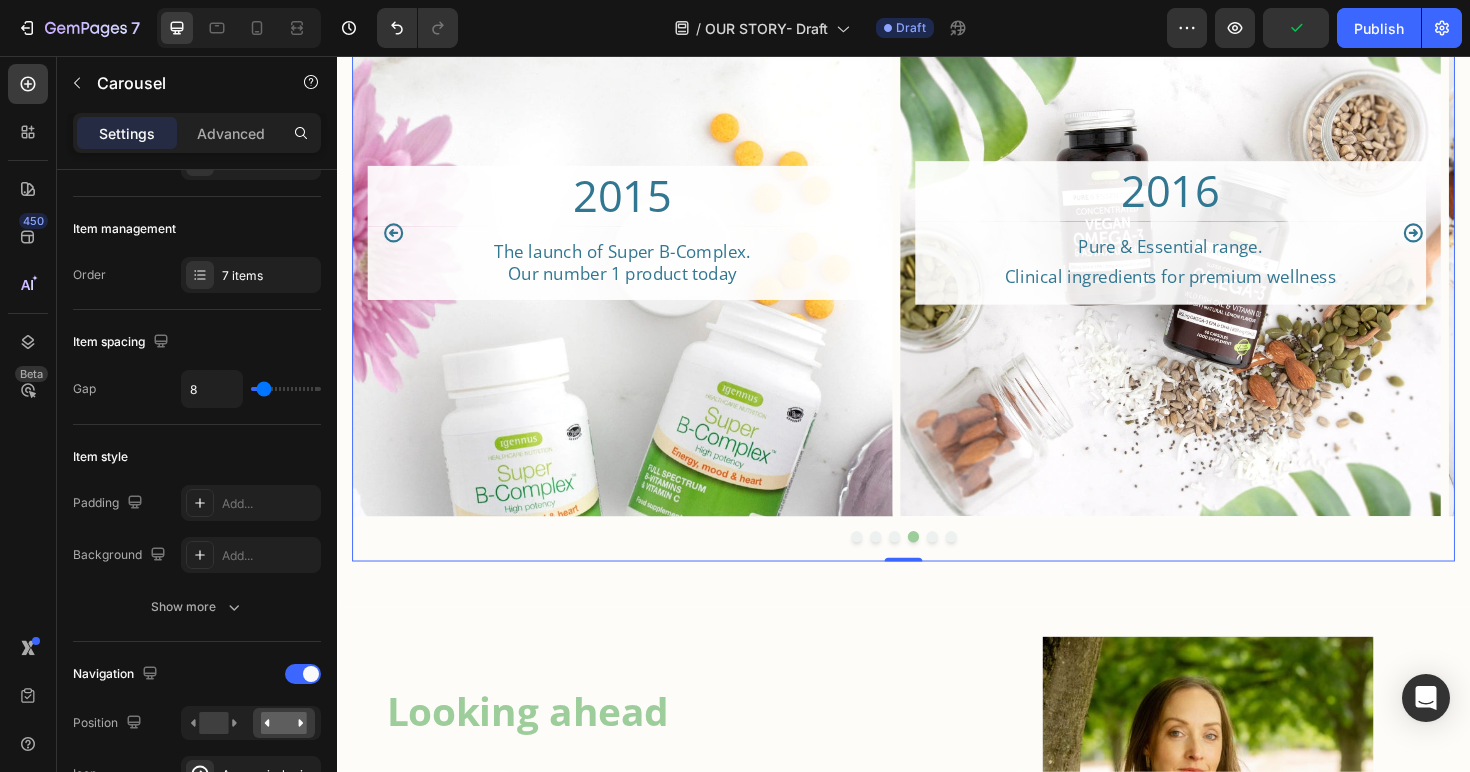 click 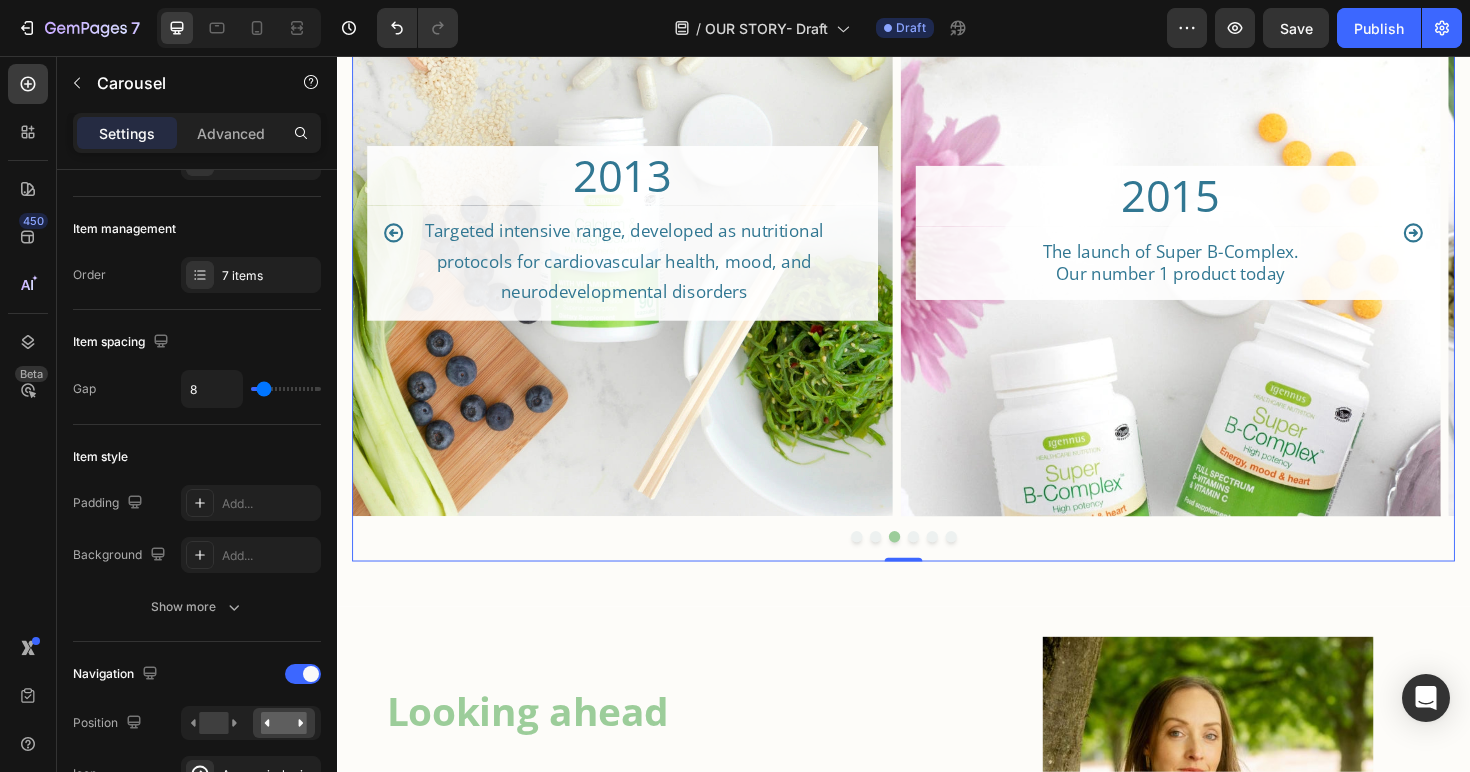 click 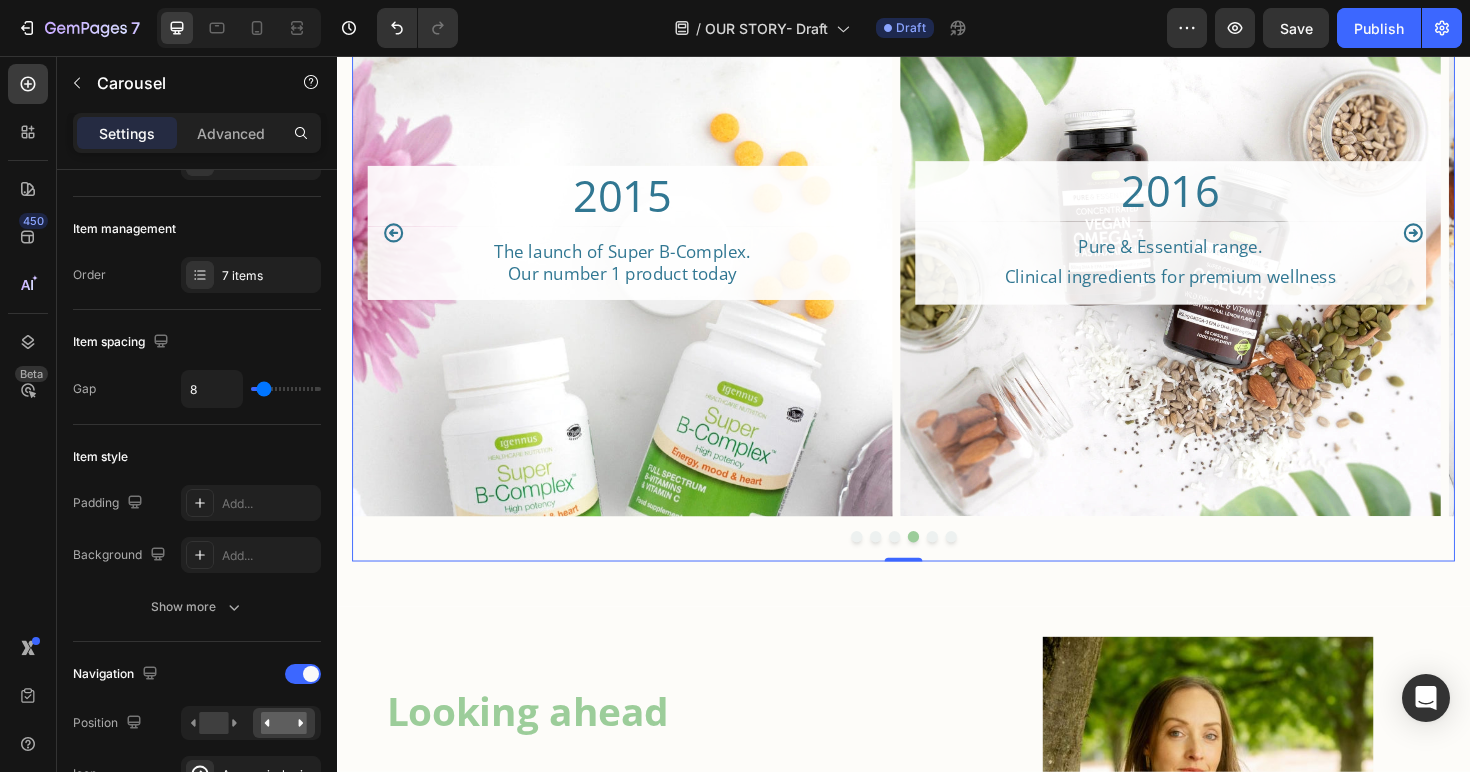 click 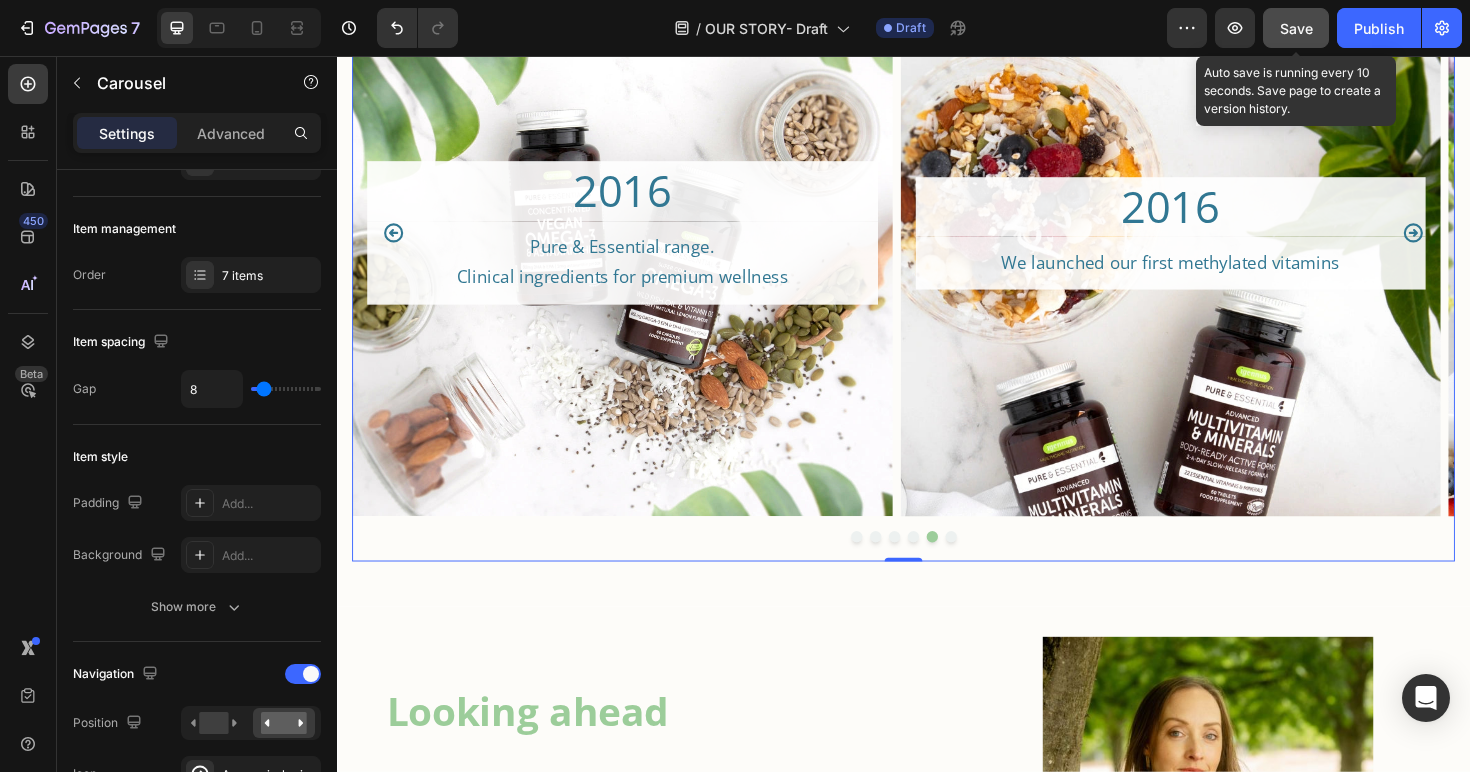 click on "Save" at bounding box center (1296, 28) 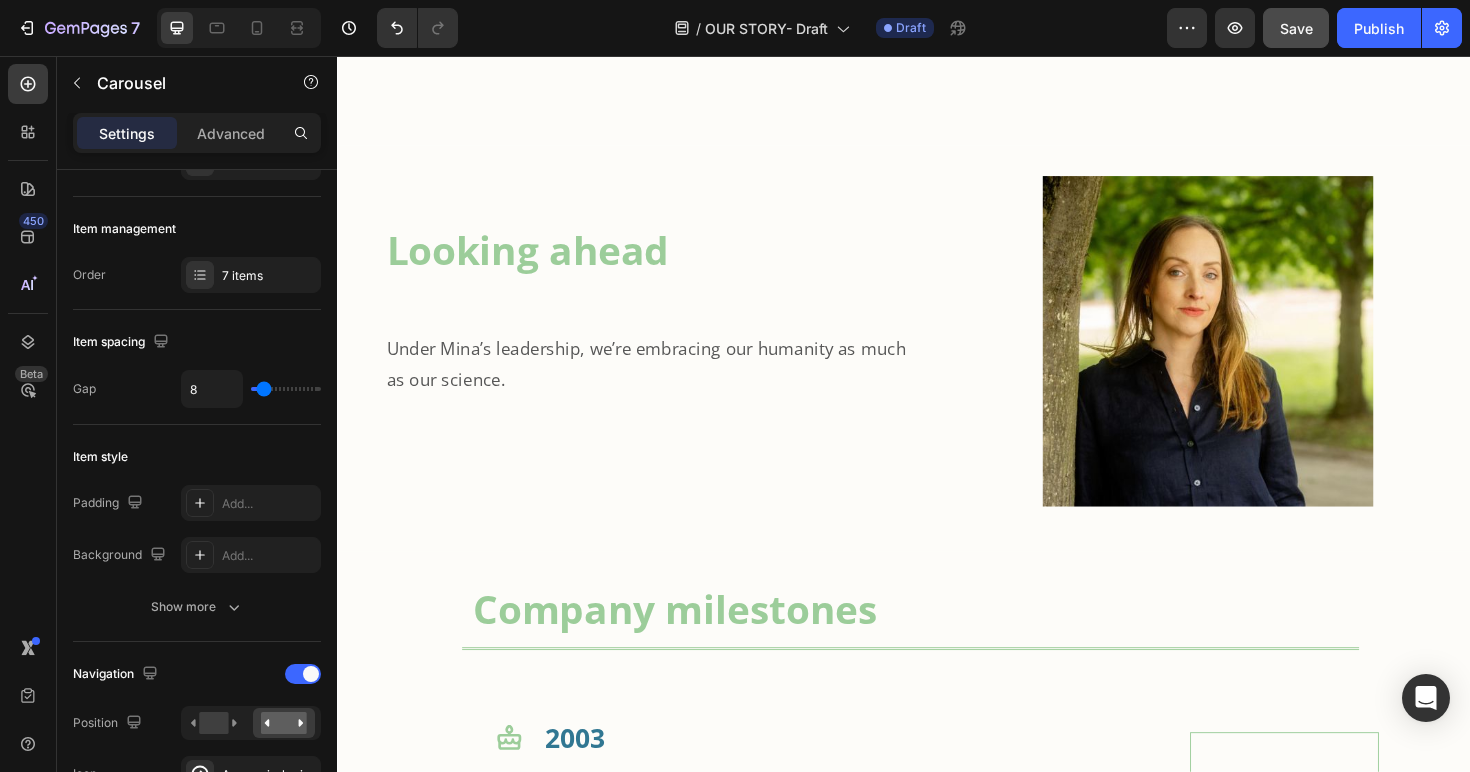 scroll, scrollTop: 3459, scrollLeft: 0, axis: vertical 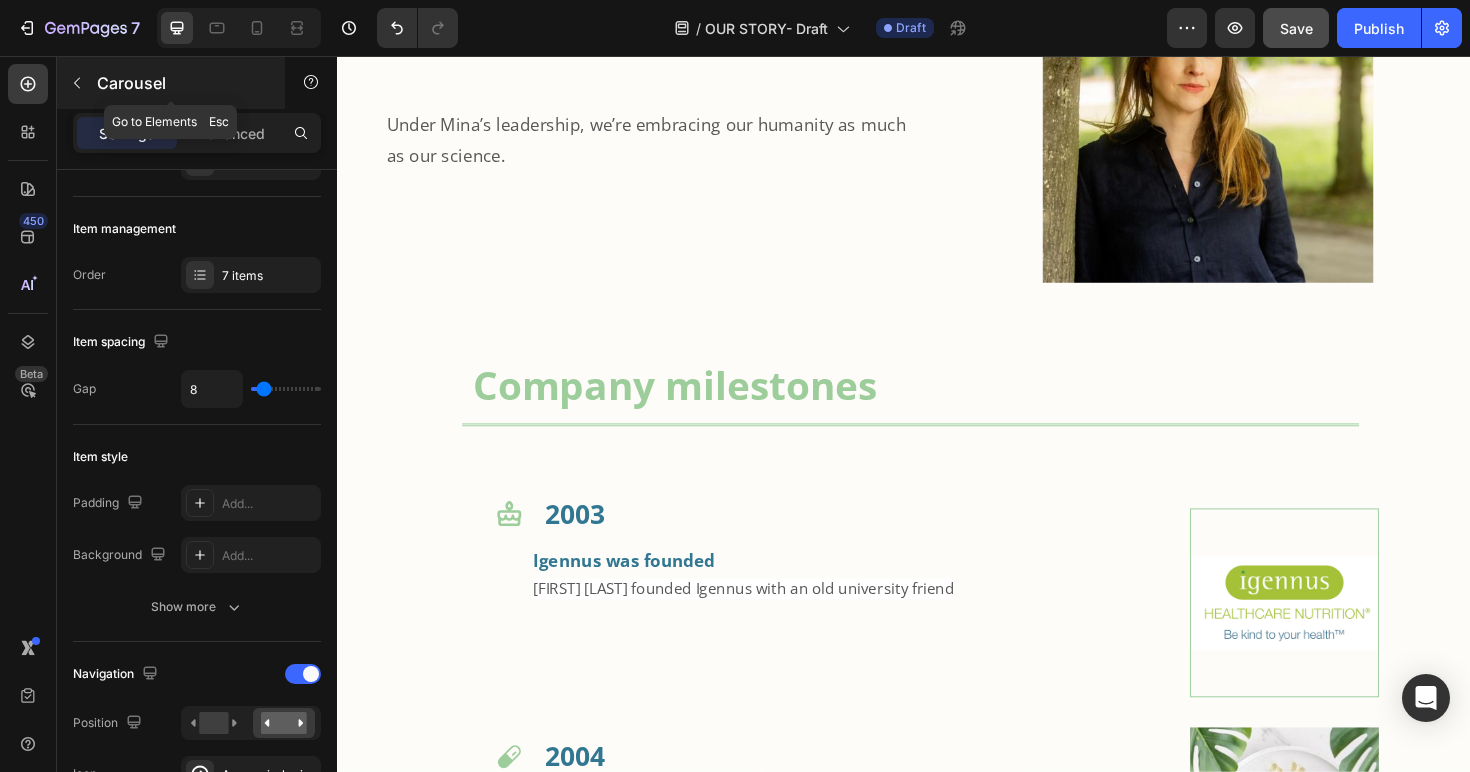 click 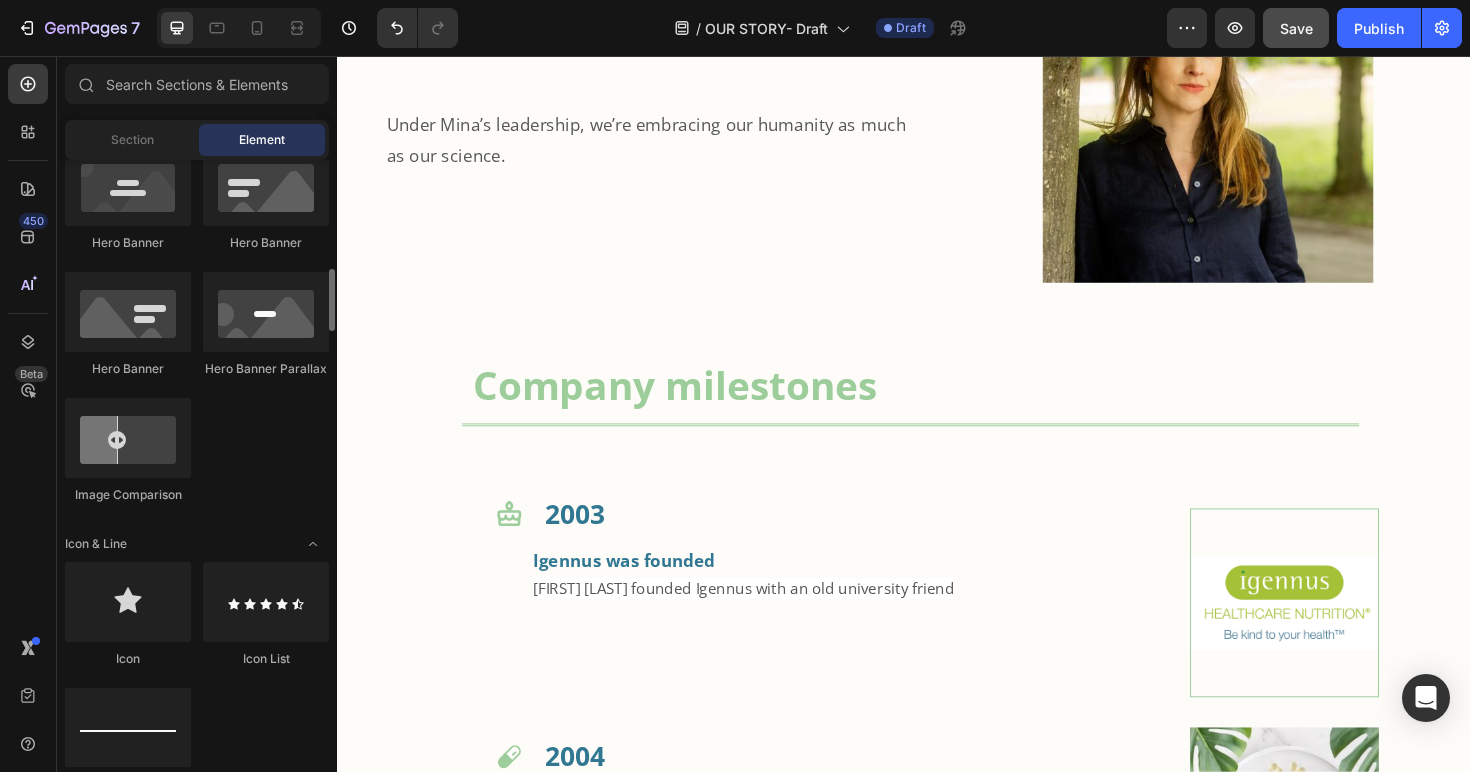scroll, scrollTop: 1176, scrollLeft: 0, axis: vertical 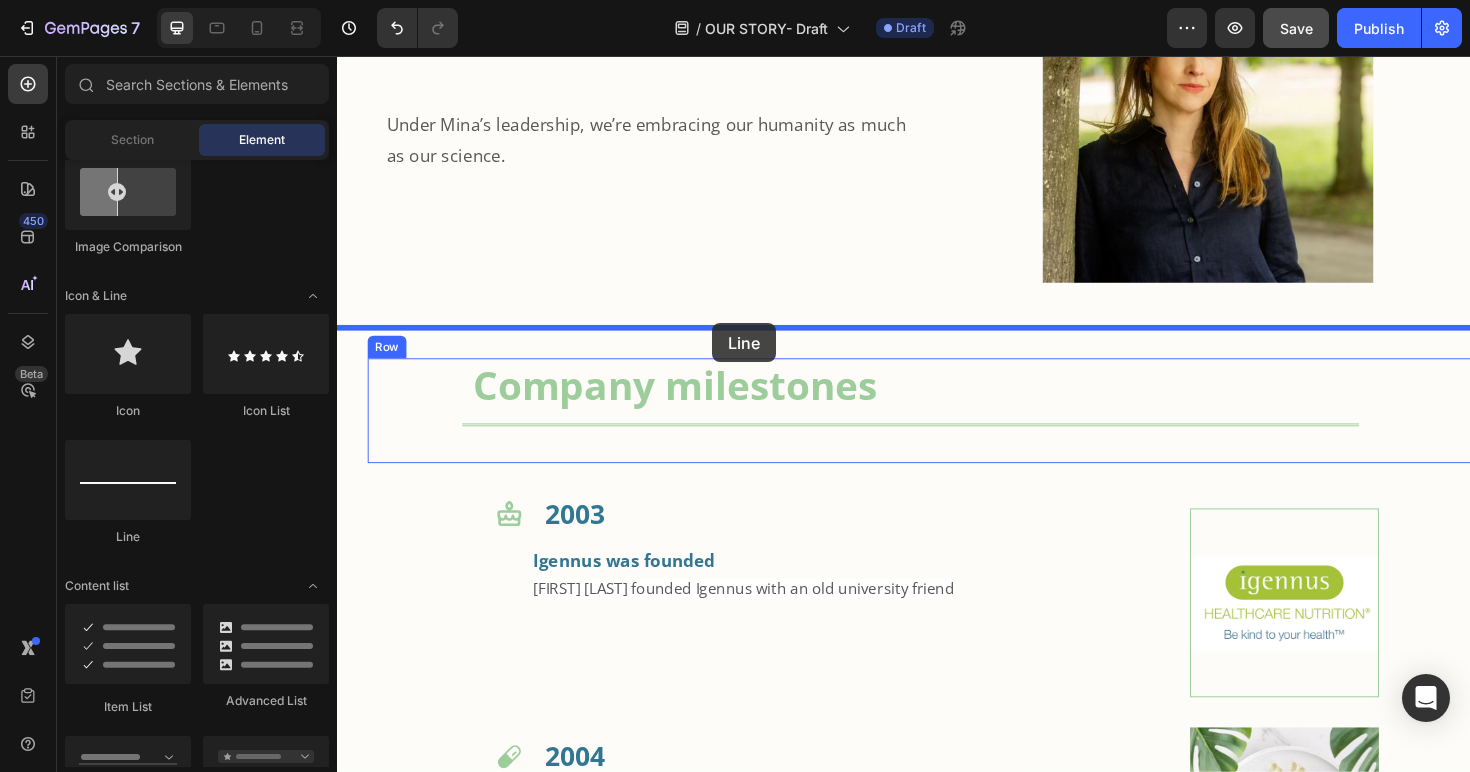 drag, startPoint x: 460, startPoint y: 547, endPoint x: 734, endPoint y: 339, distance: 344.00583 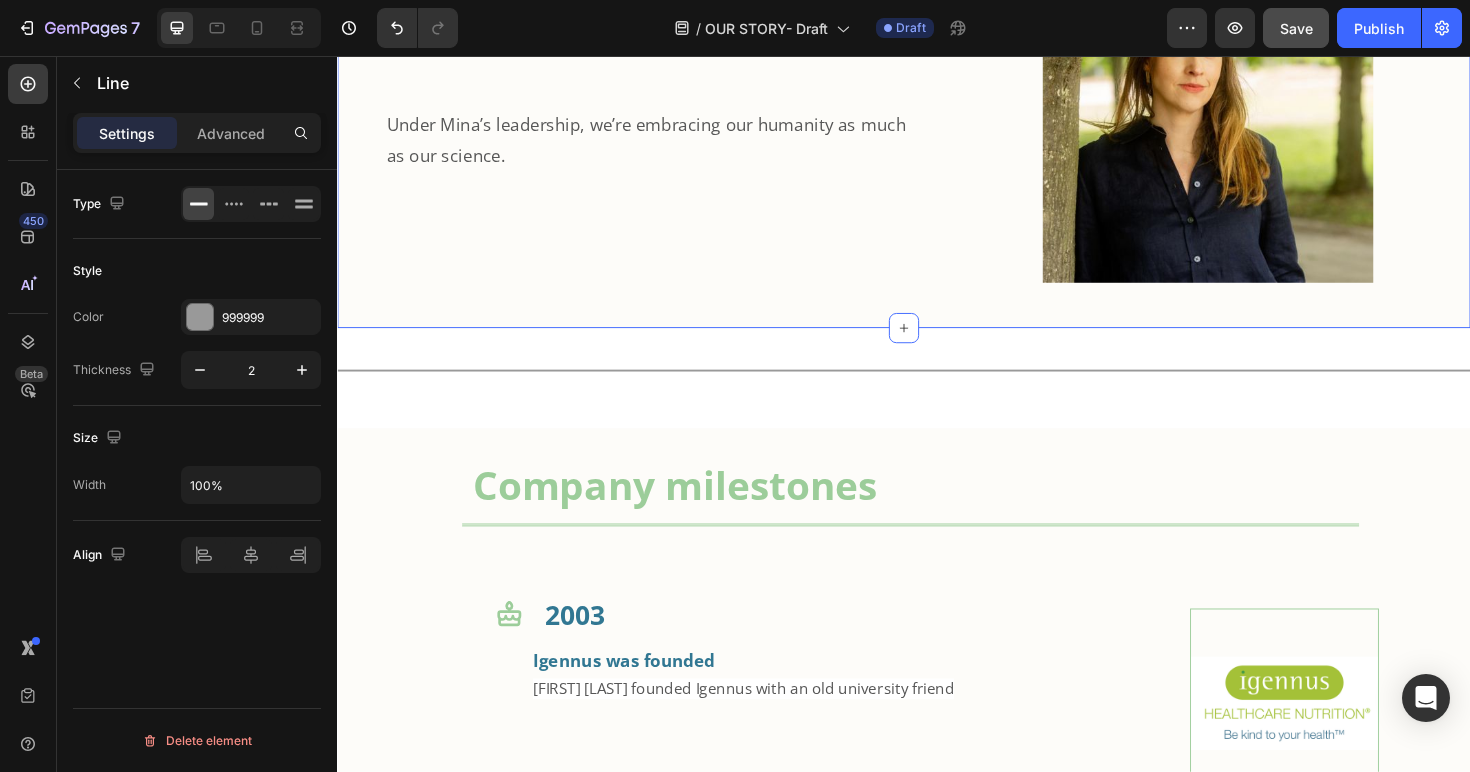 click on "Looking ahead Heading Under Mina’s leadership, we’re embracing our humanity as much as our science.  Text Block Image Row Section 4   You can create reusable sections Create Theme Section AI Content Write with GemAI You've reached  /  rewrites of your AI generative this month. Resets on  01 Sep . You have reached limit this month" at bounding box center (937, 129) 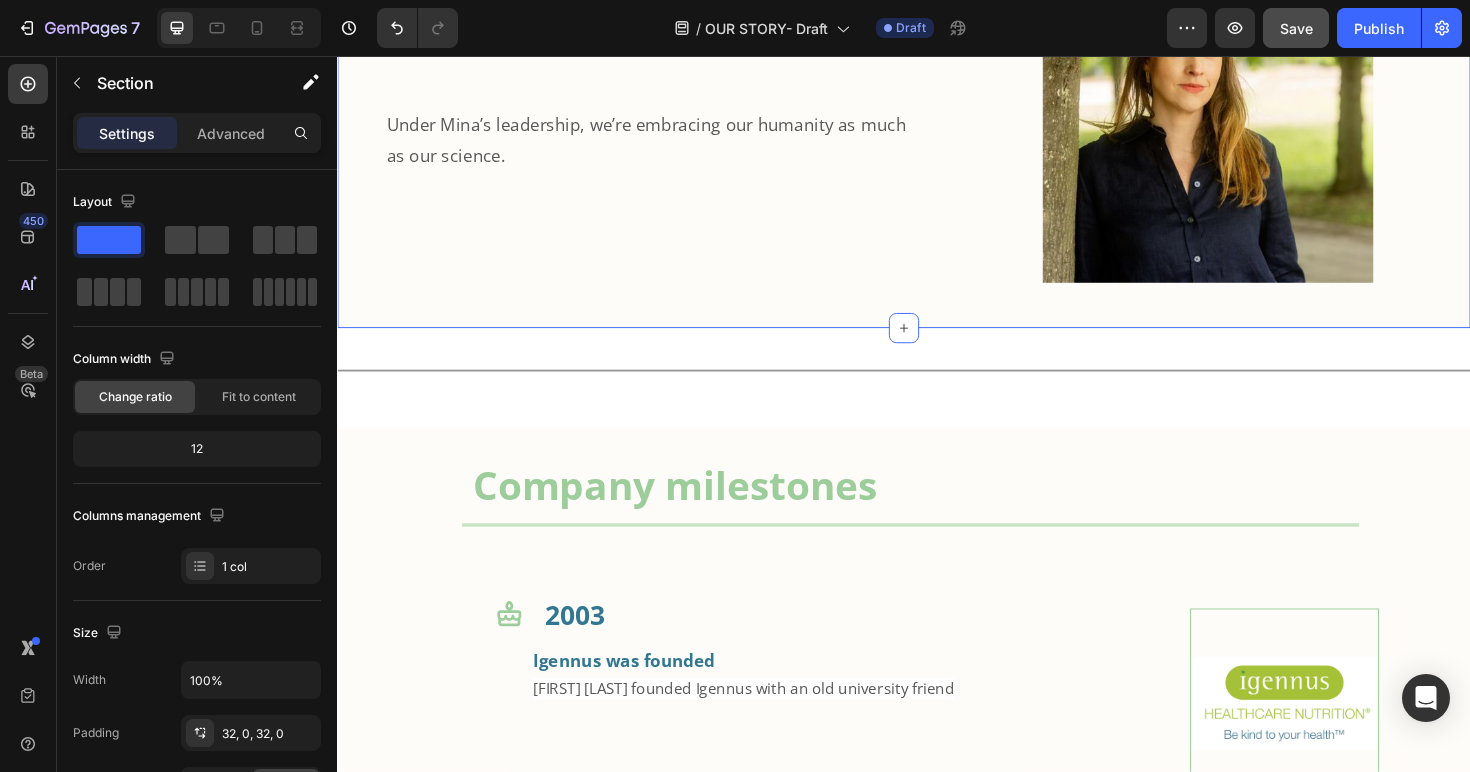 click on "Looking ahead Heading Under Mina’s leadership, we’re embracing our humanity as much as our science.  Text Block Image Row Section 4   You can create reusable sections Create Theme Section AI Content Write with GemAI You've reached  /  rewrites of your AI generative this month. Resets on  01 Sep . You have reached limit this month" at bounding box center [937, 129] 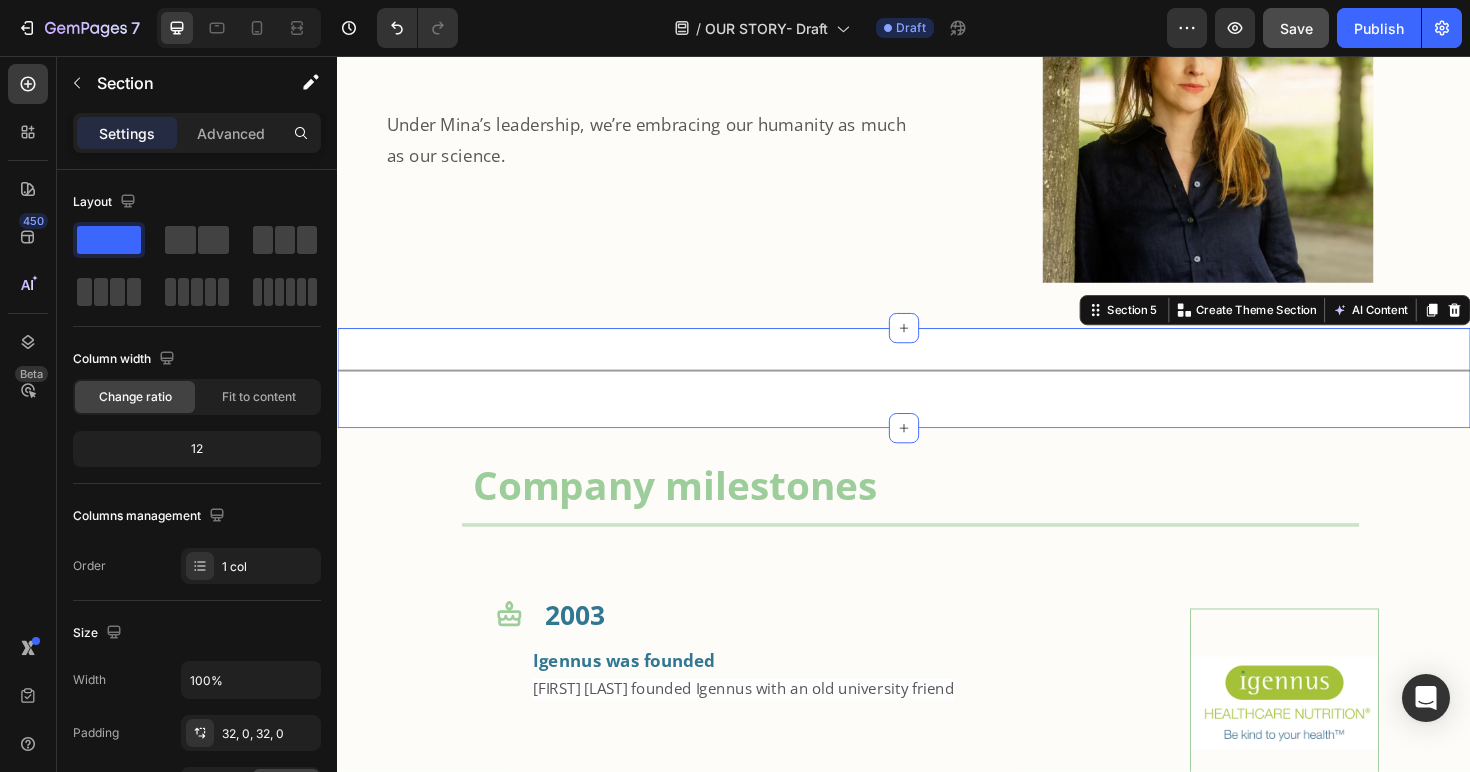 click on "Title Line Section 5   You can create reusable sections Create Theme Section AI Content Write with GemAI You've reached  /  rewrites of your AI generative this month. Resets on  01 Sep . You have reached limit this month" at bounding box center [937, 397] 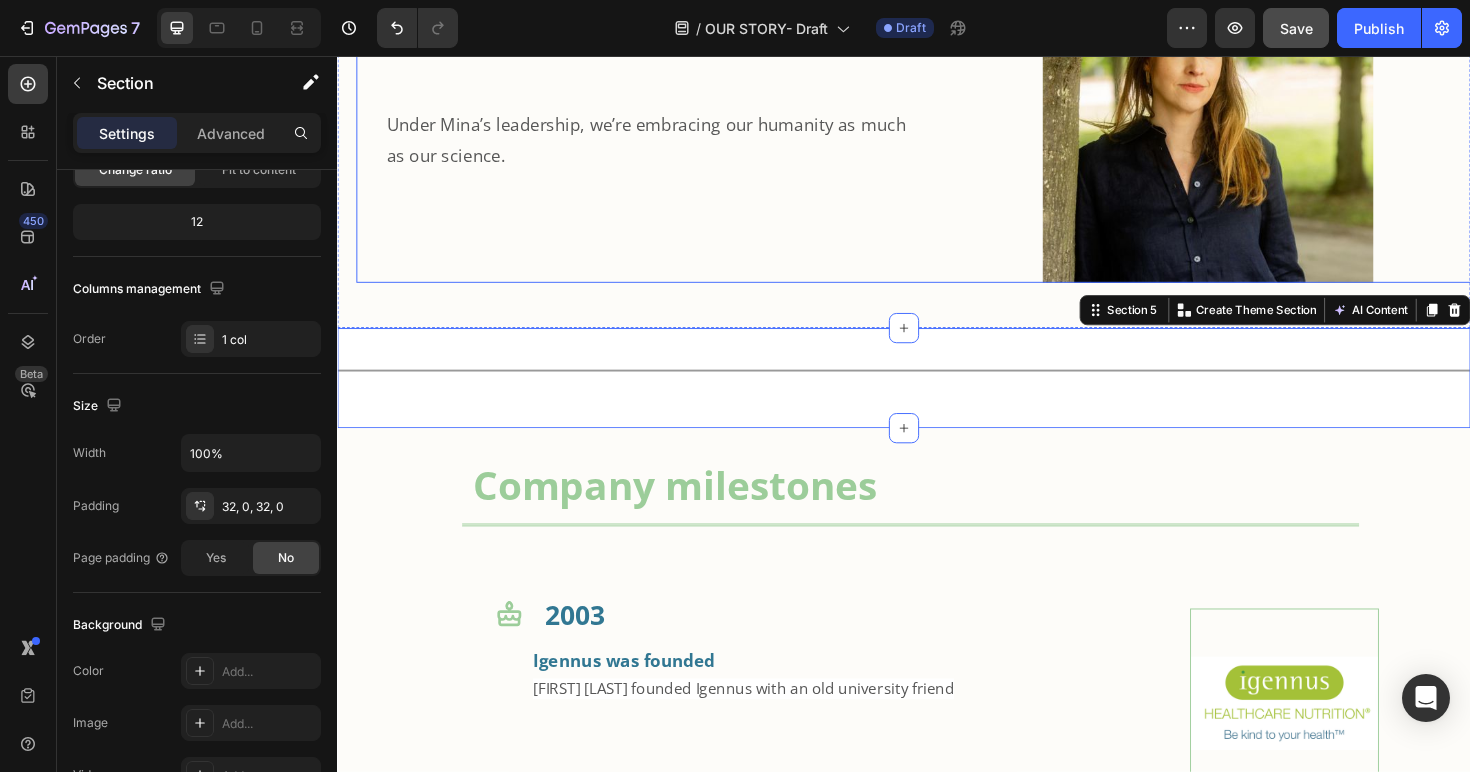 click on "Looking ahead Heading Under Mina’s leadership, we’re embracing our humanity as much as our science.  Text Block" at bounding box center (655, 121) 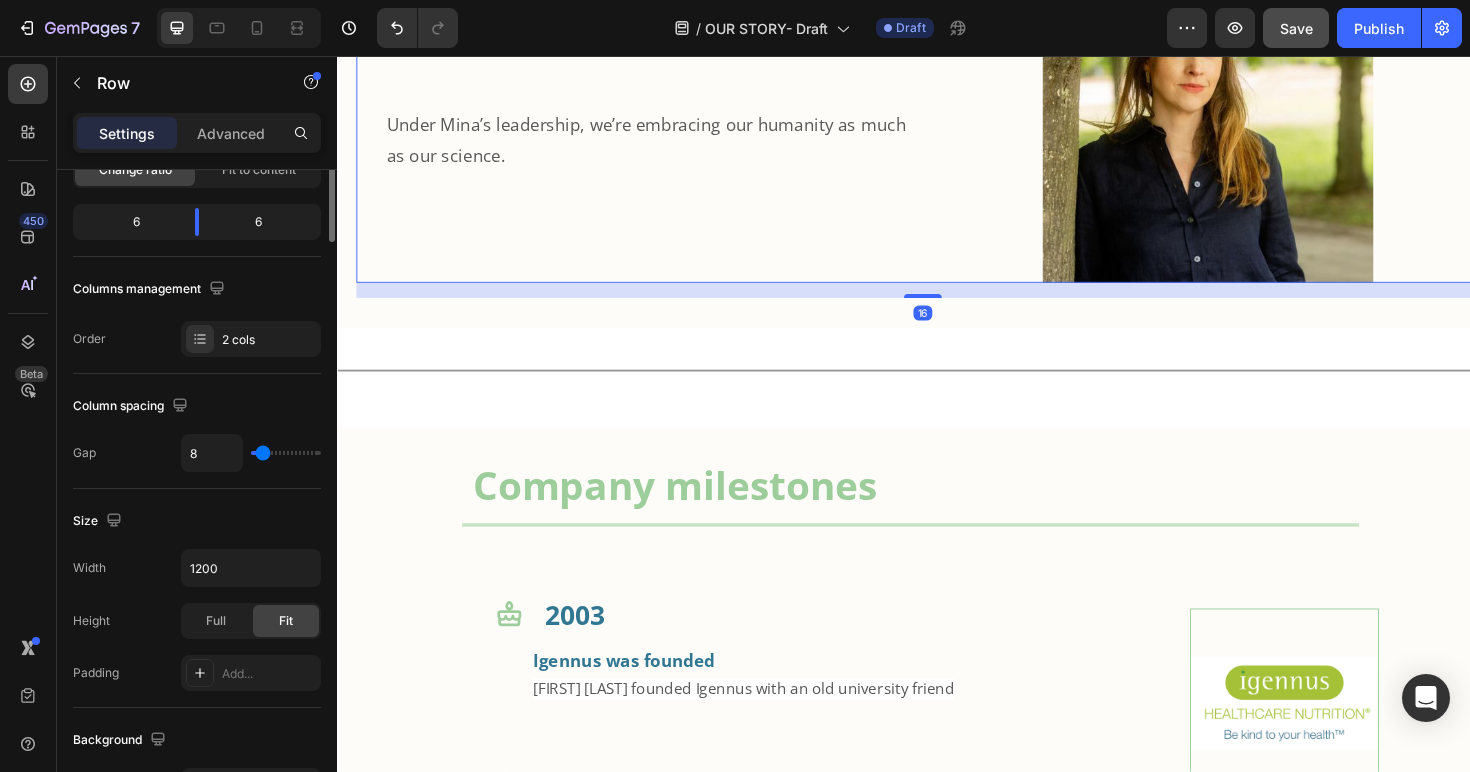 scroll, scrollTop: 0, scrollLeft: 0, axis: both 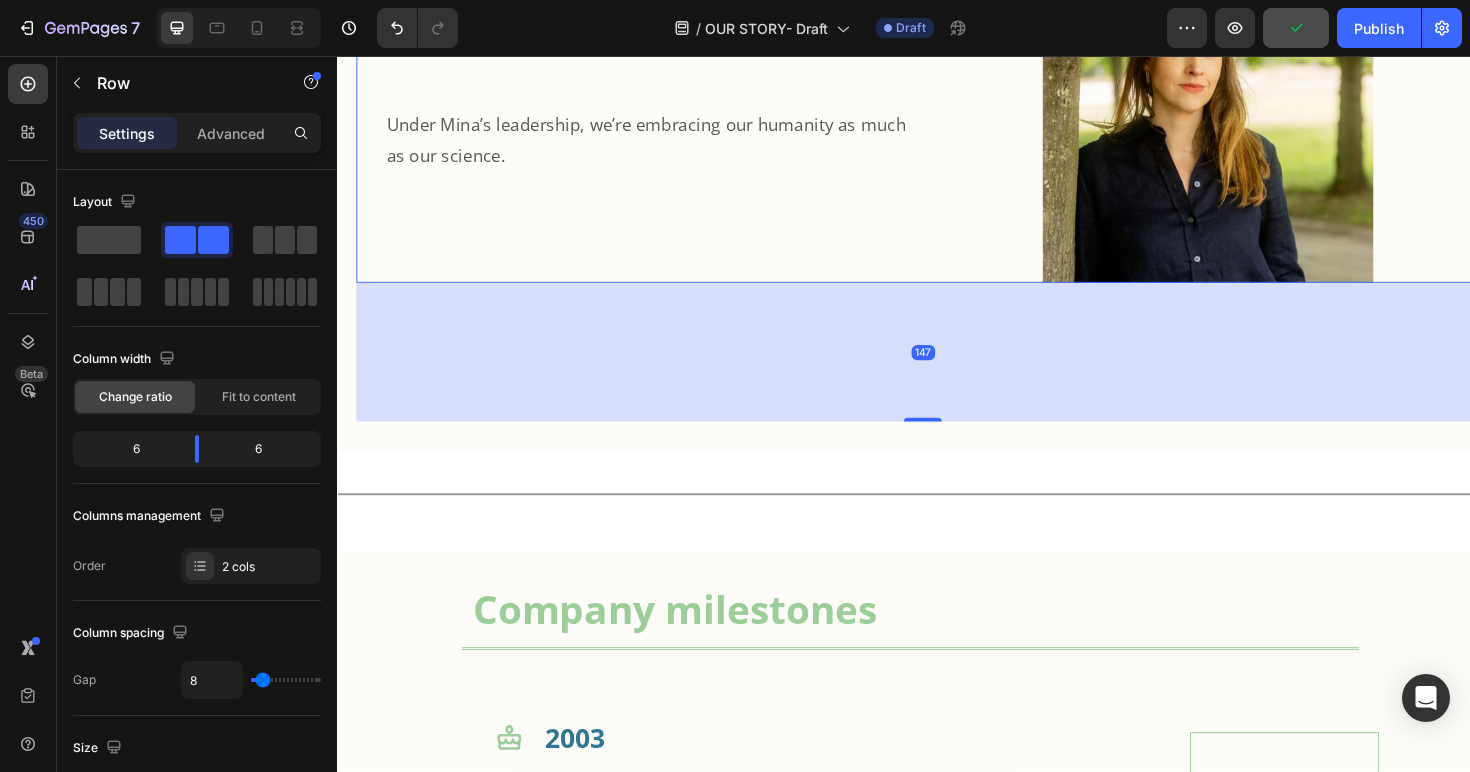 drag, startPoint x: 950, startPoint y: 310, endPoint x: 928, endPoint y: 447, distance: 138.75517 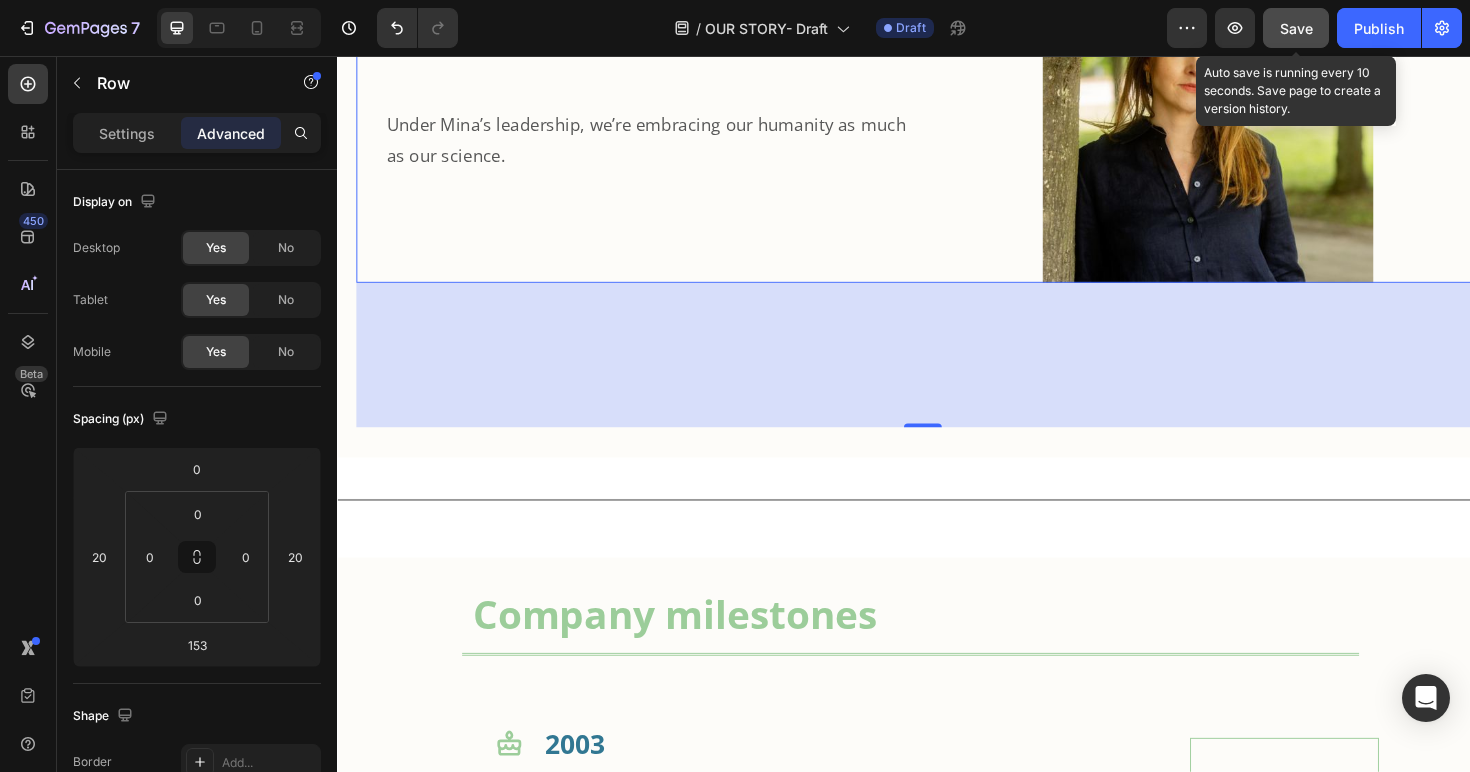 click on "Save" 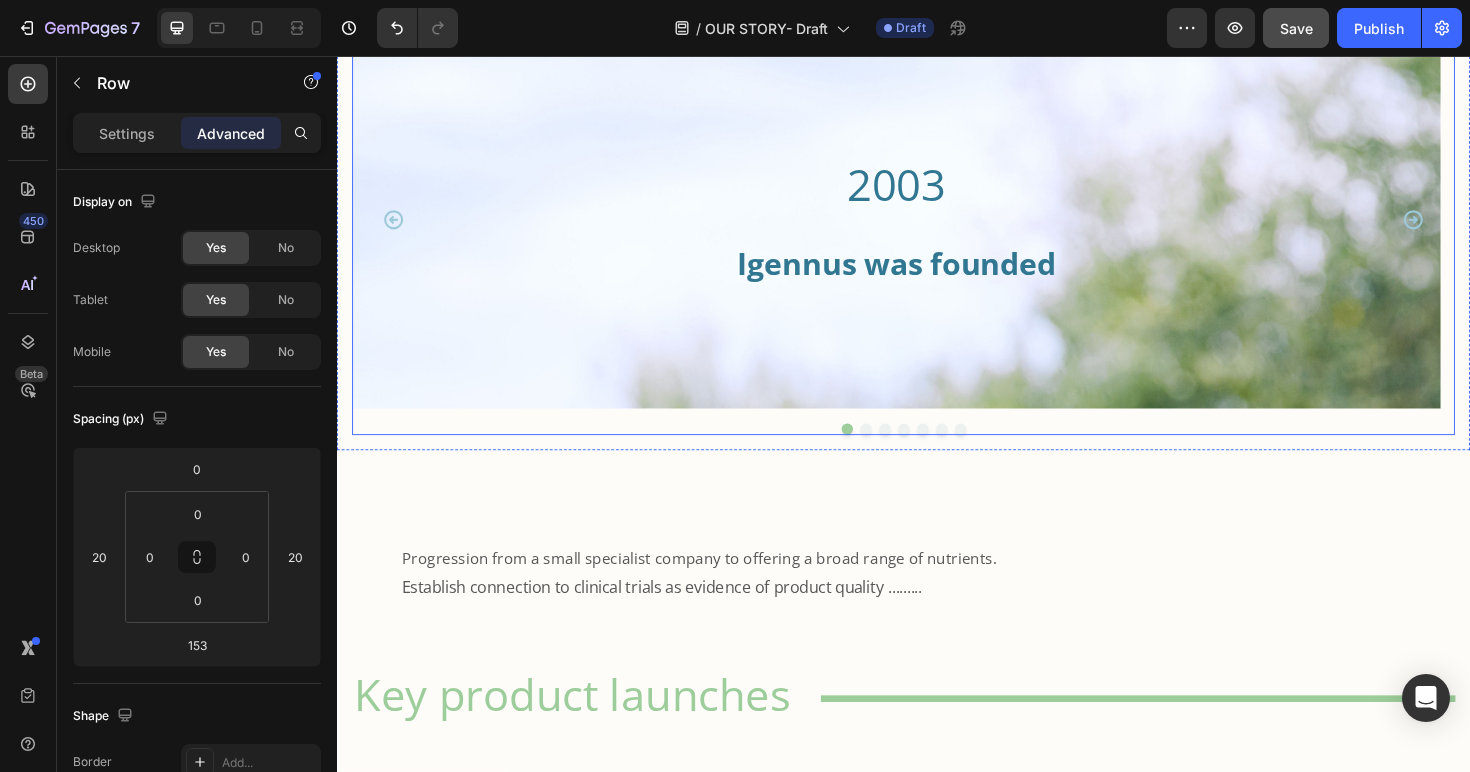scroll, scrollTop: 1638, scrollLeft: 0, axis: vertical 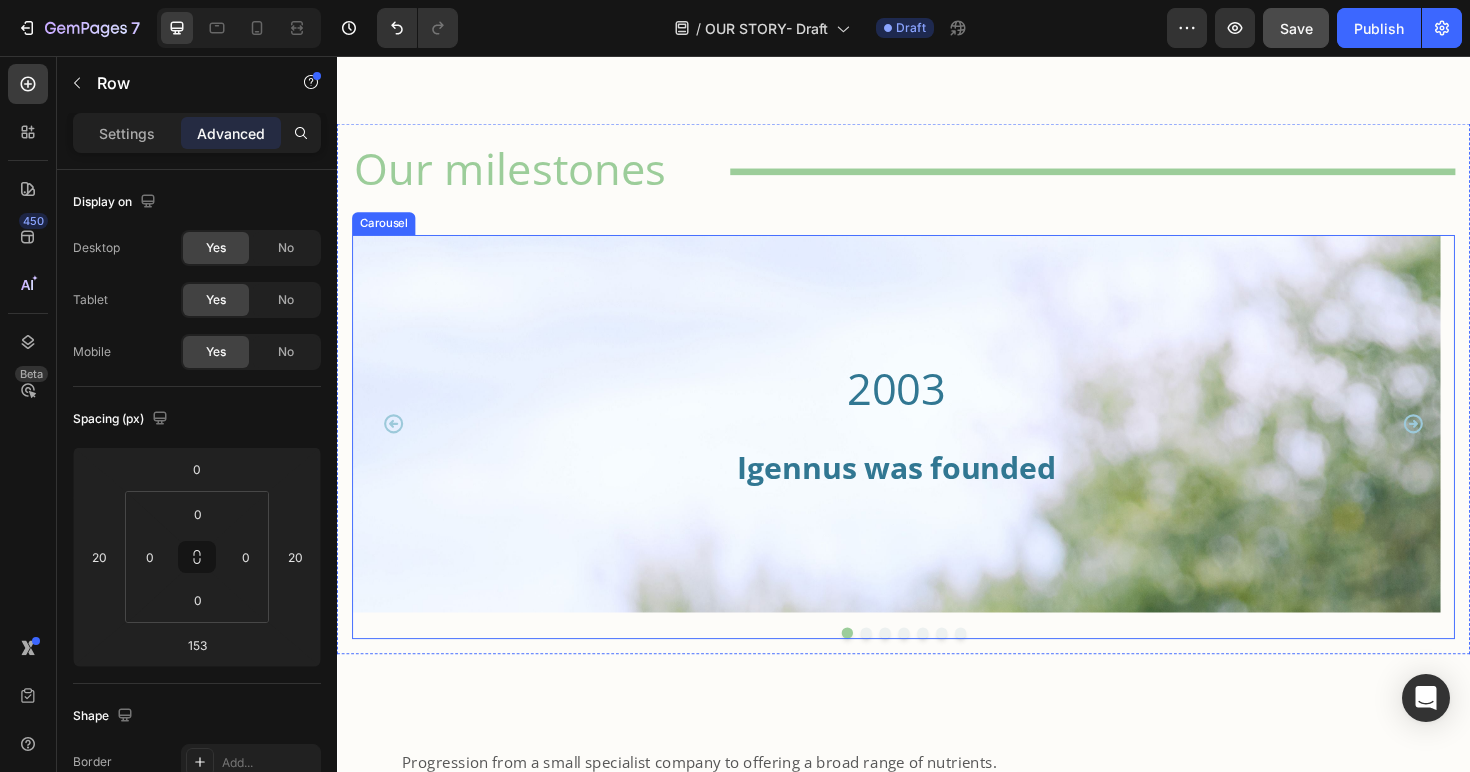 click at bounding box center [897, 667] 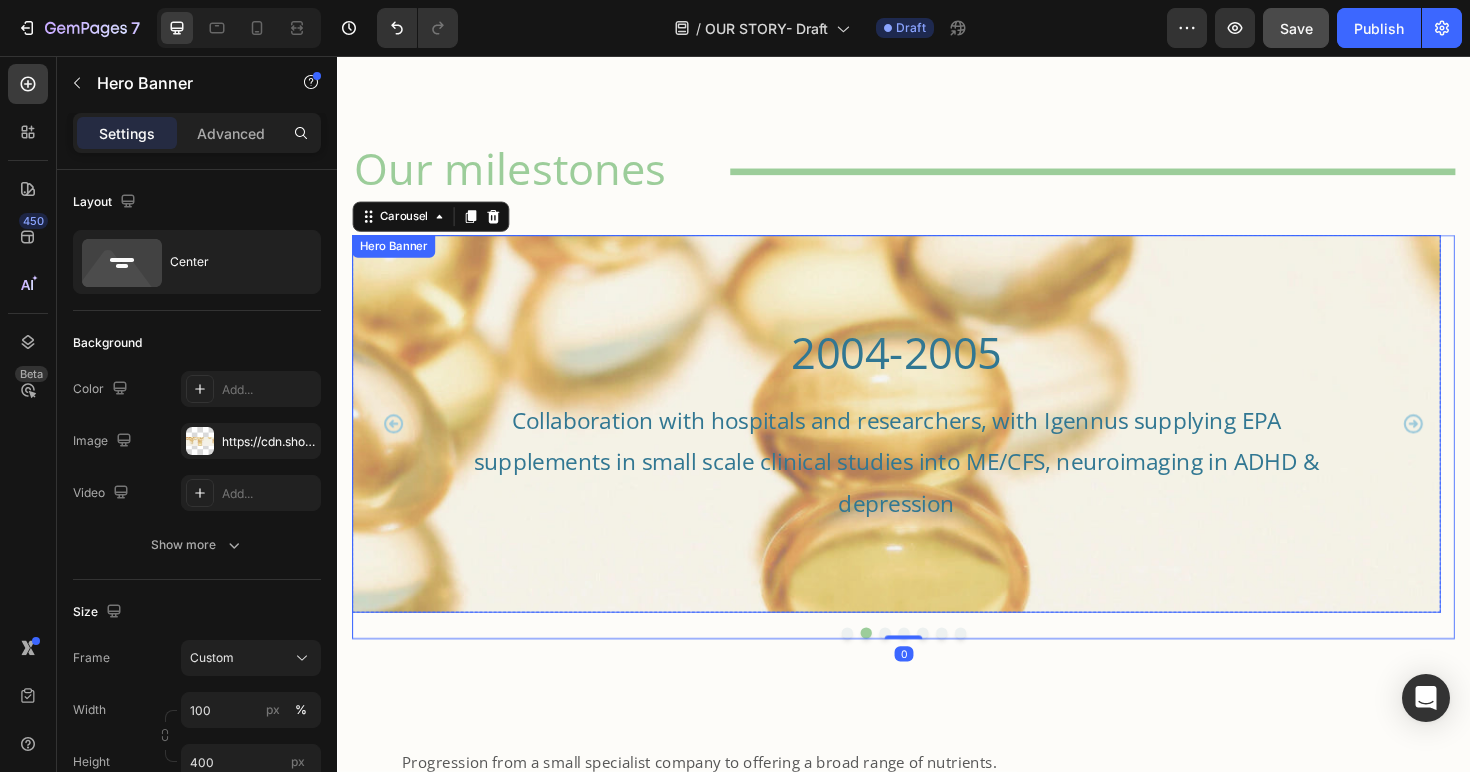 click at bounding box center (929, 535) 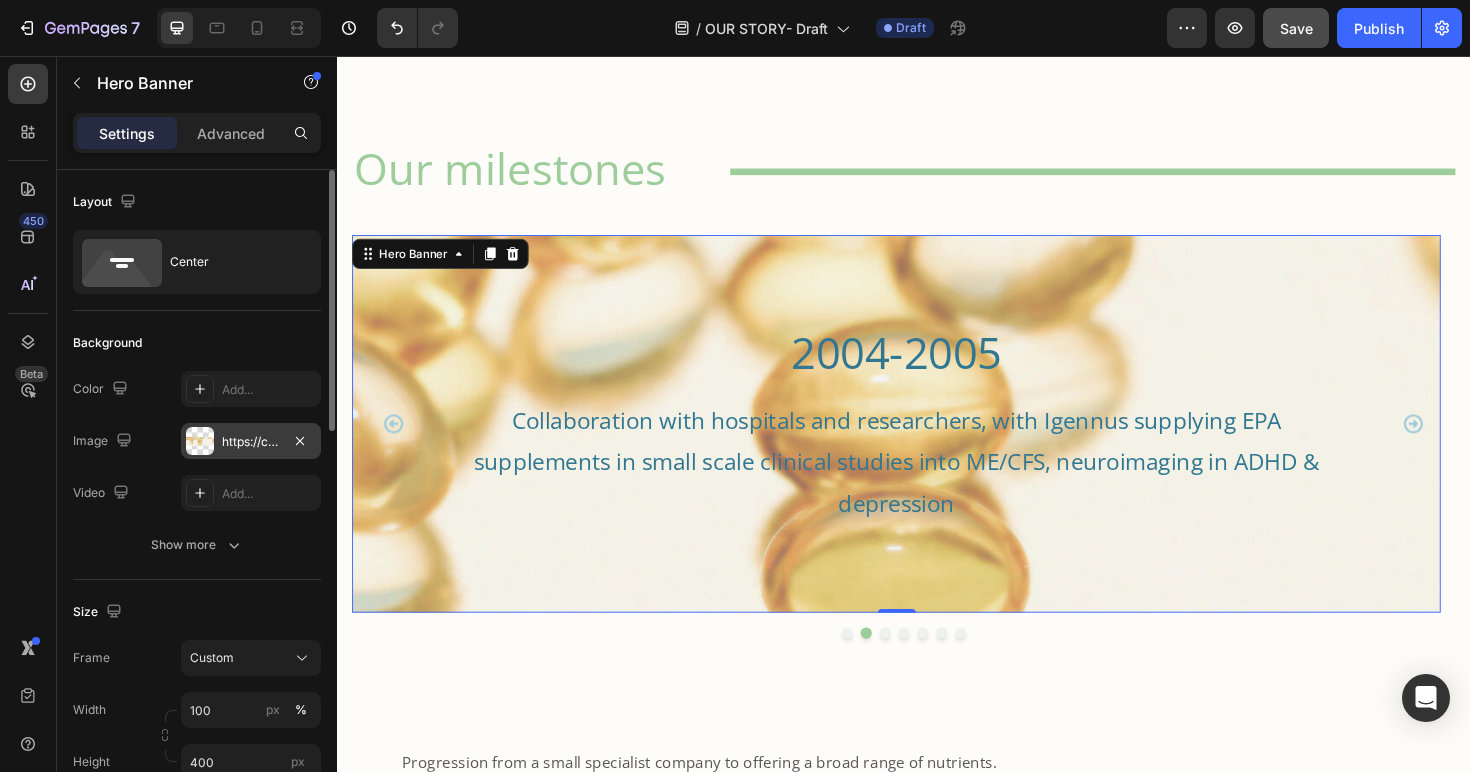 click on "https://cdn.shopify.com/s/files/1/0087/7097/7888/files/gempages_491779184817865614-f6834a1f-5986-4b8a-ae85-8af63a23aa43.webp" at bounding box center [251, 441] 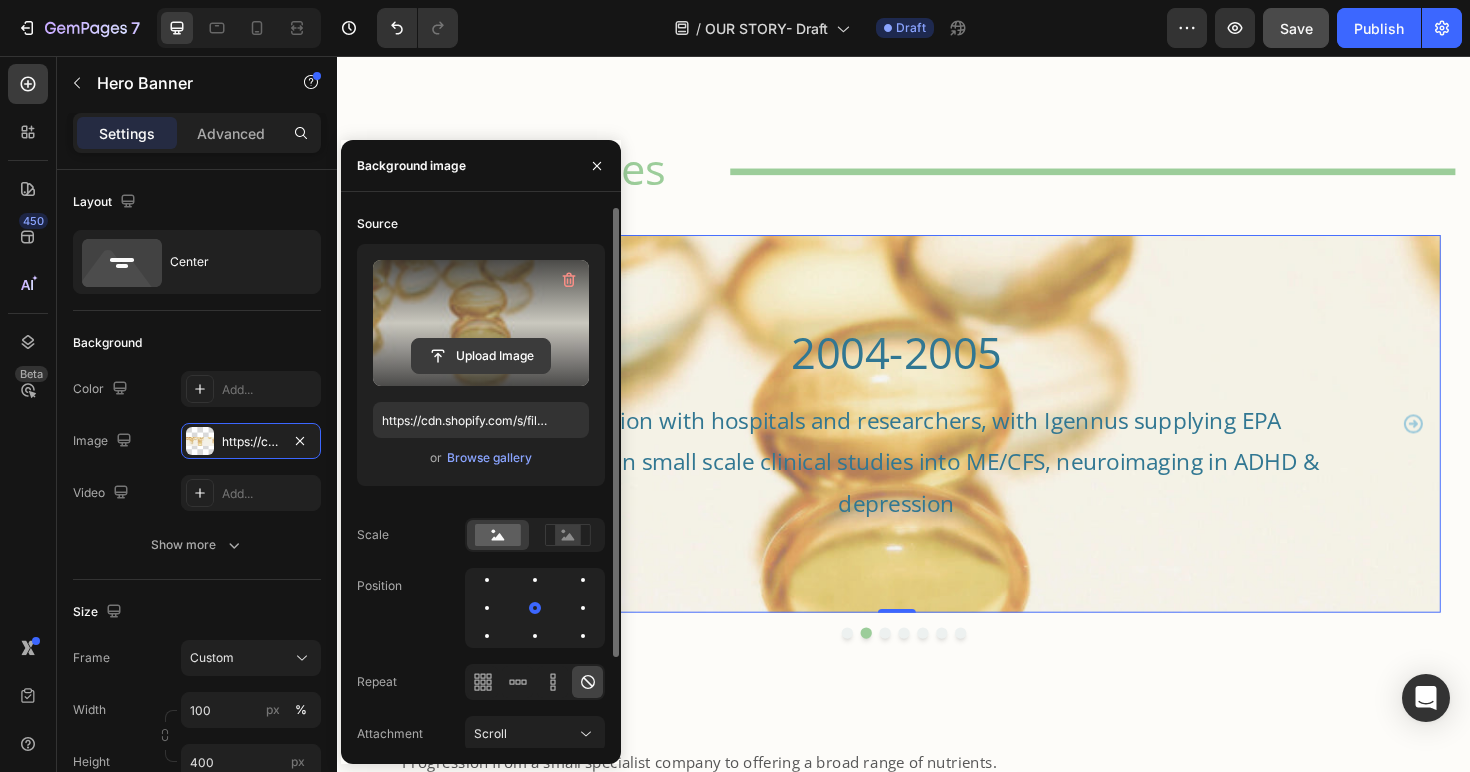click 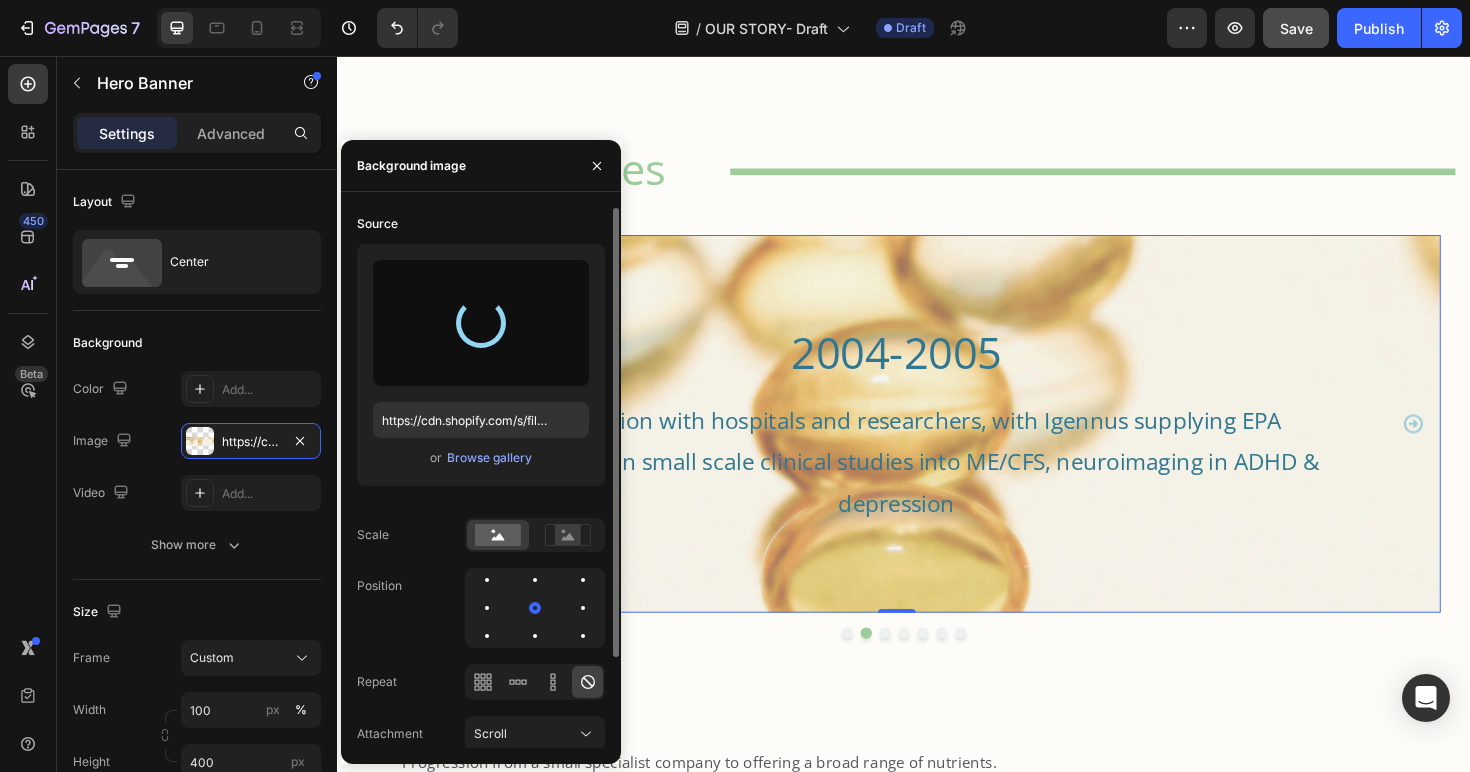 type on "https://cdn.shopify.com/s/files/1/0087/7097/7888/files/gempages_491779184817865614-210b155f-ae1f-45a9-82fb-3af65692065e.webp" 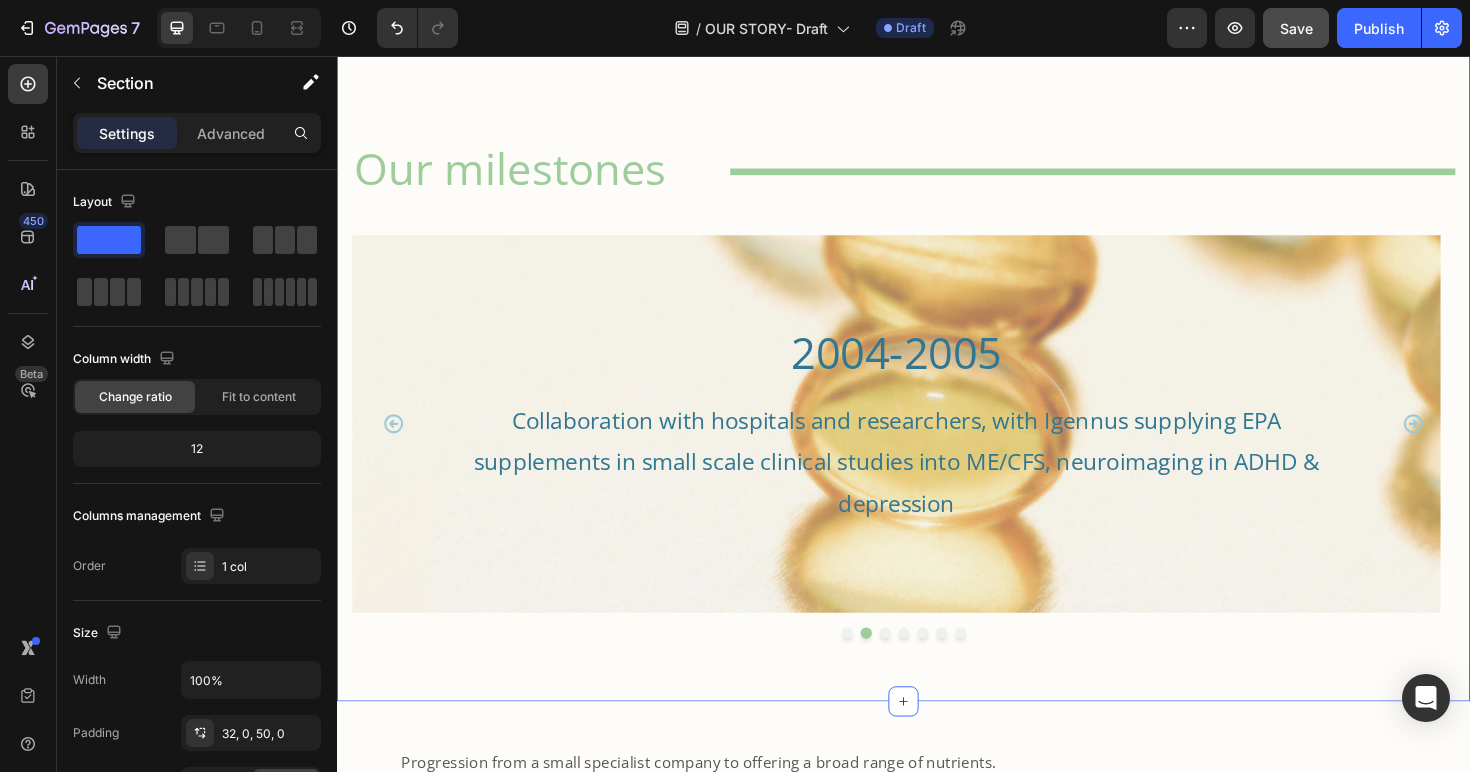 click on "The beginnig Heading Image Dr. Jav Nazemi BSc MSc PhD Chairman & Founder Heading Jav's professional journey began in an entirely different realm – with a PhD in Electronics – yet innovation has always been the common thread running through his career. Transitioning into computing in the early 1980s, he quickly carved out a path in contracting before co-founding his first business with peers in Cambridge, the heart of UK tech innovation.   It was a deeply personal event – a close relative’s complex heart condition – that sparked Jav’s interest in the power of nutrition. Around the turn of the millennium, a series of serendipitous conversations introduced him to the emerging science behind omega-3 fatty acids. What he discovered shocked him: despite the promising research, the products on the market were inadequate for clinical use.     Text Block Row Our milestones Heading                Title Line Row
2003 Heading Igennus was founded Heading Hero Banner 2004-2005 Heading Row Row" at bounding box center (937, 68) 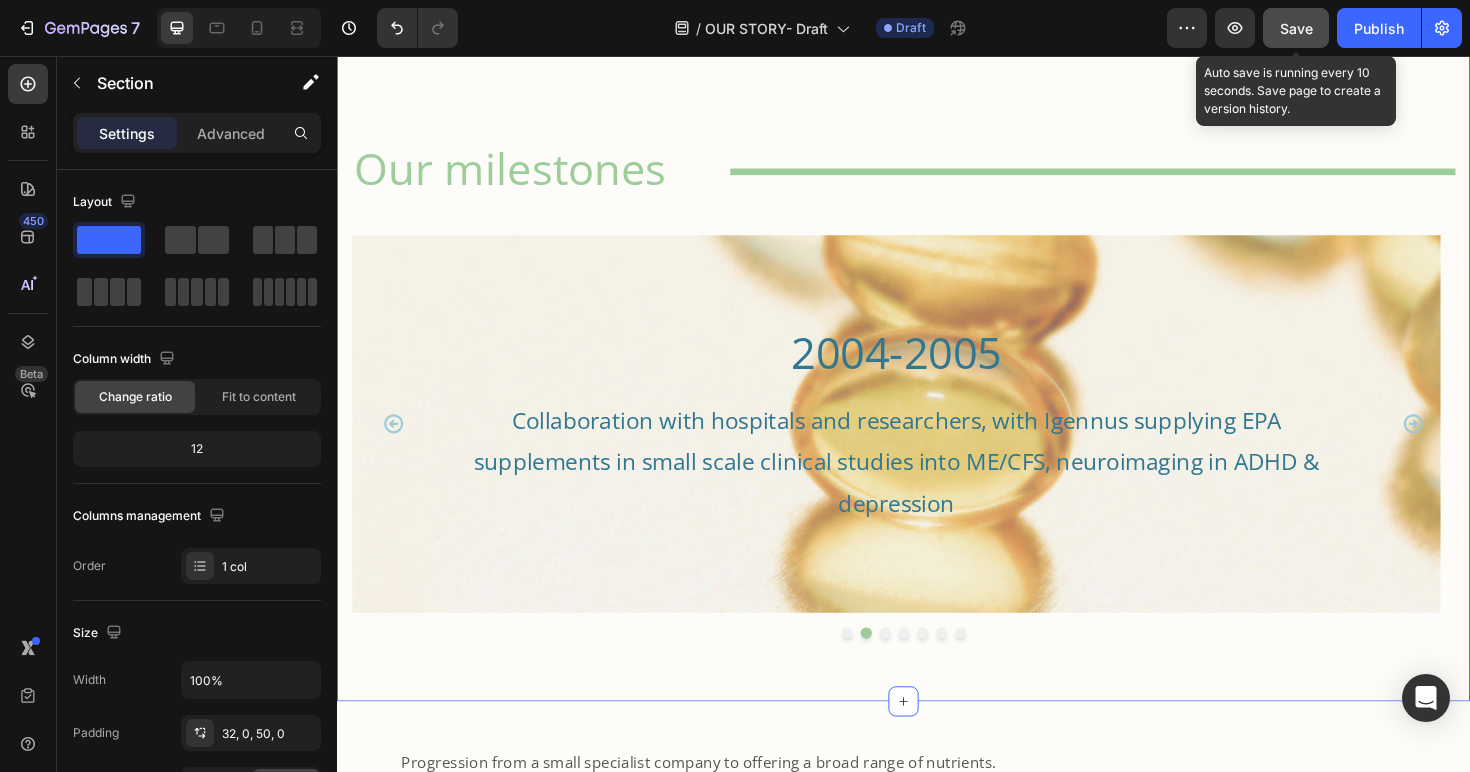 click on "Save" 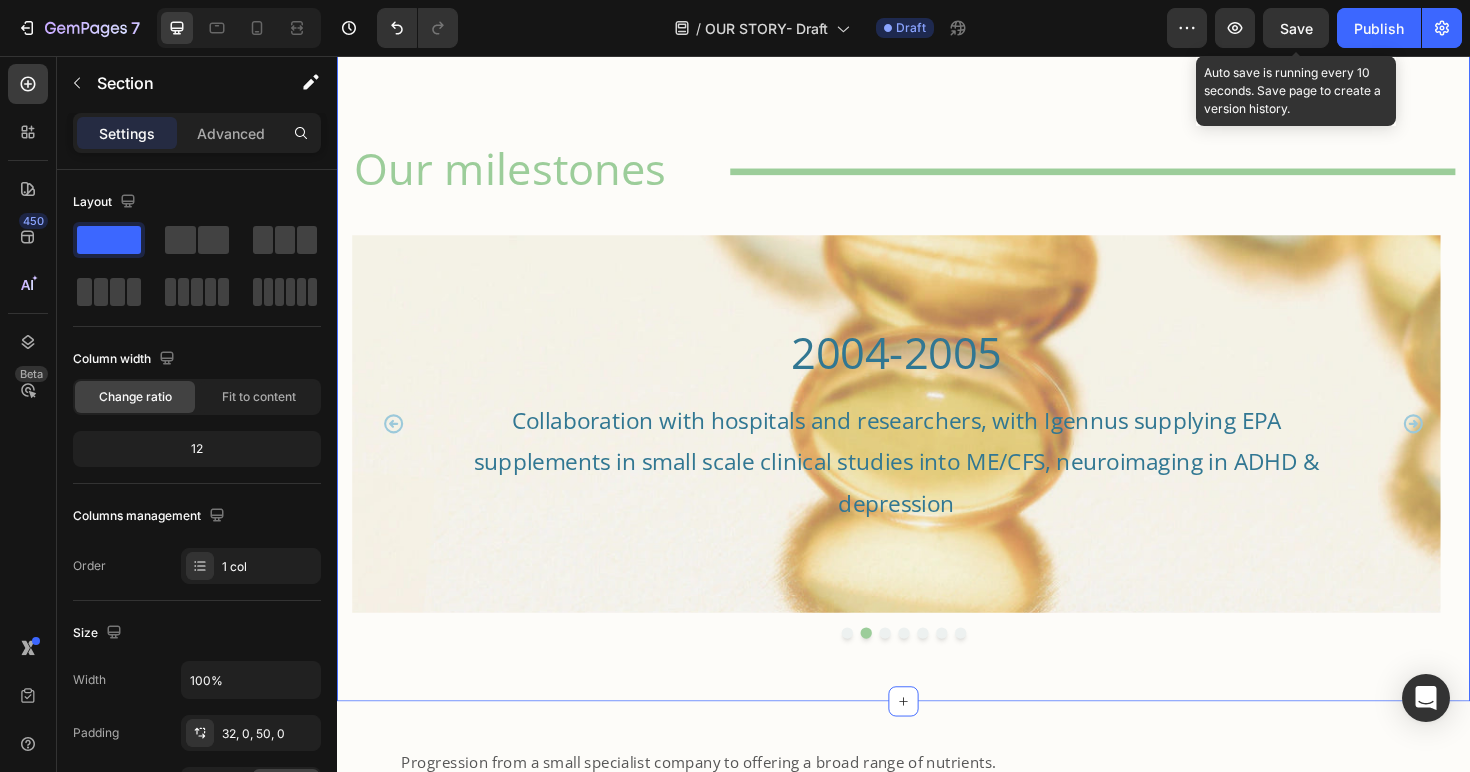 click on "Save" at bounding box center (1296, 28) 